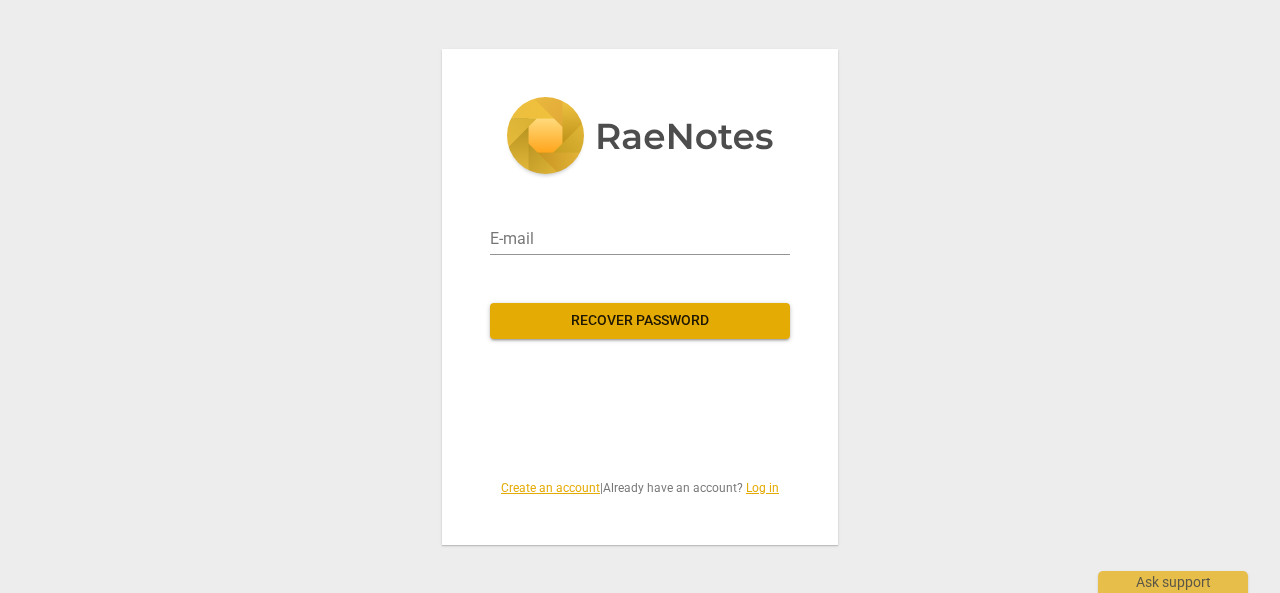 scroll, scrollTop: 0, scrollLeft: 0, axis: both 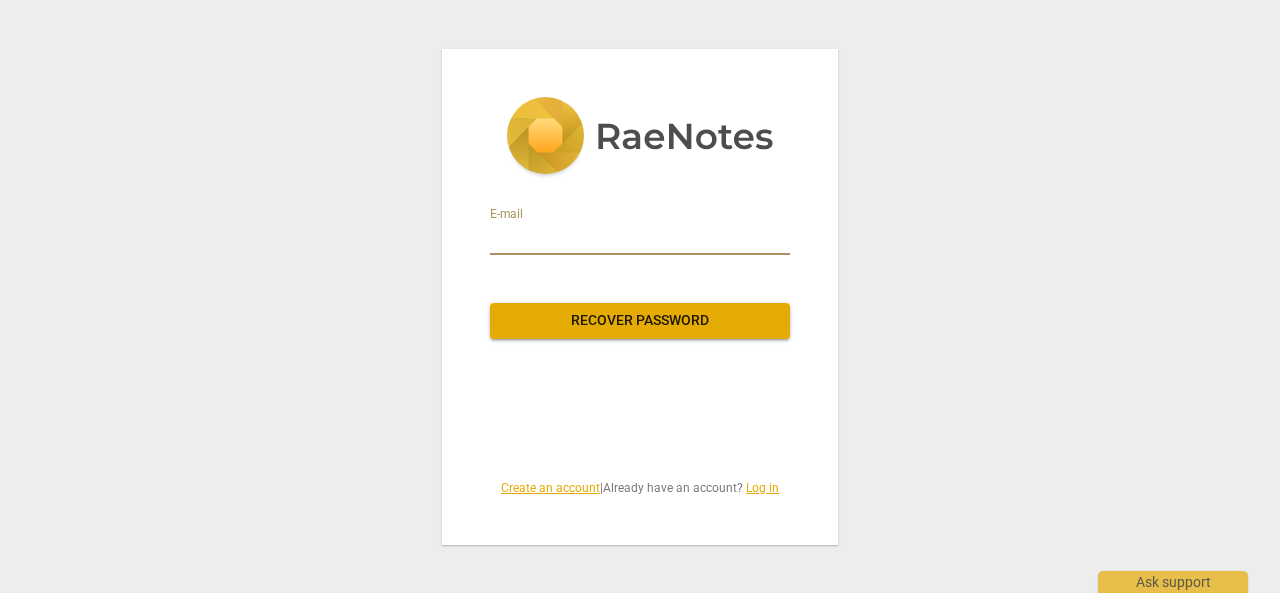 click at bounding box center (640, 239) 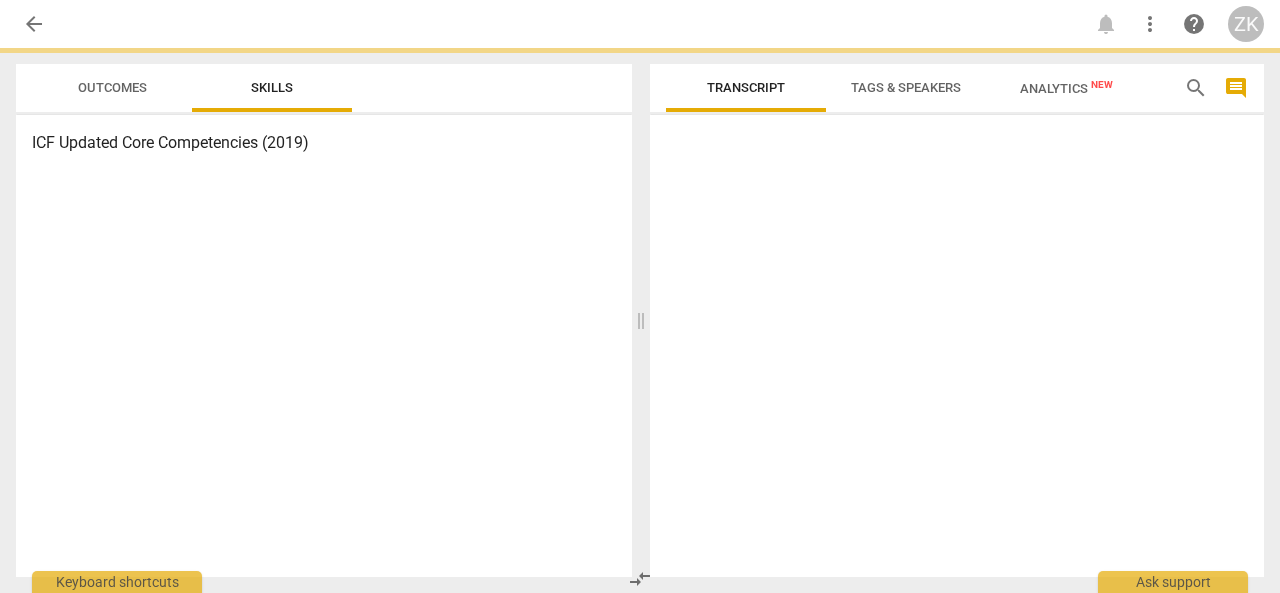 scroll, scrollTop: 0, scrollLeft: 0, axis: both 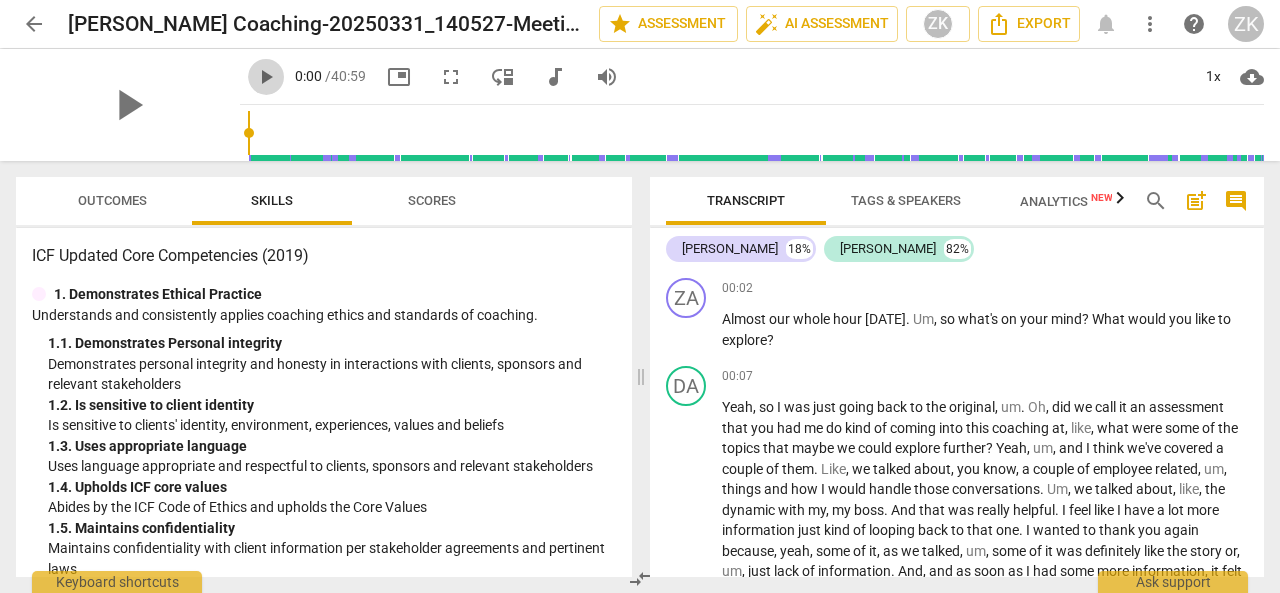 click on "play_arrow" at bounding box center [266, 77] 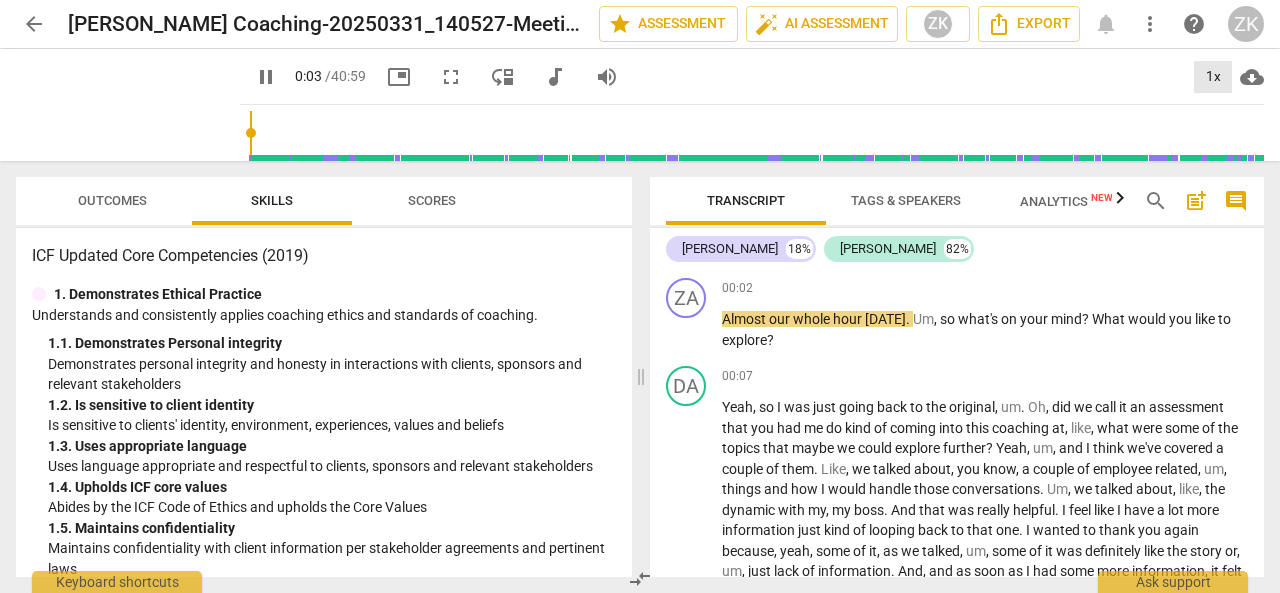 click on "1x" at bounding box center [1213, 77] 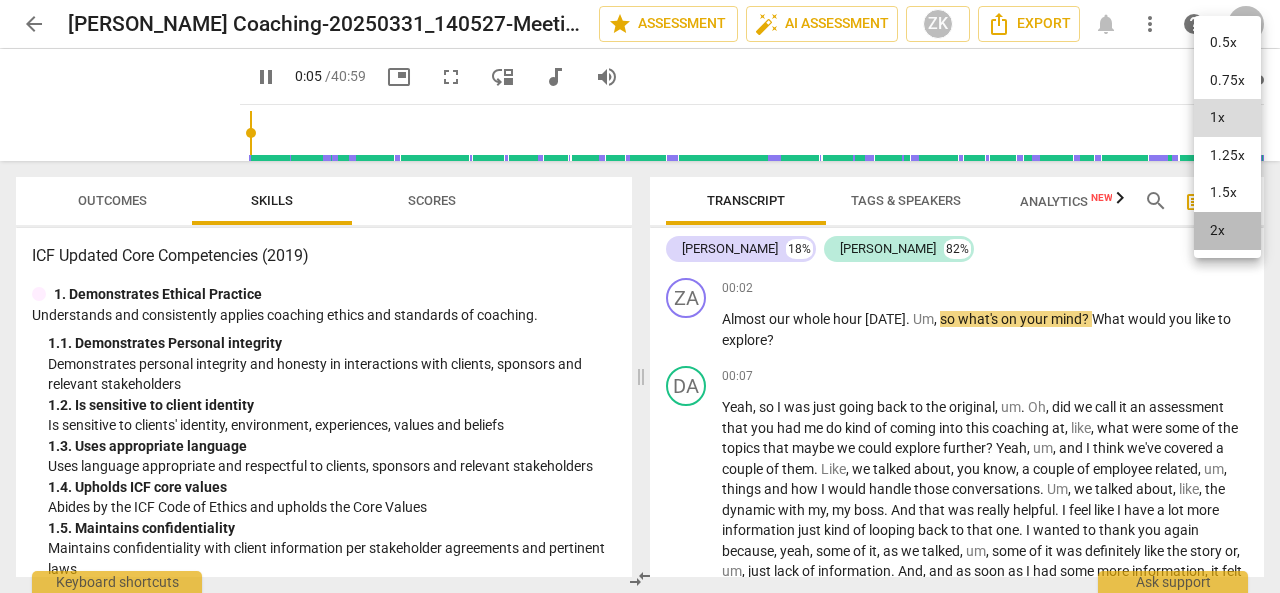 click on "2x" at bounding box center (1227, 231) 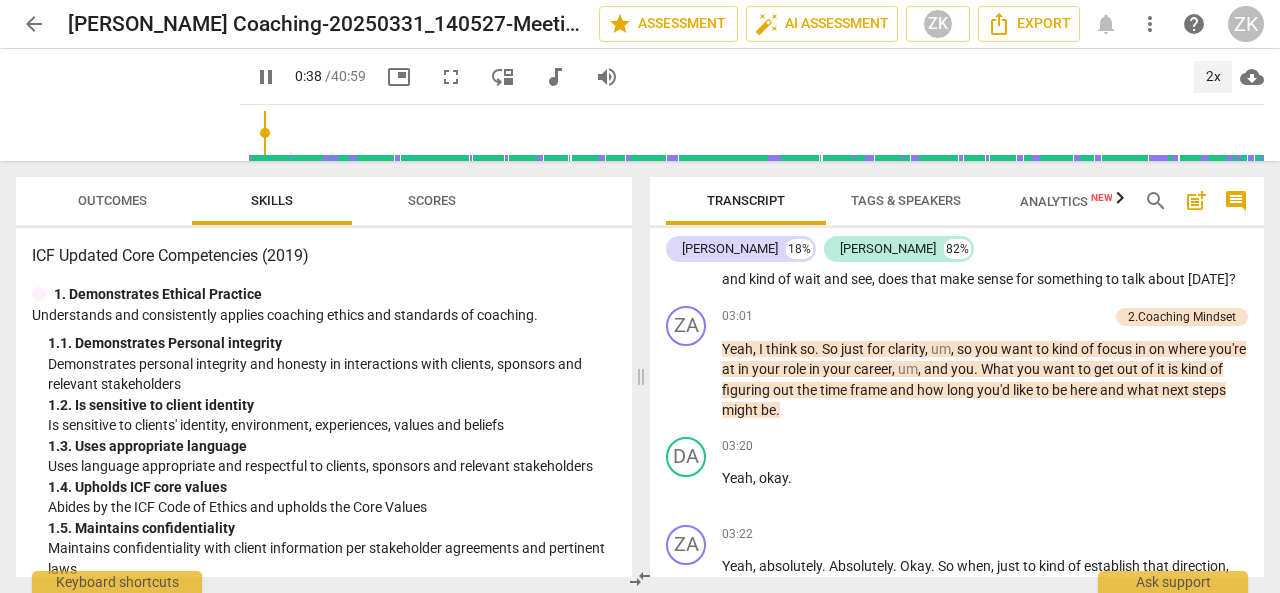 scroll, scrollTop: 800, scrollLeft: 0, axis: vertical 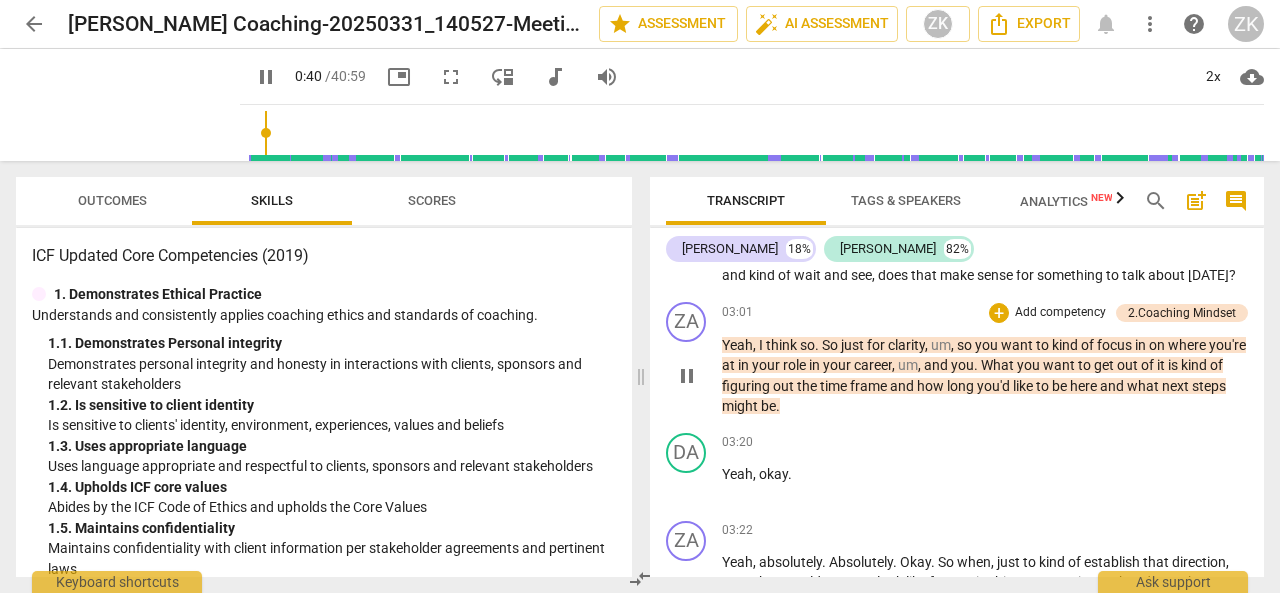 click on "want" at bounding box center (1018, 345) 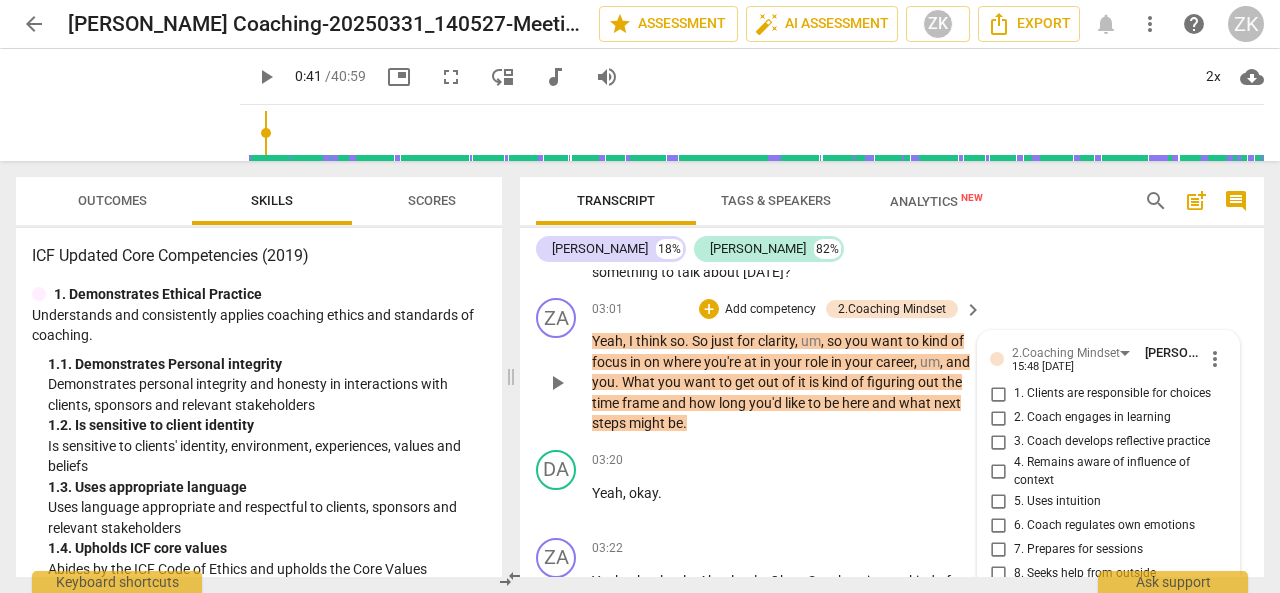 scroll, scrollTop: 1062, scrollLeft: 0, axis: vertical 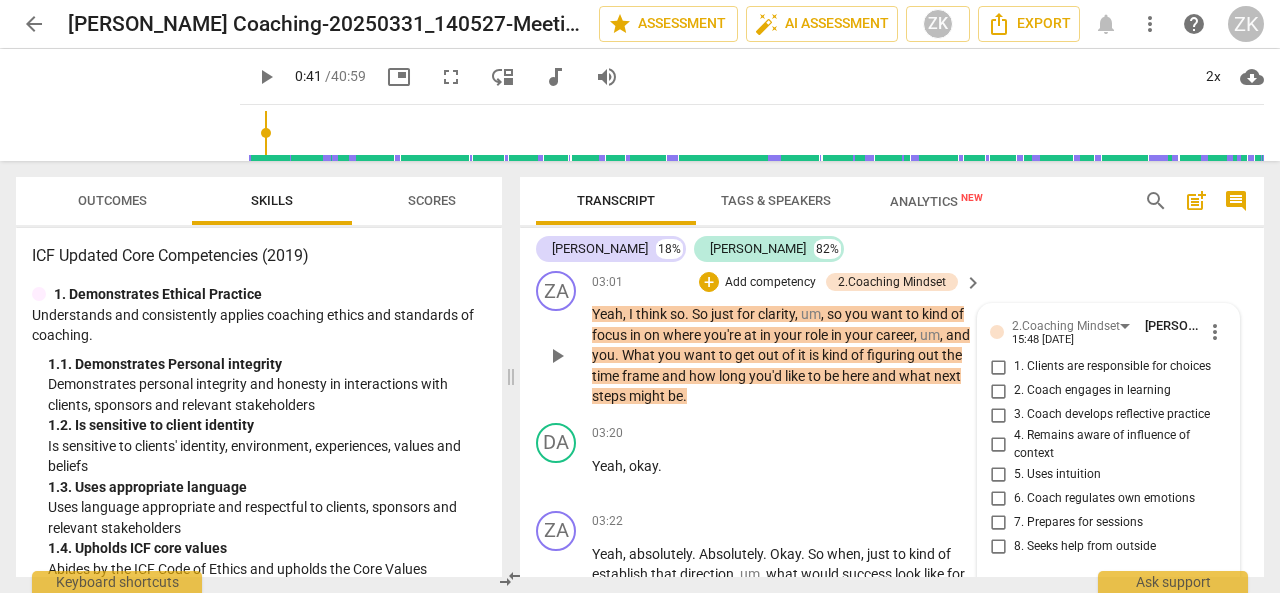 click on "ZA play_arrow pause 03:01 + Add competency 2.Coaching Mindset keyboard_arrow_right Yeah ,   I   think   so .   So   just   for   clarity ,   um ,   so   you   want   to   kind   of   focus   in   on   where   you're   at   in   your   role   in   your   career ,   um ,   and   you .   What   you   want   to   get   out   of   it   is   kind   of   figuring   out   the   time   frame   and   how   long   you'd   like   to   be   here   and   what   next   steps   might   be . 2.Coaching Mindset [PERSON_NAME] 15:48 [DATE] more_vert 1. Clients are responsible for choices 2. Coach engages in learning 3. Coach develops reflective practice 4. Remains aware of influence of context 5. Uses intuition 6. Coach regulates own emotions 7. Prepares for sessions 8. Seeks help from outside mic" at bounding box center [892, 339] 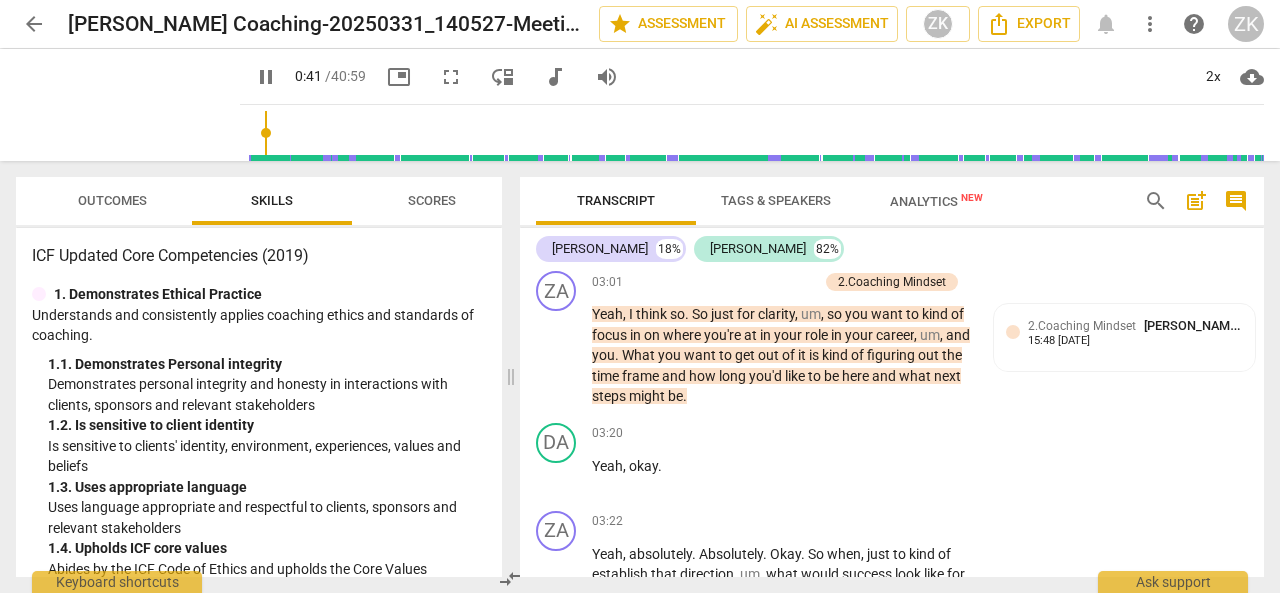 click on "Add competency" at bounding box center (770, 283) 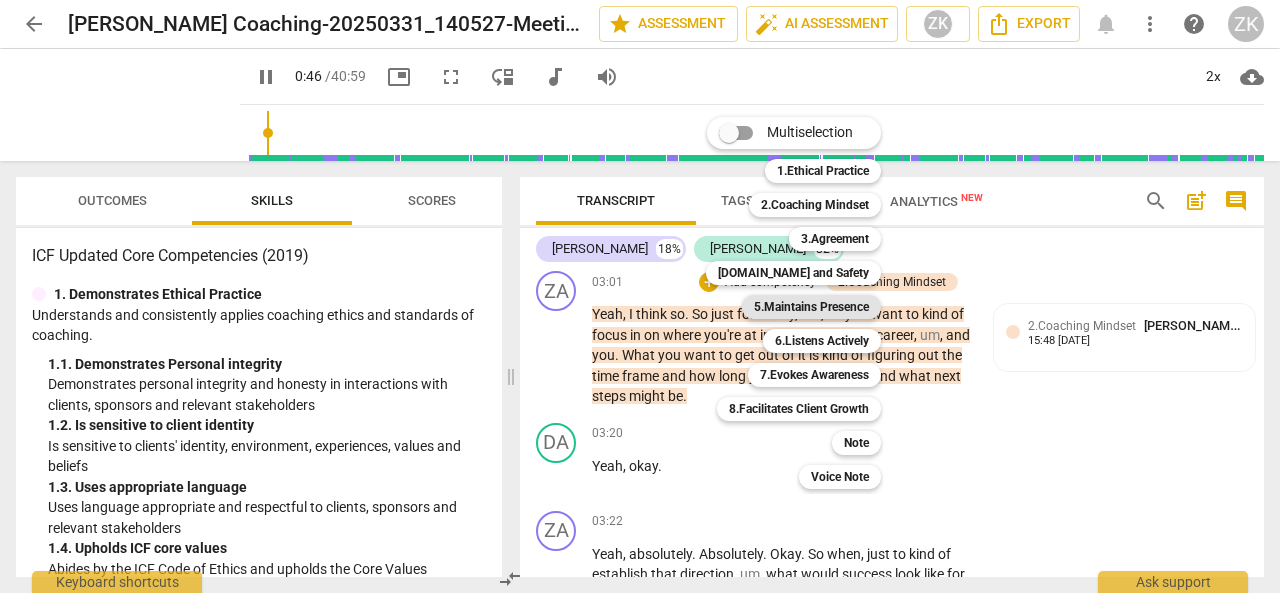click on "5.Maintains Presence" at bounding box center [811, 307] 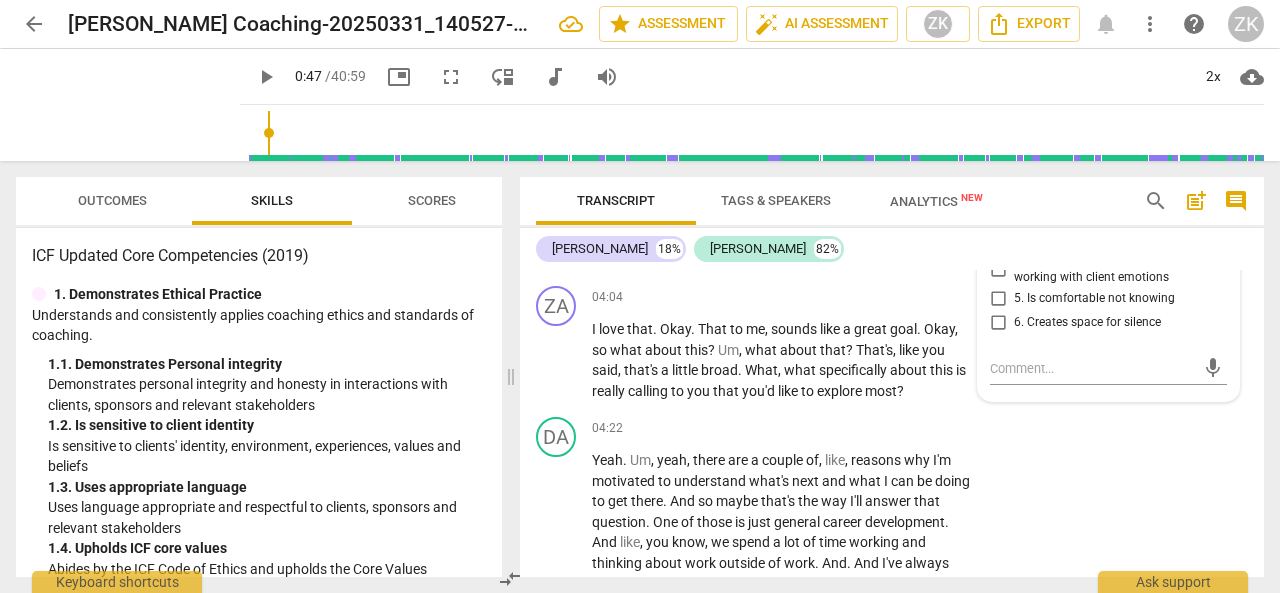 scroll, scrollTop: 1350, scrollLeft: 0, axis: vertical 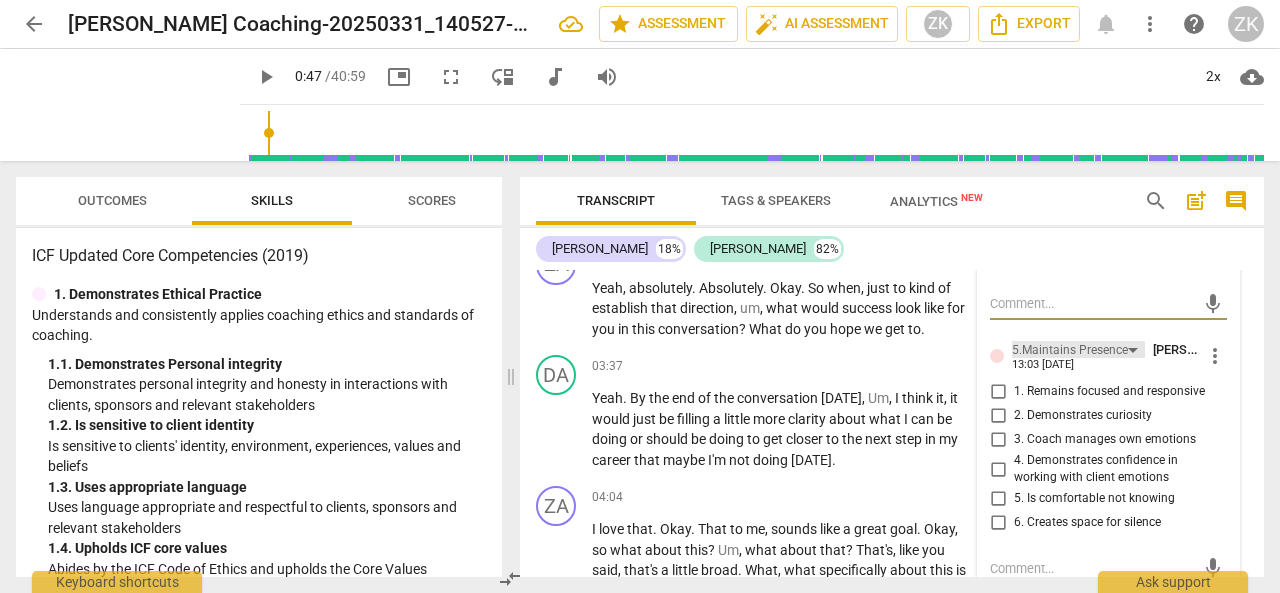 click on "5.Maintains Presence" at bounding box center [1070, 350] 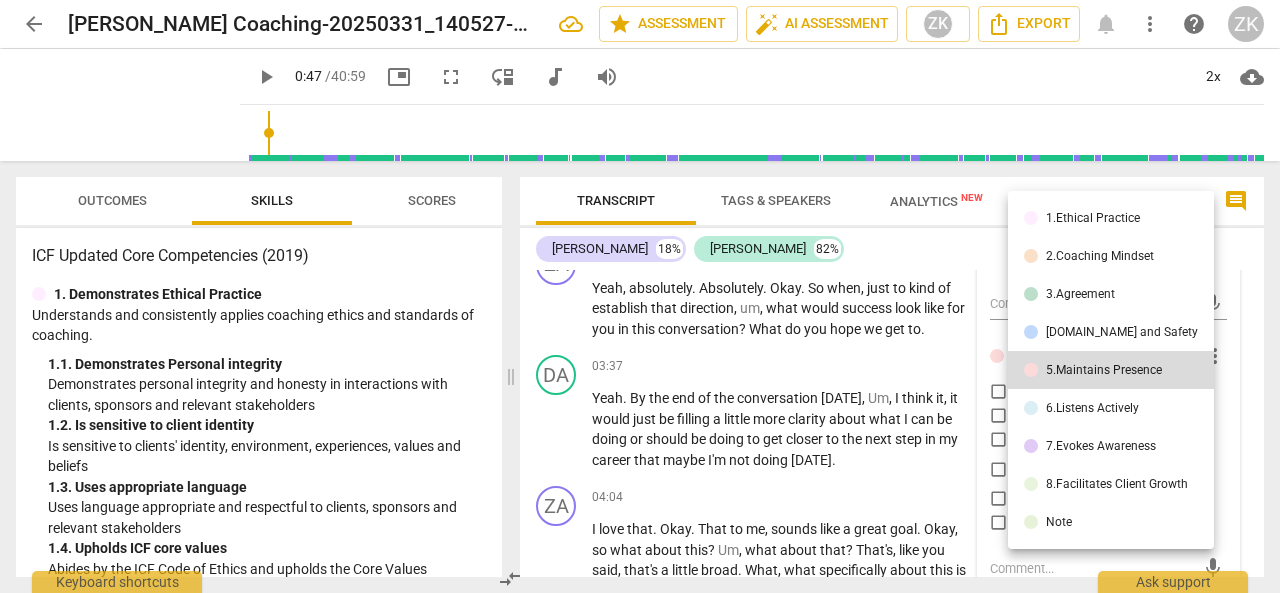 click on "6.Listens Actively" at bounding box center (1111, 408) 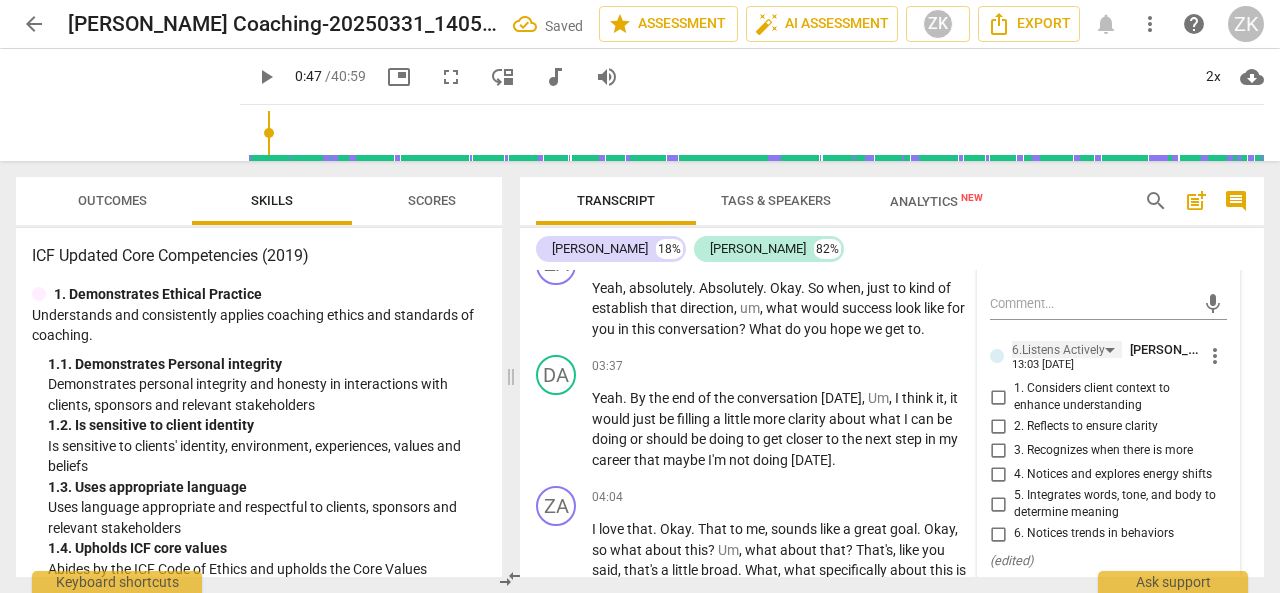 scroll, scrollTop: 1450, scrollLeft: 0, axis: vertical 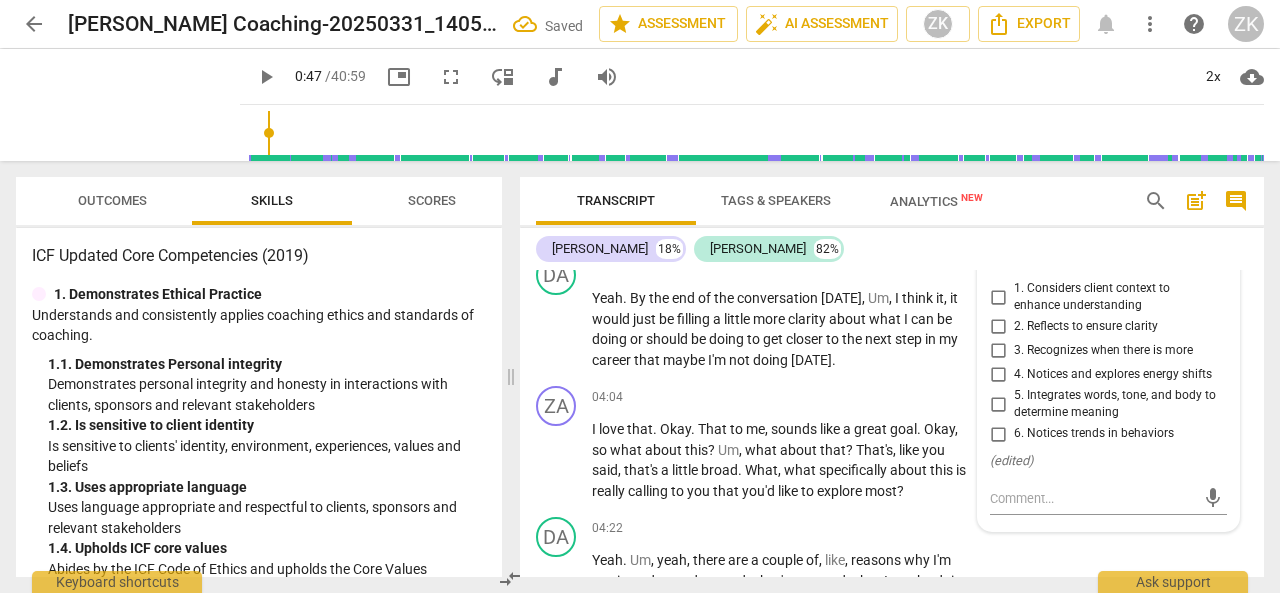 click on "2. Reflects to ensure clarity" at bounding box center [998, 327] 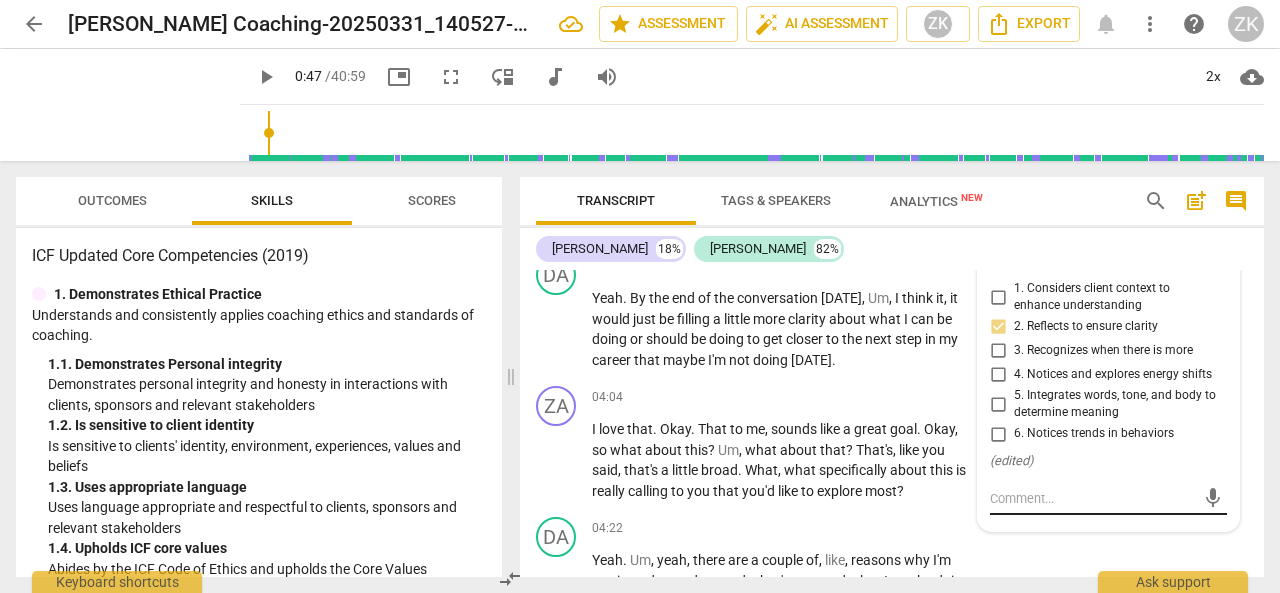 click at bounding box center [1092, 498] 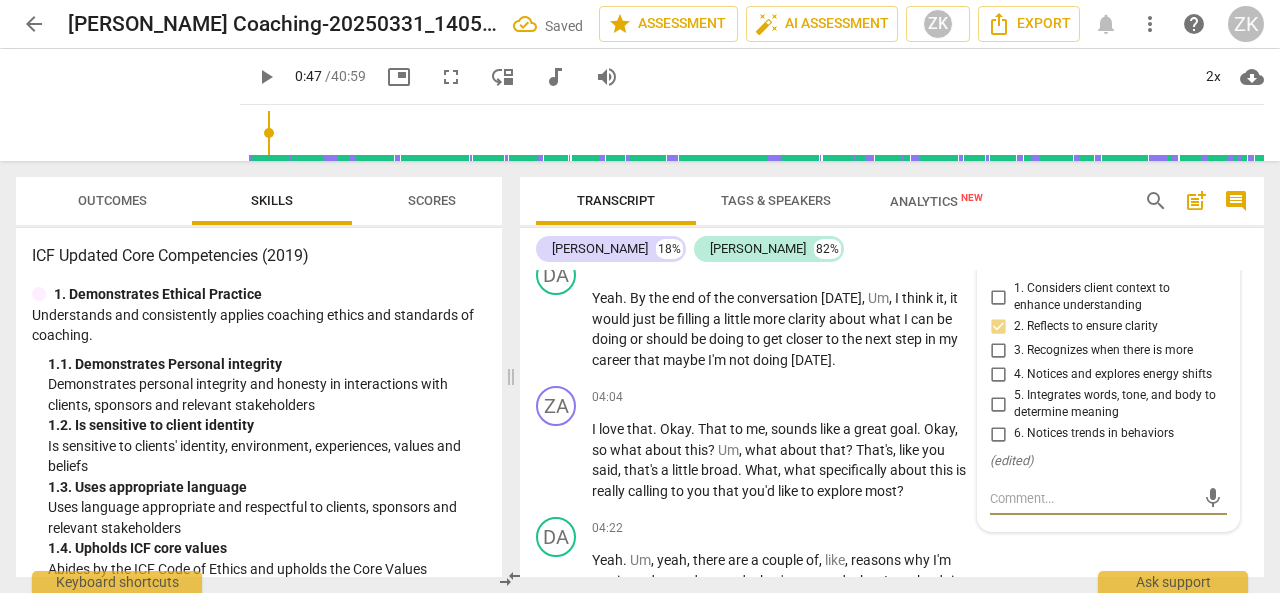 type on "E" 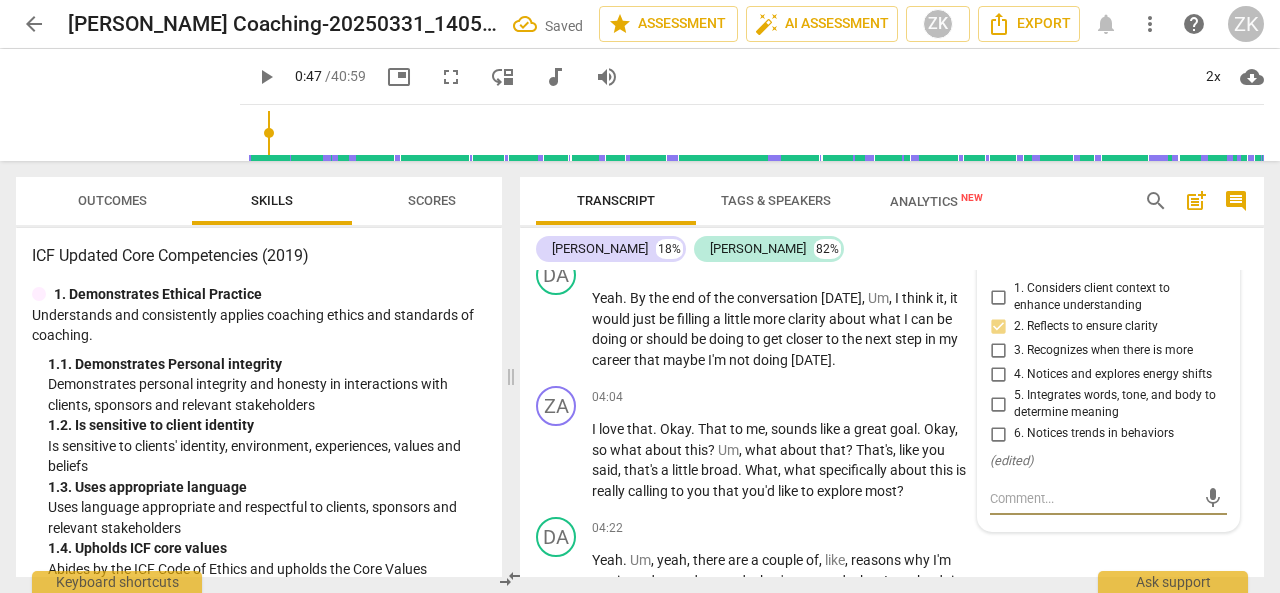 type on "E" 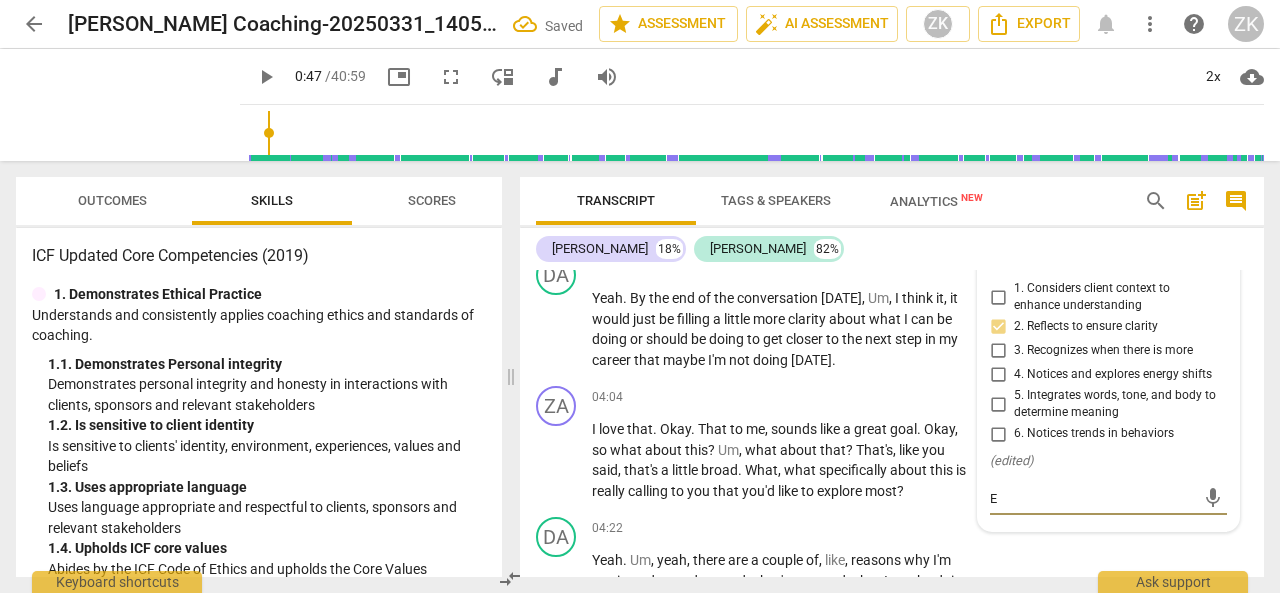 type on "Es" 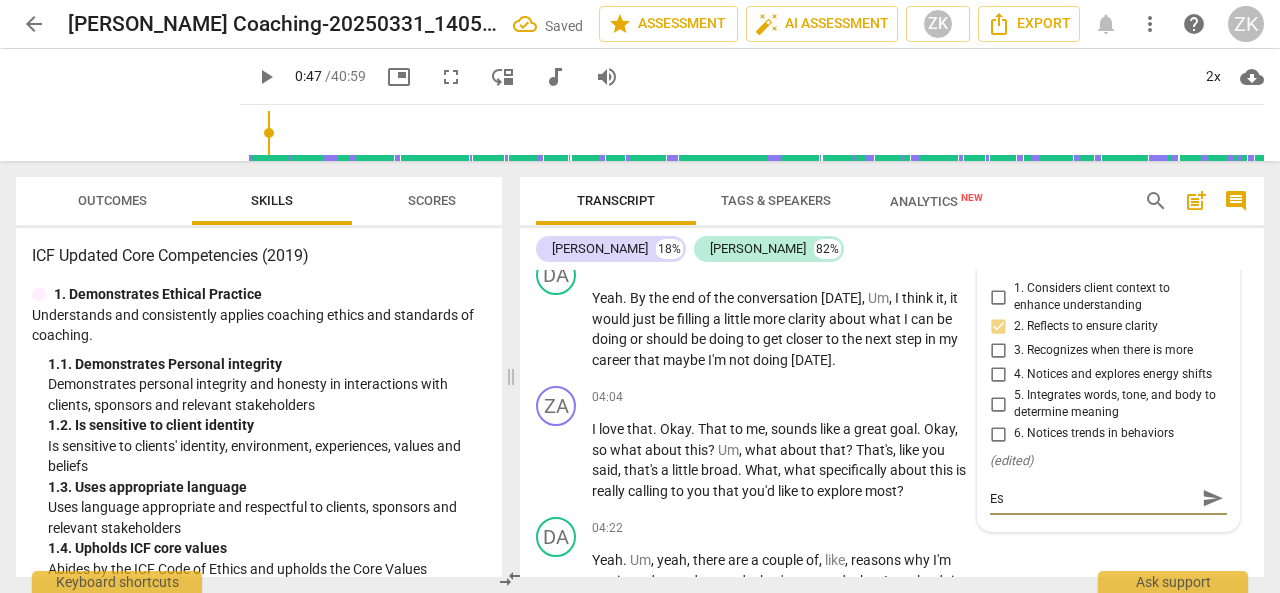 type on "Esp" 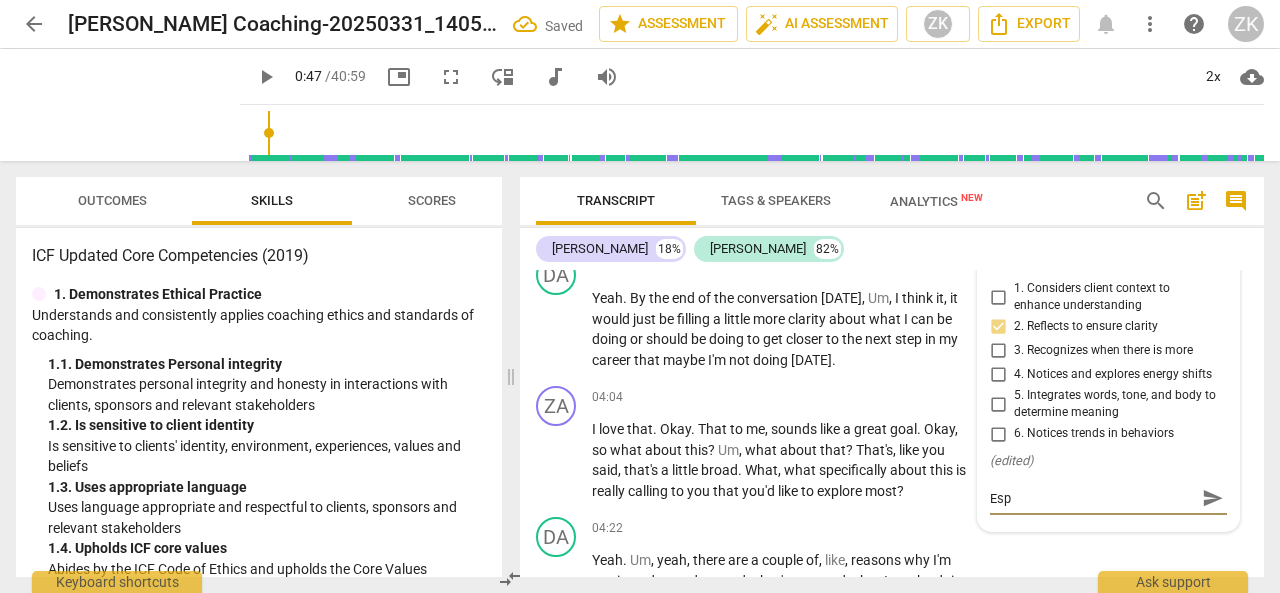 type on "Espe" 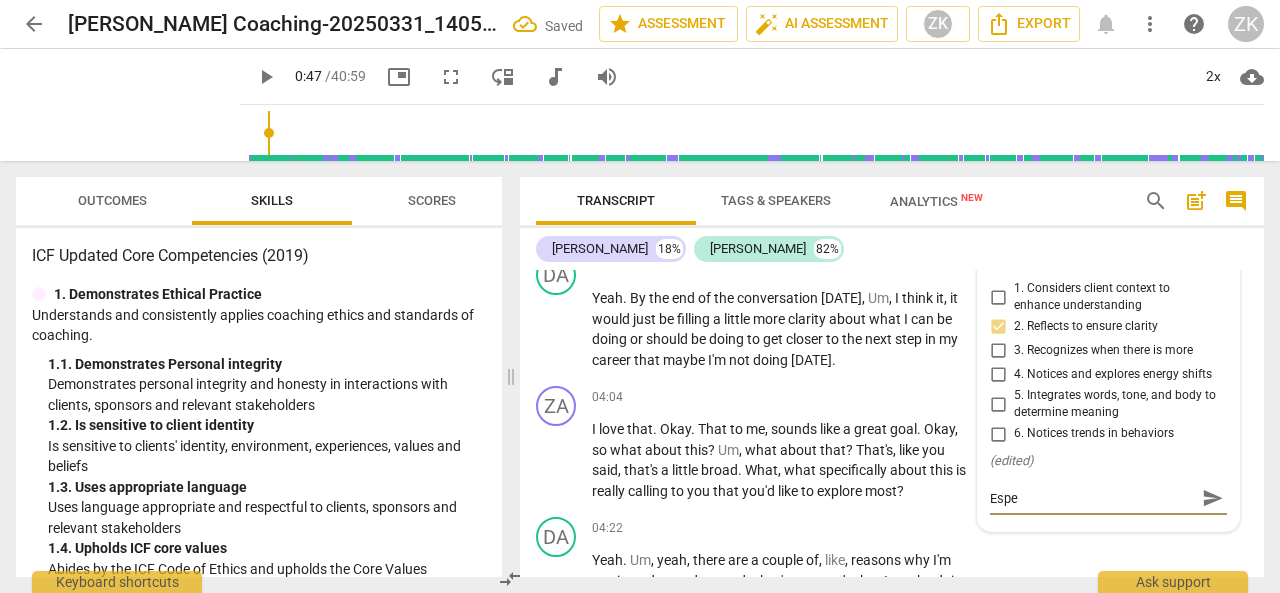 type on "Espec" 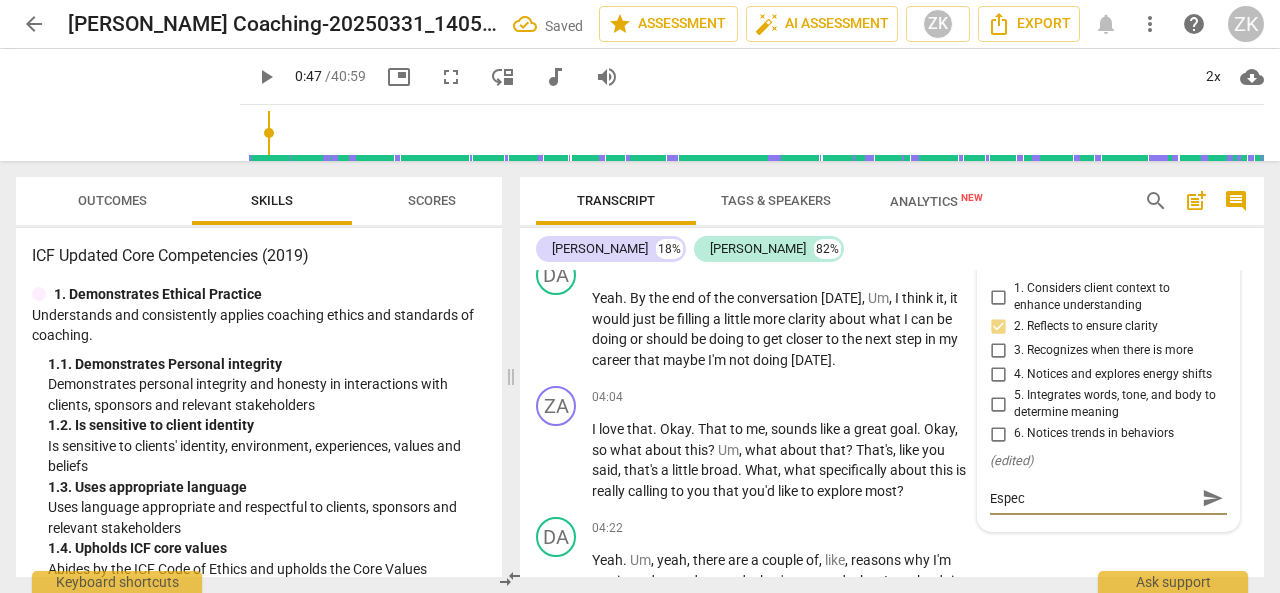 type on "Especi" 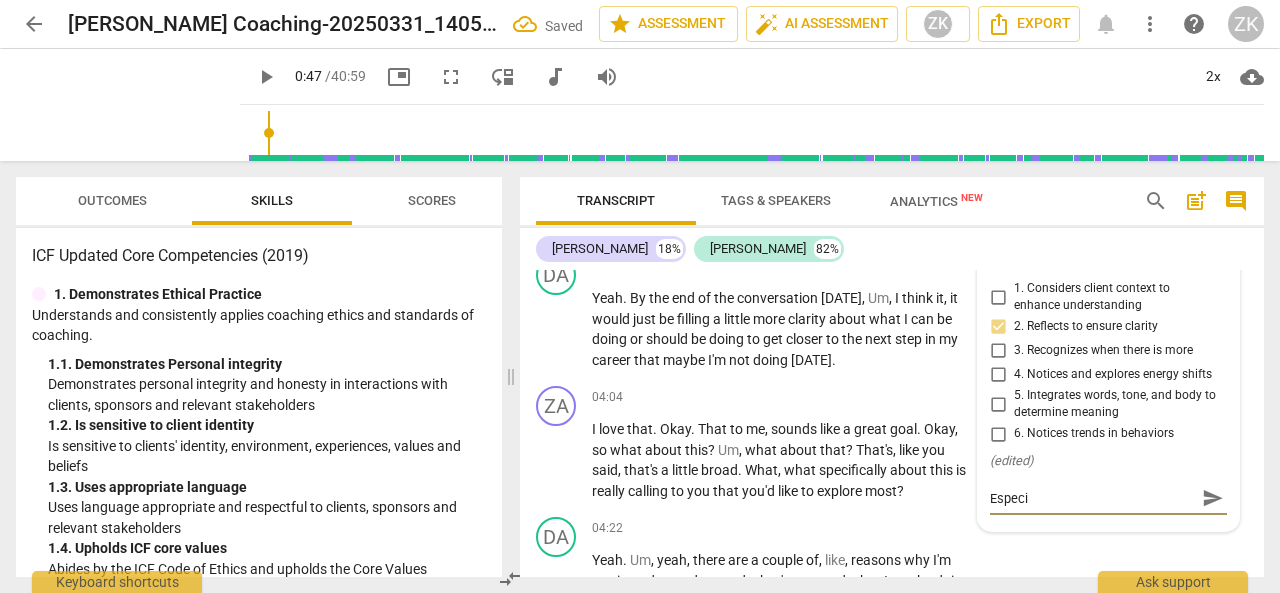 type on "Especi" 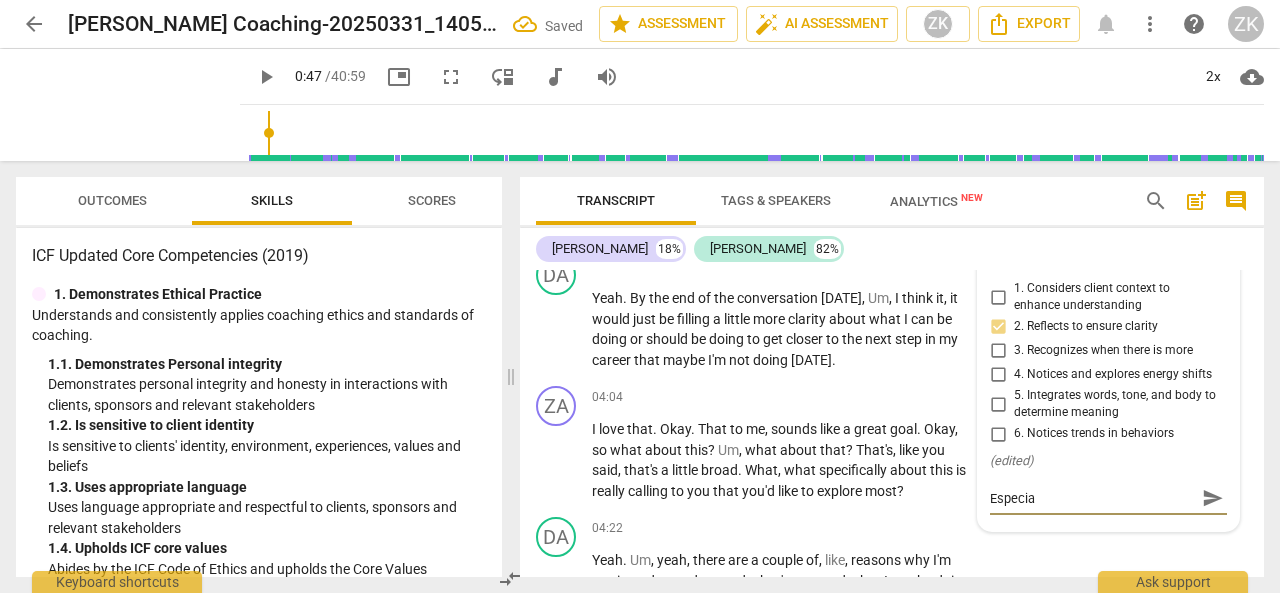 type on "Especial" 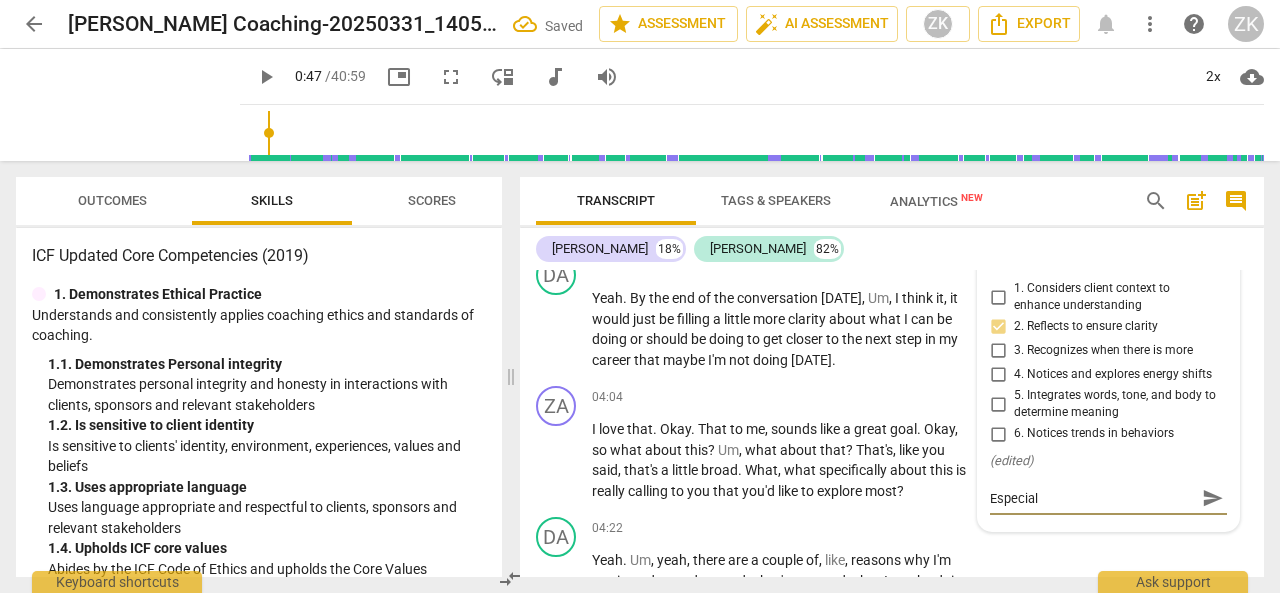 type on "Especiall" 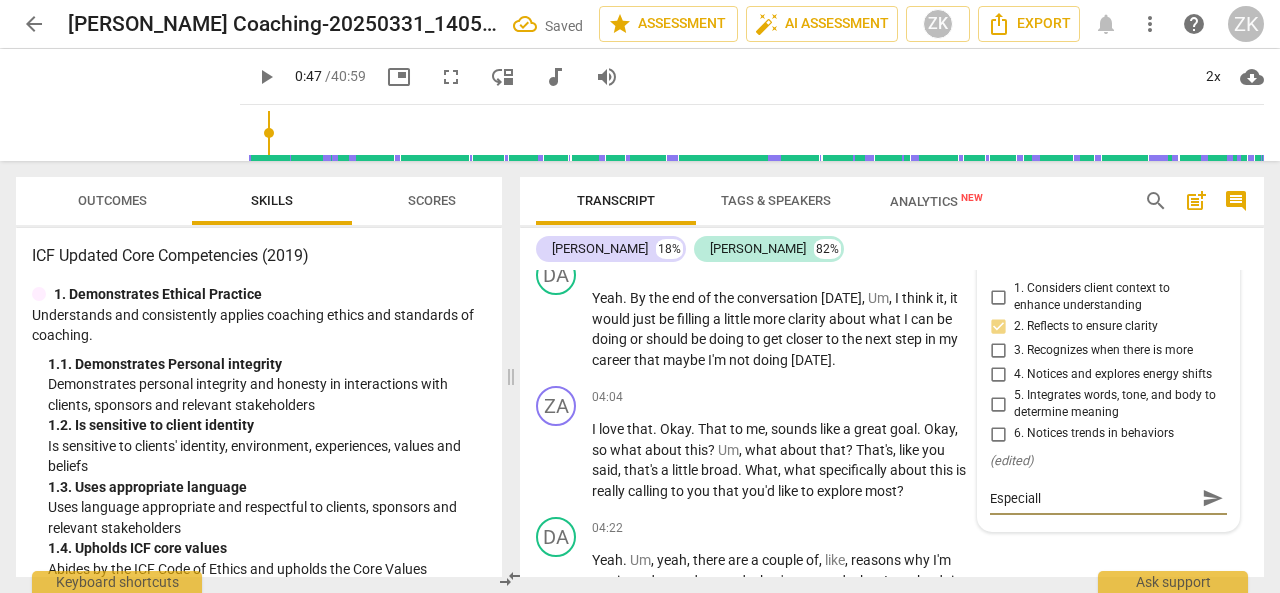 type on "Especially" 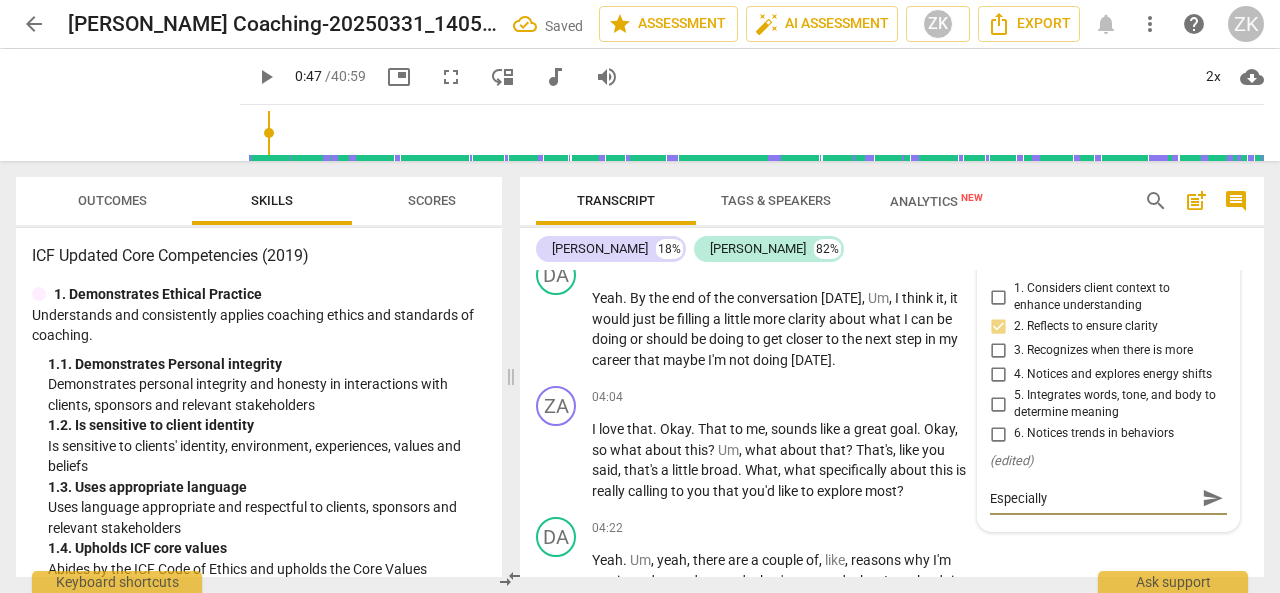 type on "Especially" 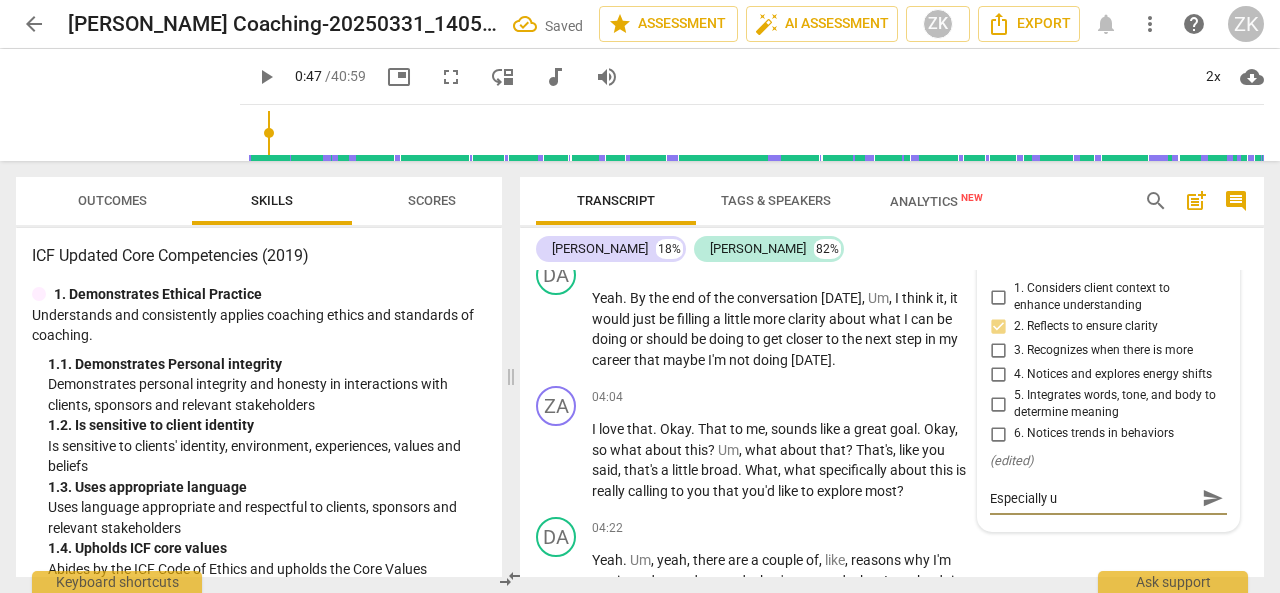 type on "Especially up" 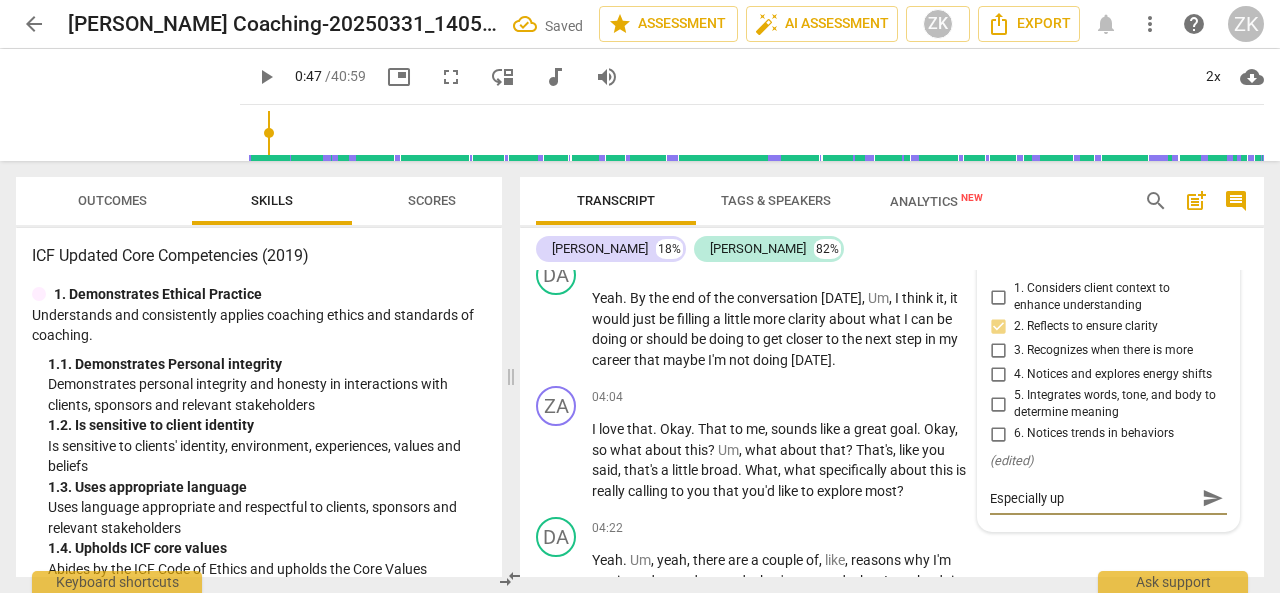type on "Especially up" 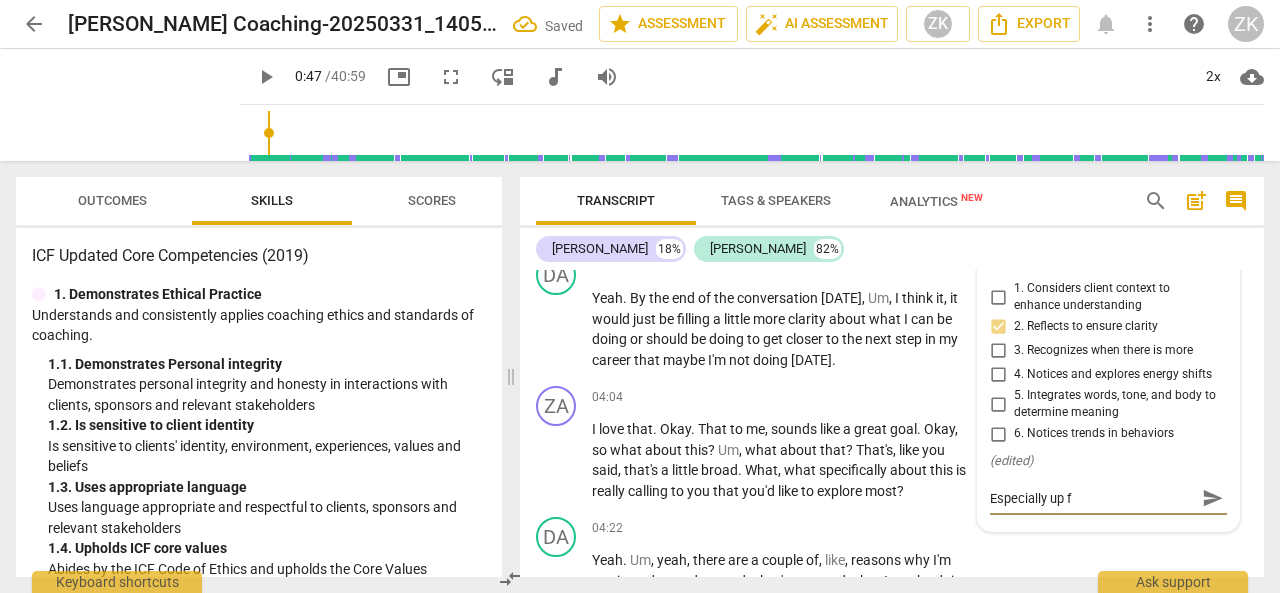 type on "Especially up fr" 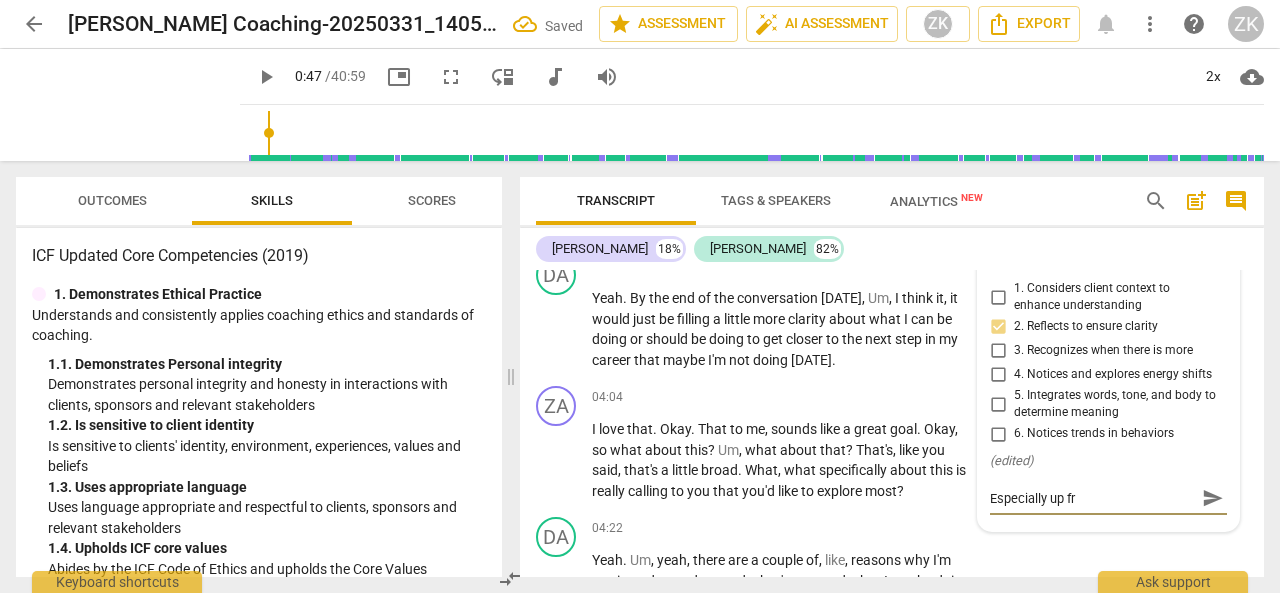 type on "Especially up fro" 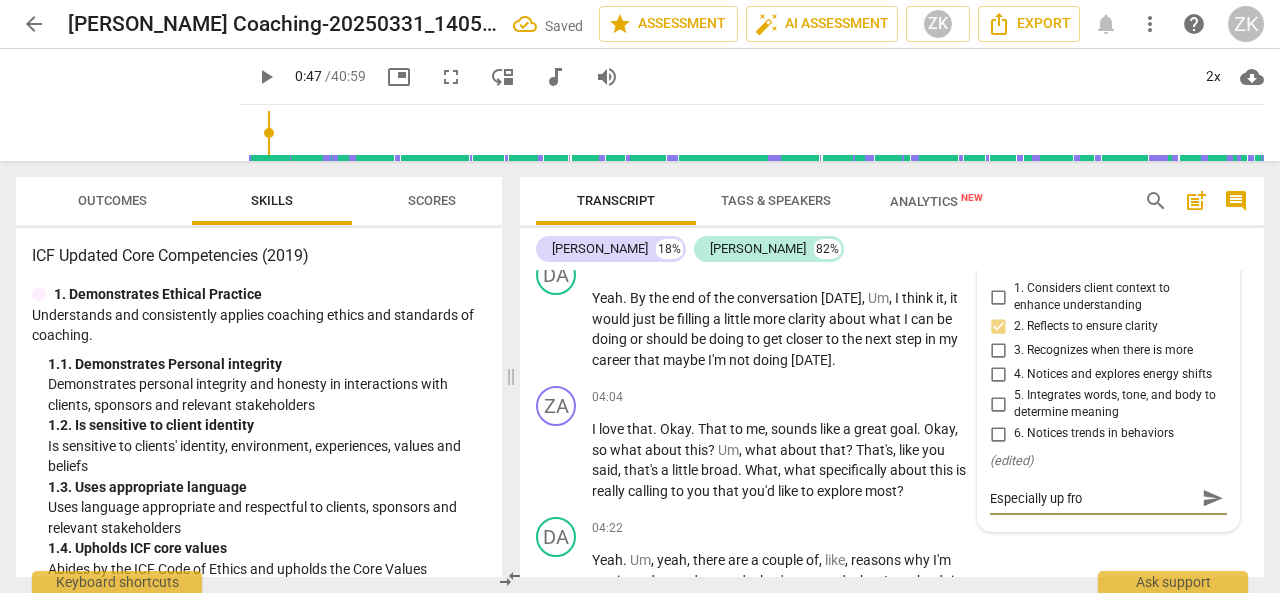 type on "Especially up fron" 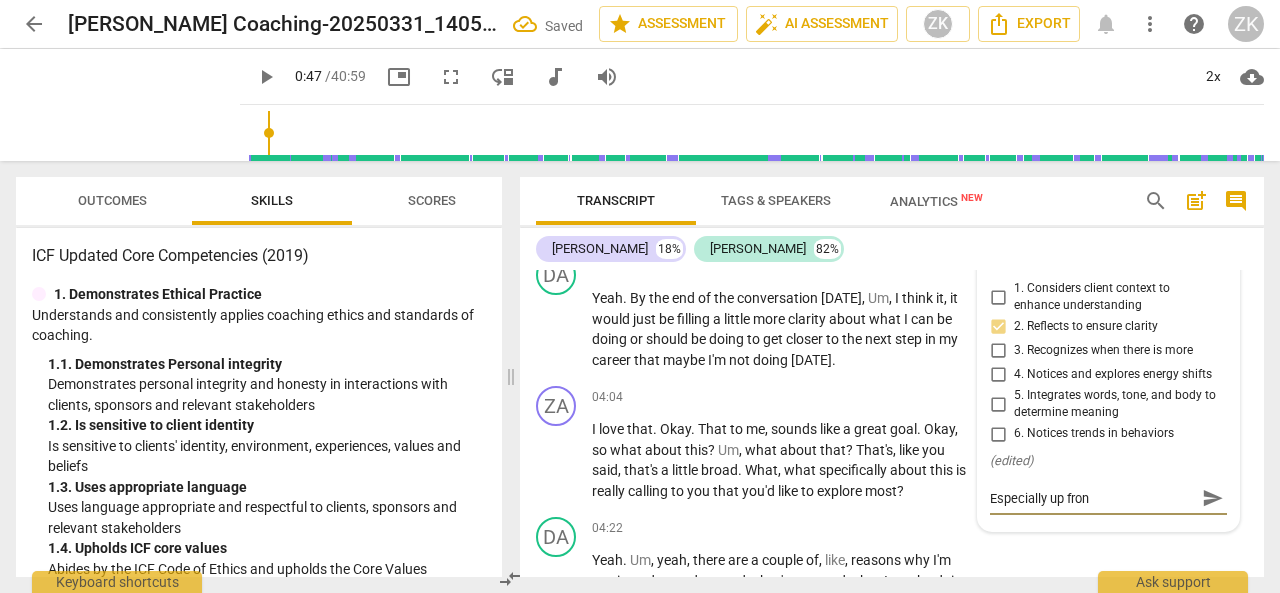 type on "Especially up front" 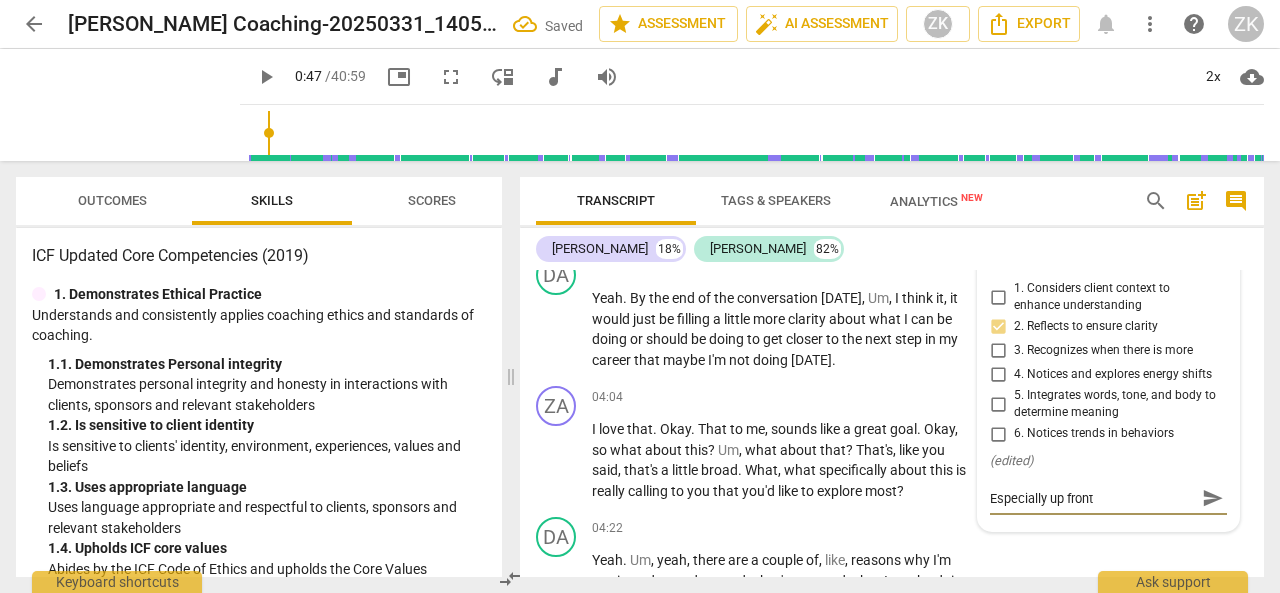 type on "Especially up front" 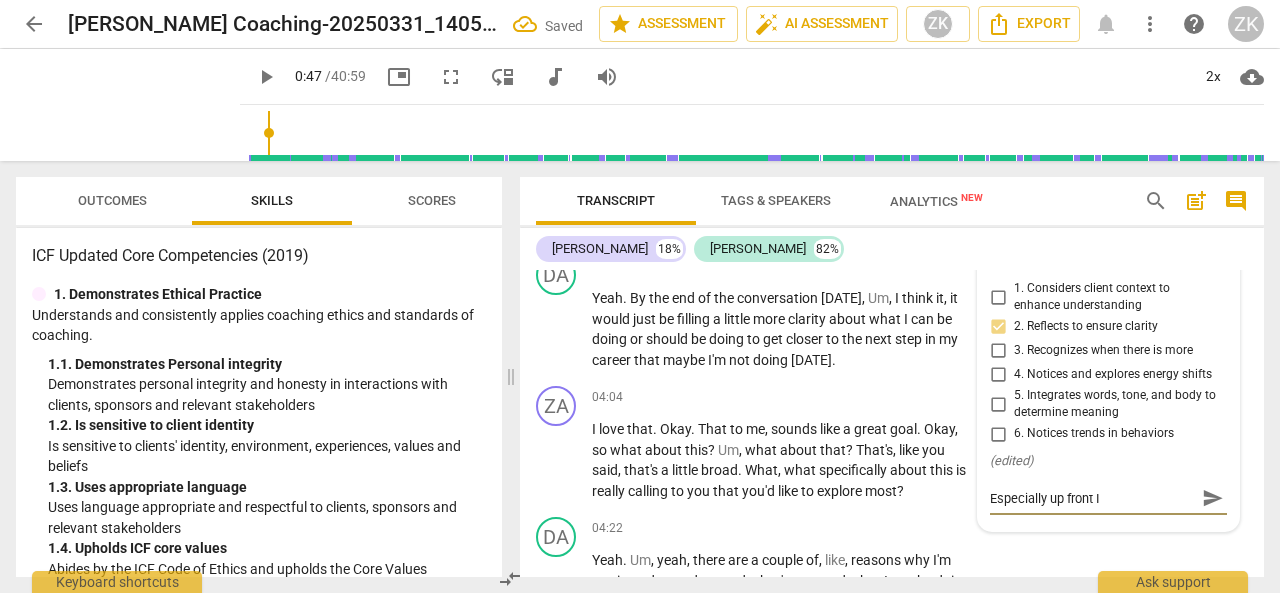 type on "Especially up front I" 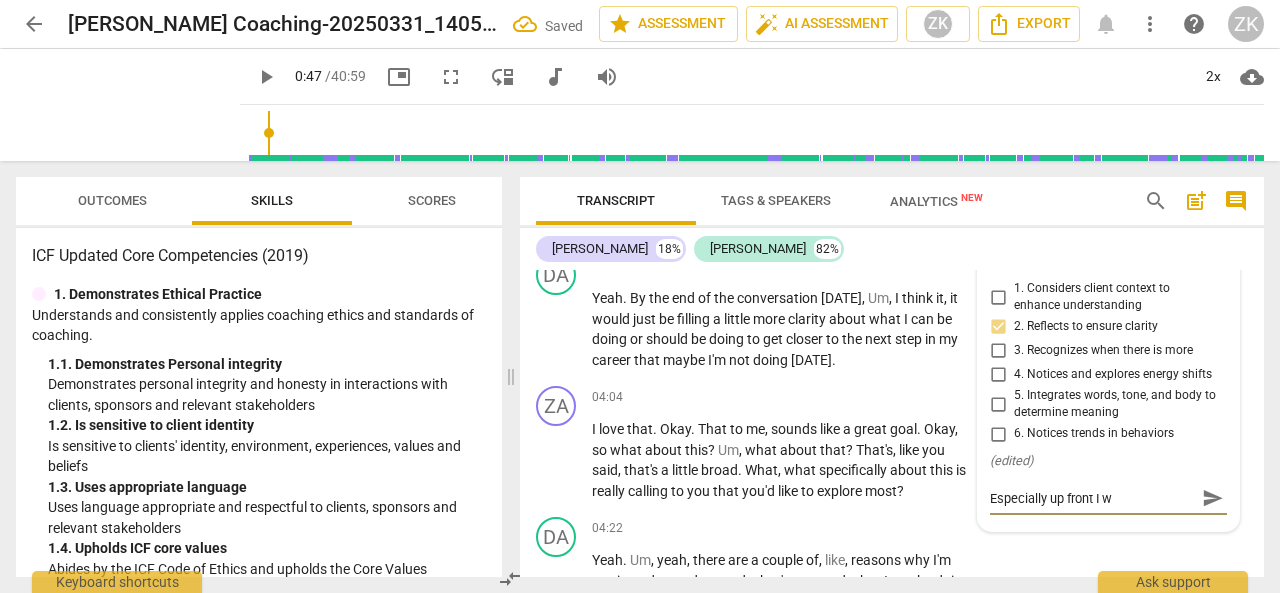 type on "Especially up front I wa" 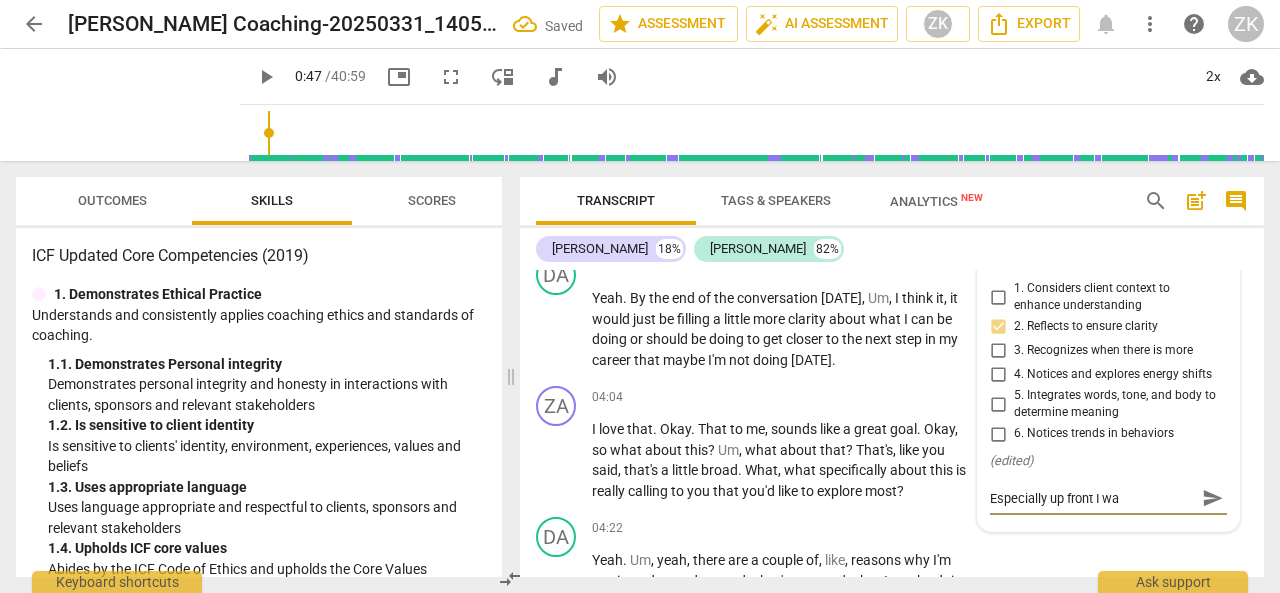 type on "Especially up front I wan" 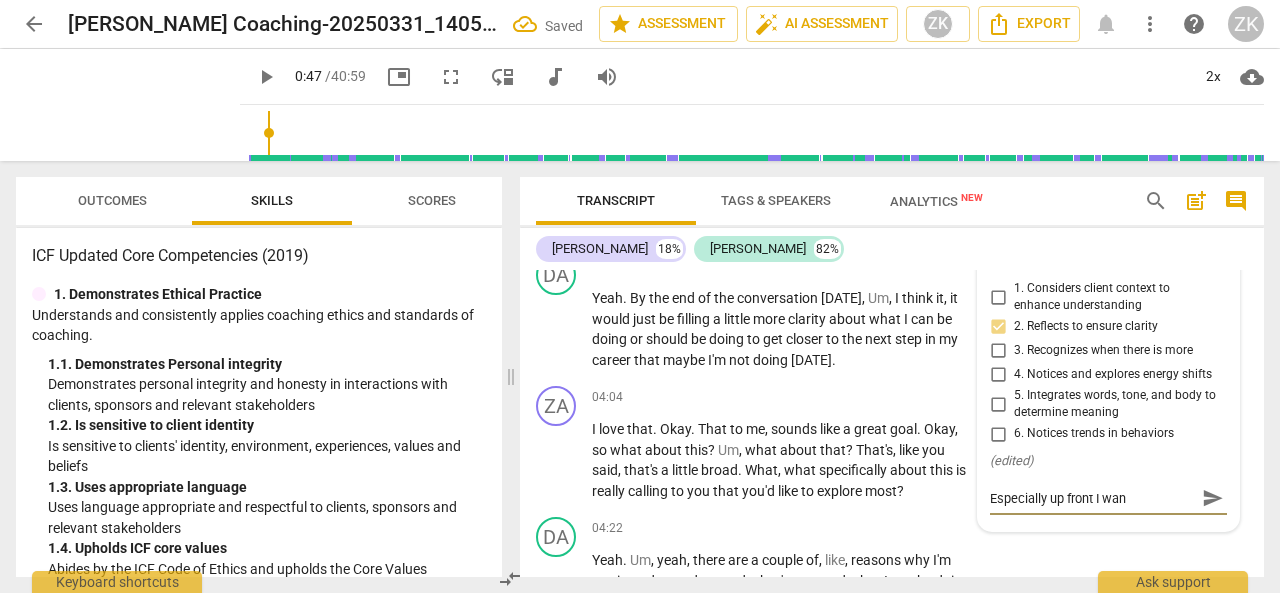 type on "Especially up front I want" 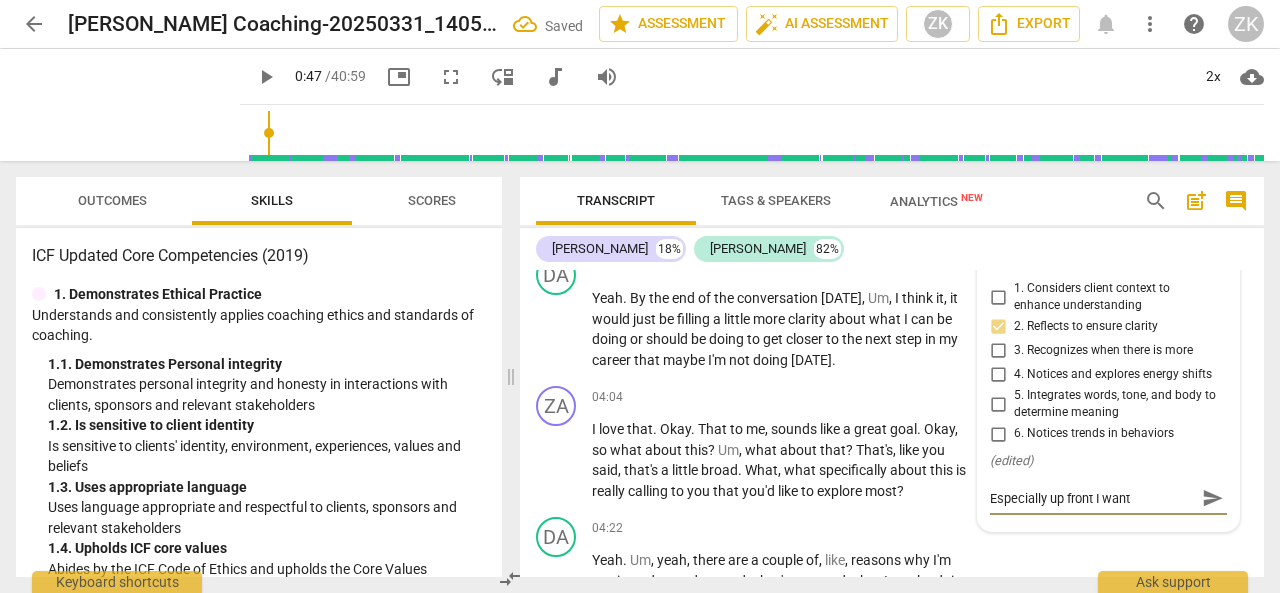 type on "Especially up front I want" 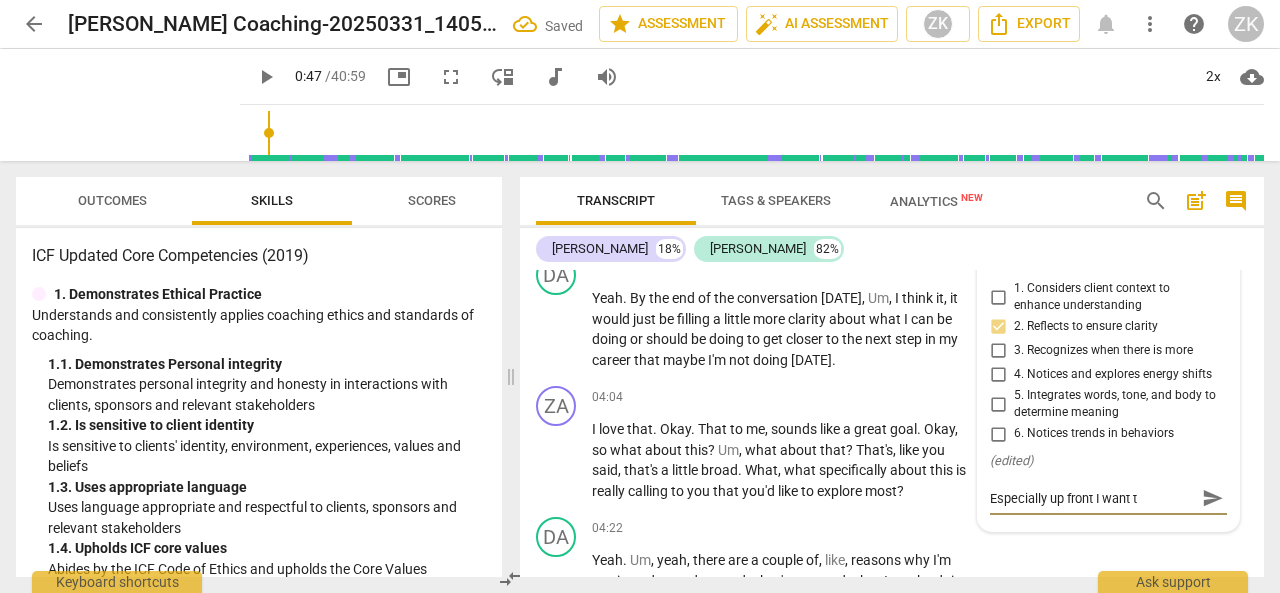 type on "Especially up front I want to" 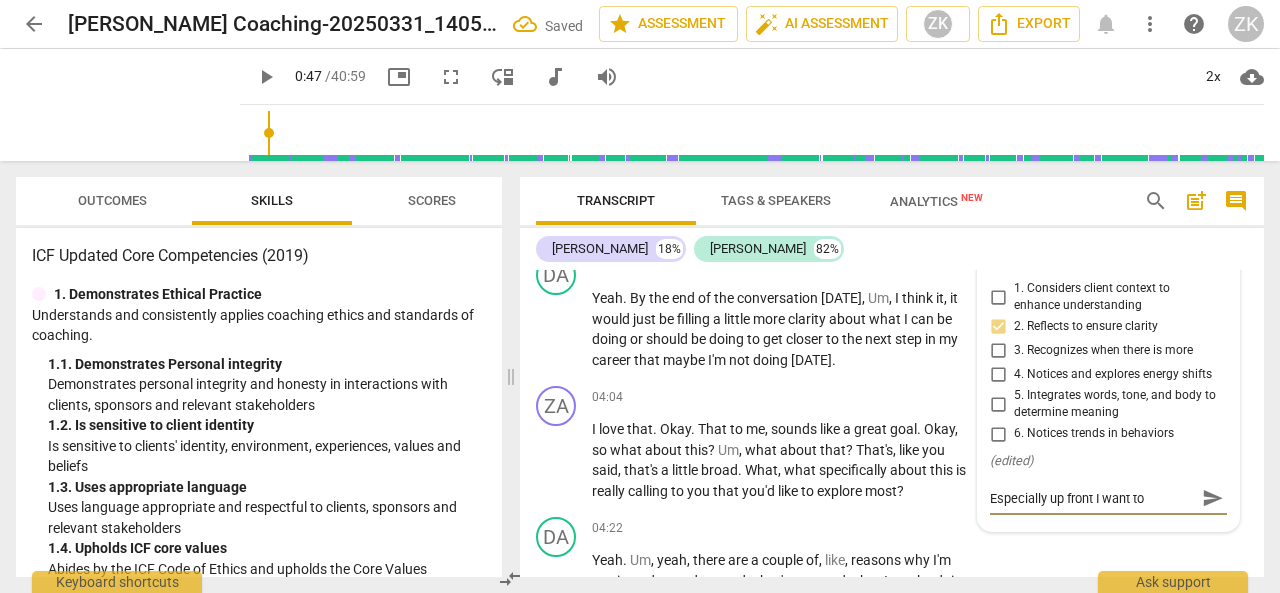 type on "Especially up front I want to" 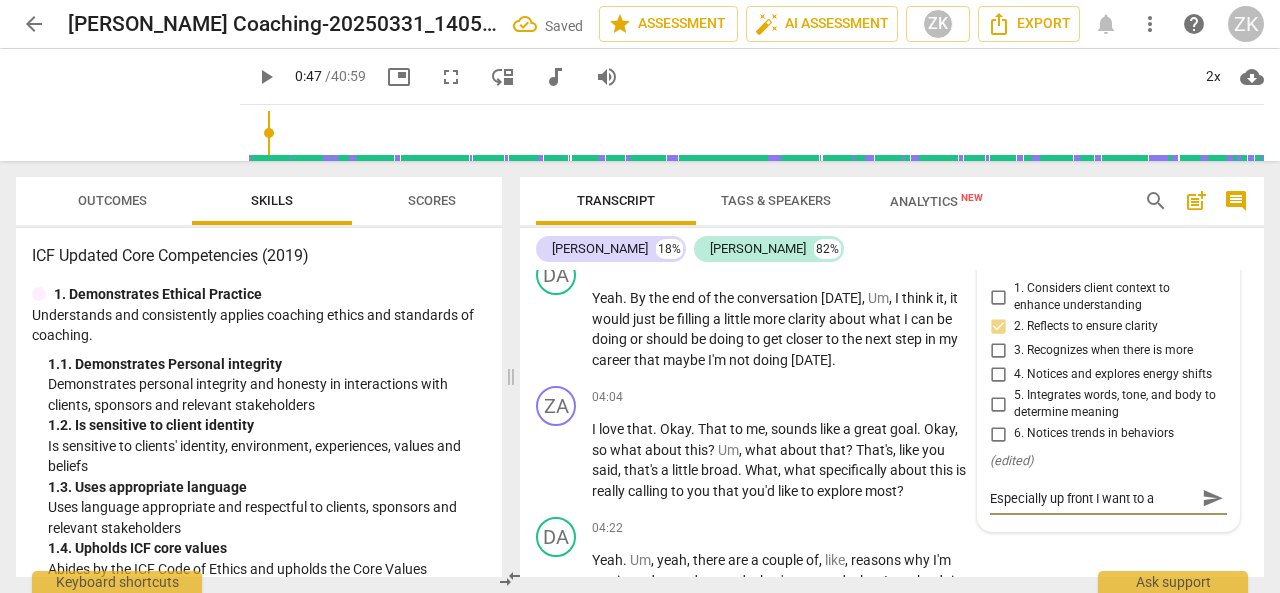 type on "Especially up front I want to ak" 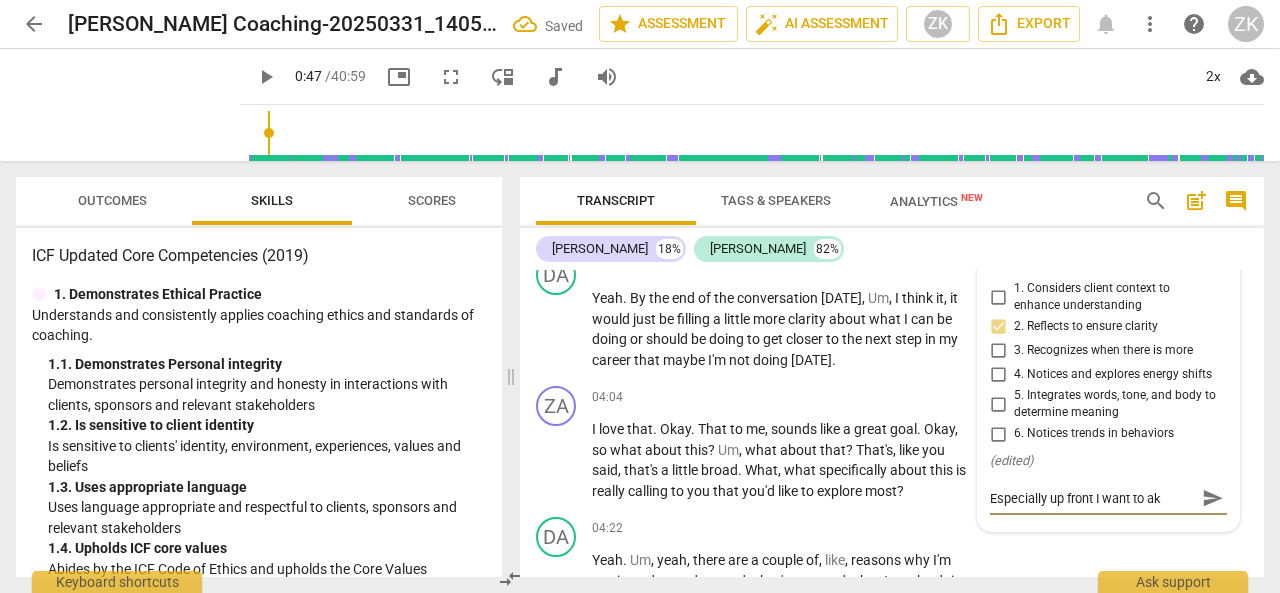 type on "Especially up front I want to ake" 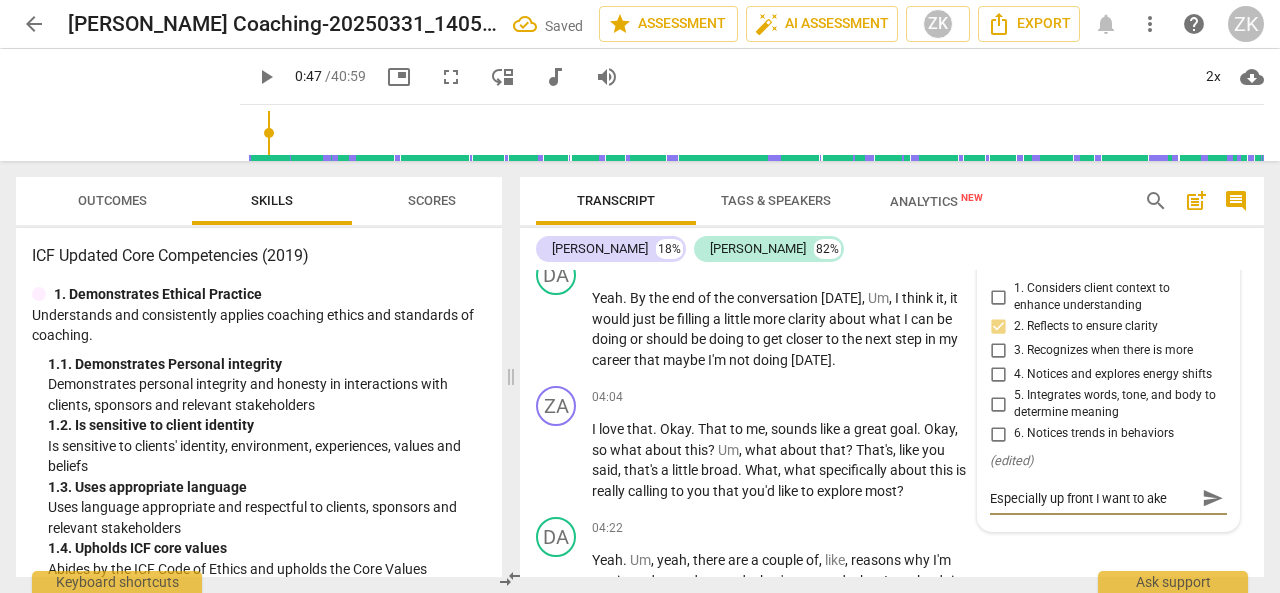 type on "Especially up front I want to ak" 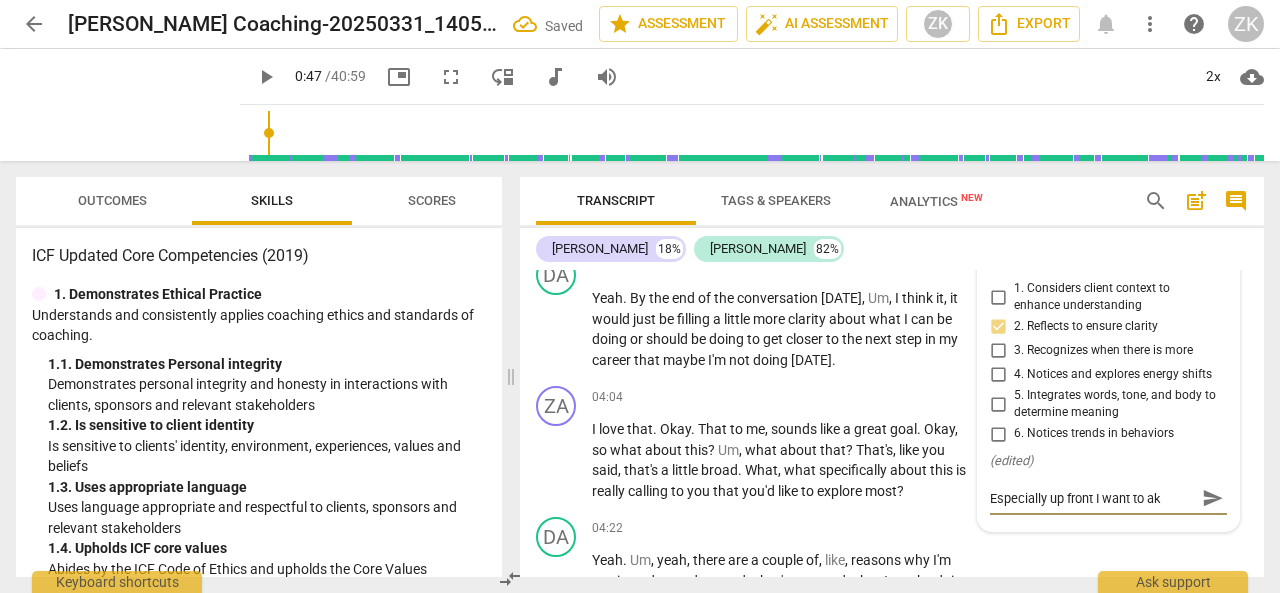 type on "Especially up front I want to a" 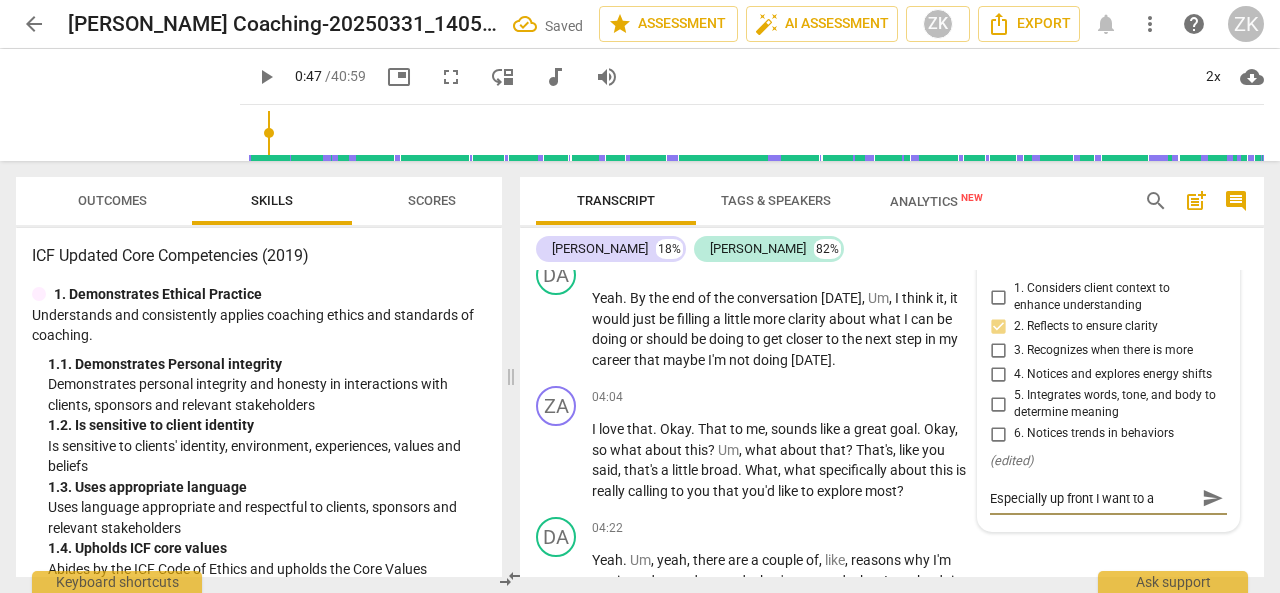 type on "Especially up front I want to" 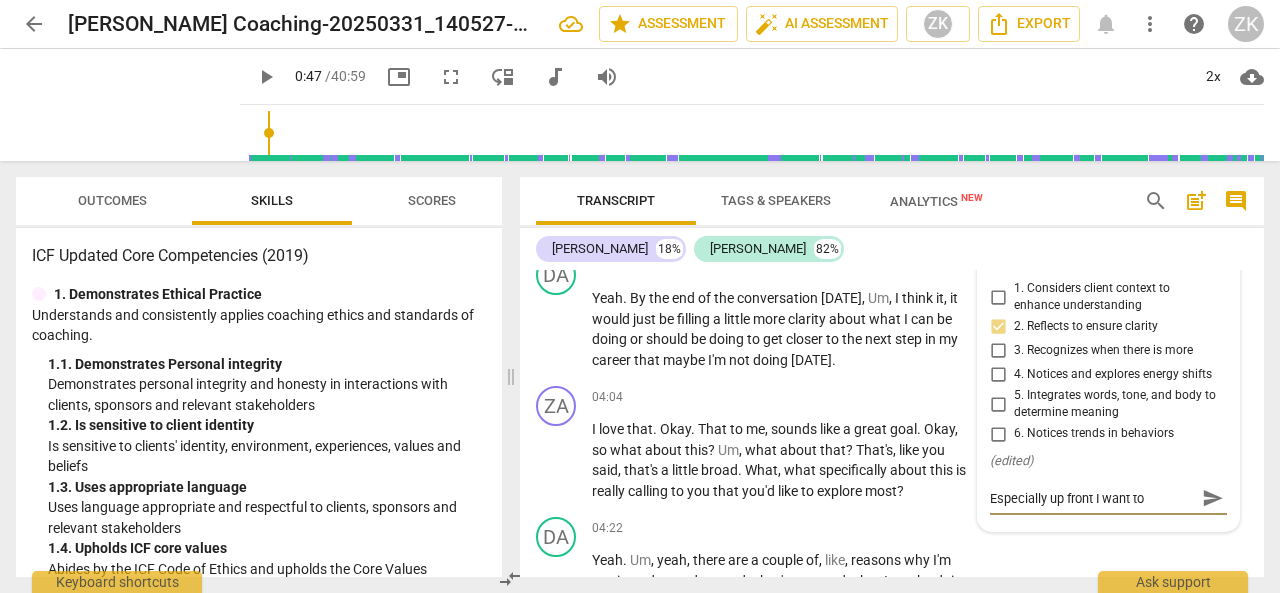 type on "Especially up front I want to m" 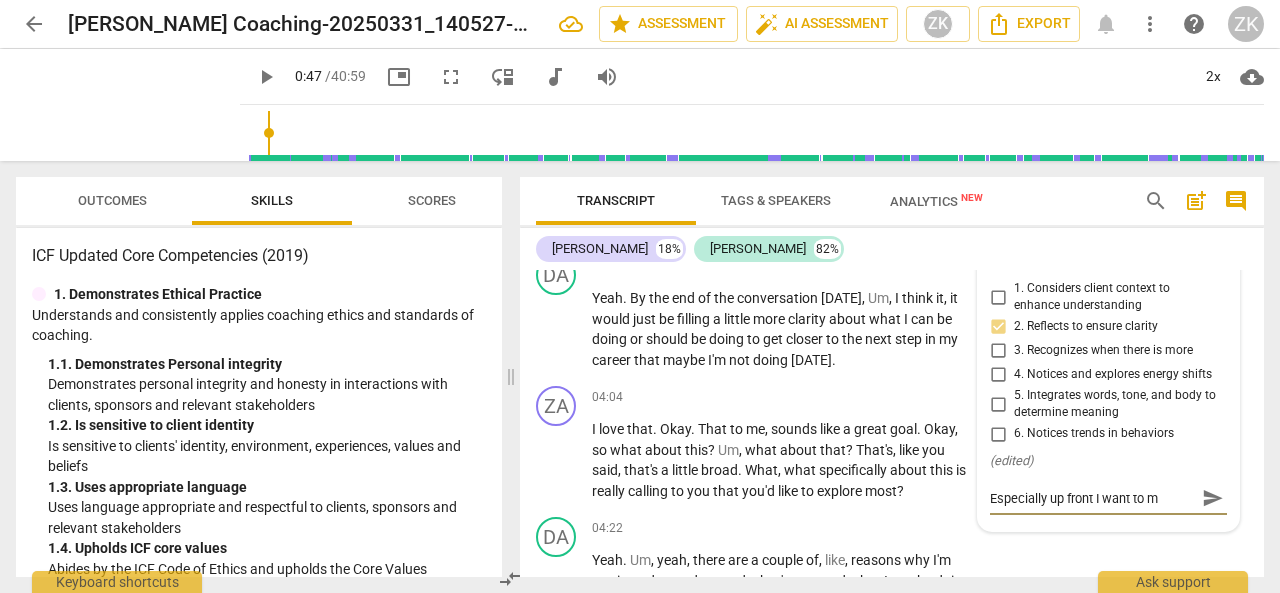 type on "Especially up front I want to ma" 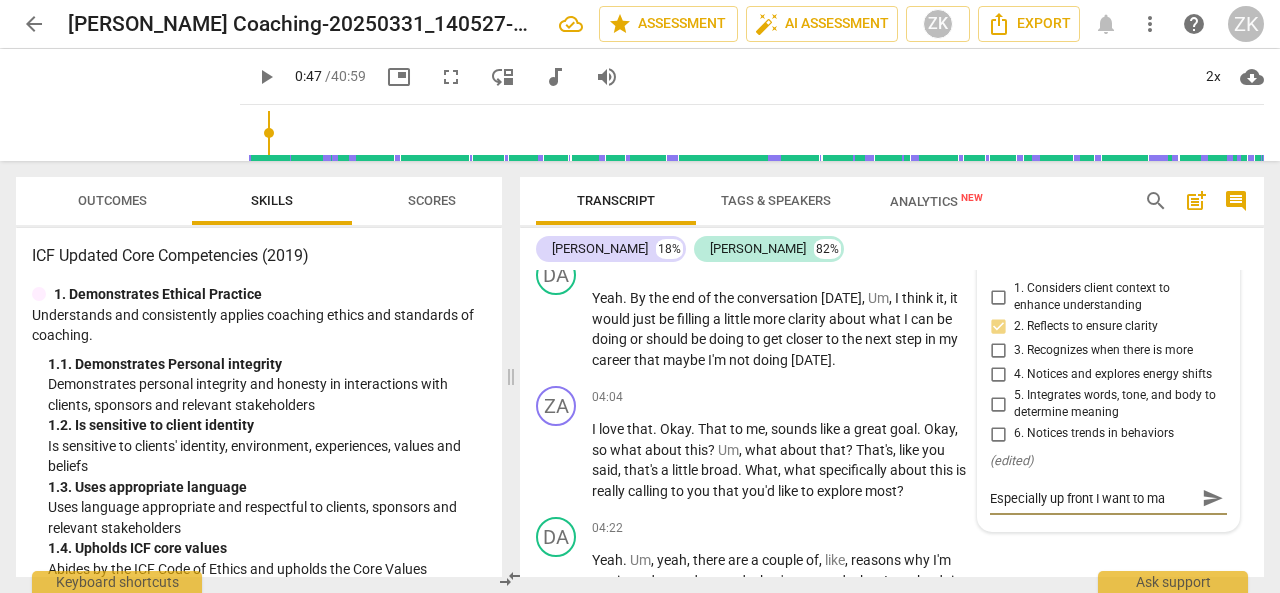 type on "Especially up front I want to mak" 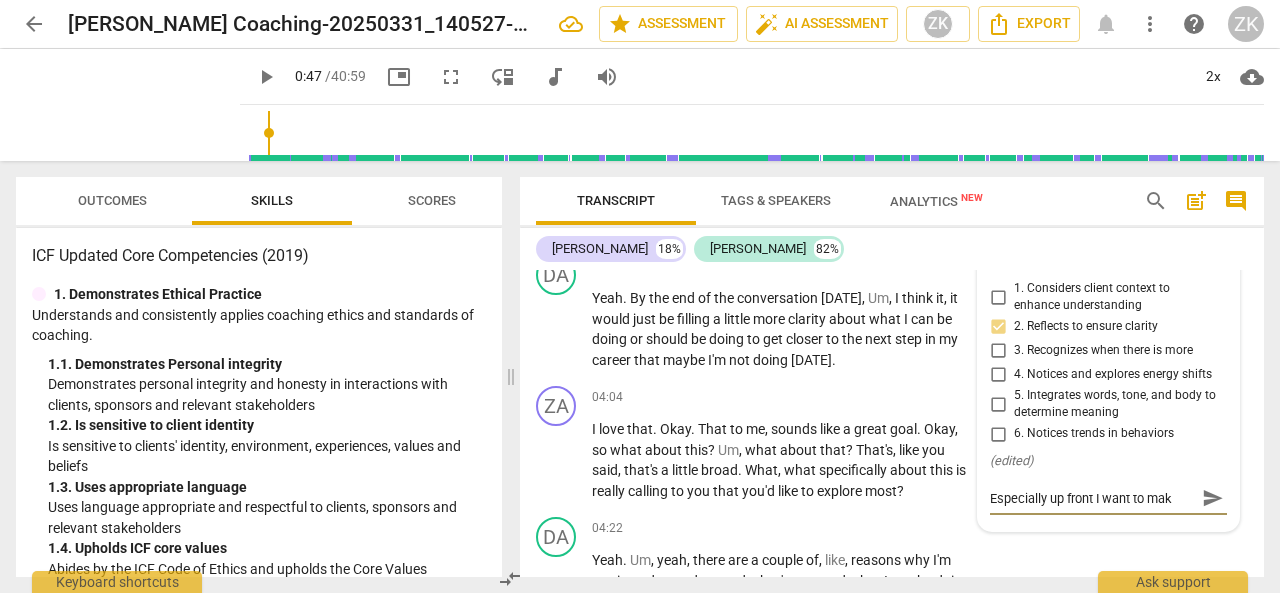 type on "Especially up front I want to make" 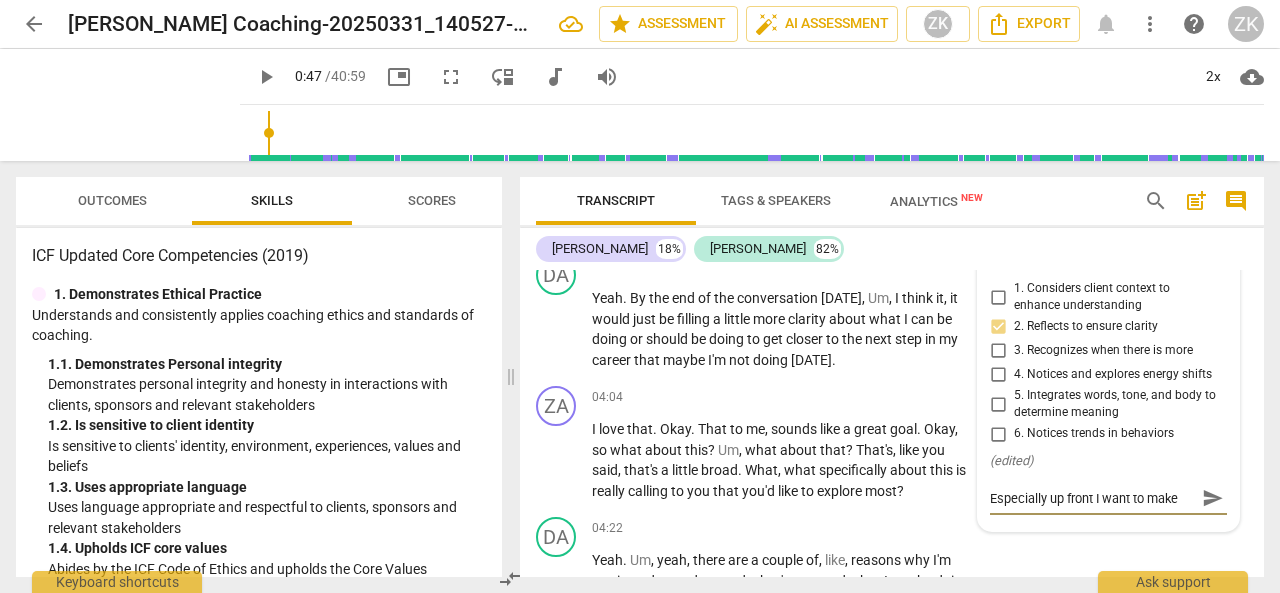 type on "Especially up front I want to make" 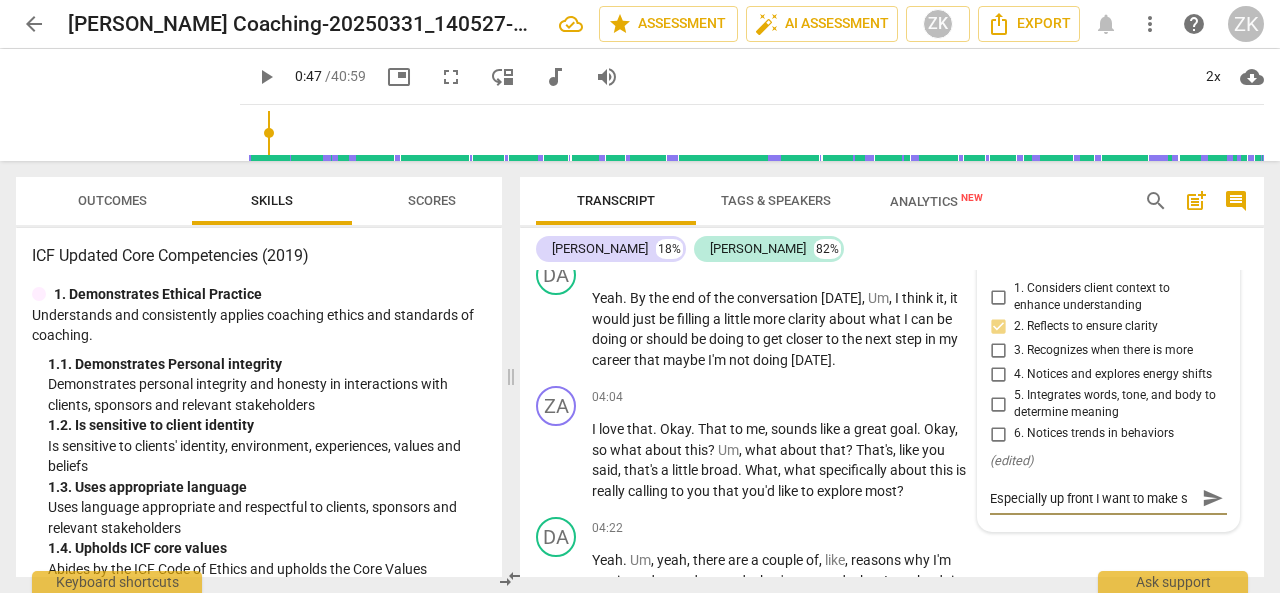 type on "Especially up front I want to make su" 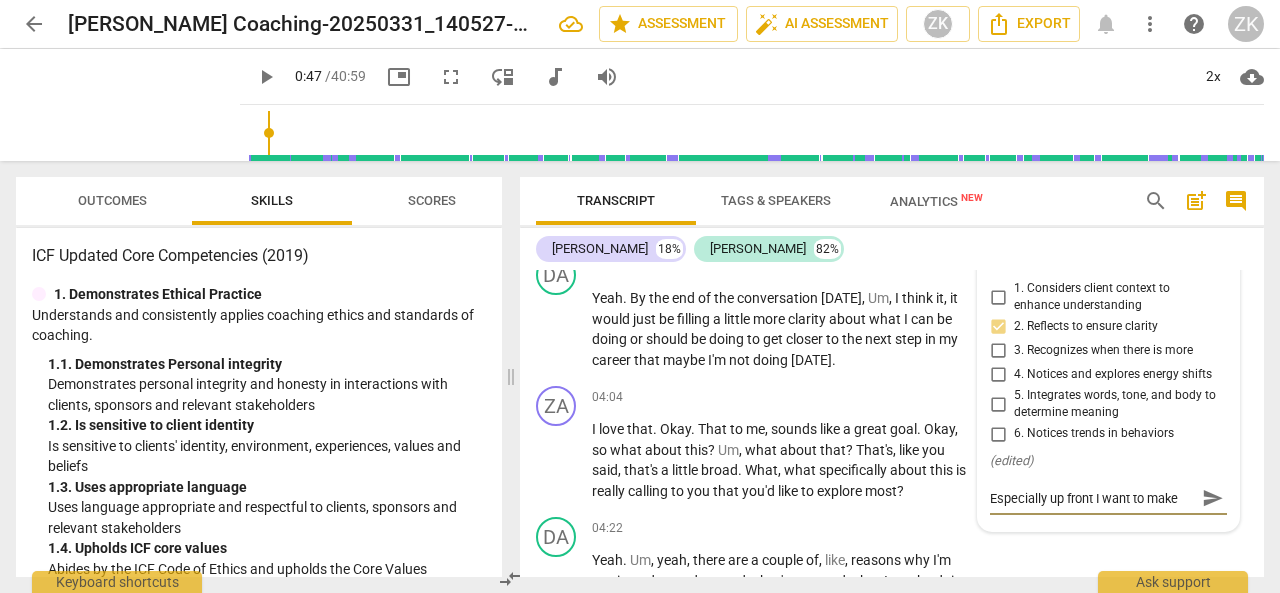 type on "Especially up front I want to make sur" 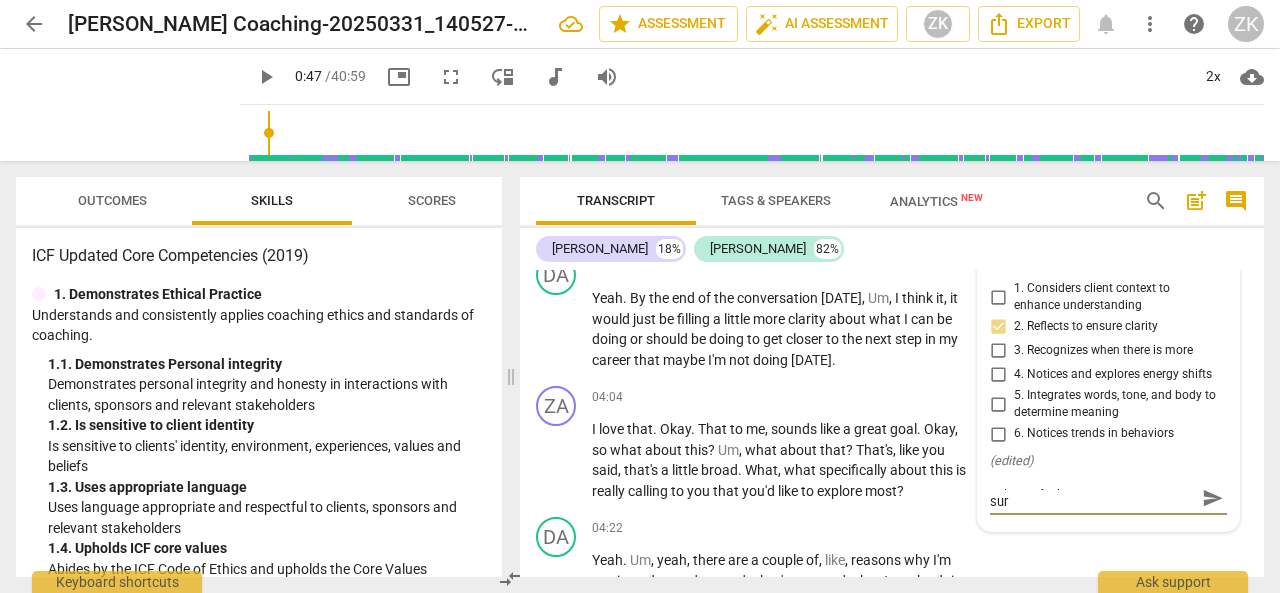 type on "Especially up front I want to make sure" 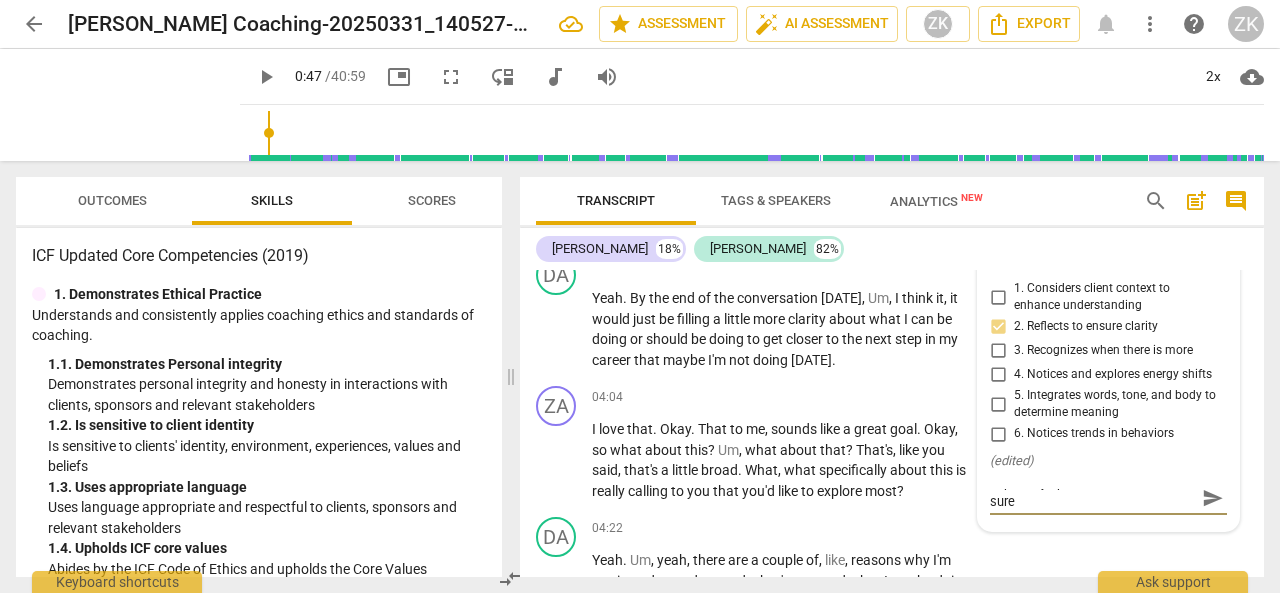 type on "Especially up front I want to make sure" 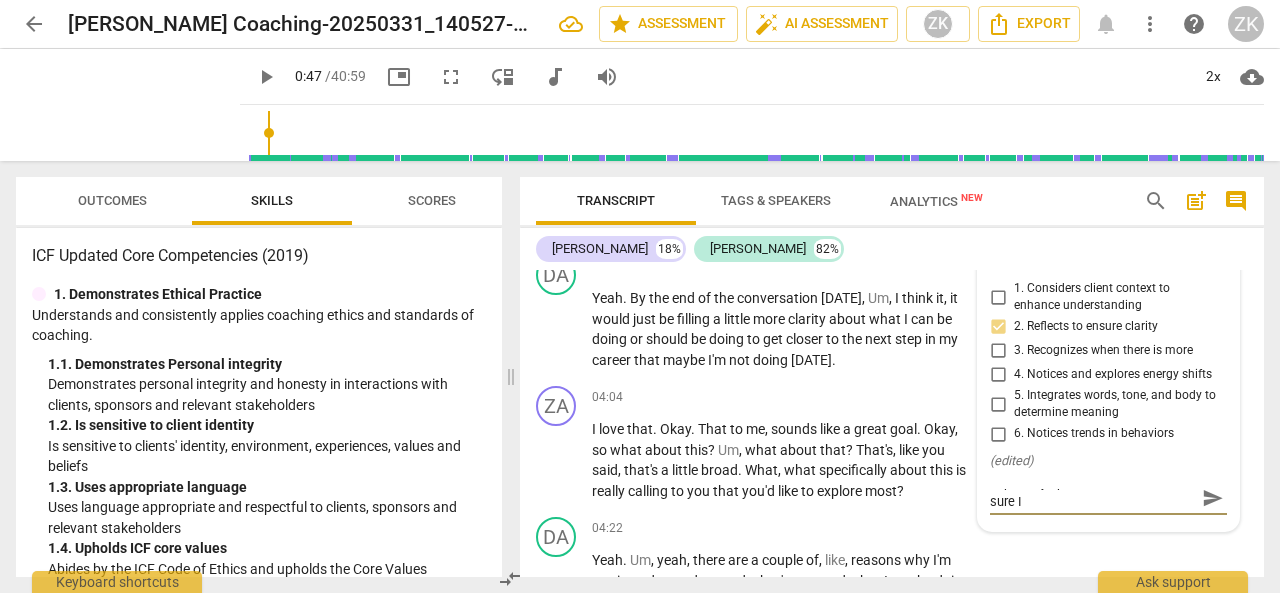 type on "Especially up front I want to make sure I'" 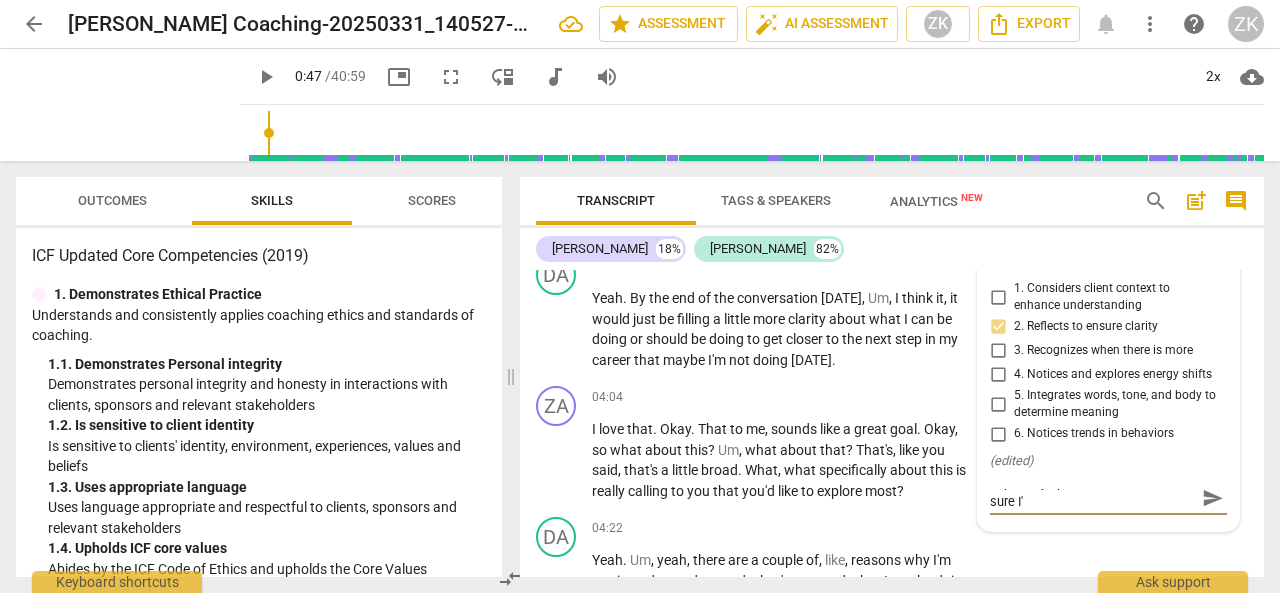 type on "Especially up front I want to make sure I'm" 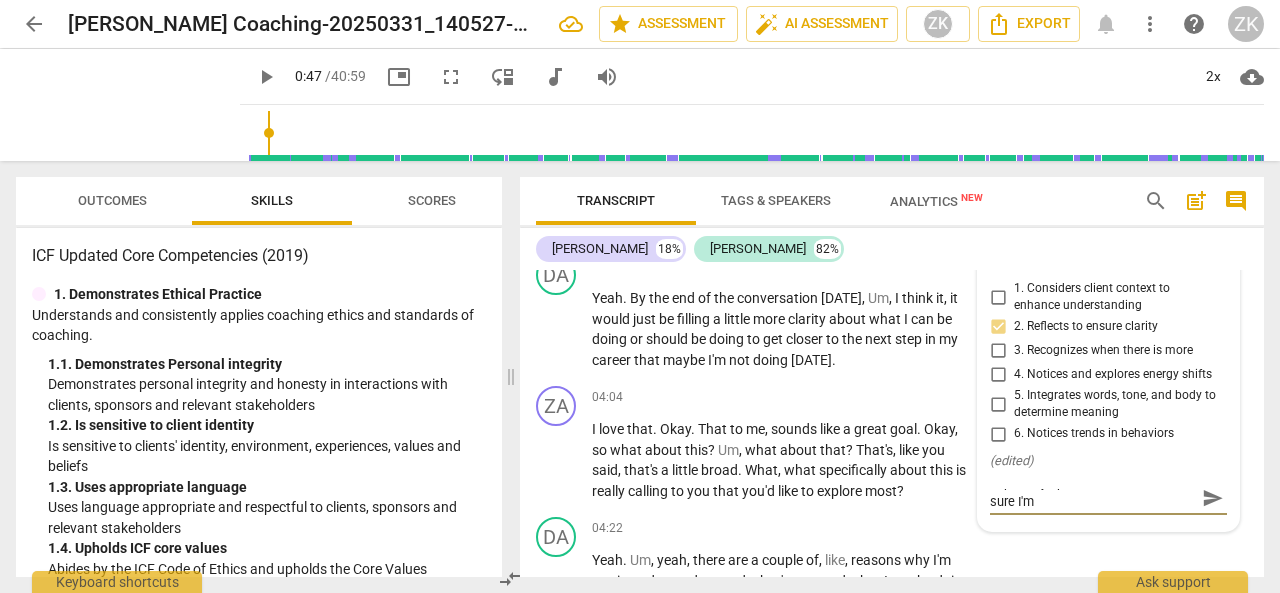 type on "Especially up front I want to make sure I'm" 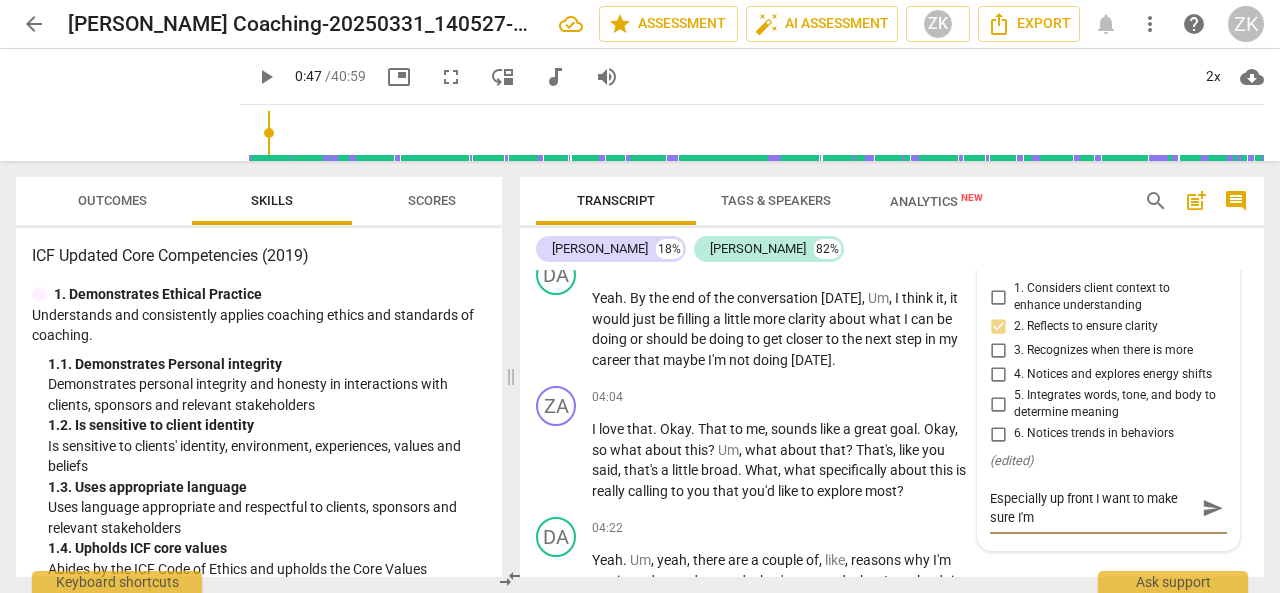 scroll, scrollTop: 0, scrollLeft: 0, axis: both 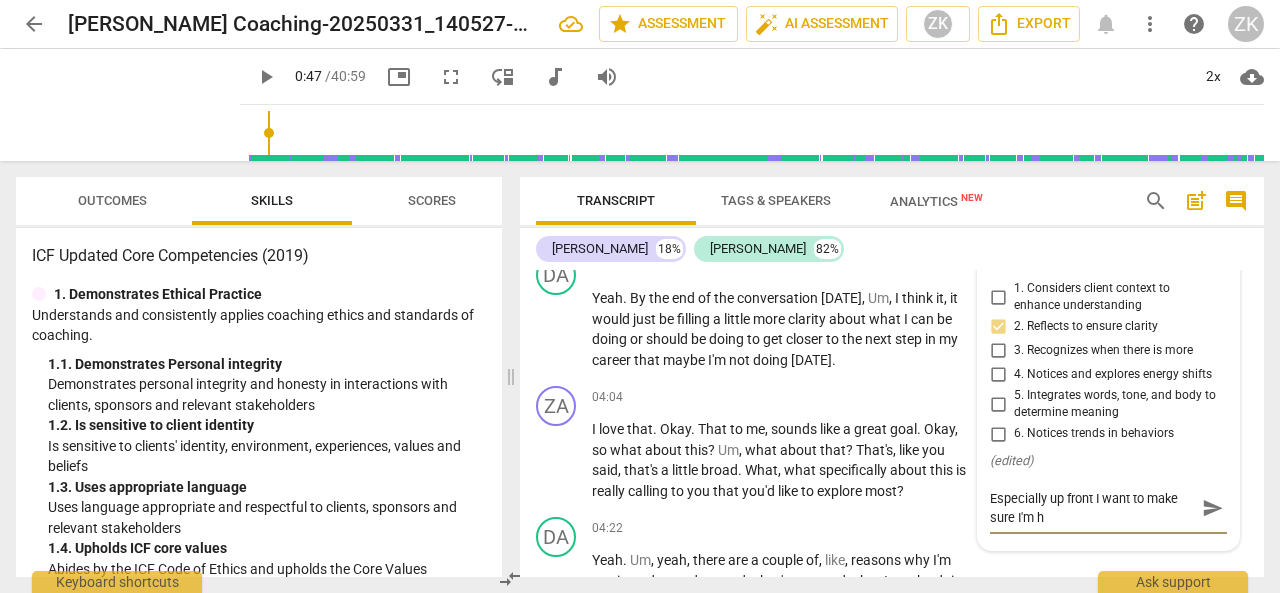 type on "Especially up front I want to make sure I'm he" 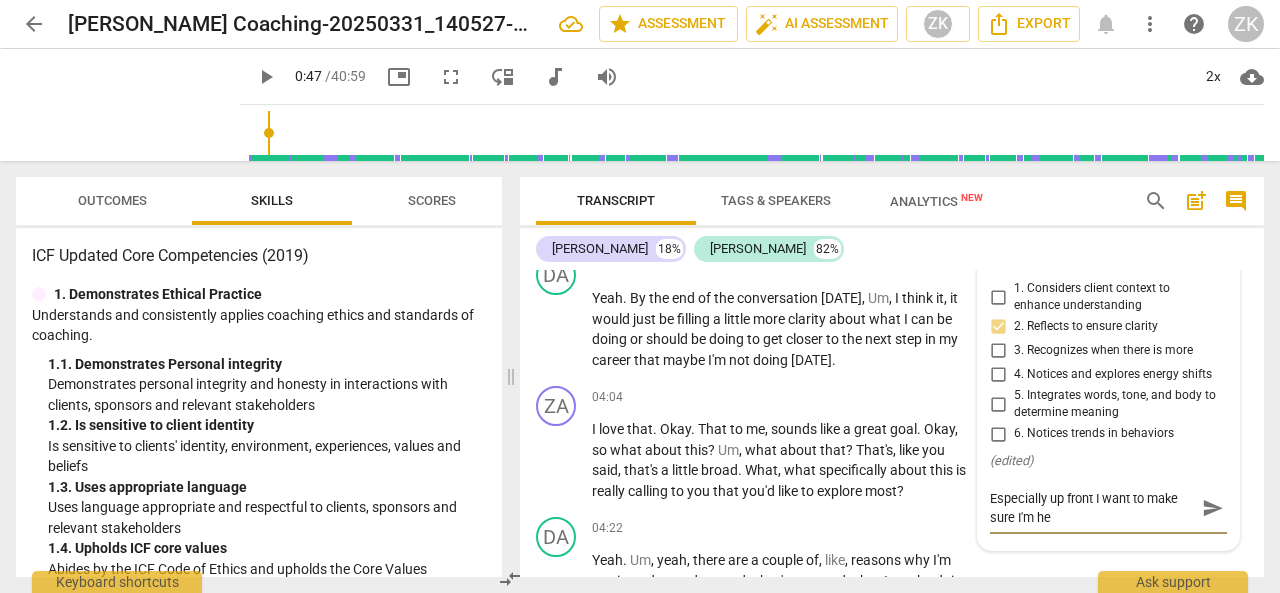 type on "Especially up front I want to make sure I'm hea" 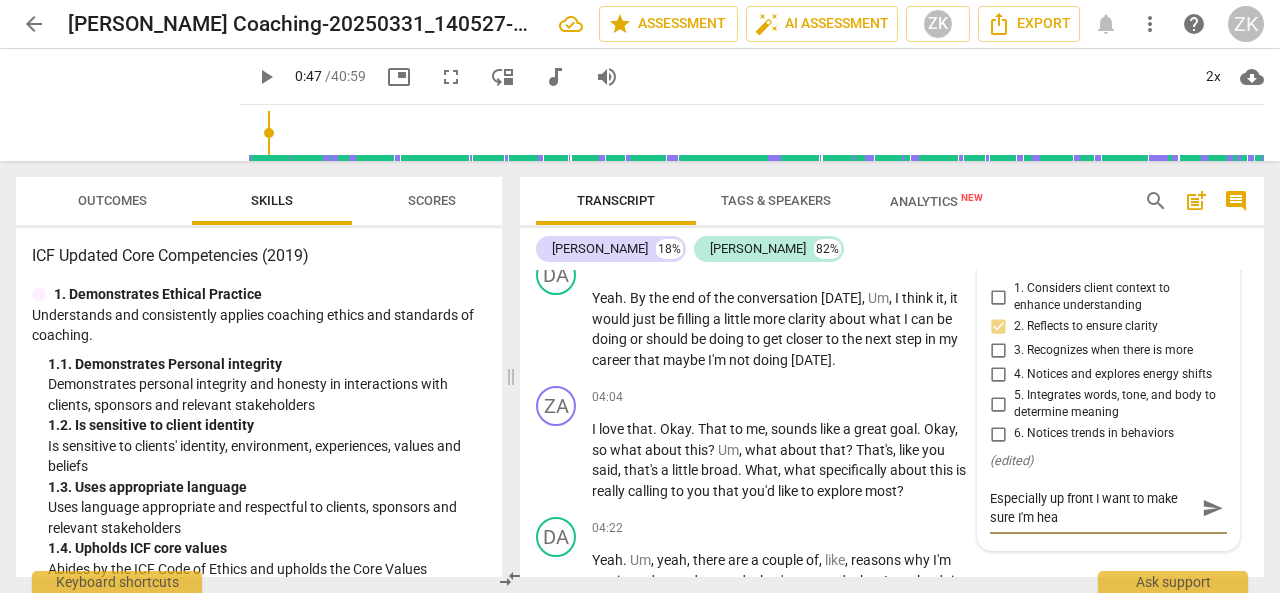 type on "Especially up front I want to make sure I'm hear" 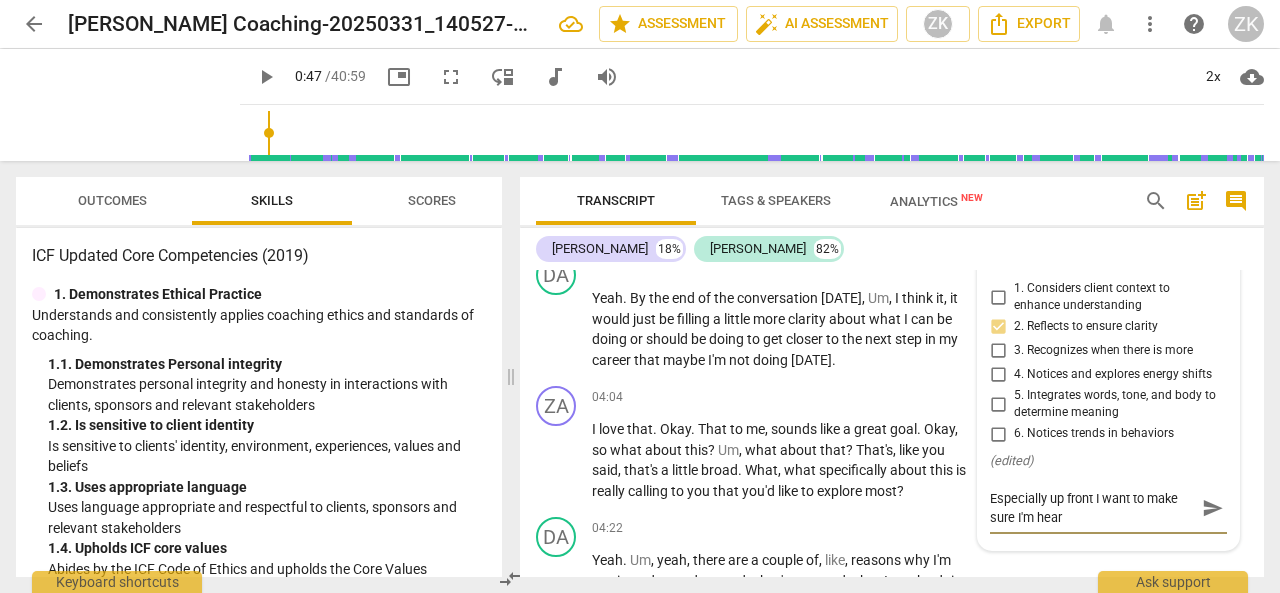 type on "Especially up front I want to make sure I'm heari" 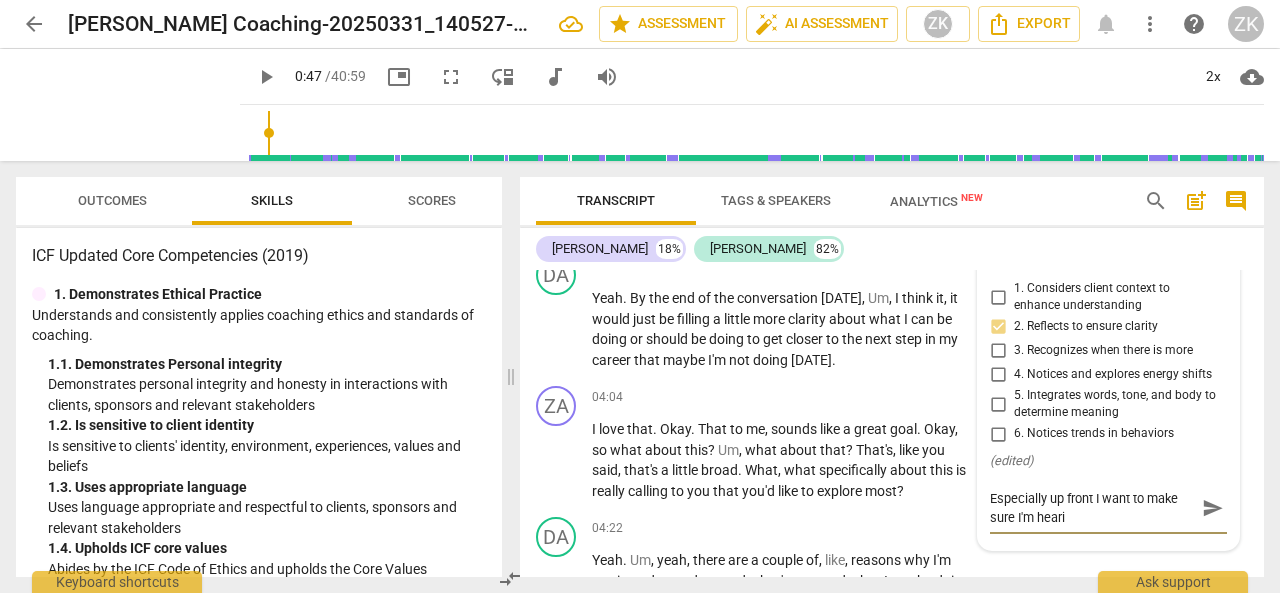 type on "Especially up front I want to make sure I'm hearin" 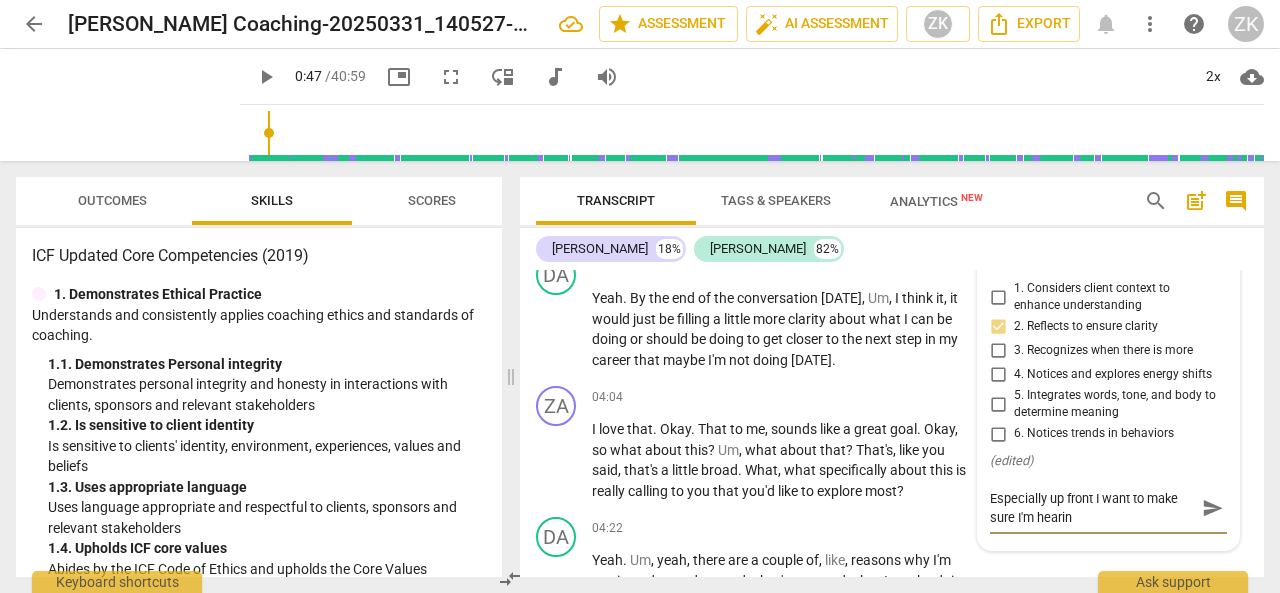 type on "Especially up front I want to make sure I'm hearing" 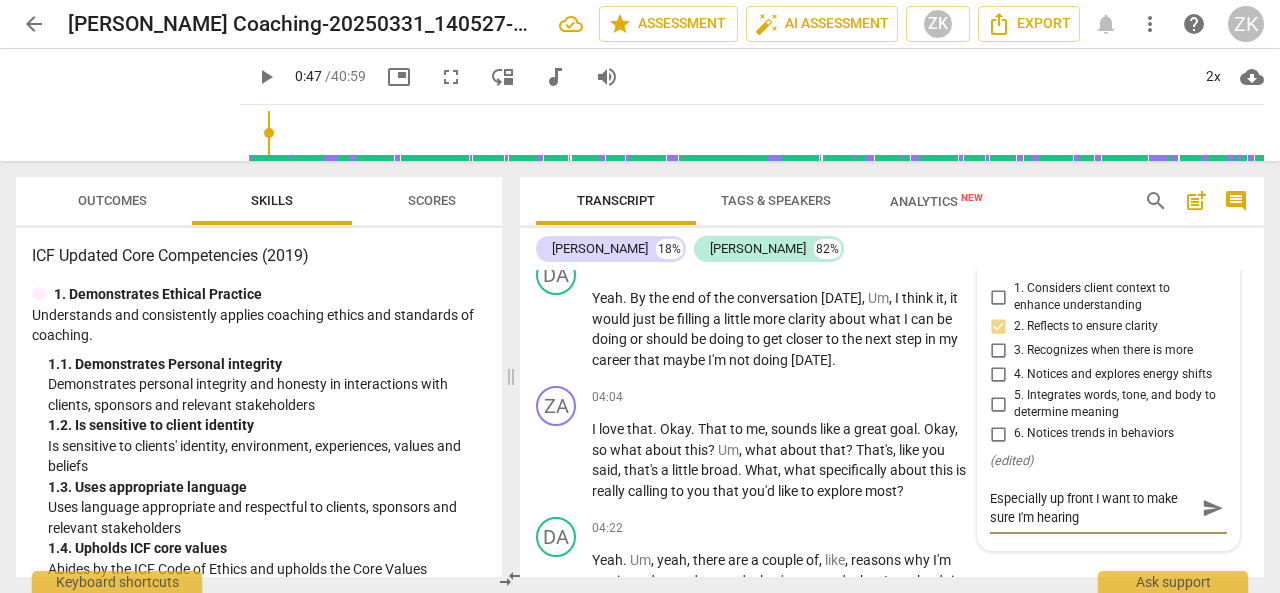 type on "Especially up front I want to make sure I'm hearing" 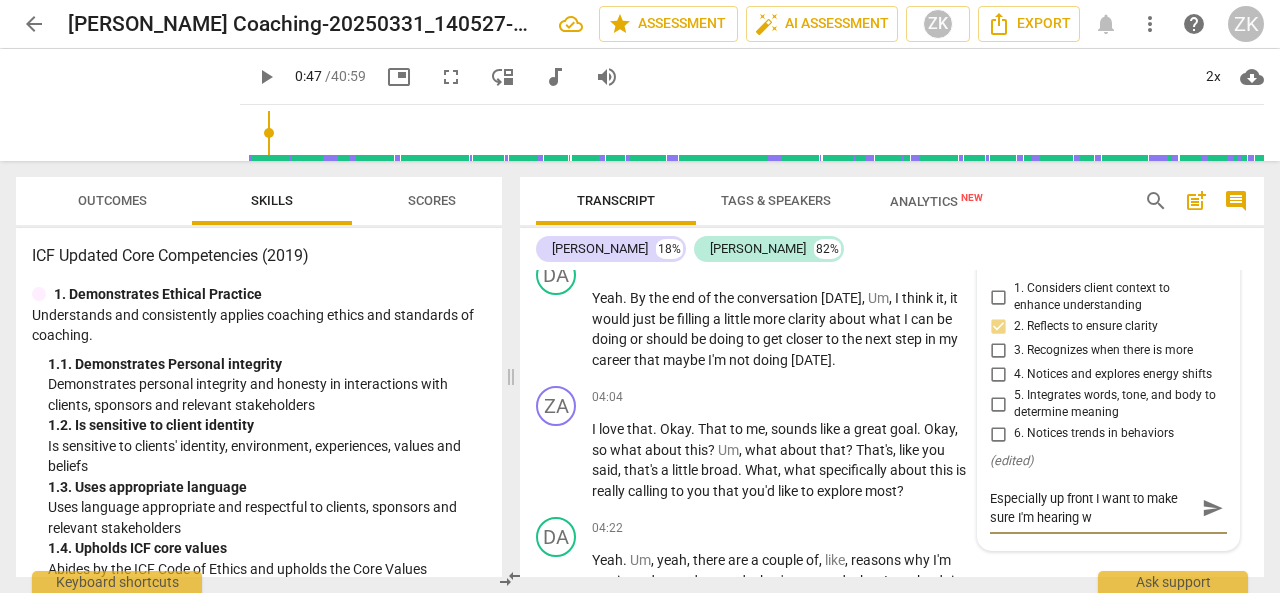 type on "Especially up front I want to make sure I'm hearing wh" 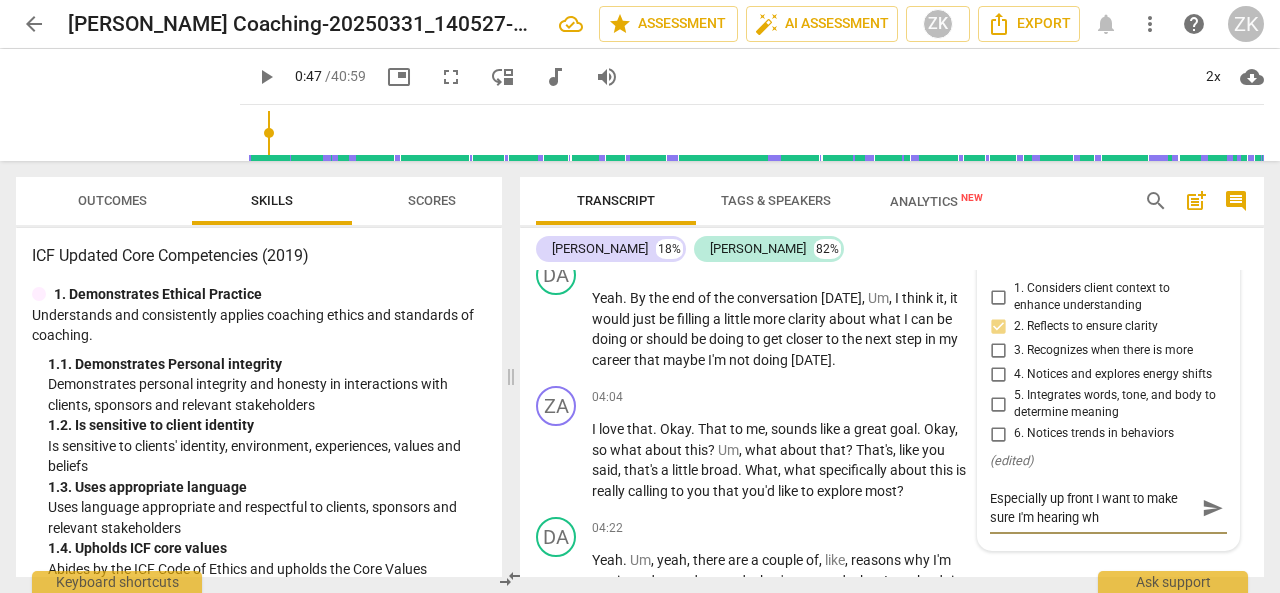 type on "Especially up front I want to make sure I'm hearing wha" 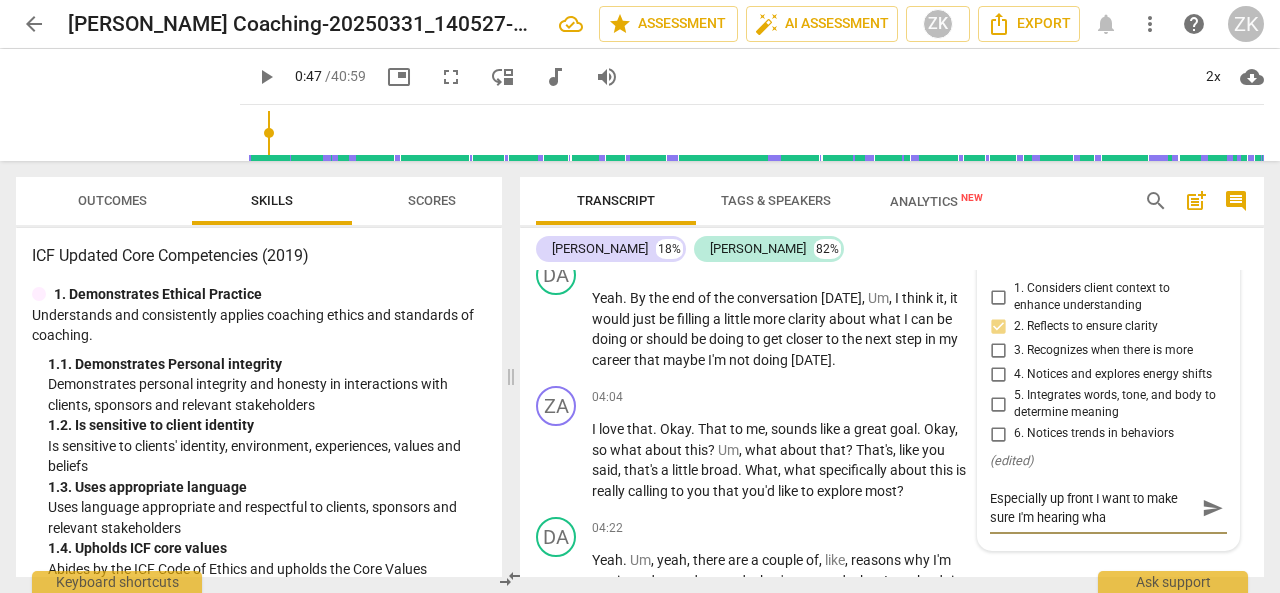 type on "Especially up front I want to make sure I'm hearing what" 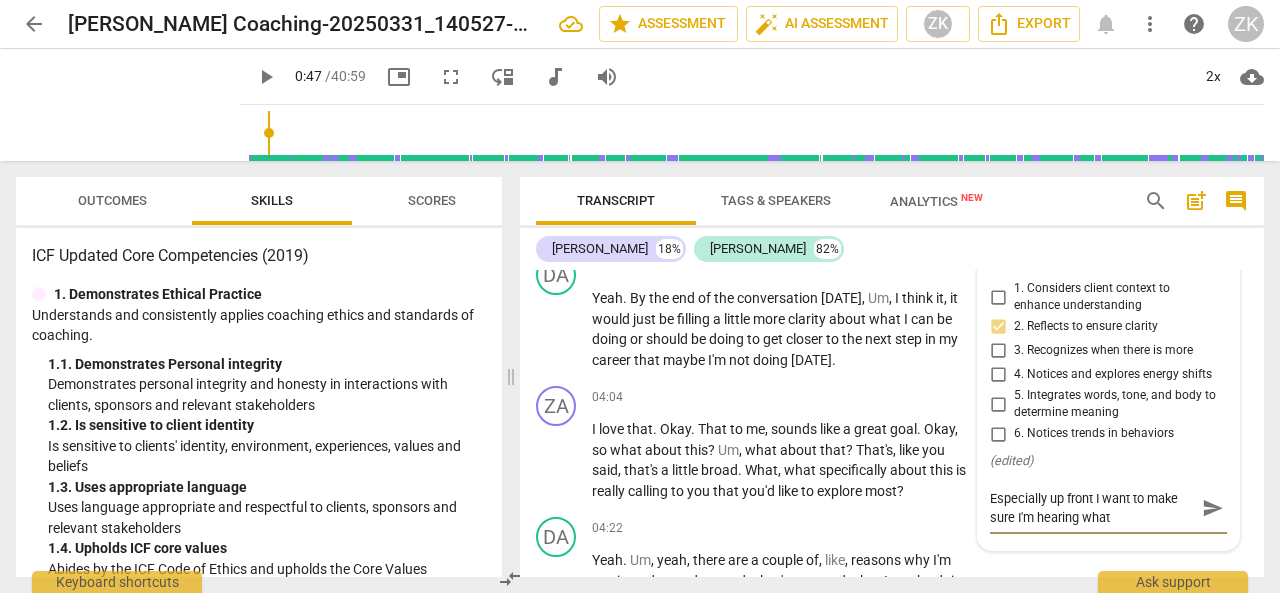 type on "Especially up front I want to make sure I'm hearing what" 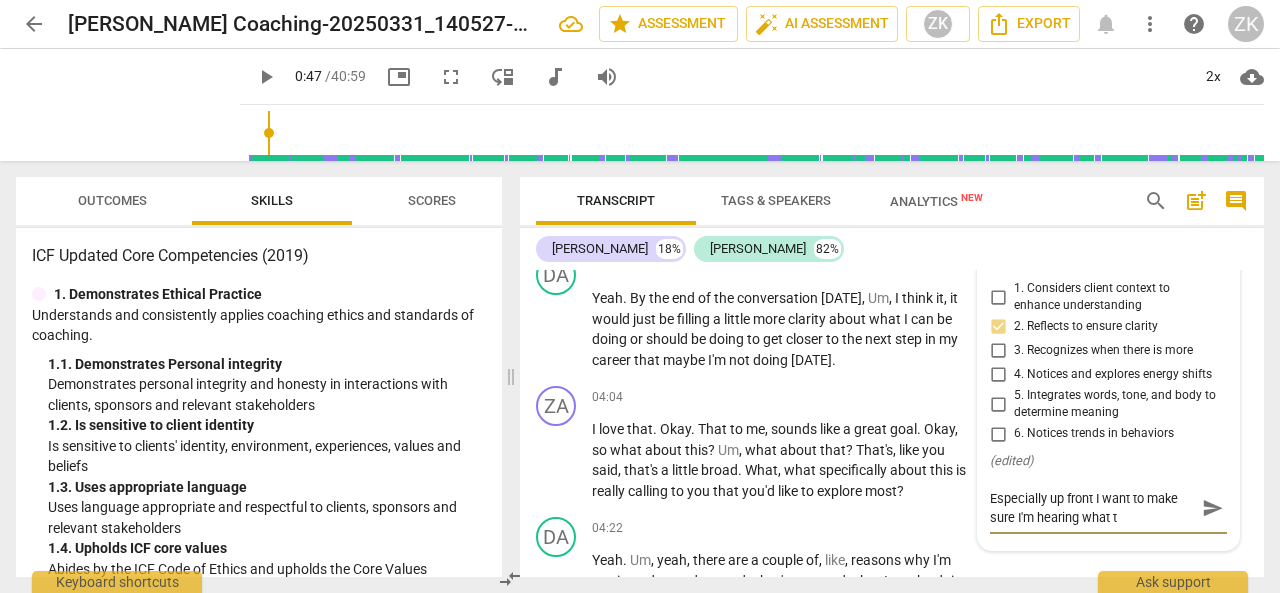 type on "Especially up front I want to make sure I'm hearing what th" 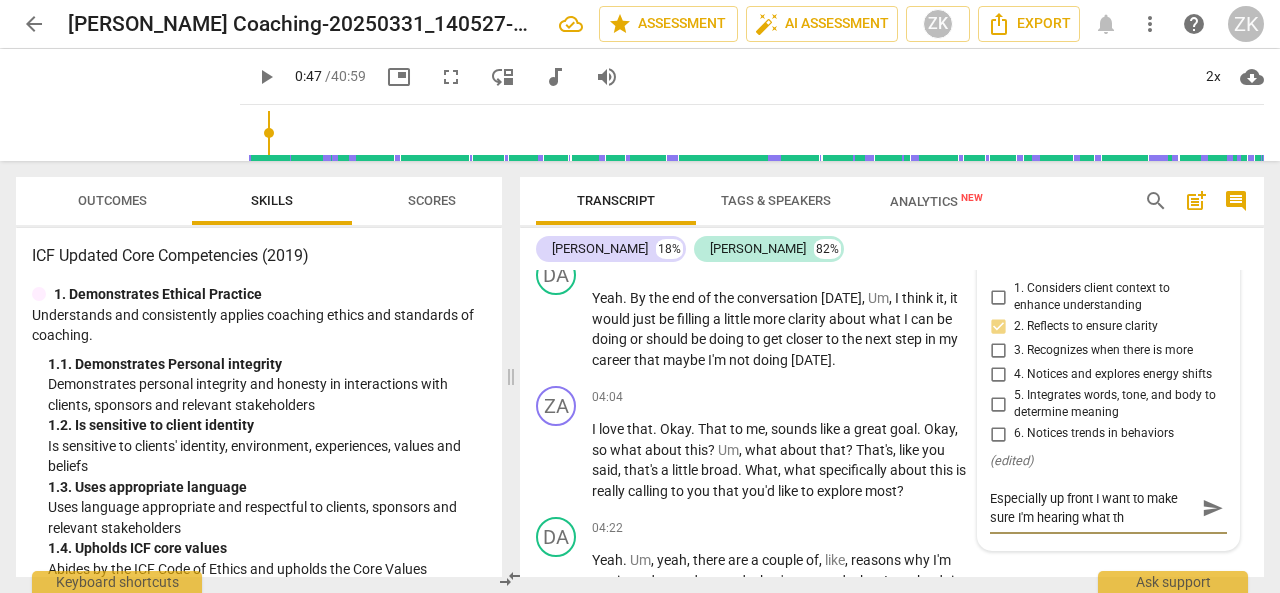 type on "Especially up front I want to make sure I'm hearing what the" 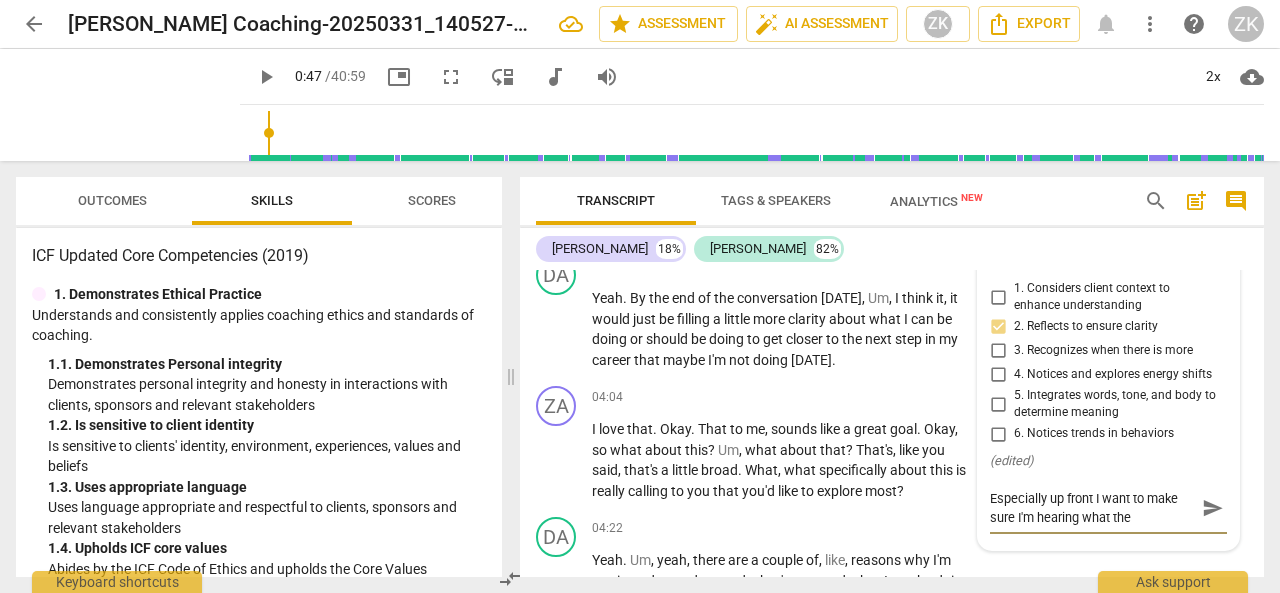 type on "Especially up front I want to make sure I'm hearing what they" 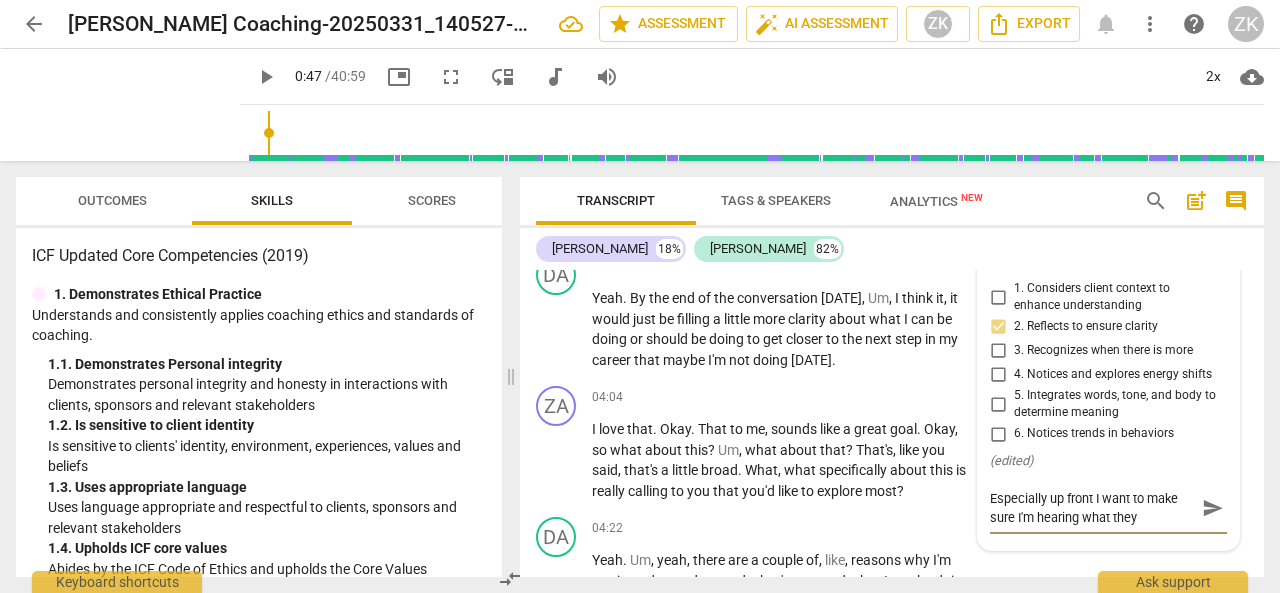 type on "Especially up front I want to make sure I'm hearing what they" 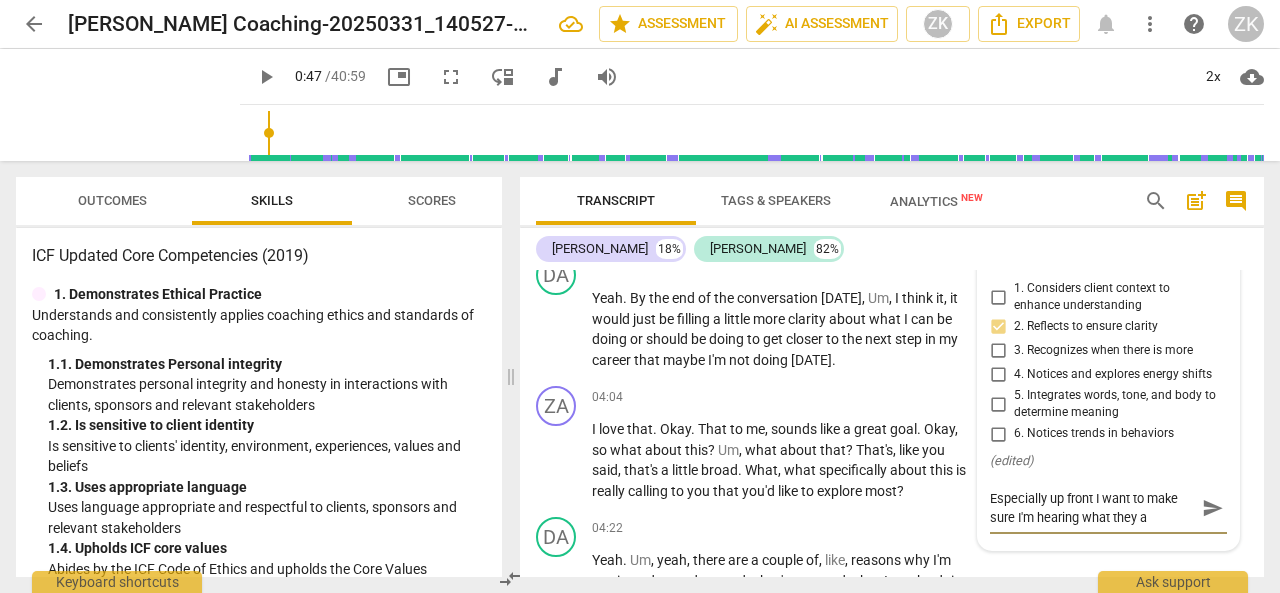 type on "Especially up front I want to make sure I'm hearing what they ar" 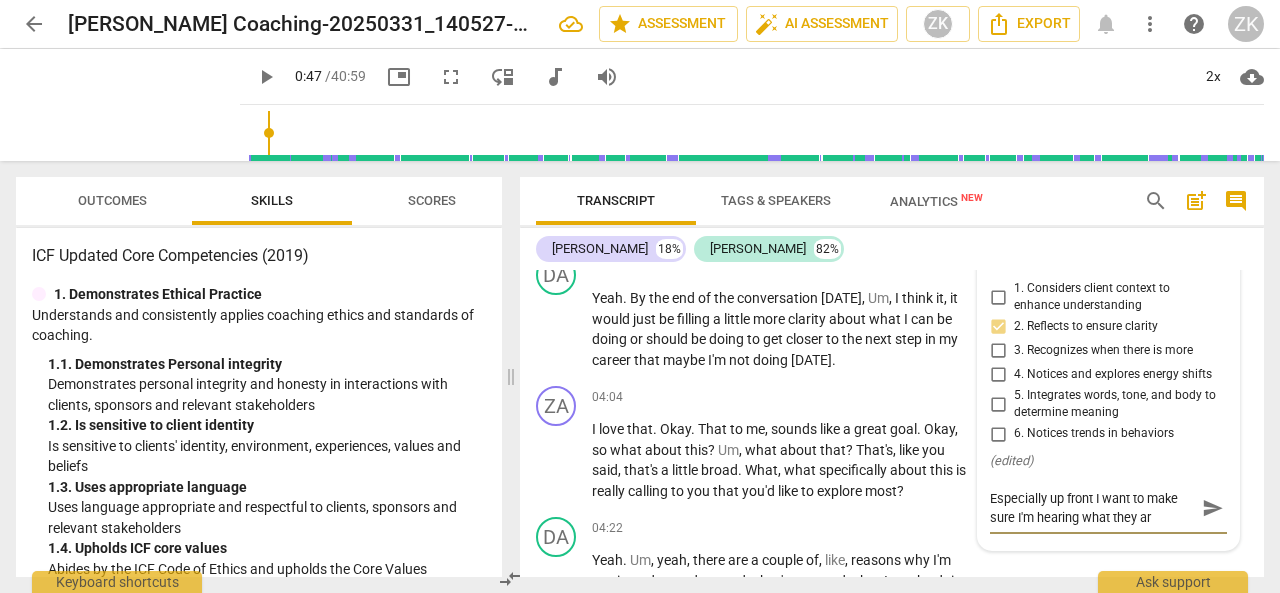 type on "Especially up front I want to make sure I'm hearing what they are" 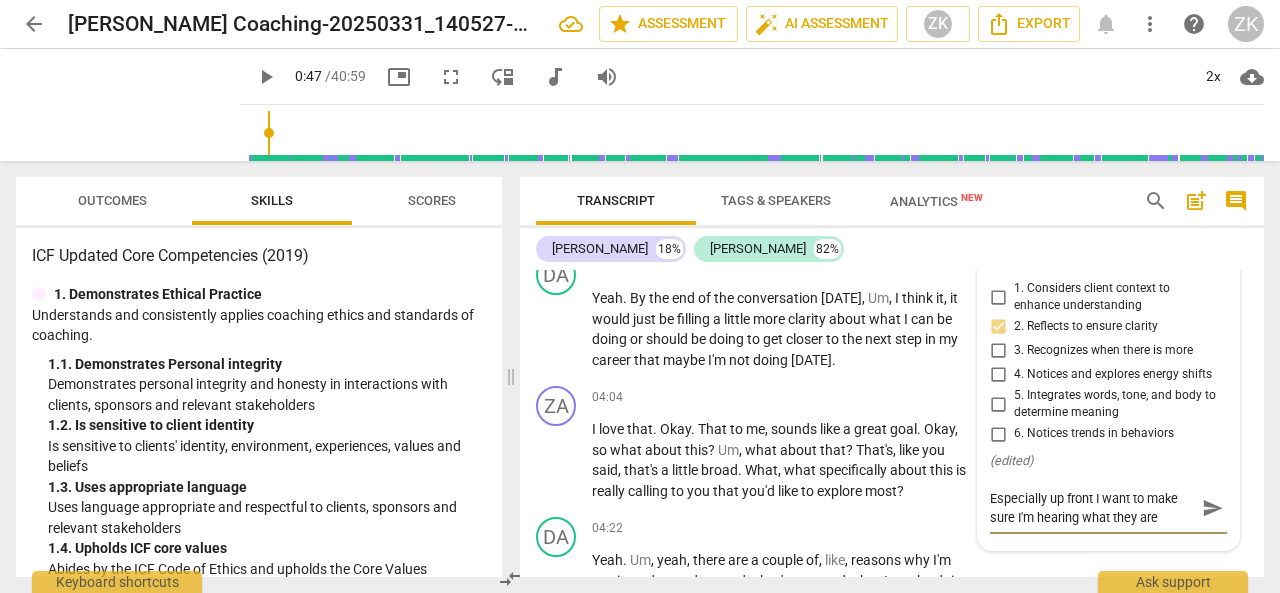 type on "Especially up front I want to make sure I'm hearing what they are" 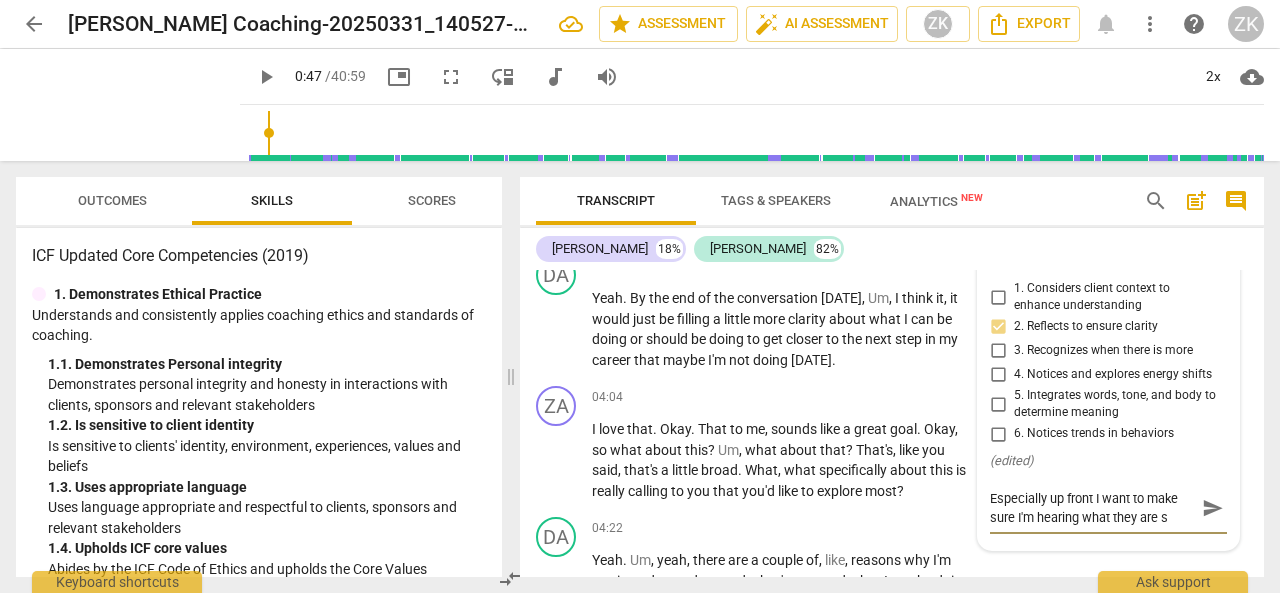type on "Especially up front I want to make sure I'm hearing what they are sa" 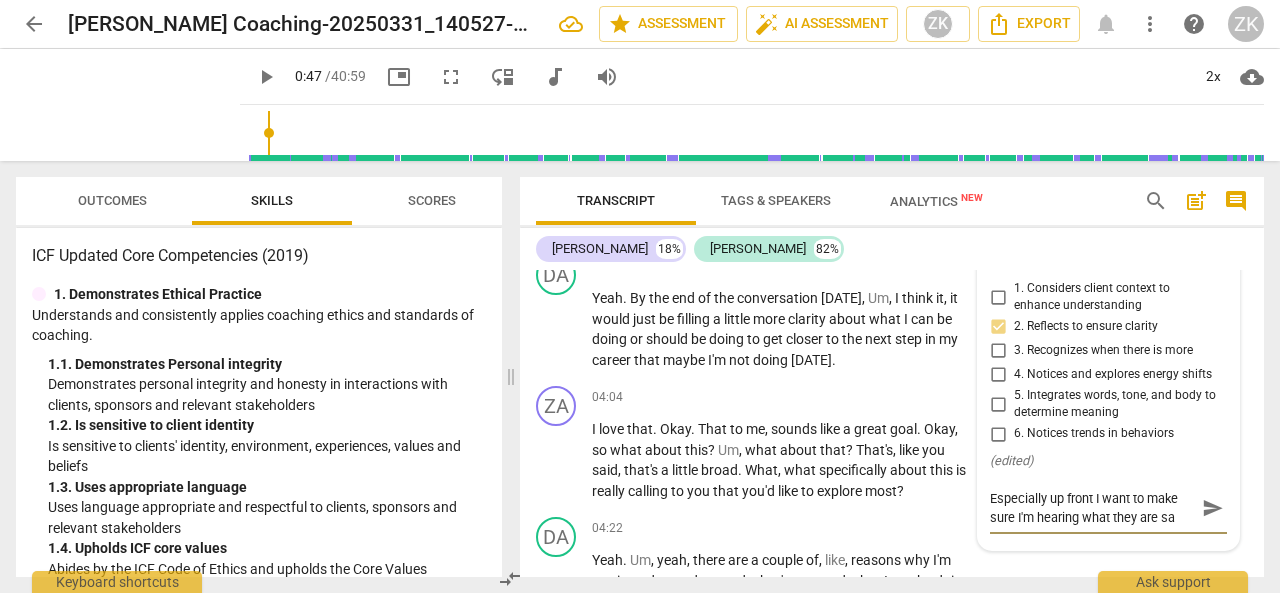 type on "Especially up front I want to make sure I'm hearing what they are say" 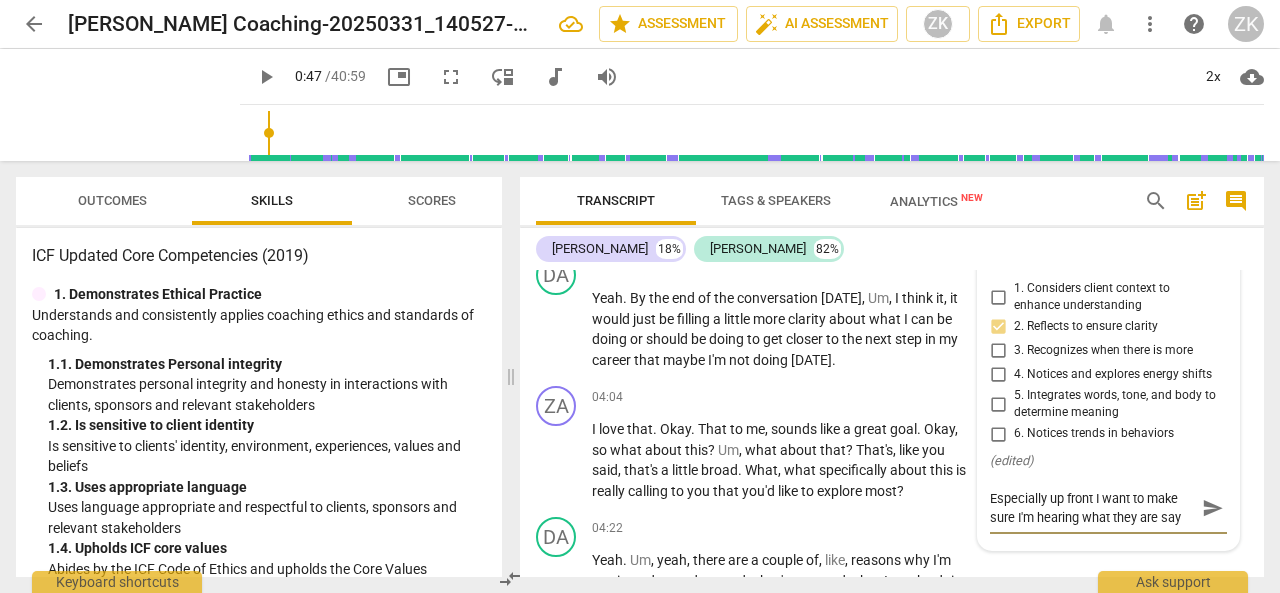 type on "Especially up front I want to make sure I'm hearing what they are sayi" 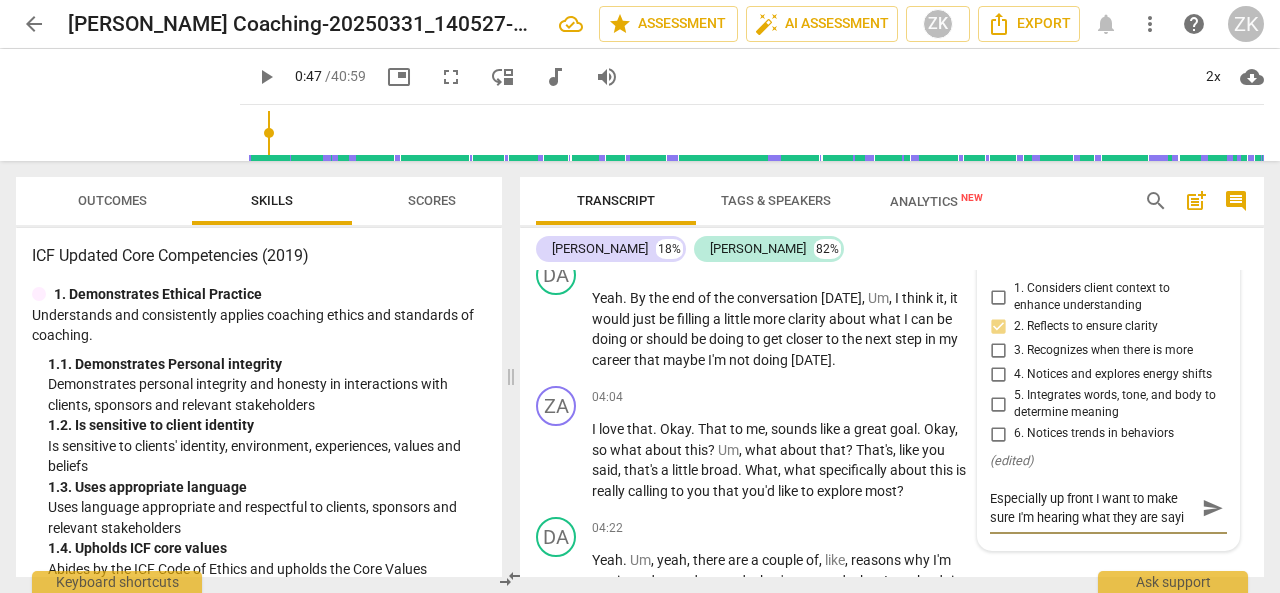 type on "Especially up front I want to make sure I'm hearing what they are sayin" 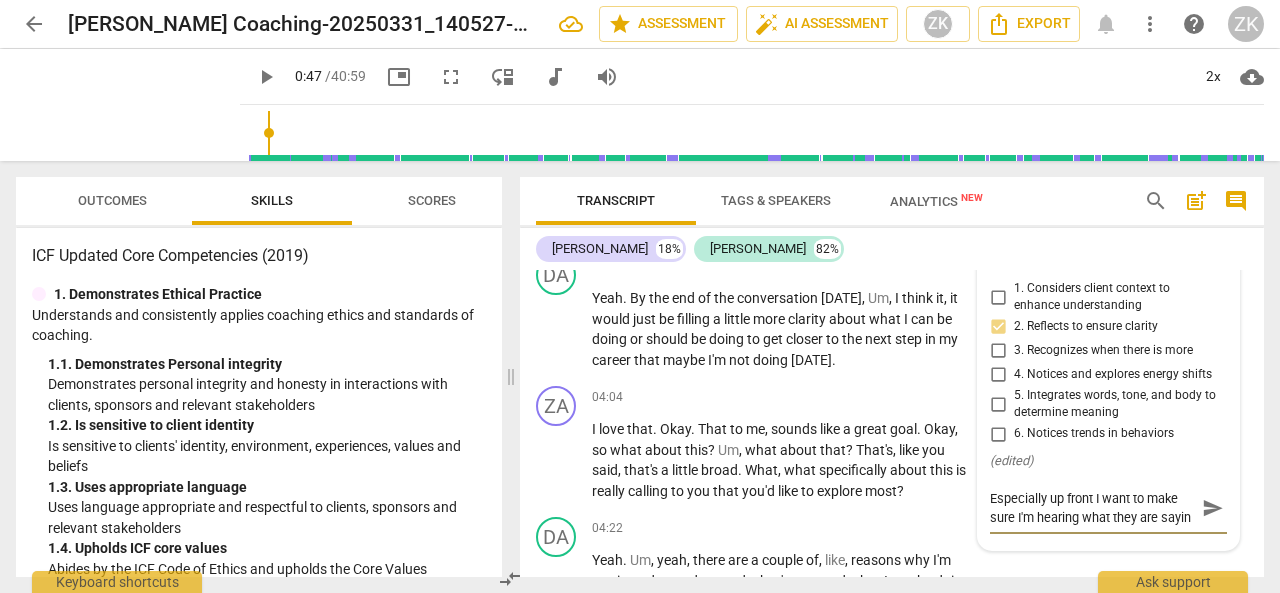type on "Especially up front I want to make sure I'm hearing what they are saying" 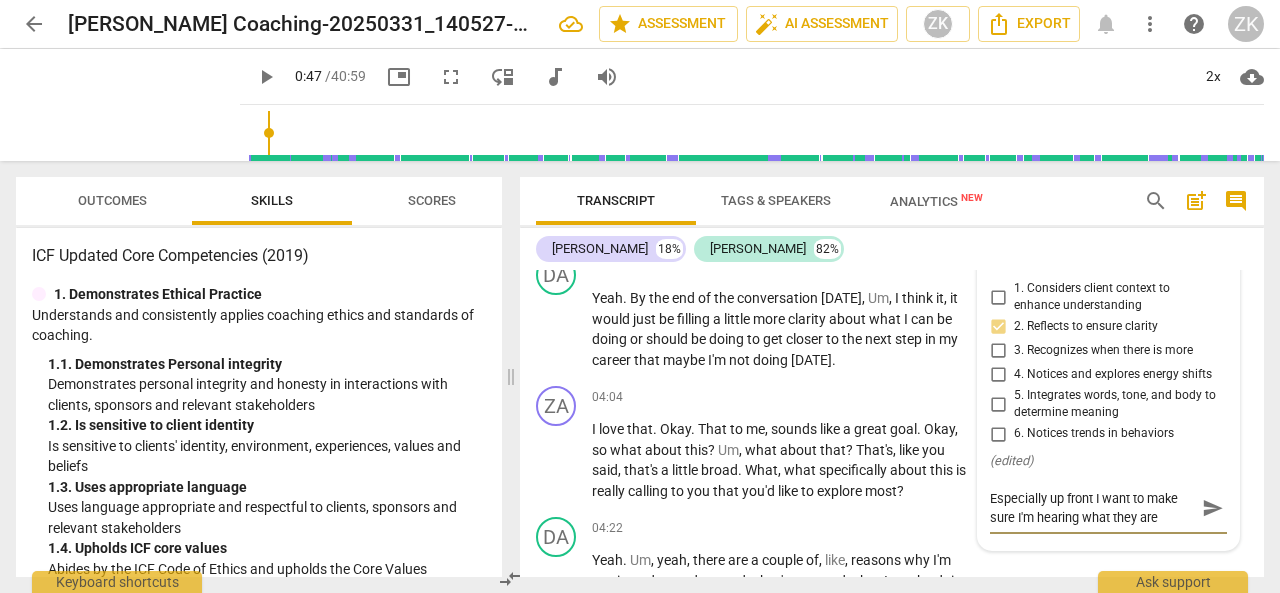 scroll, scrollTop: 17, scrollLeft: 0, axis: vertical 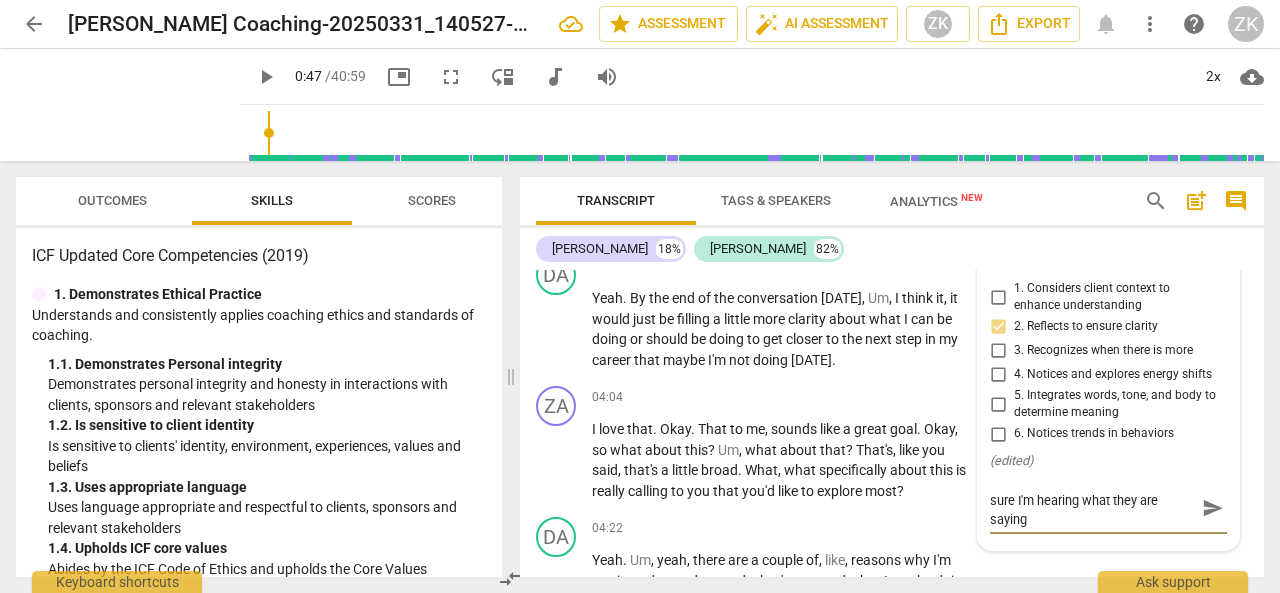 type on "Especially up front I want to make sure I'm hearing what they are saying" 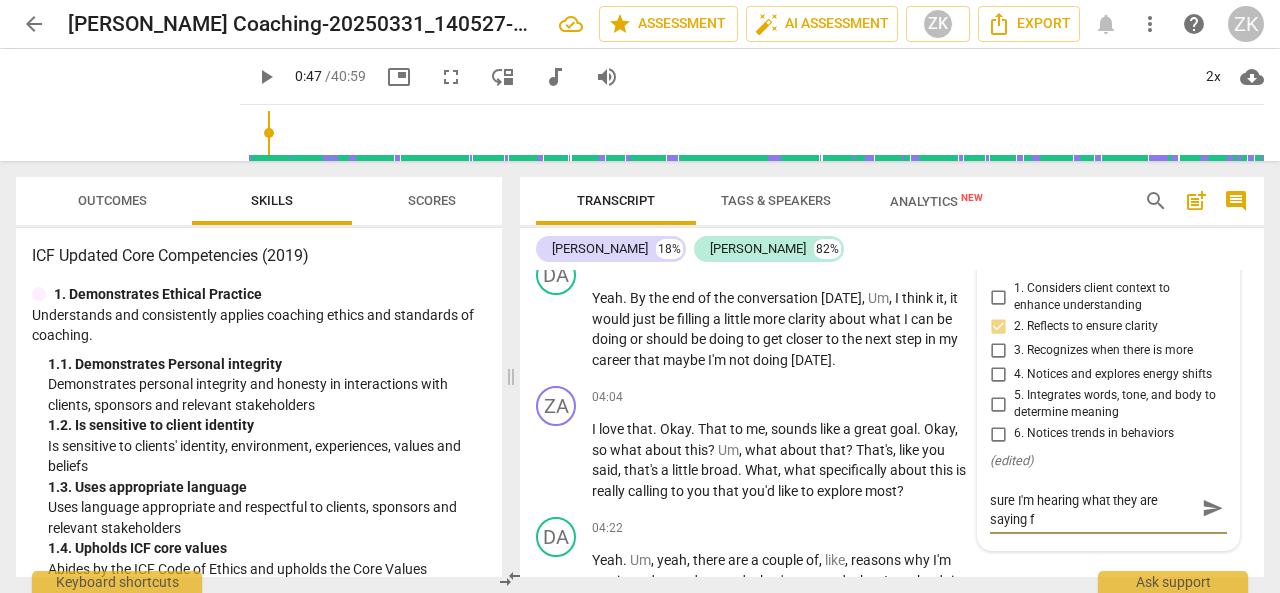 type on "Especially up front I want to make sure I'm hearing what they are saying fo" 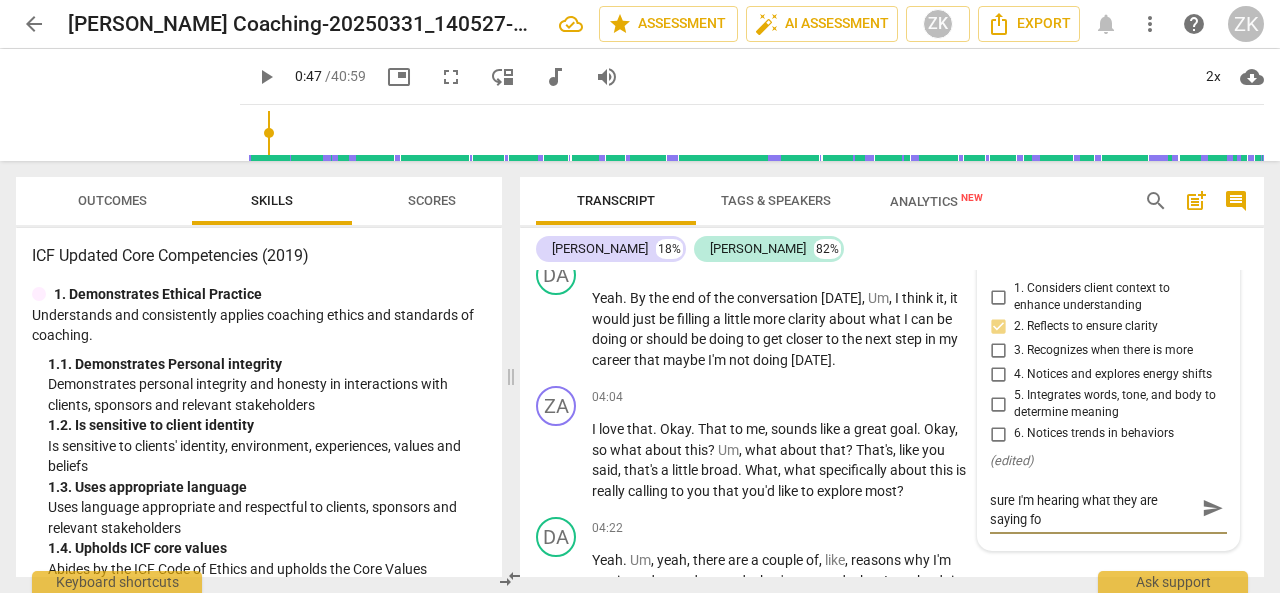 type on "Especially up front I want to make sure I'm hearing what they are saying for" 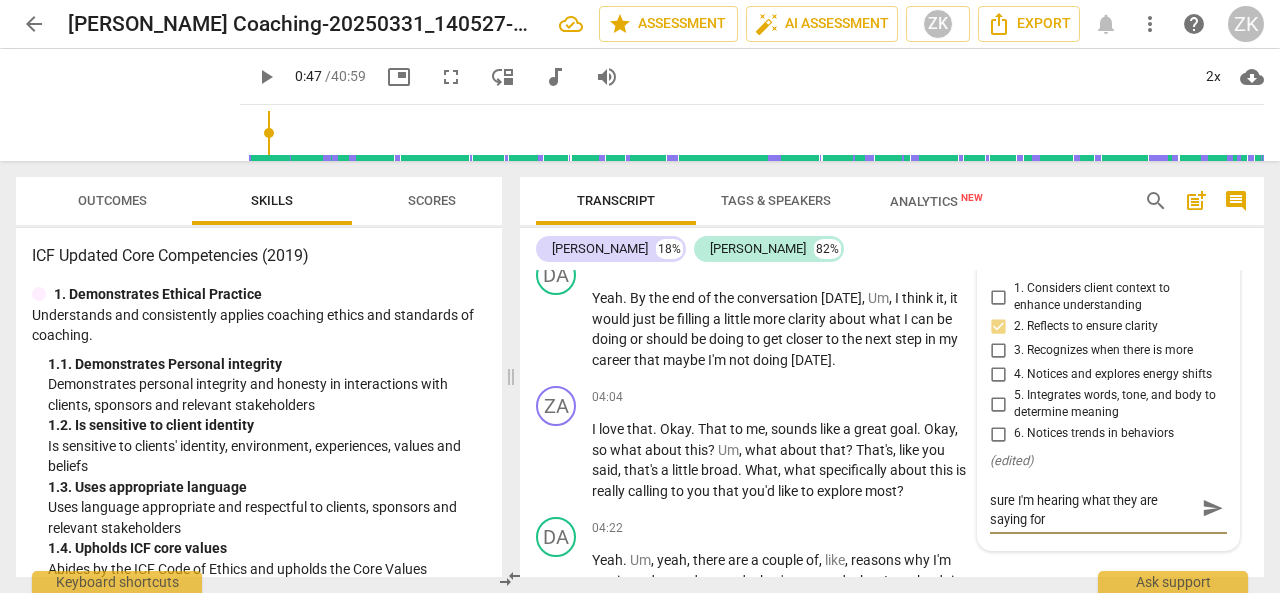 type on "Especially up front I want to make sure I'm hearing what they are saying for" 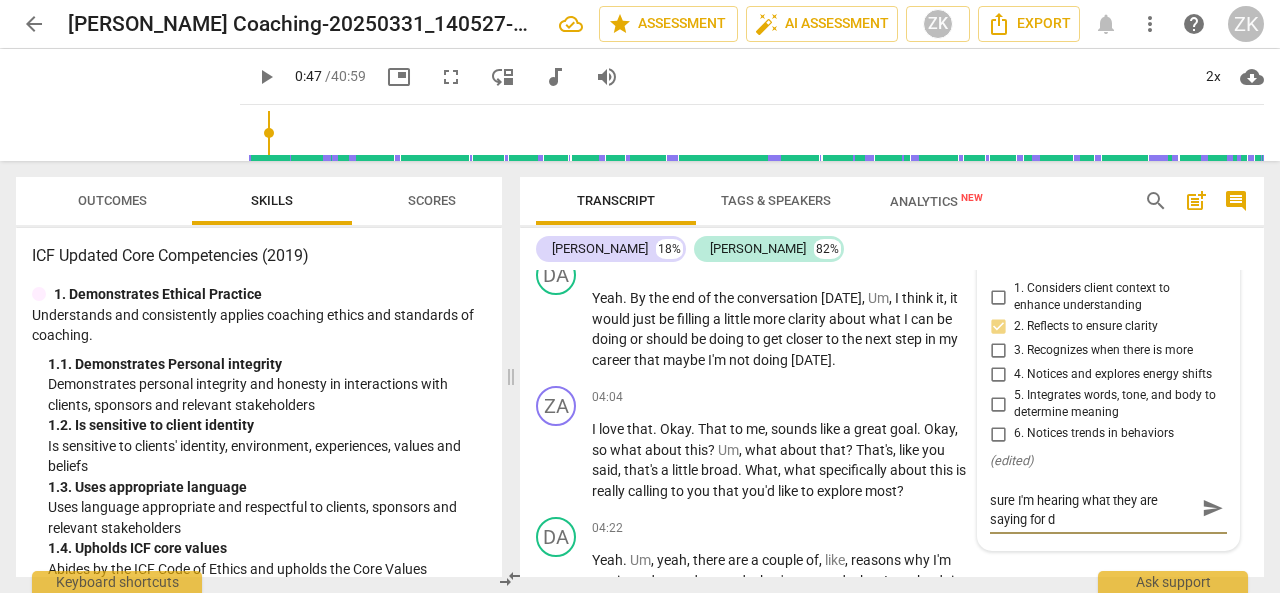 type on "Especially up front I want to make sure I'm hearing what they are saying for dc" 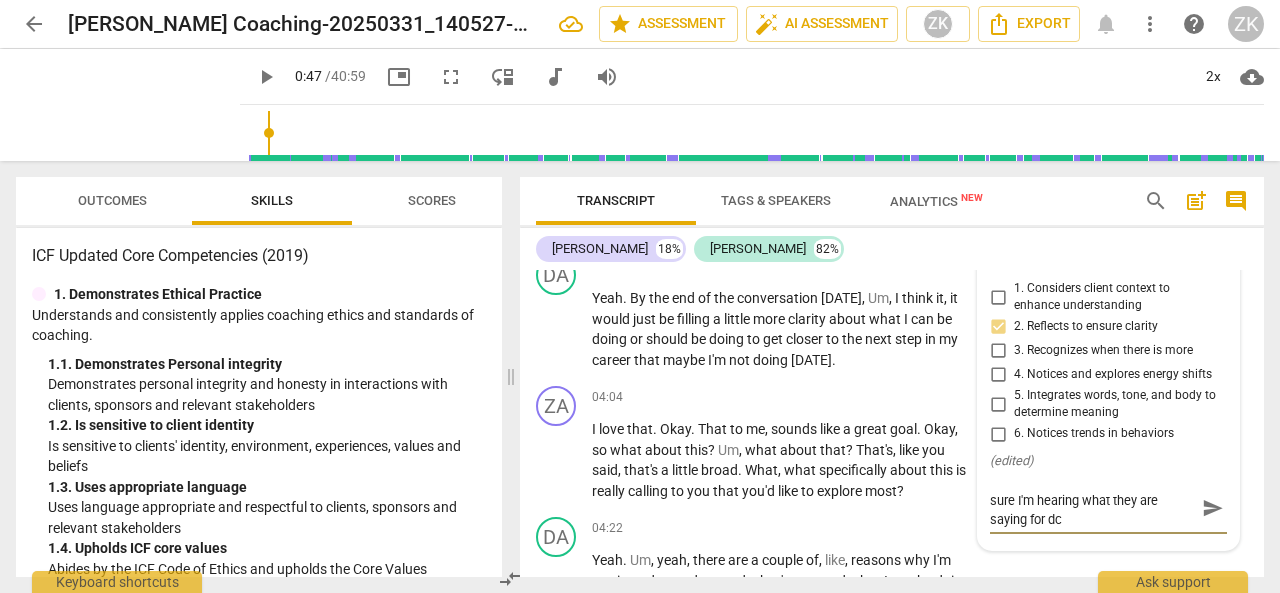 type on "Especially up front I want to make sure I'm hearing what they are saying for dcu" 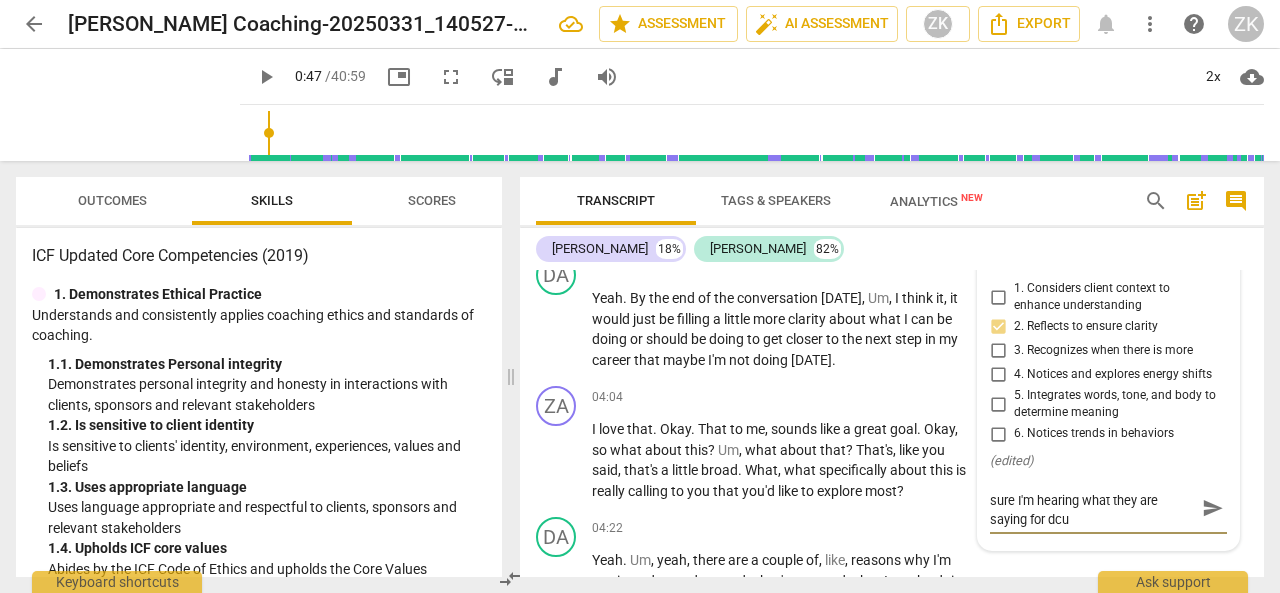 type on "Especially up front I want to make sure I'm hearing what they are saying for dc" 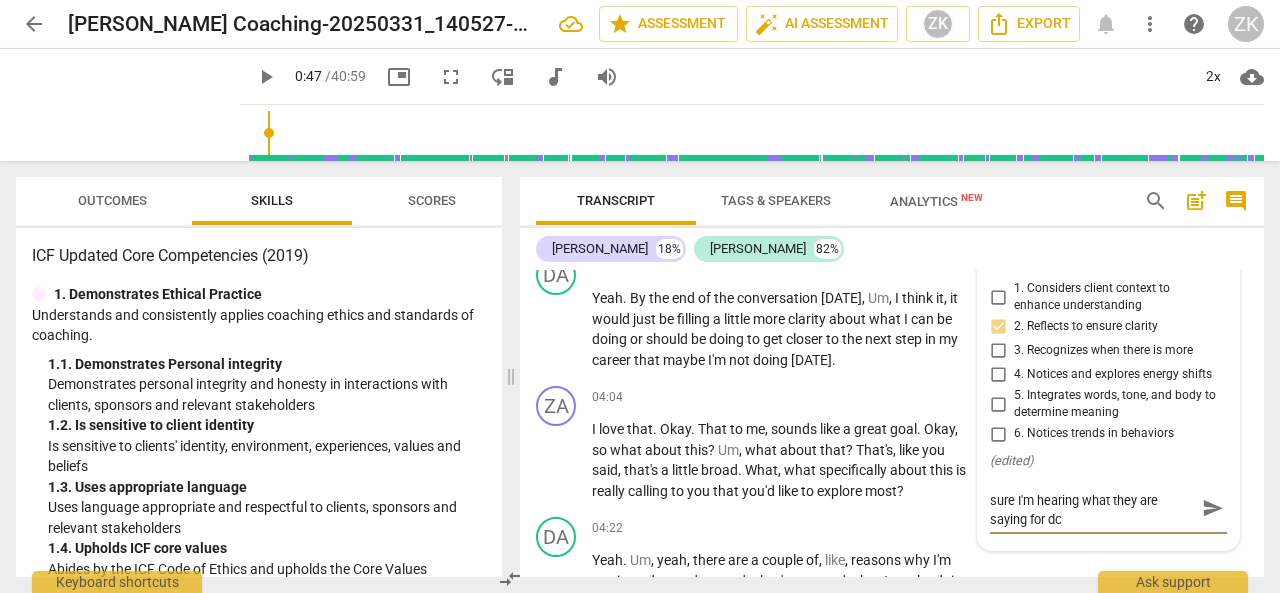 type on "Especially up front I want to make sure I'm hearing what they are saying for d" 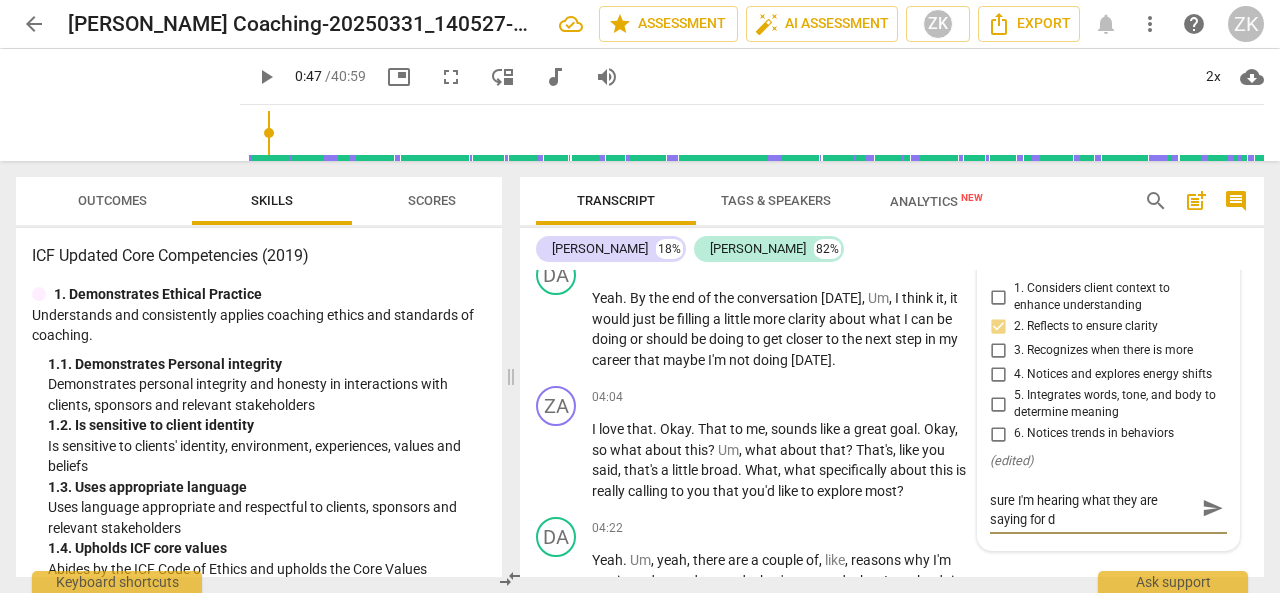type on "Especially up front I want to make sure I'm hearing what they are saying for" 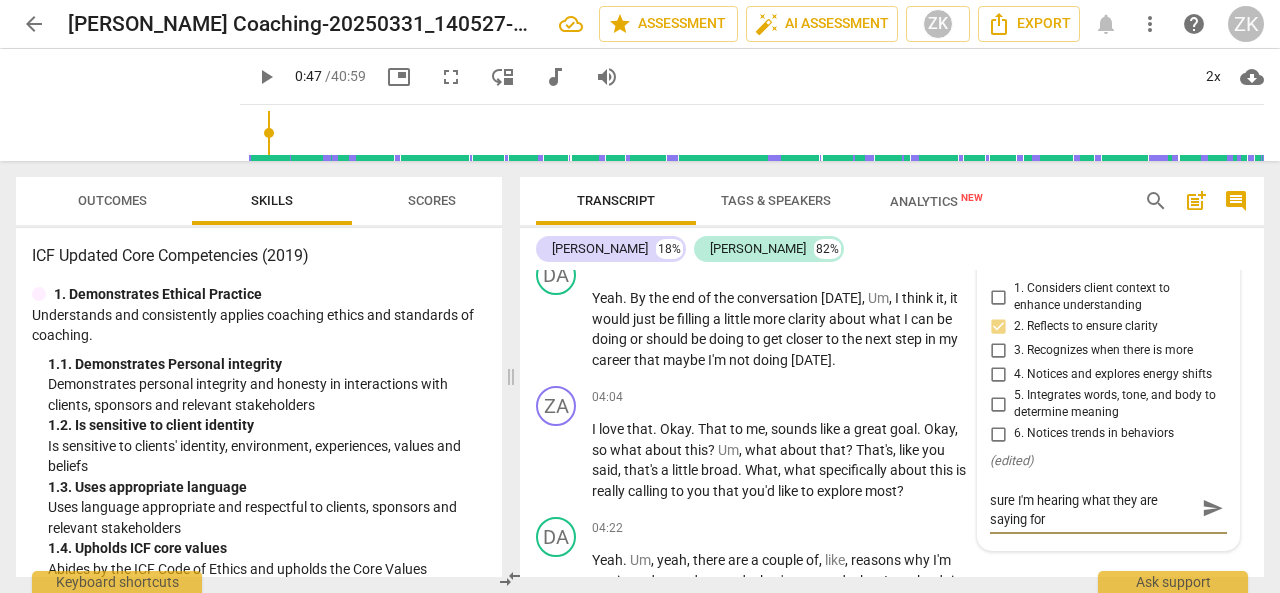 type on "Especially up front I want to make sure I'm hearing what they are saying for s" 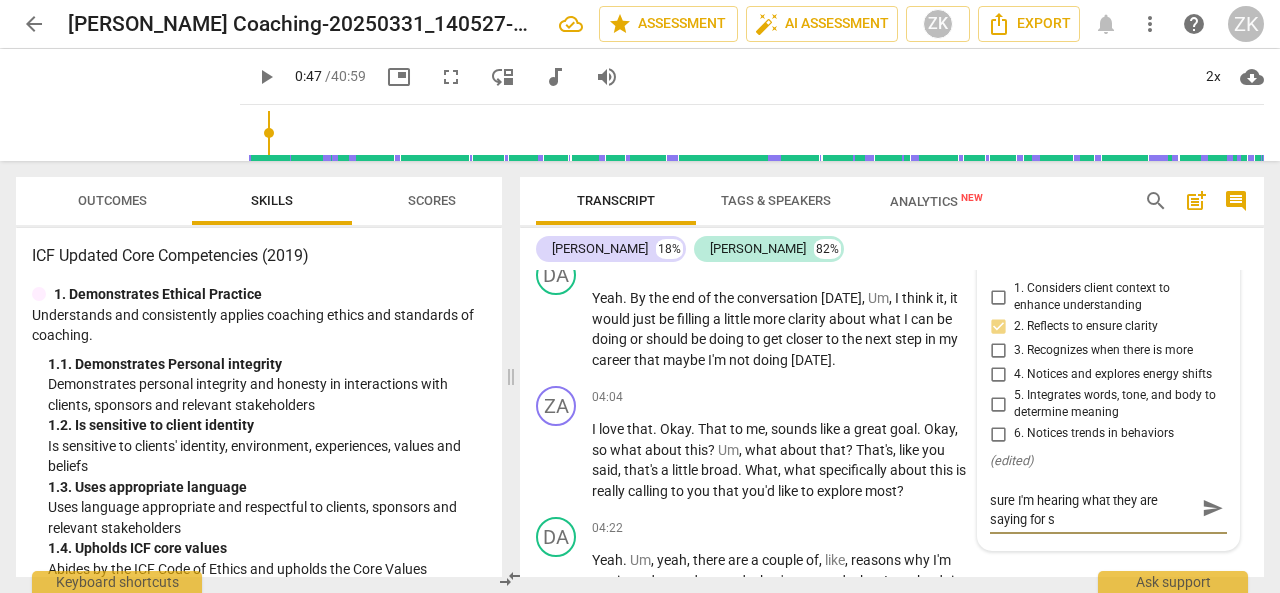 type on "Especially up front I want to make sure I'm hearing what they are saying for su" 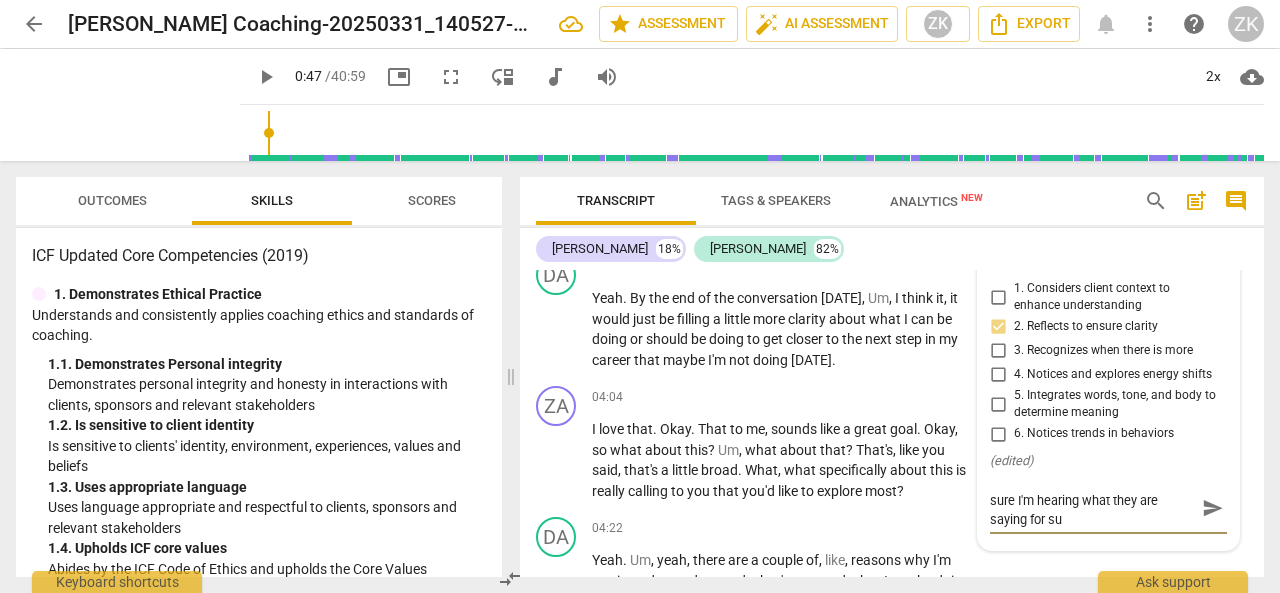 type on "Especially up front I want to make sure I'm hearing what they are saying for suc" 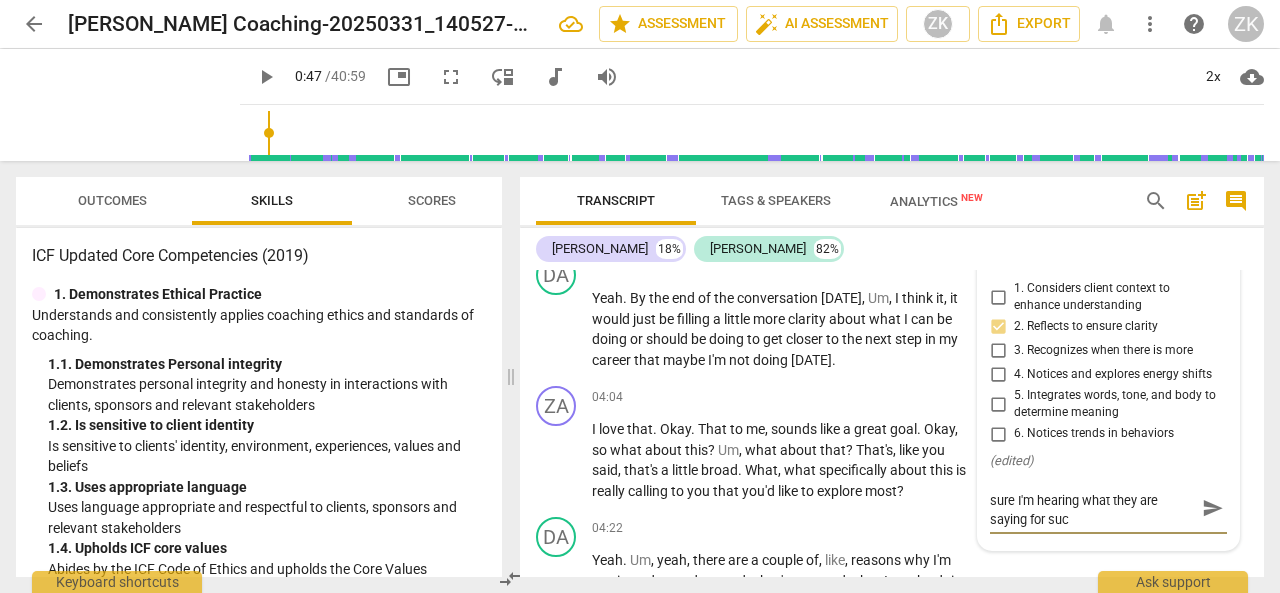 type on "Especially up front I want to make sure I'm hearing what they are saying for succ" 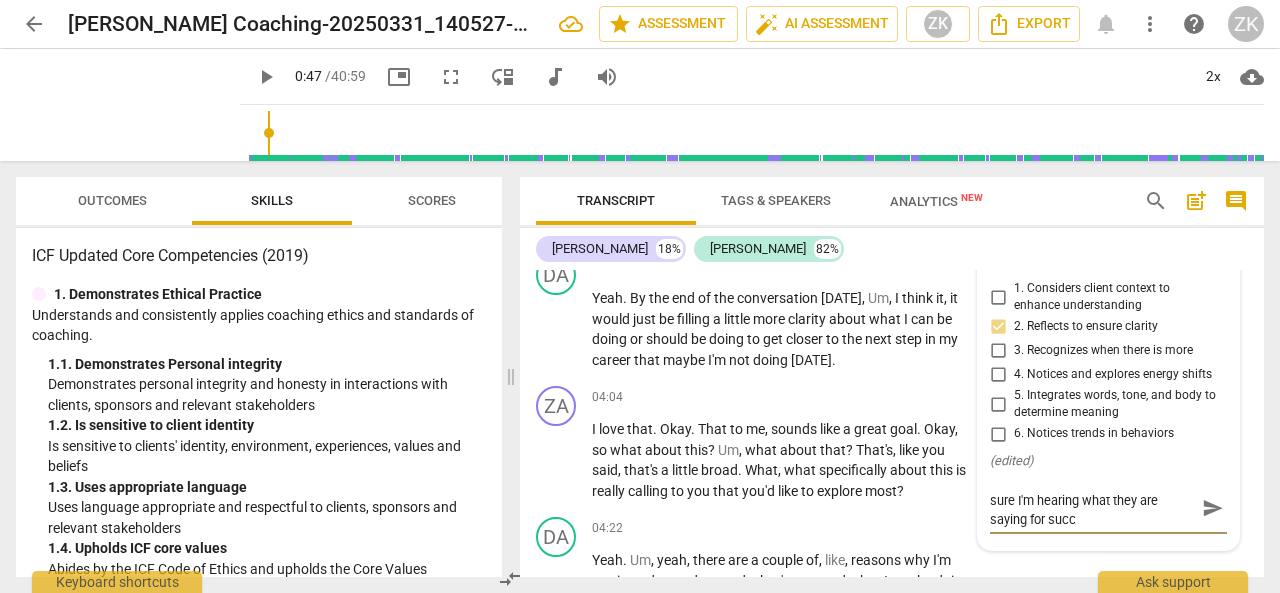 type on "Especially up front I want to make sure I'm hearing what they are saying for succe" 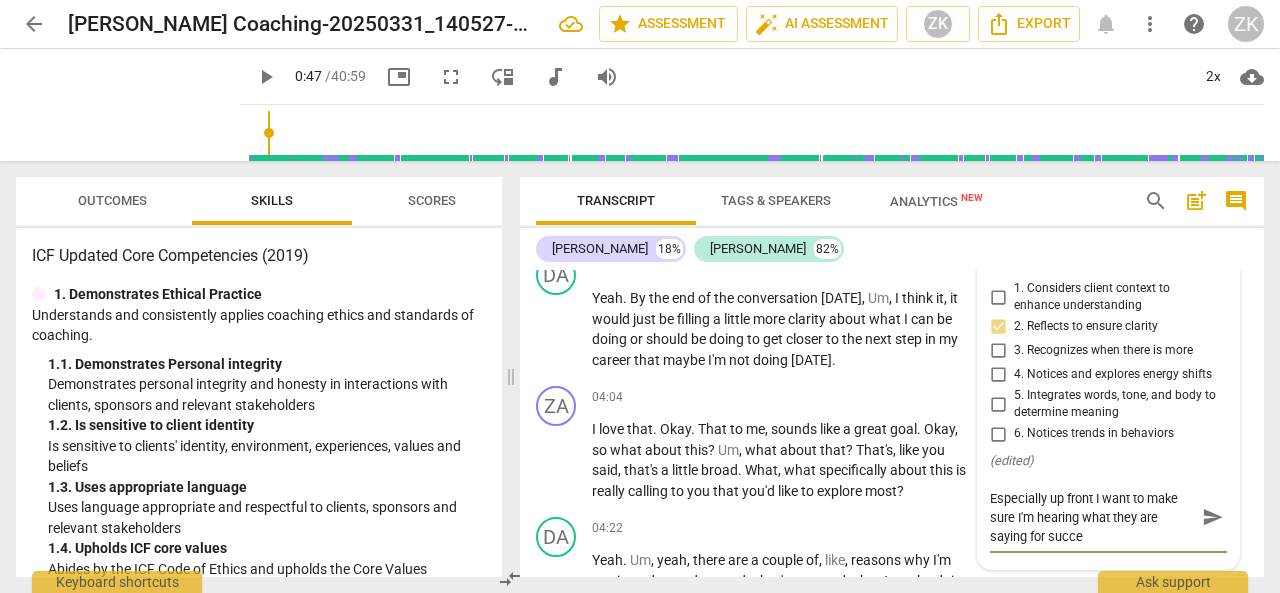 type on "Especially up front I want to make sure I'm hearing what they are saying for succes" 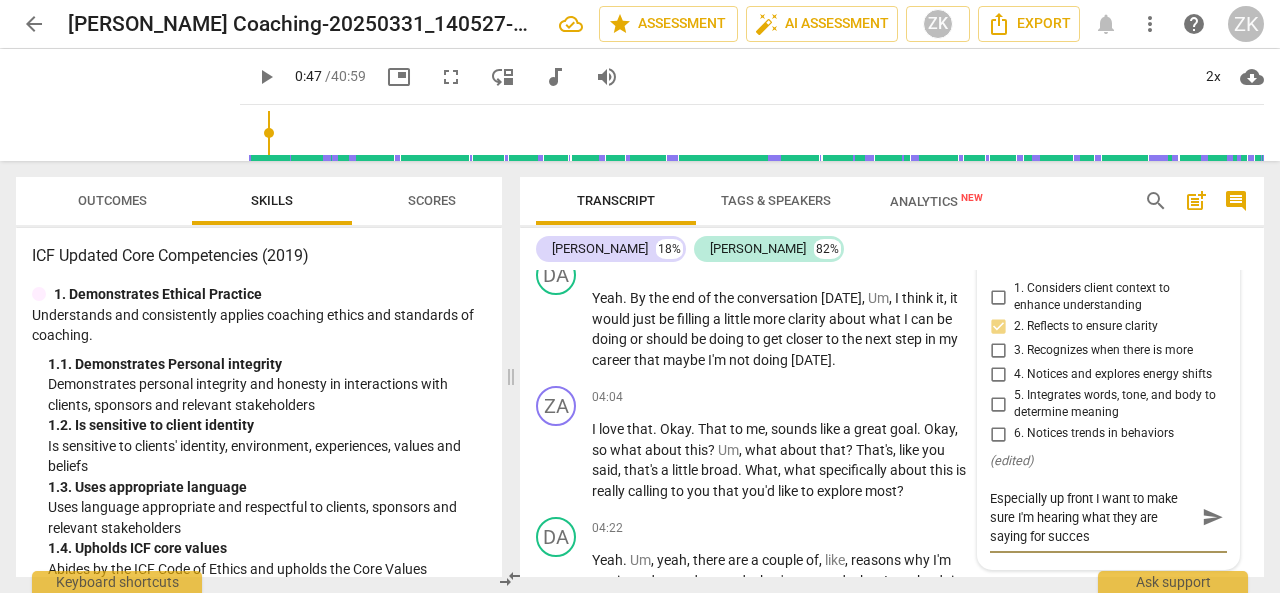 scroll, scrollTop: 0, scrollLeft: 0, axis: both 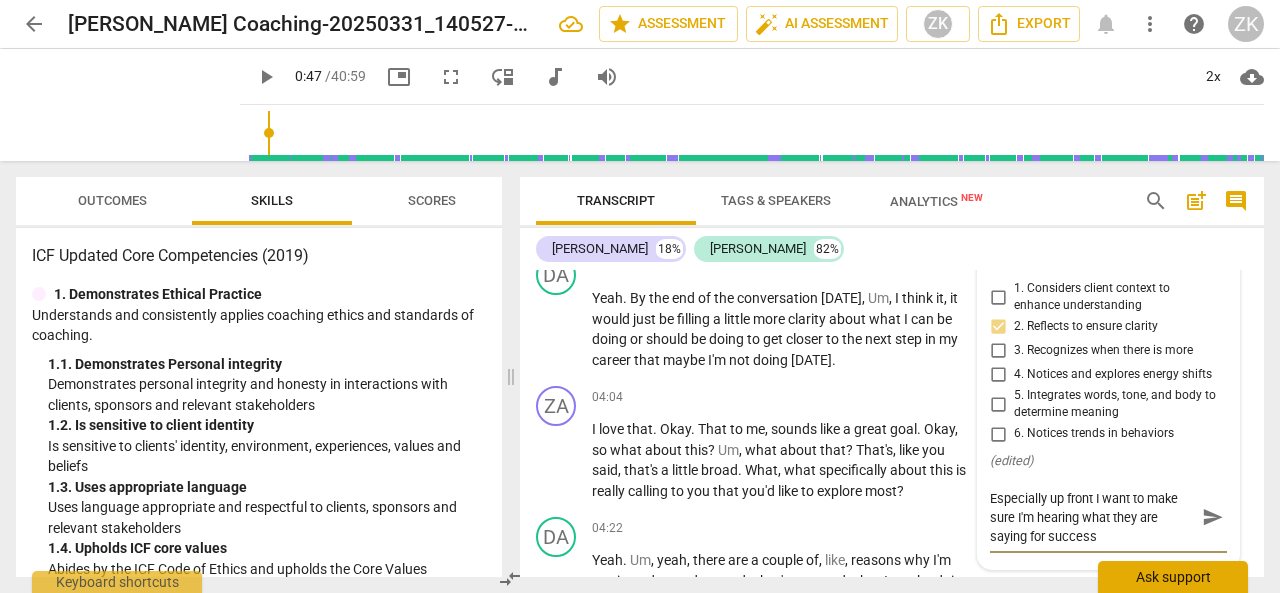 type on "Especially up front I want to make sure I'm hearing what they are saying for success." 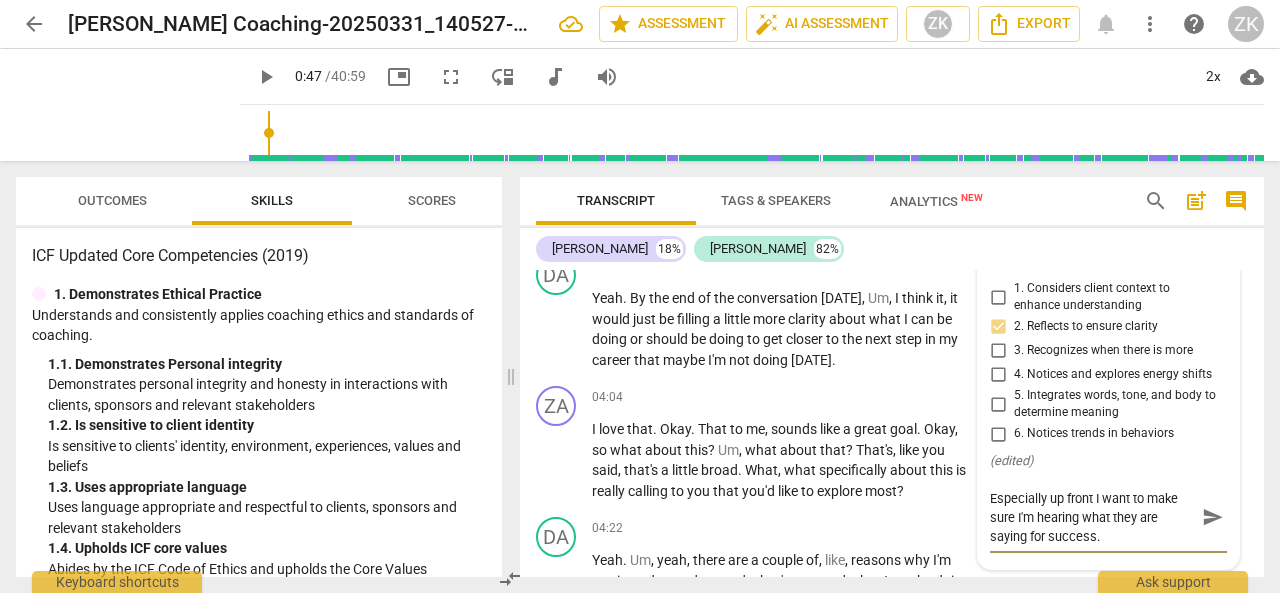 type on "Especially up front I want to make sure I'm hearing what they are saying for success." 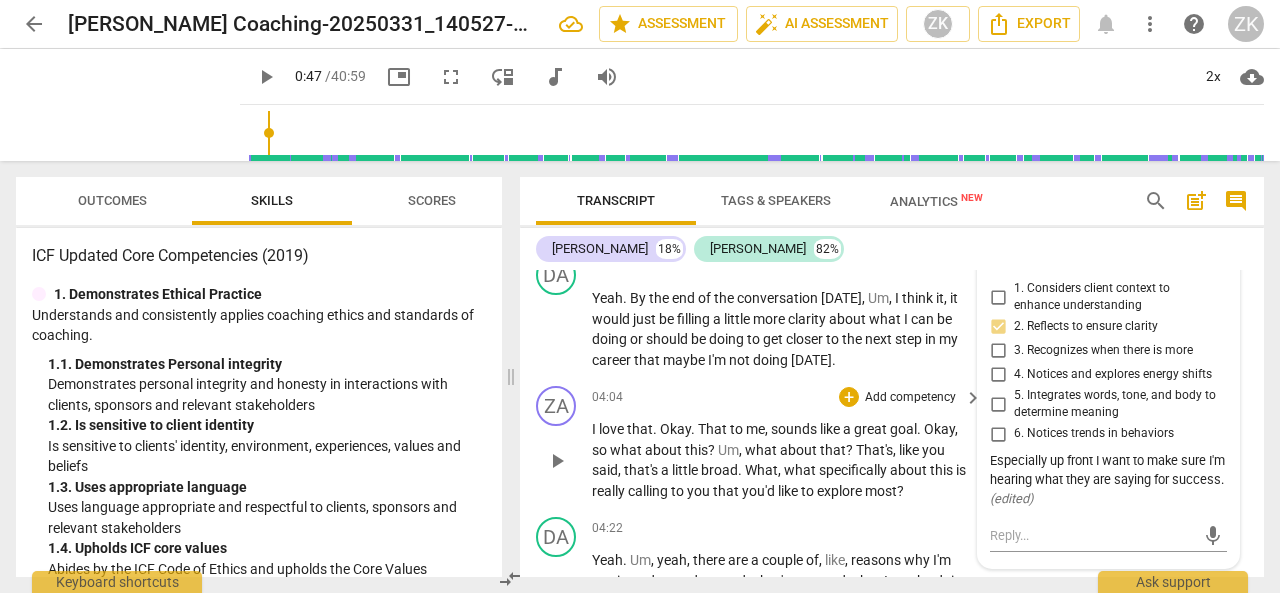 scroll, scrollTop: 1350, scrollLeft: 0, axis: vertical 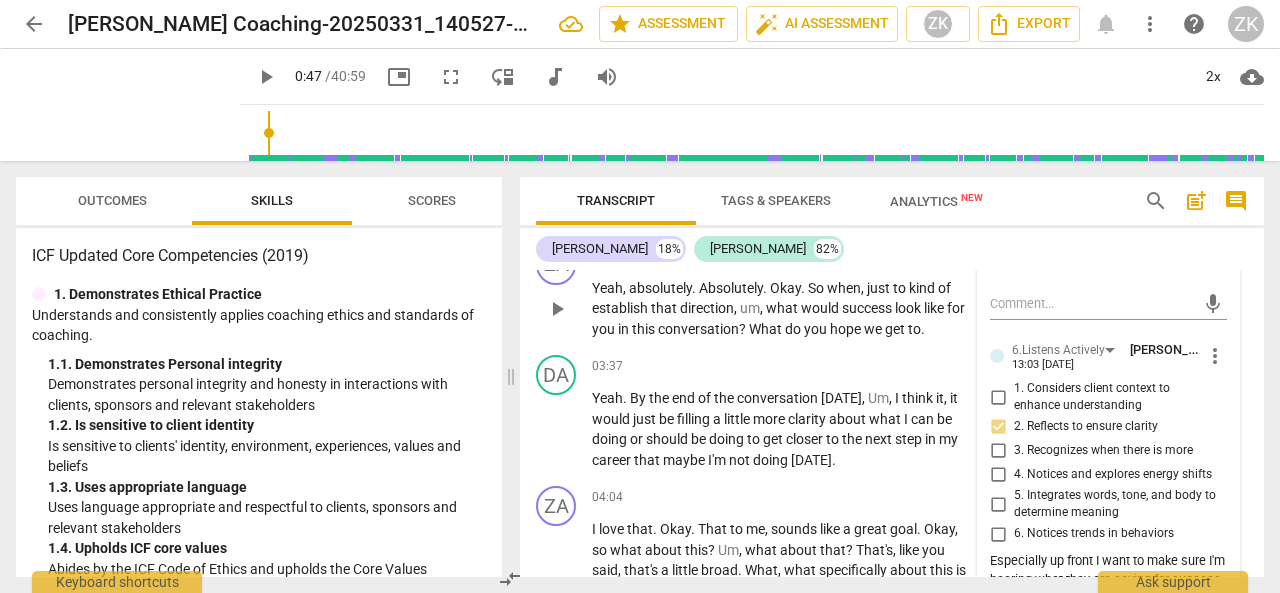 click on "success" at bounding box center [868, 308] 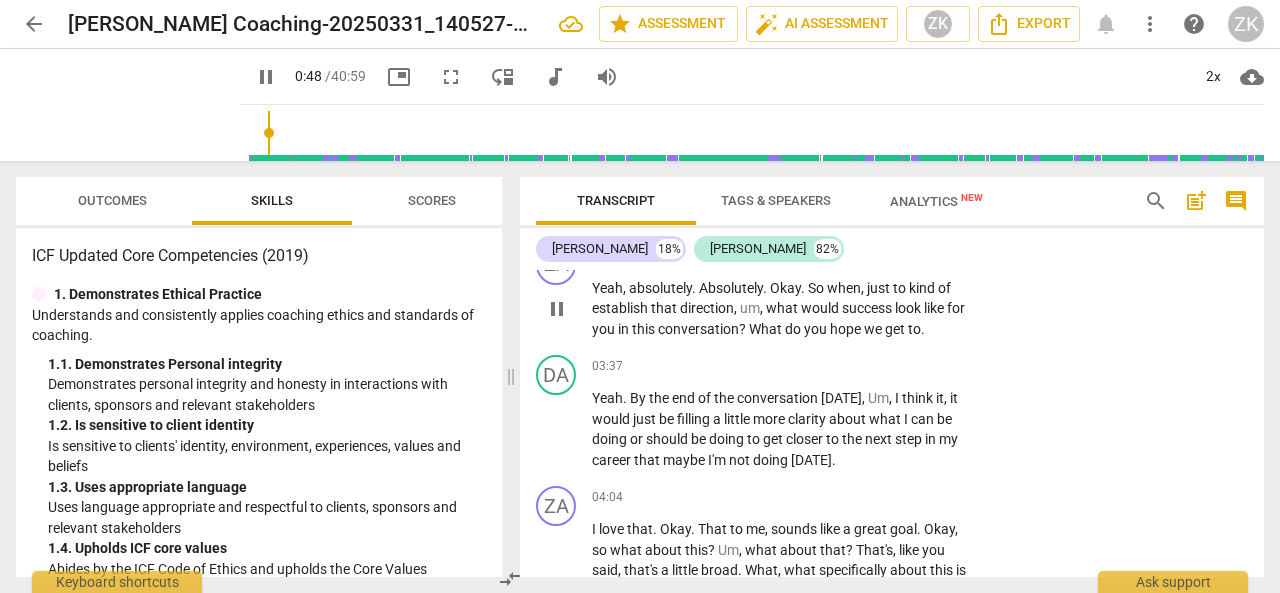 click on "Add competency" at bounding box center (910, 256) 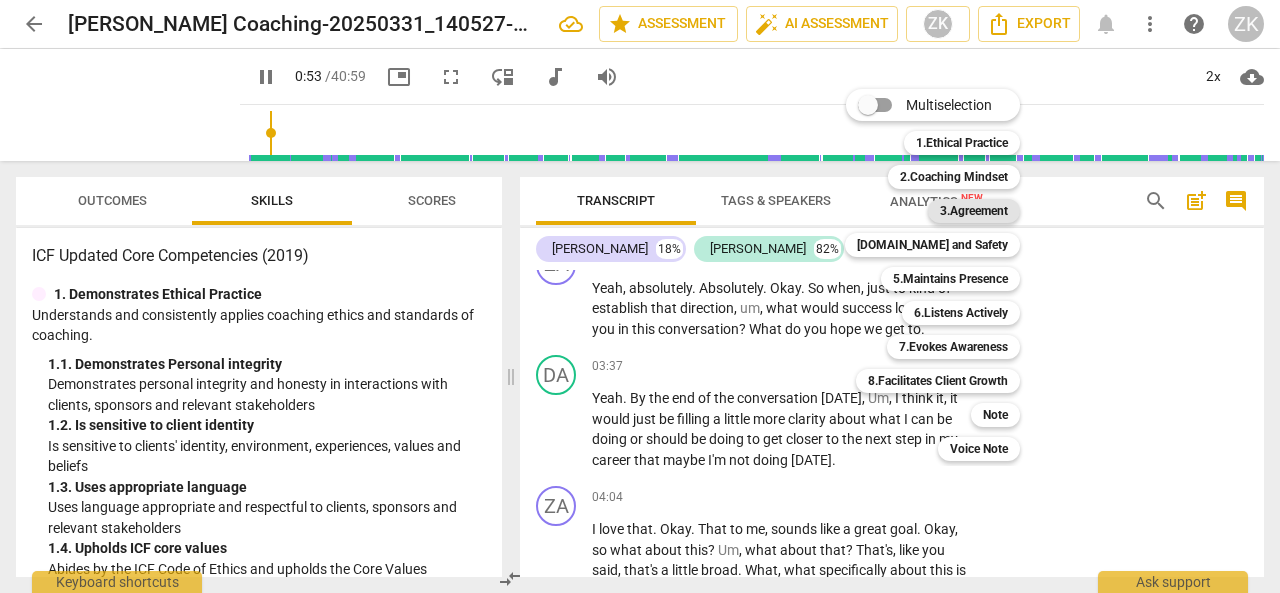 click on "3.Agreement" at bounding box center (974, 211) 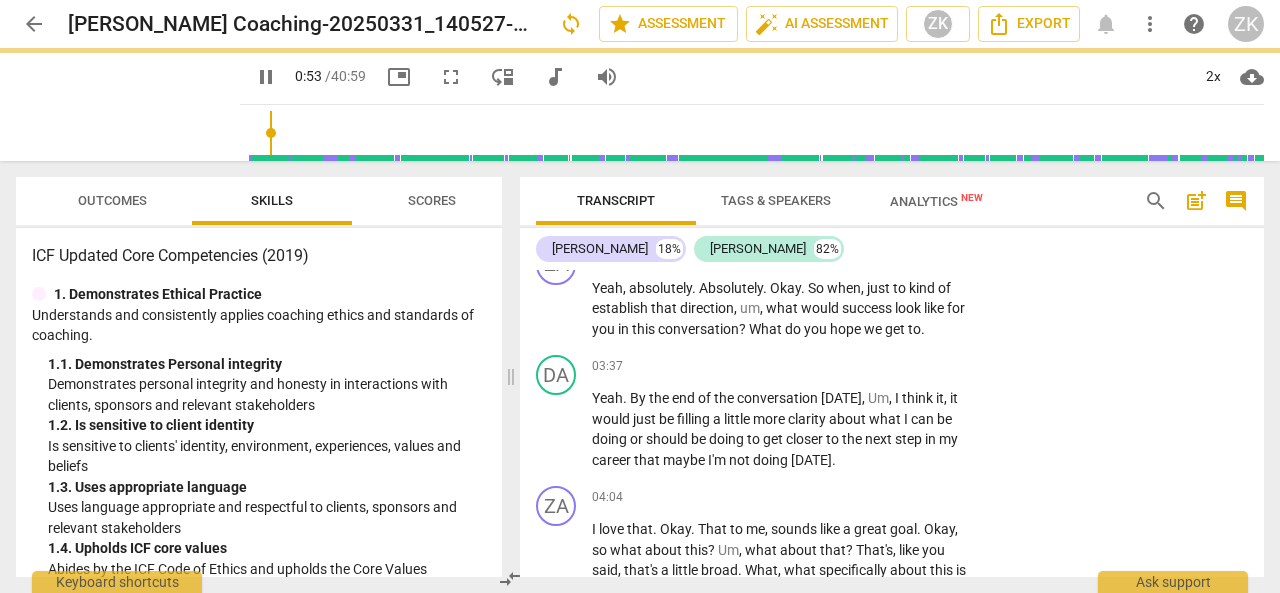 type on "54" 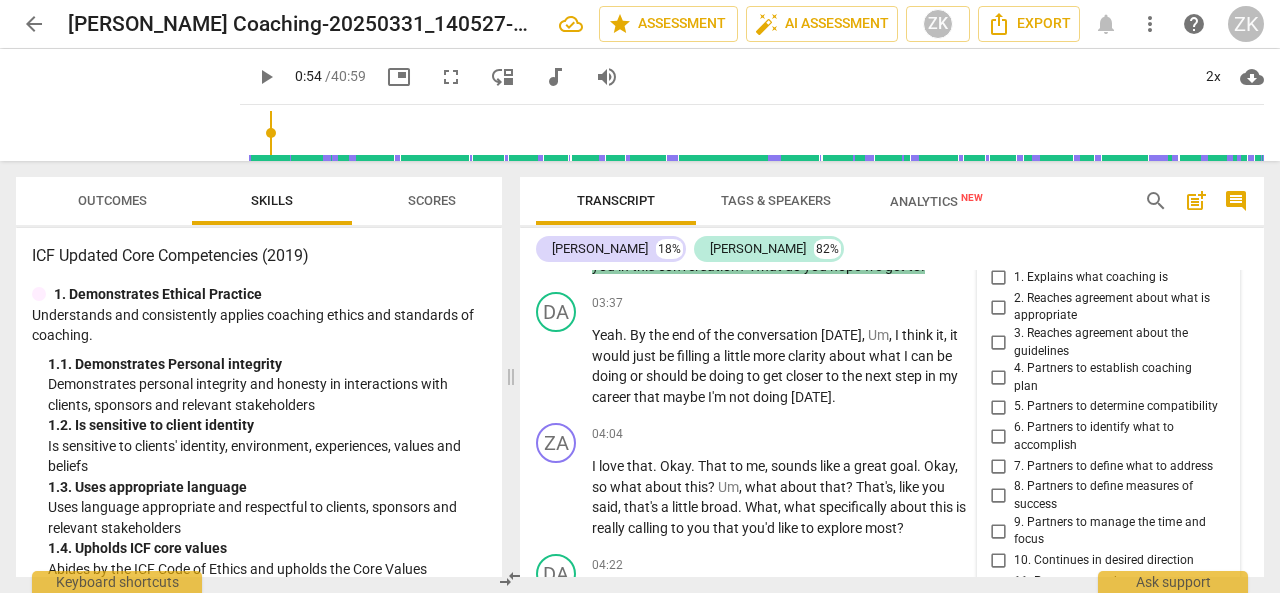 scroll, scrollTop: 1440, scrollLeft: 0, axis: vertical 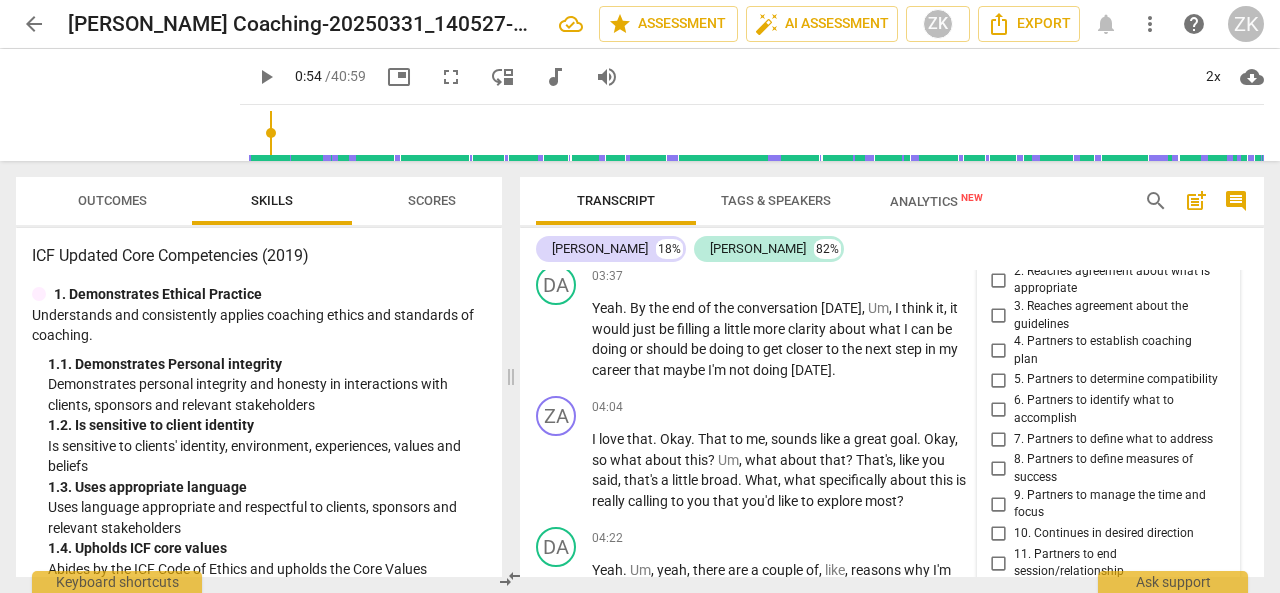click on "6. Partners to identify what to accomplish" at bounding box center [998, 410] 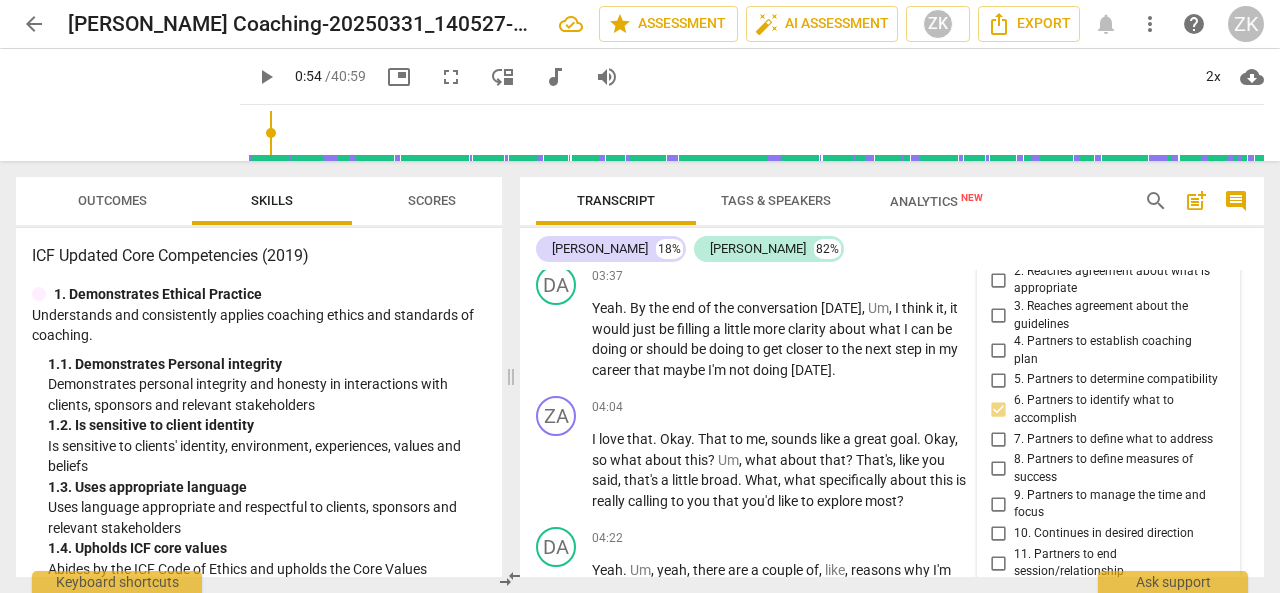 scroll, scrollTop: 1540, scrollLeft: 0, axis: vertical 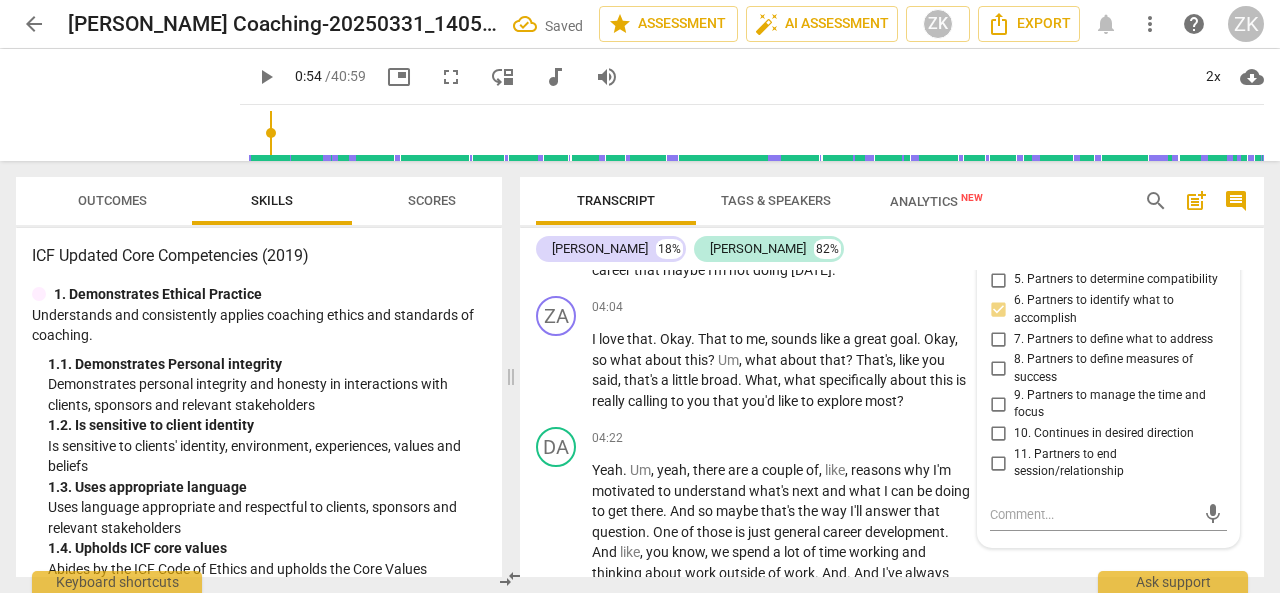 click on "8. Partners to define measures of success" at bounding box center [998, 369] 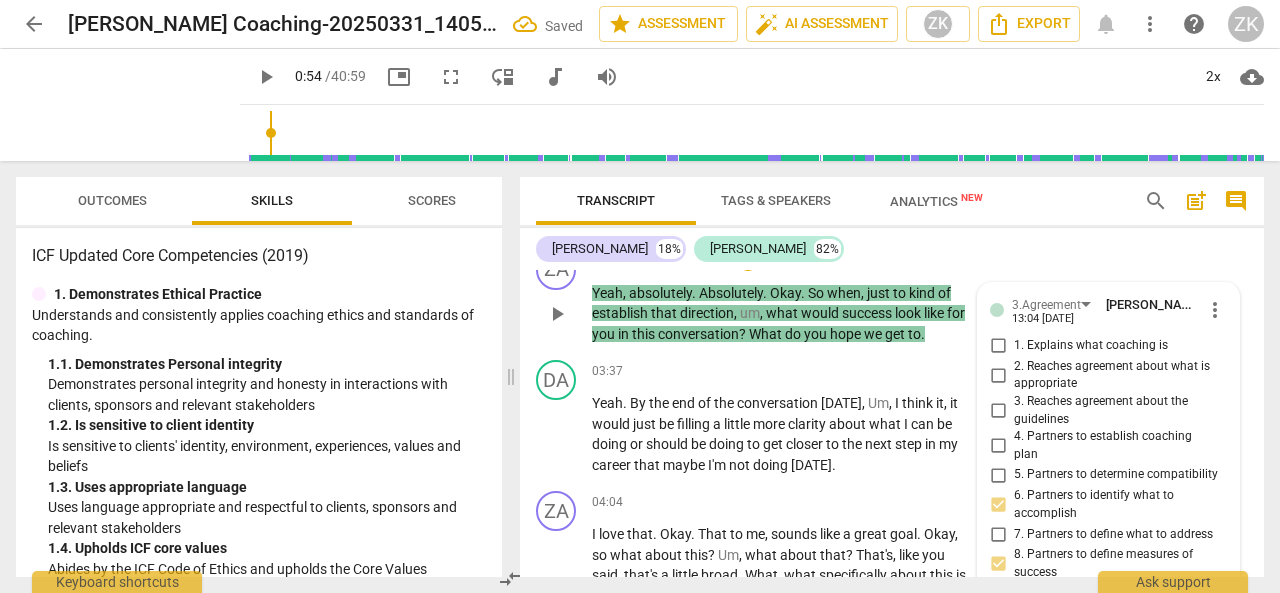 scroll, scrollTop: 1240, scrollLeft: 0, axis: vertical 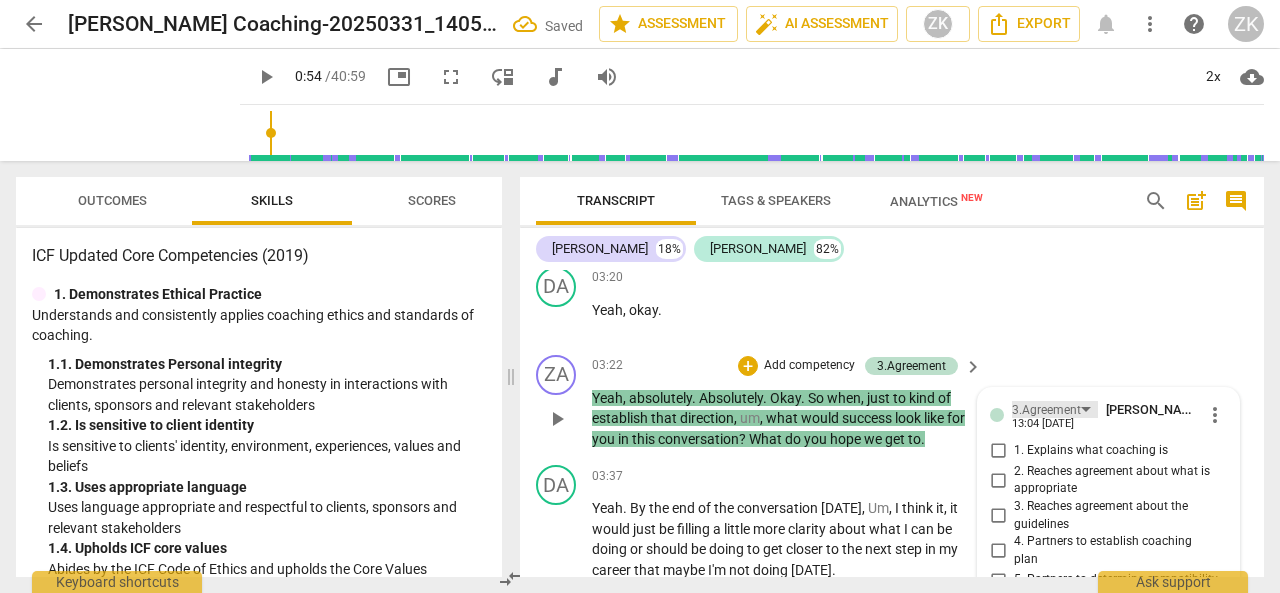 click on "3.Agreement" at bounding box center [1055, 409] 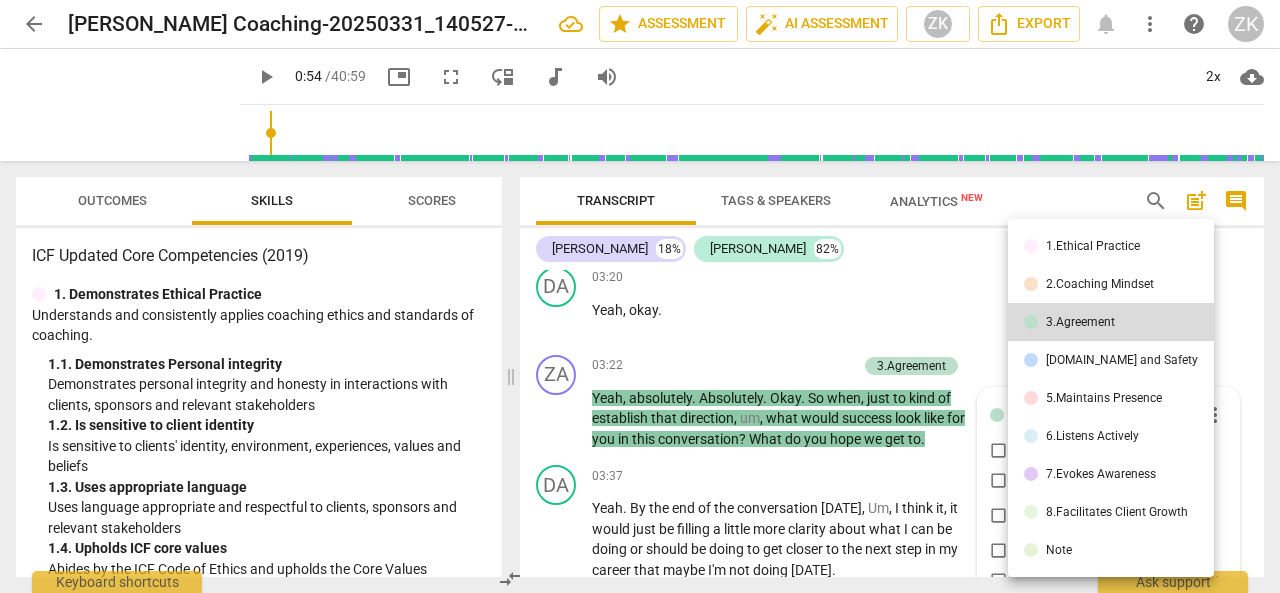 click on "2.Coaching Mindset" at bounding box center [1100, 284] 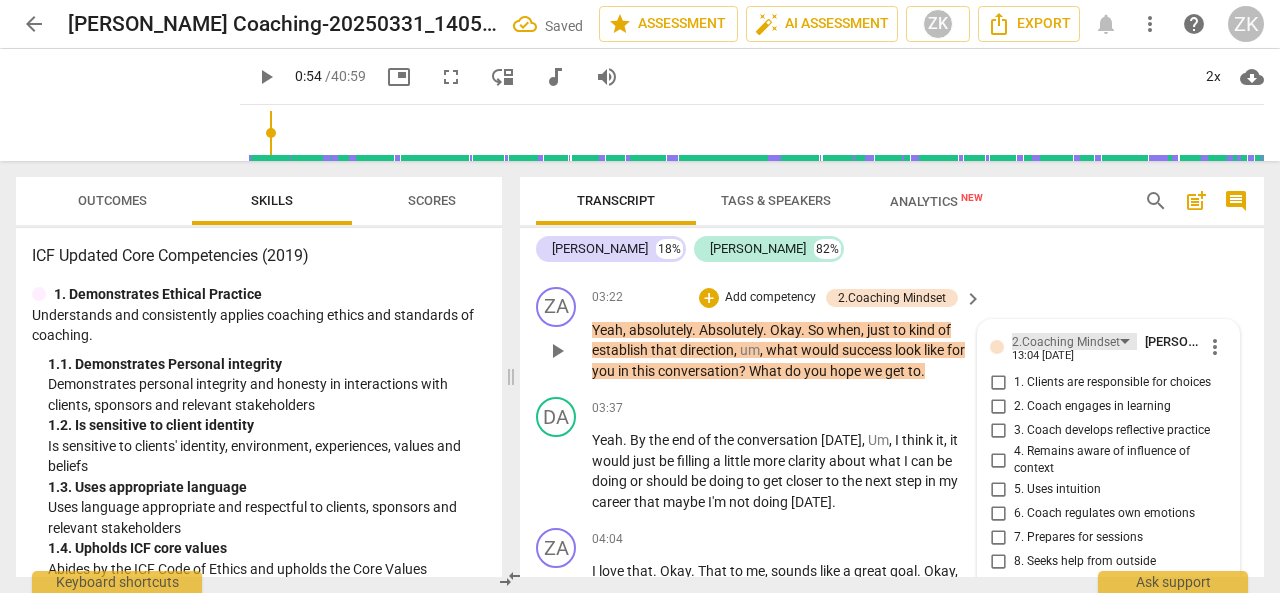 scroll, scrollTop: 1340, scrollLeft: 0, axis: vertical 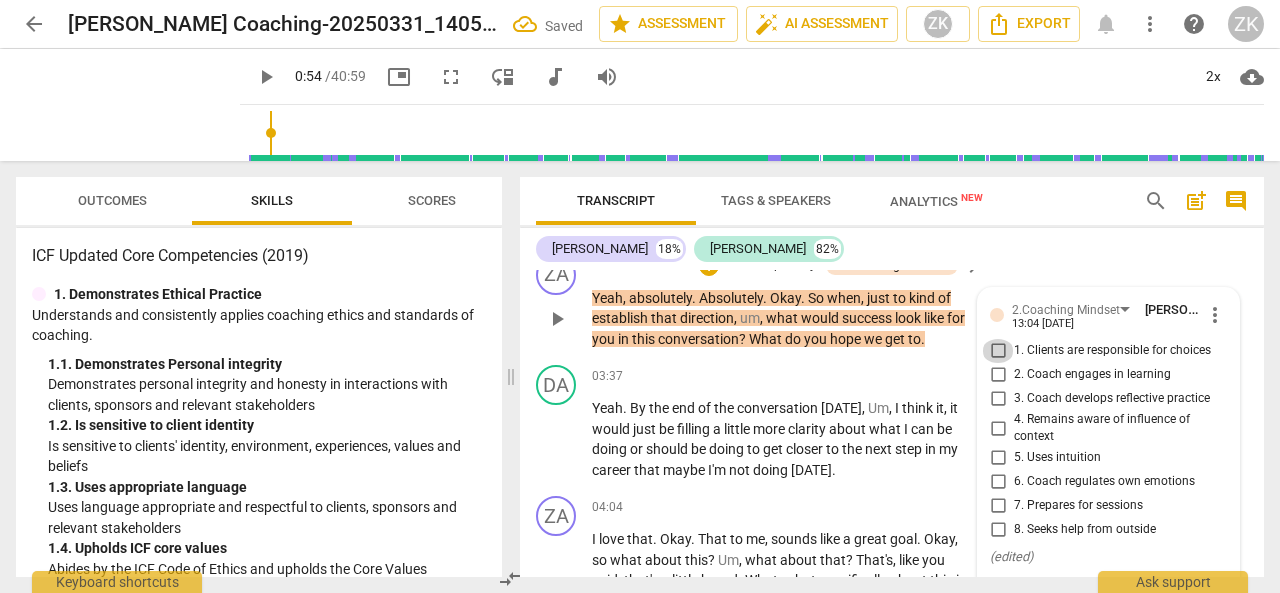 click on "1. Clients are responsible for choices" at bounding box center [998, 351] 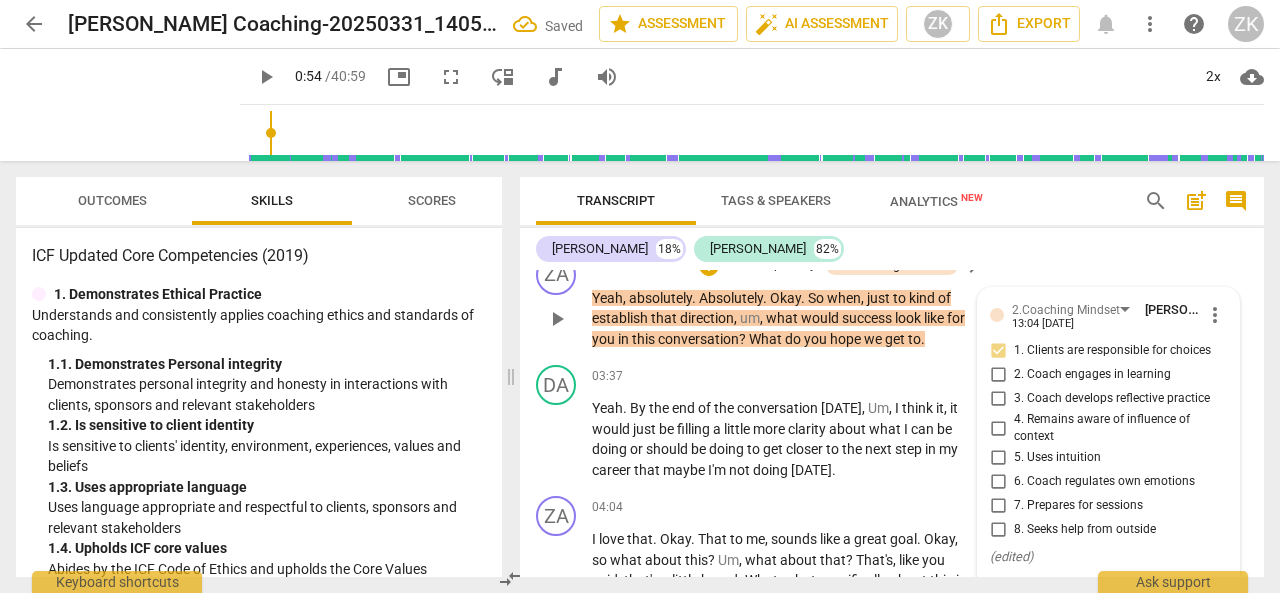 scroll, scrollTop: 1440, scrollLeft: 0, axis: vertical 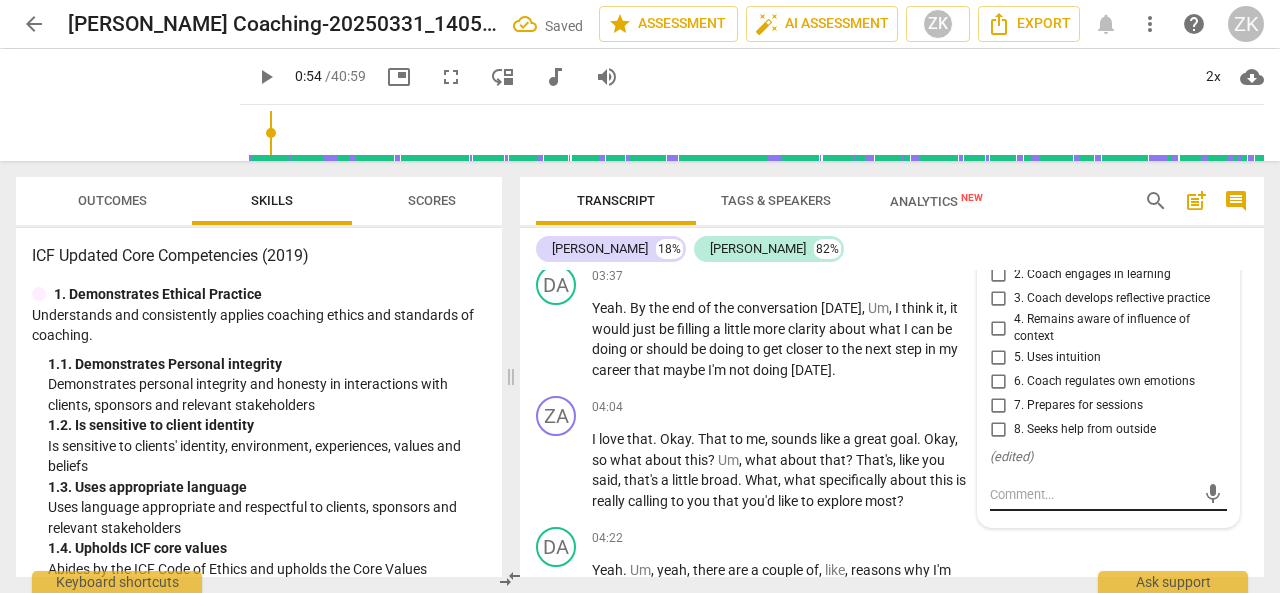 click at bounding box center (1092, 494) 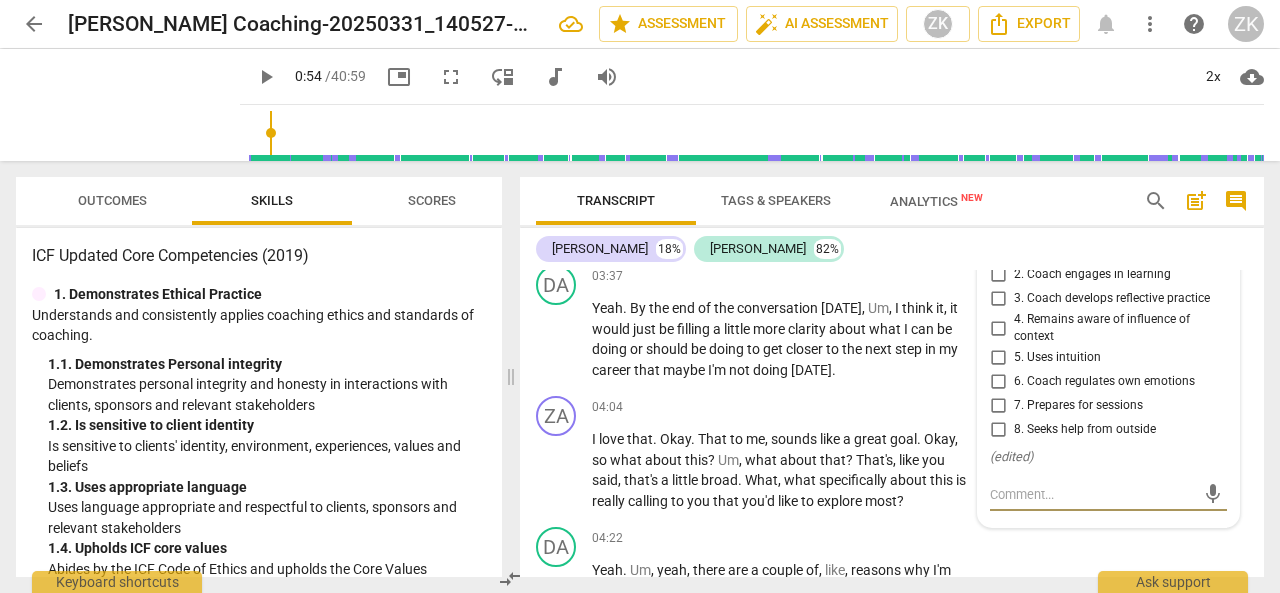 type on "I" 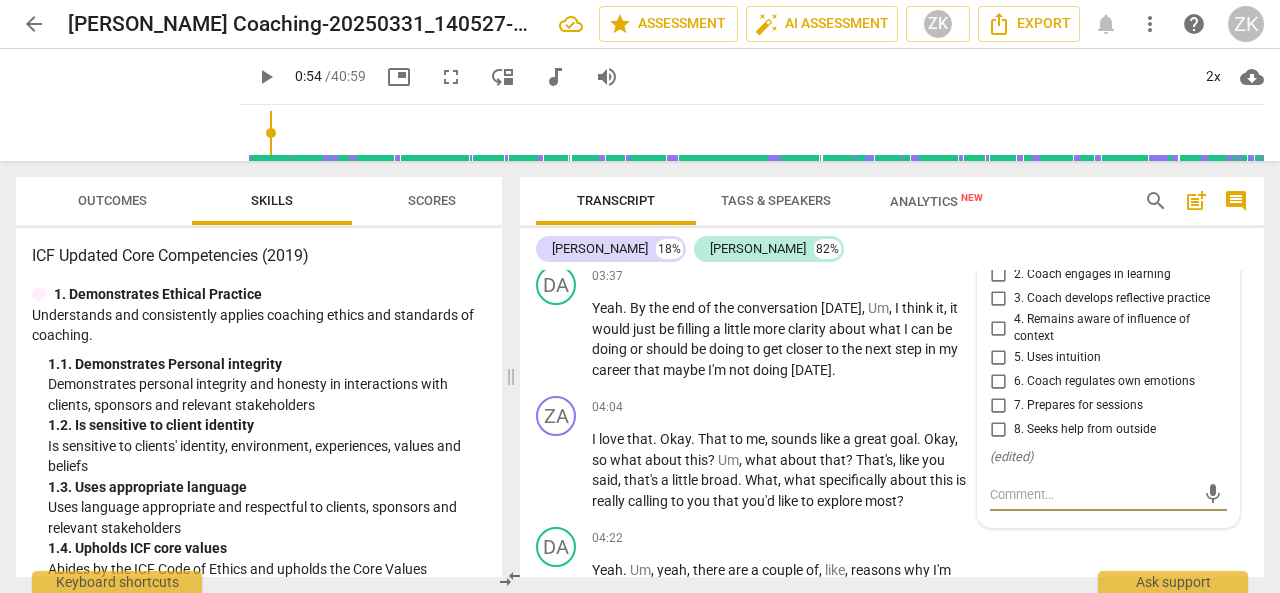 type on "I" 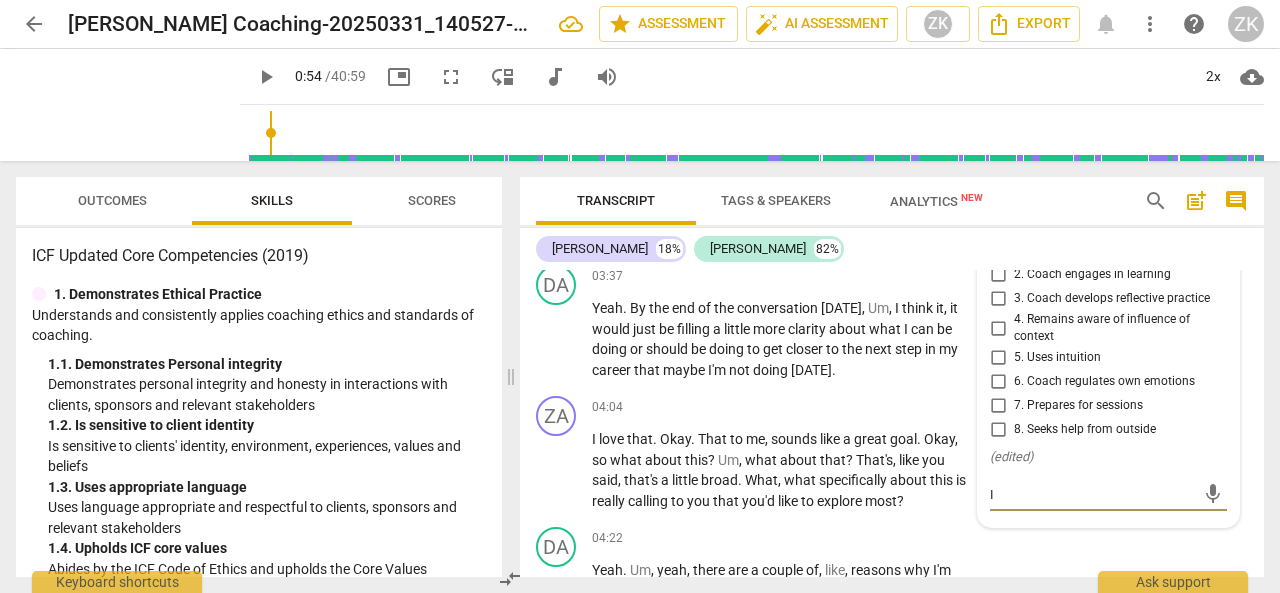 type on "I" 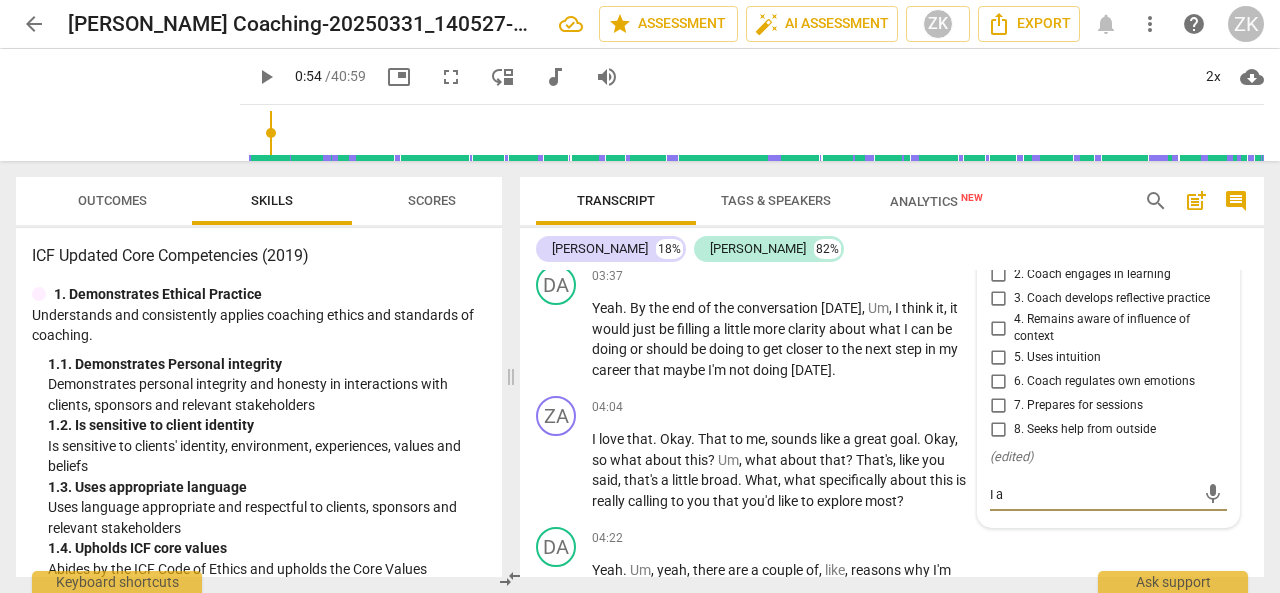 type on "I ah" 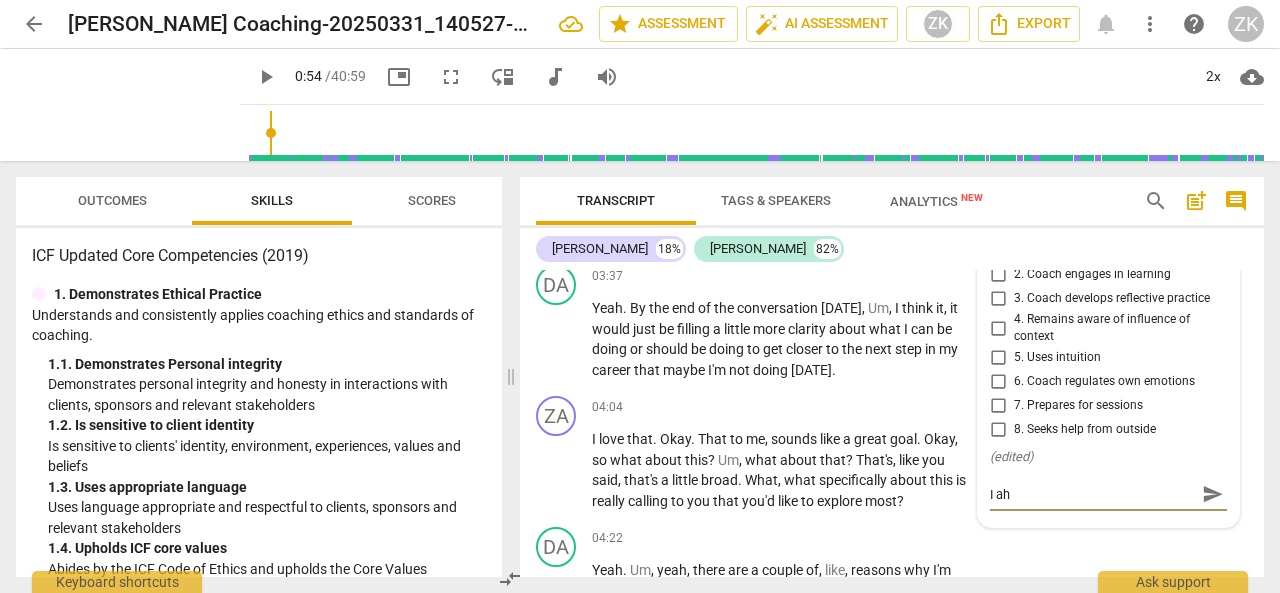 type on "I ahv" 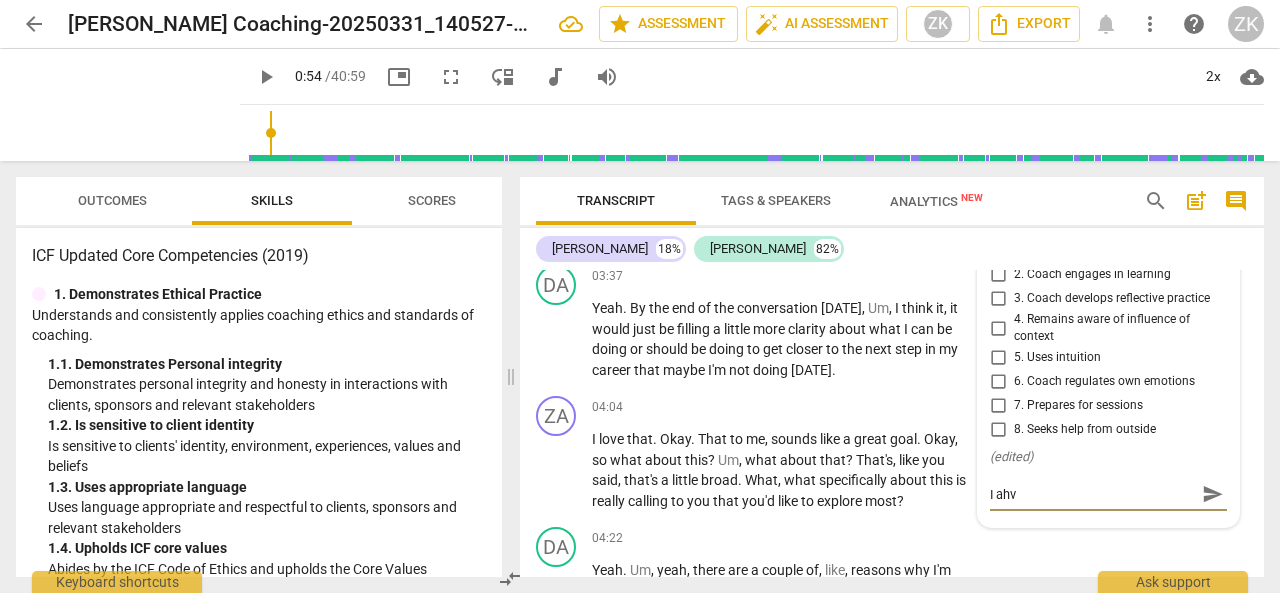 type on "I ahve" 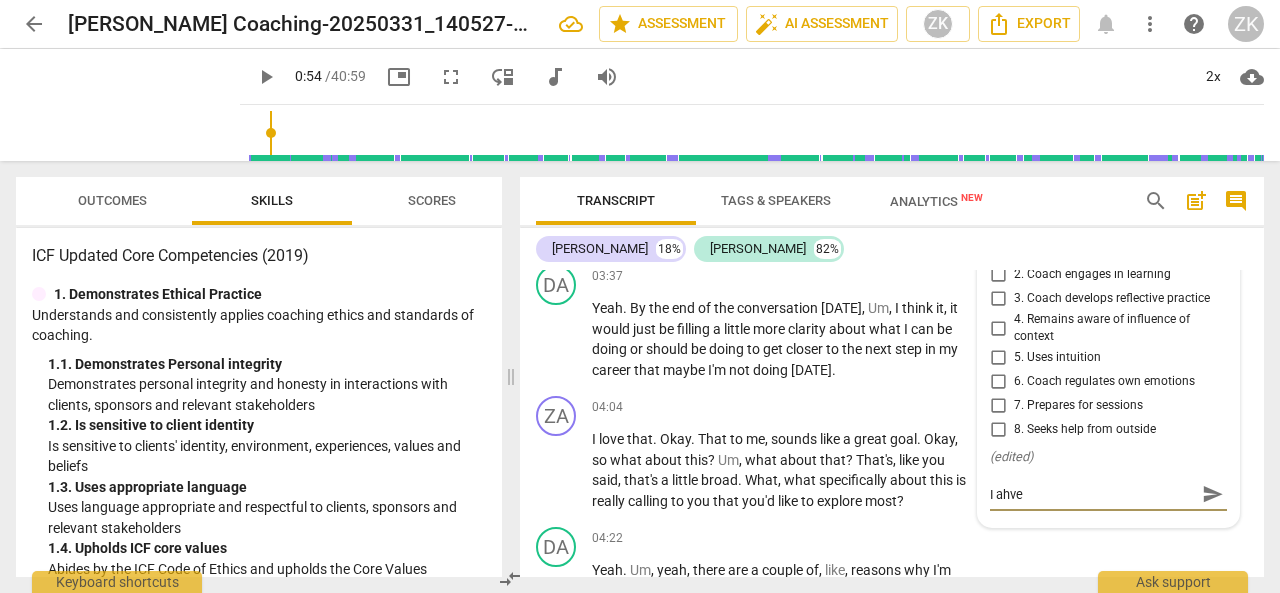 type on "I ahve" 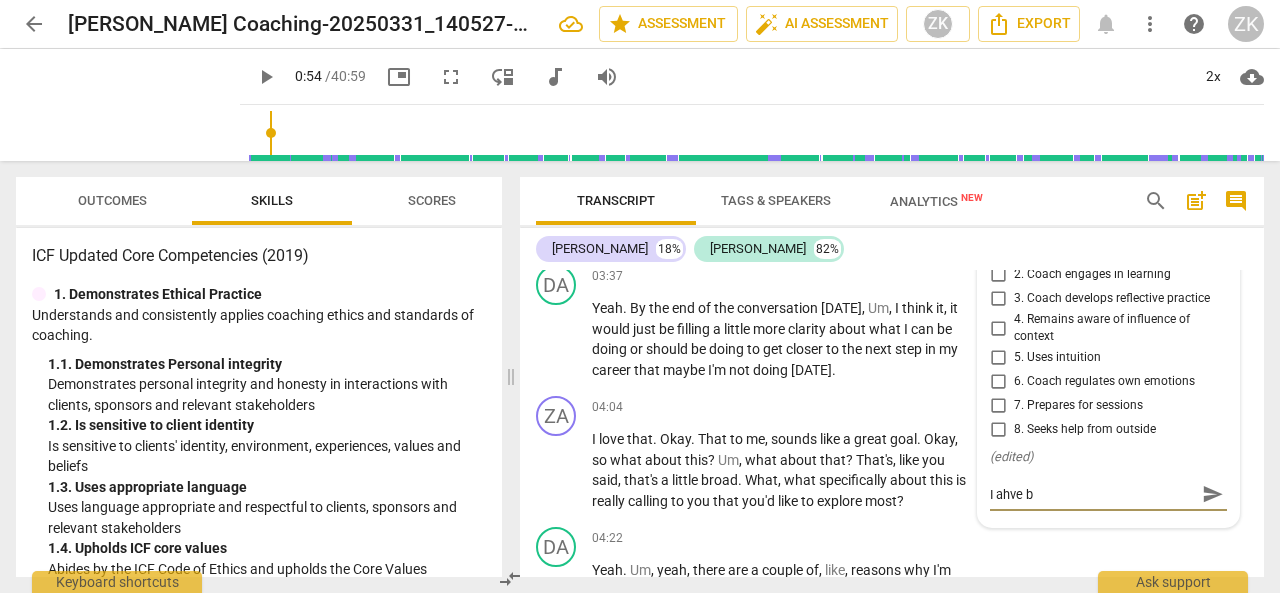 type on "I ahve be" 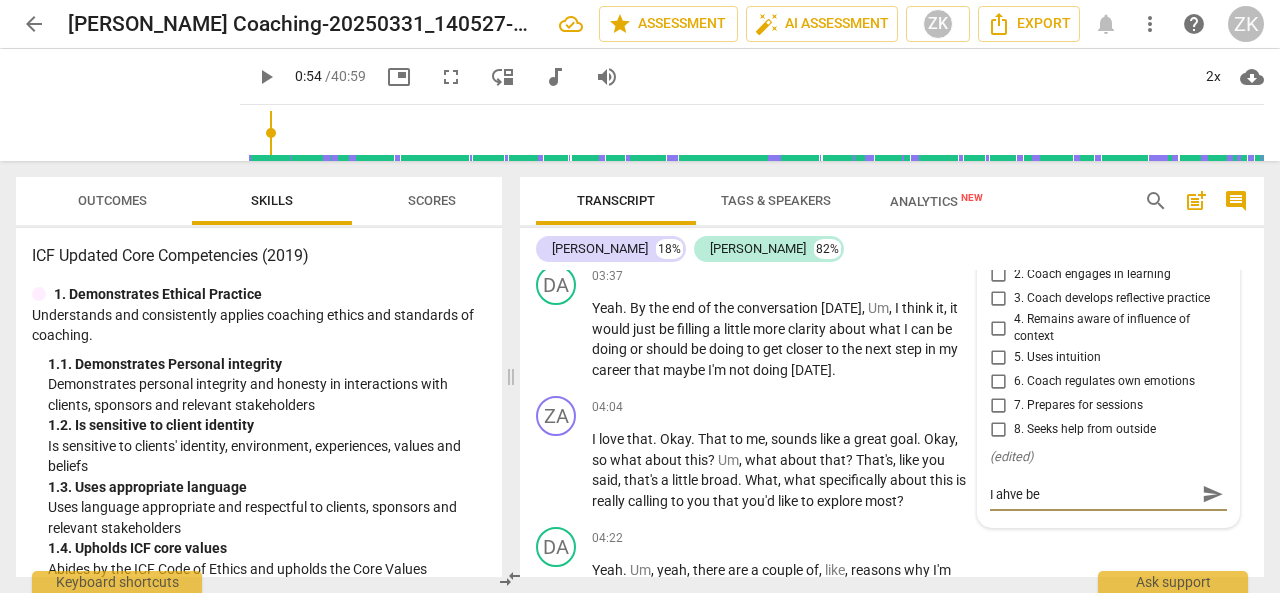 type on "I ahve b" 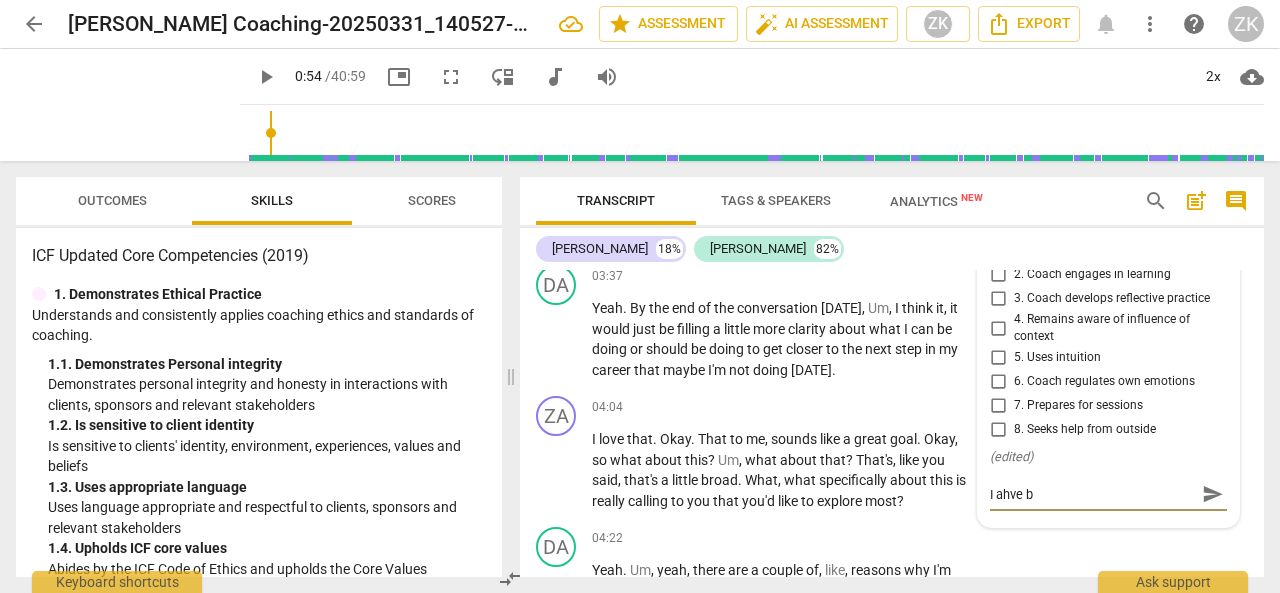 type on "I ahve" 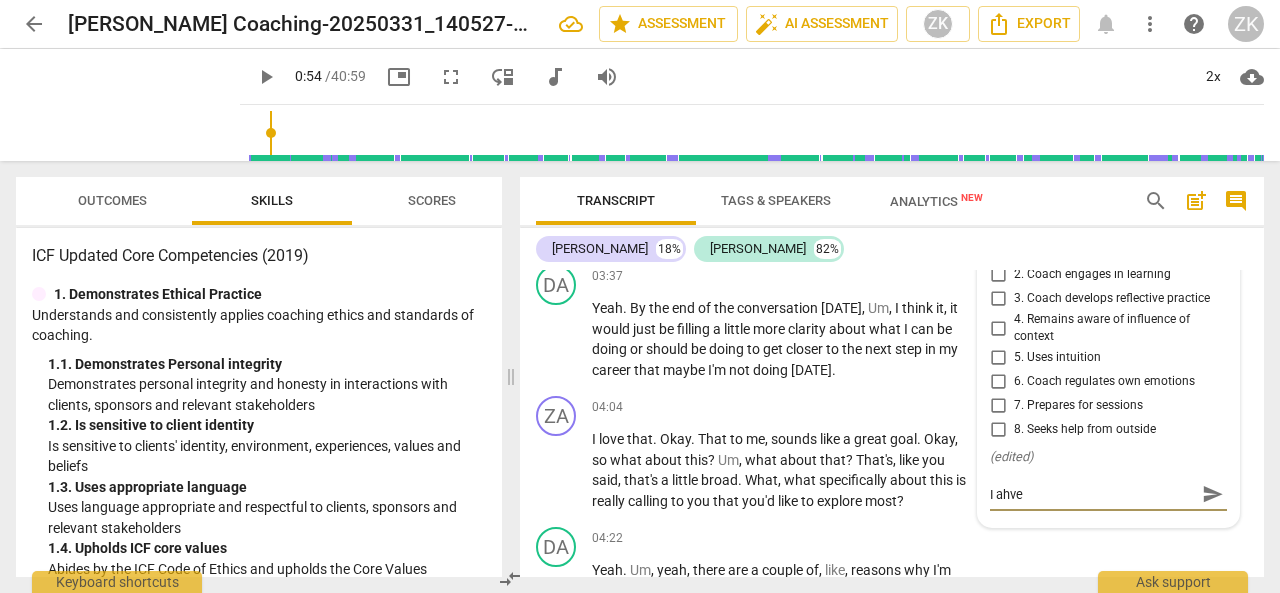 type 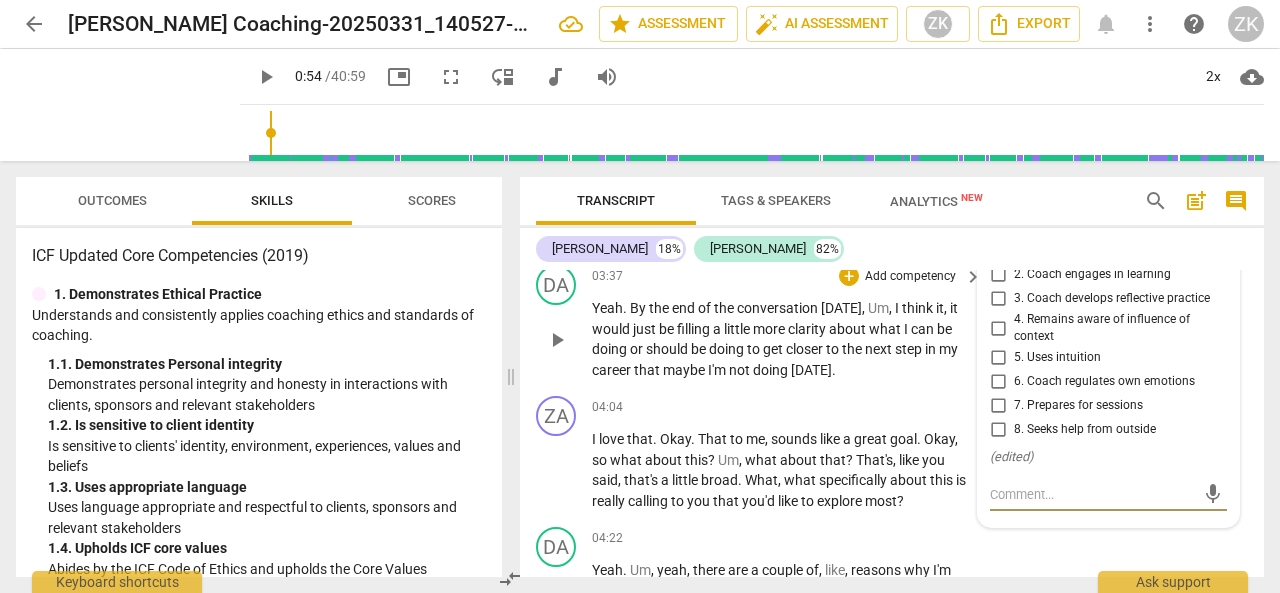 click on "more" at bounding box center (770, 329) 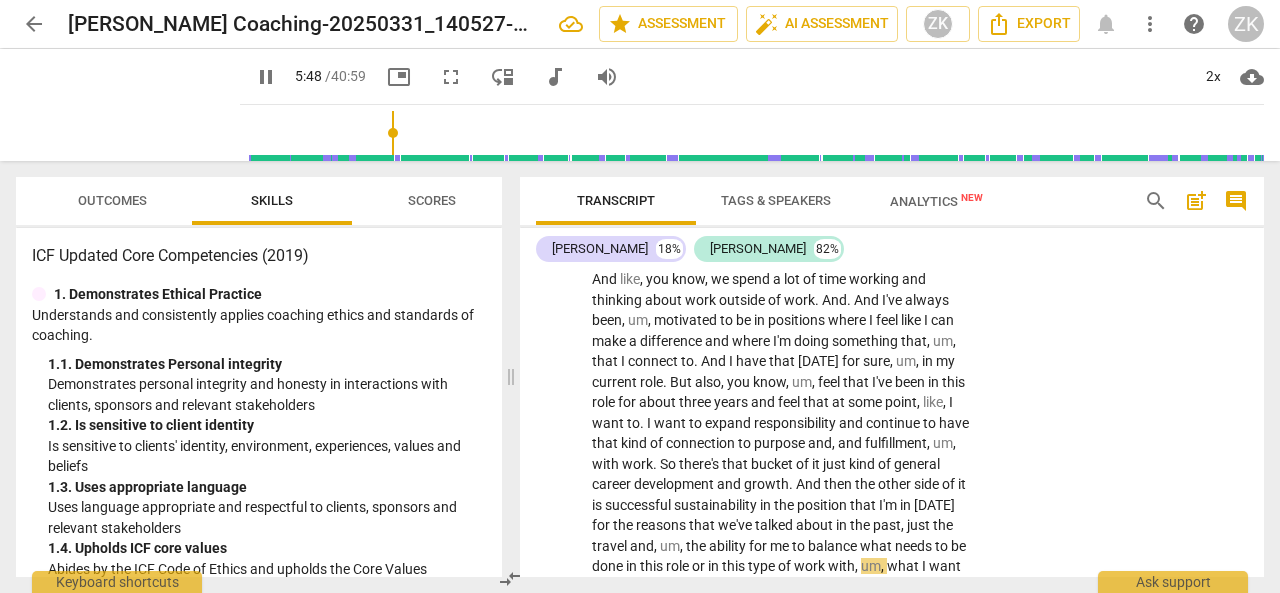scroll, scrollTop: 2141, scrollLeft: 0, axis: vertical 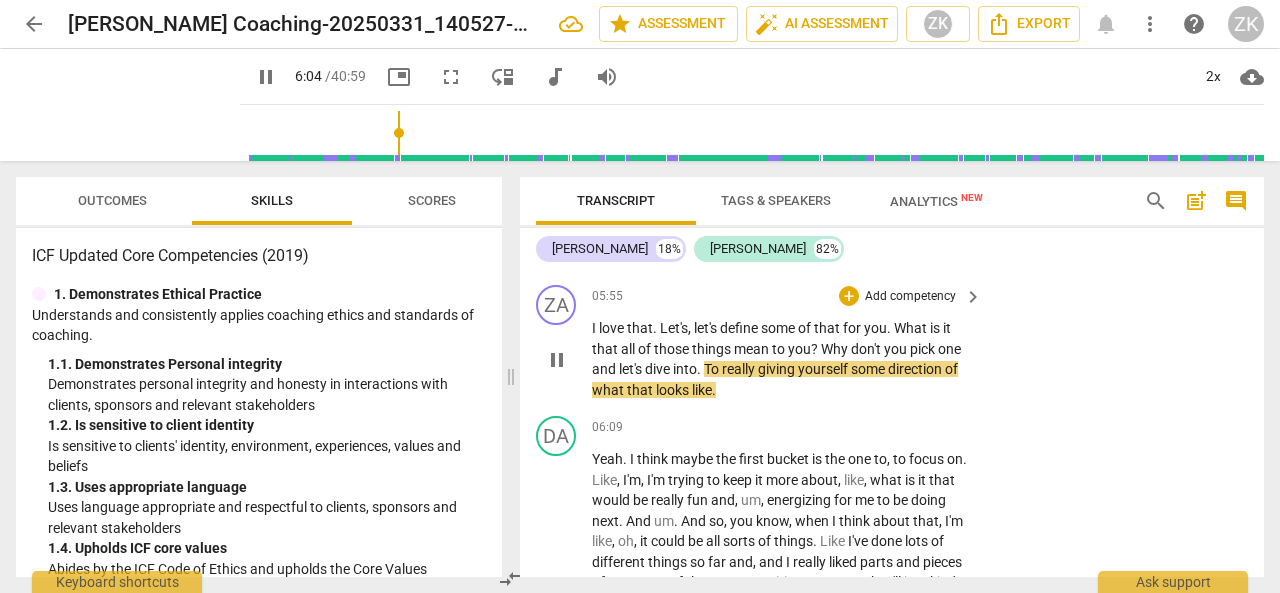 click on "pause" at bounding box center (557, 360) 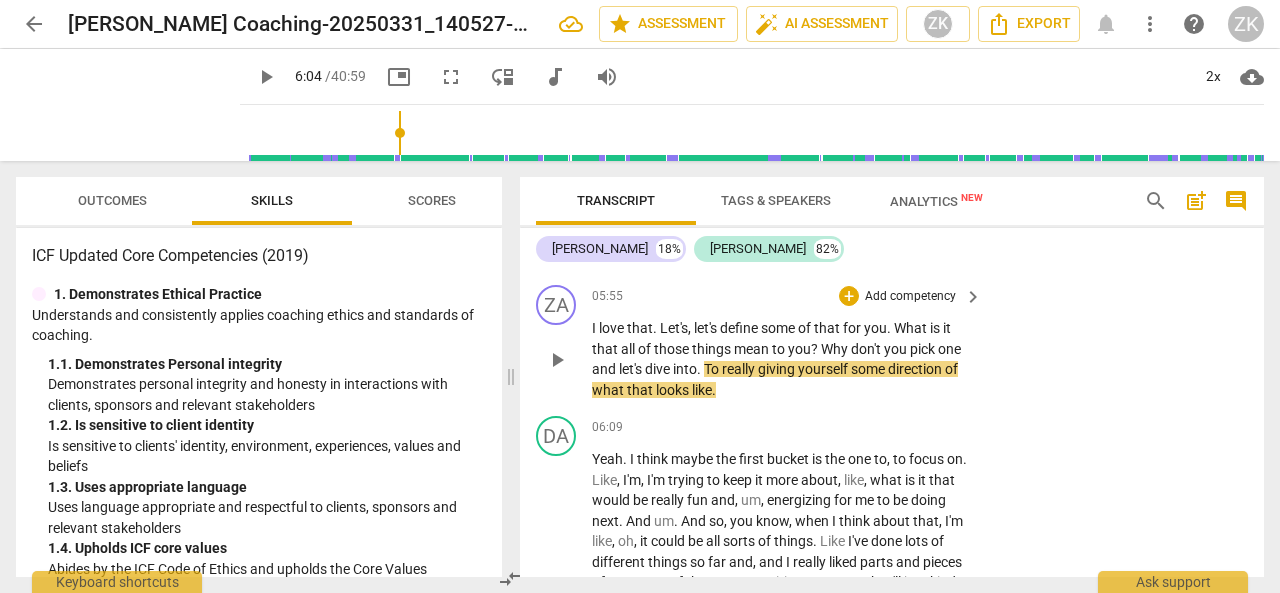 click on "Add competency" at bounding box center [910, 297] 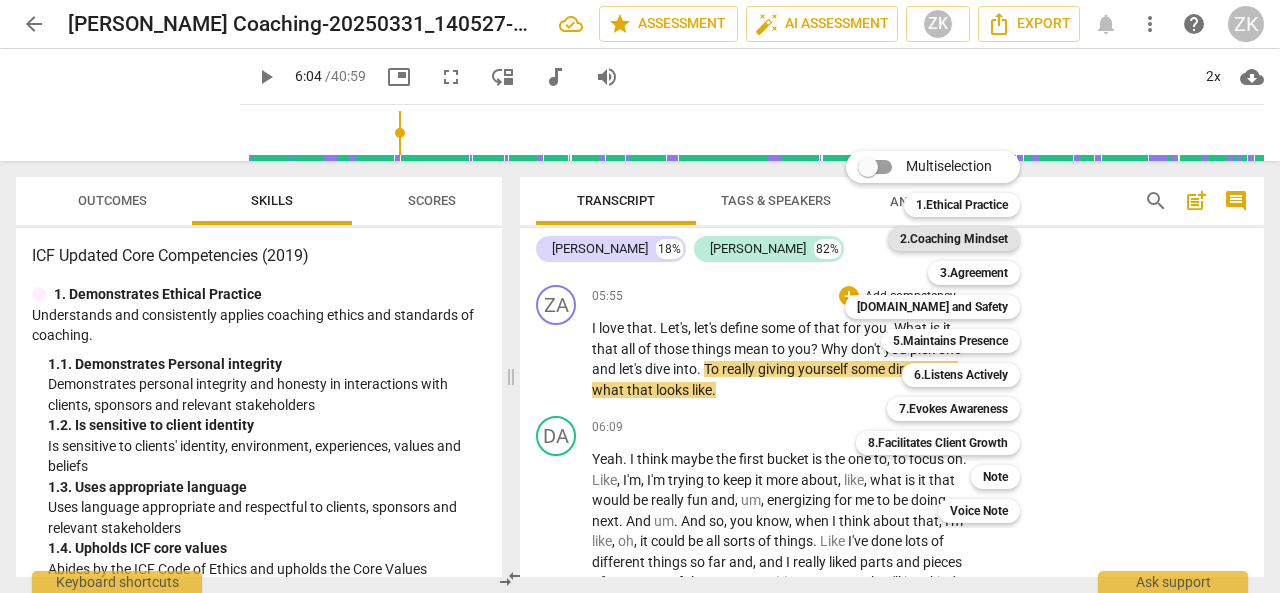 click on "2.Coaching Mindset" at bounding box center (954, 239) 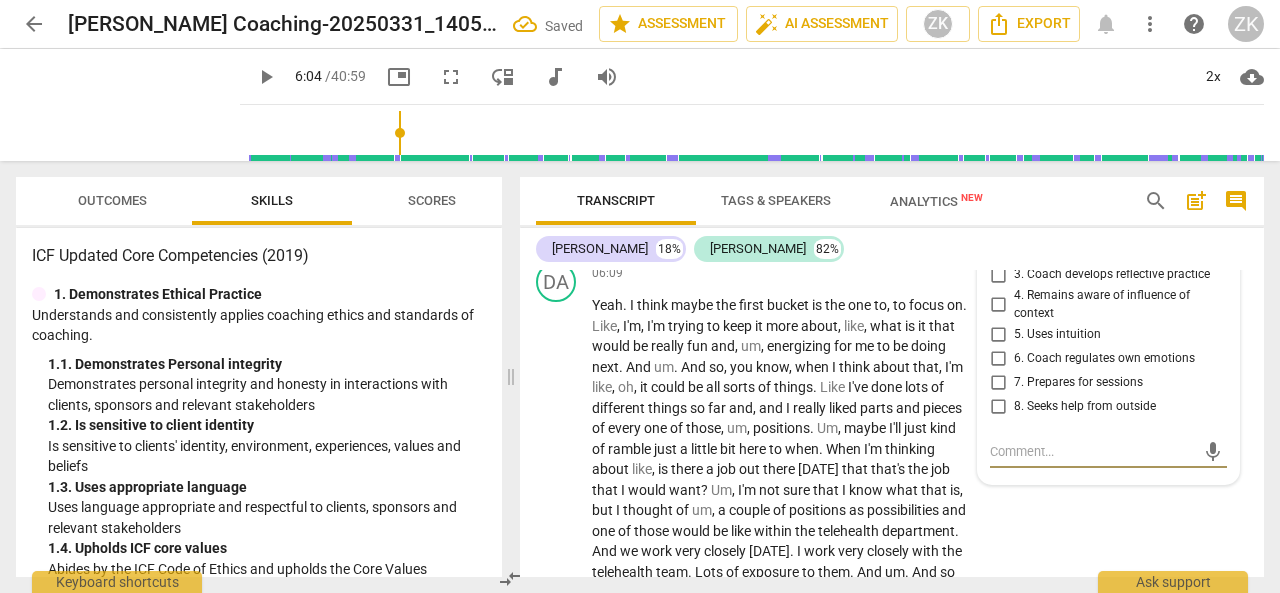 scroll, scrollTop: 2264, scrollLeft: 0, axis: vertical 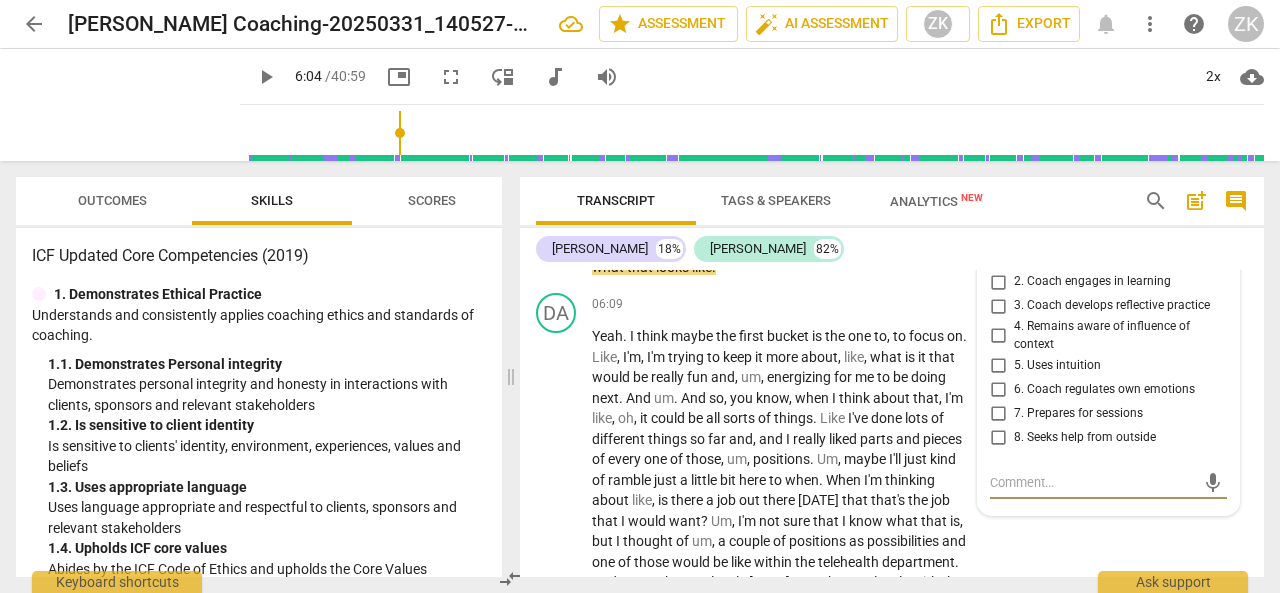 click on "2. Coach engages in learning" at bounding box center [998, 282] 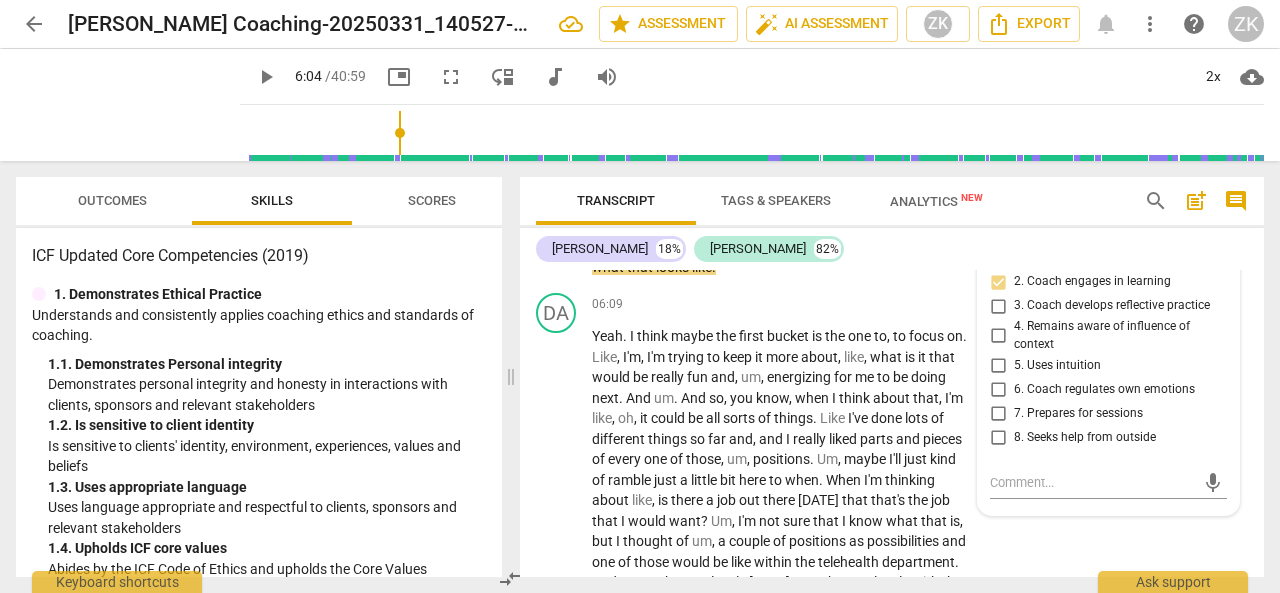 click on "1. Clients are responsible for choices" at bounding box center (998, 258) 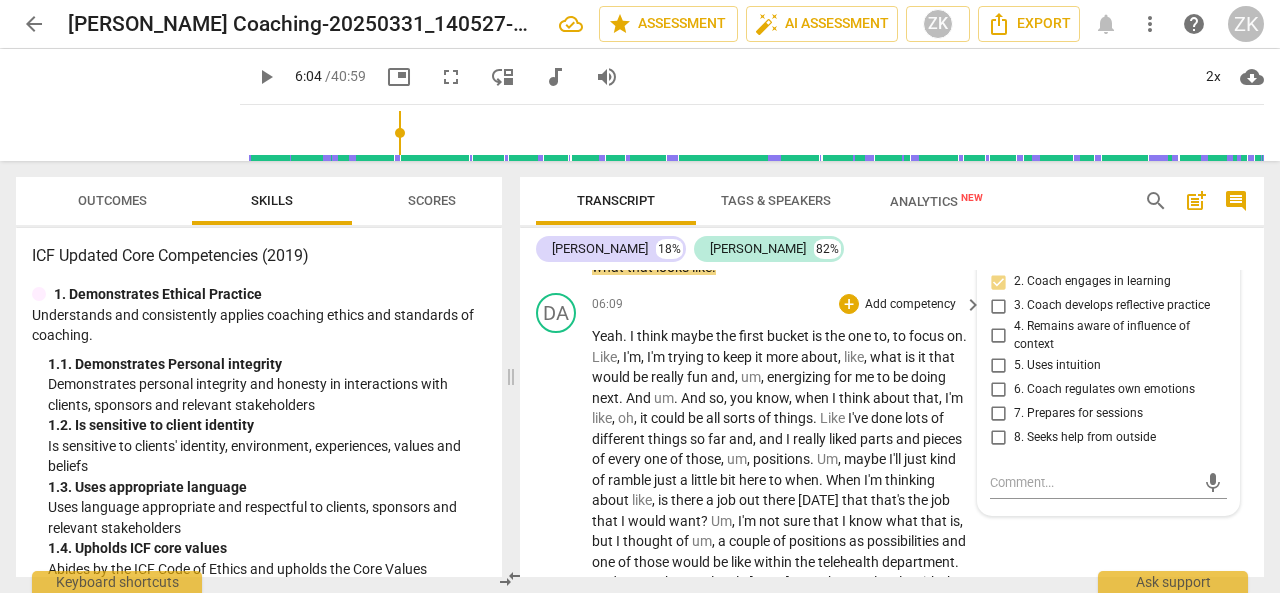 scroll, scrollTop: 2164, scrollLeft: 0, axis: vertical 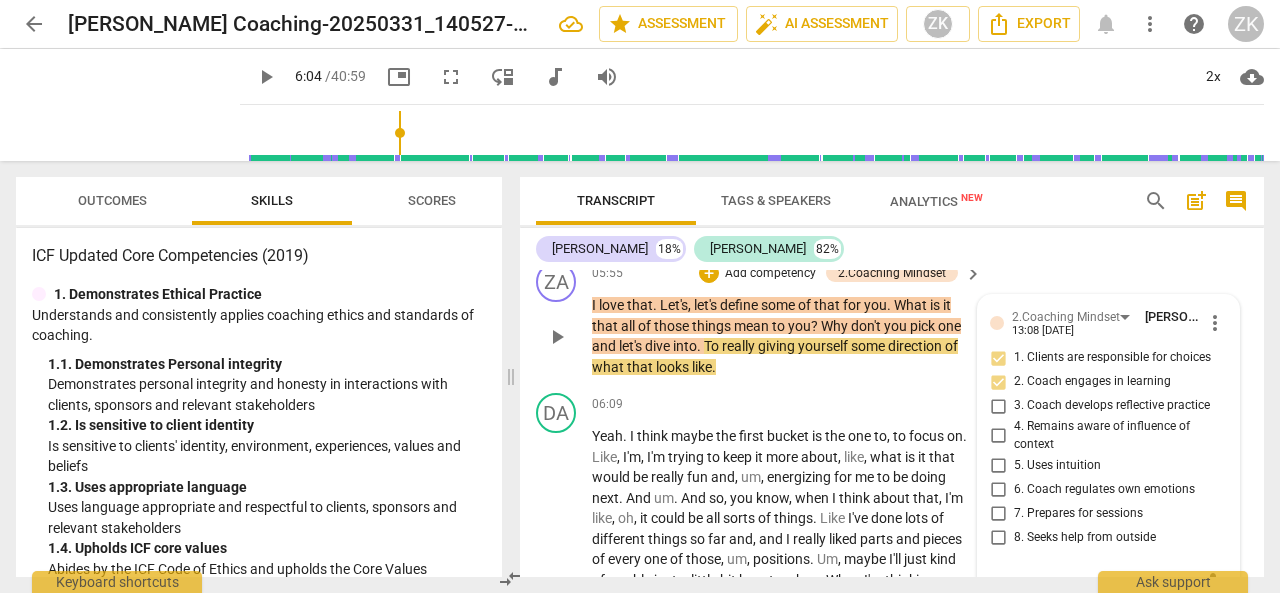 click on "Add competency" at bounding box center (770, 274) 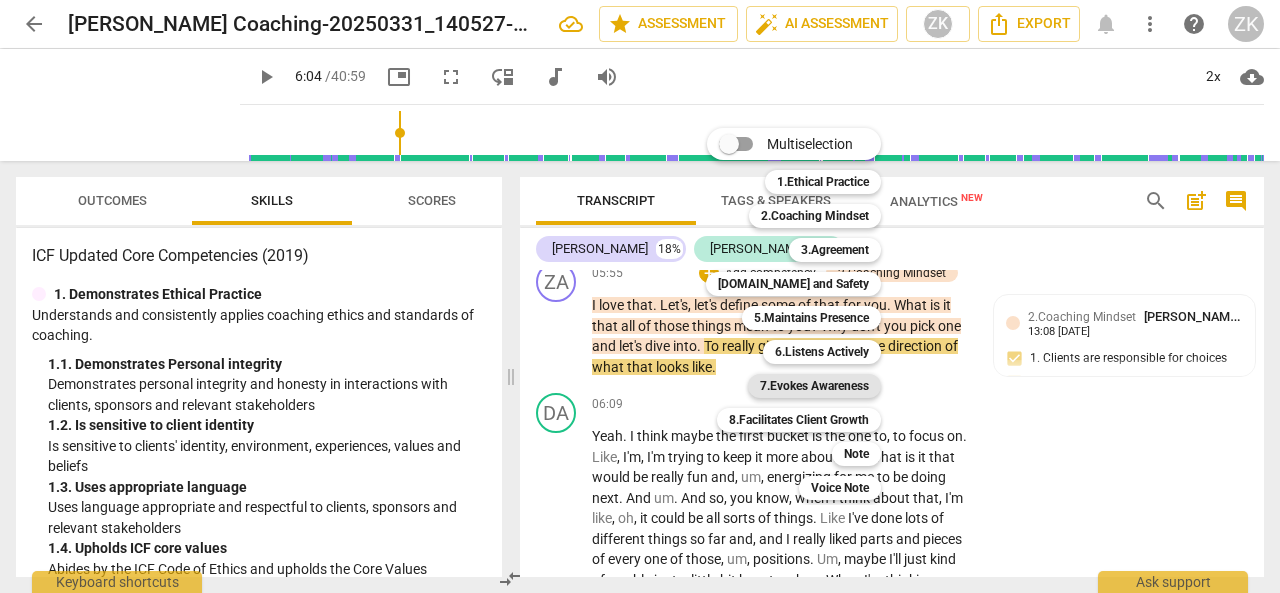 click on "7.Evokes Awareness" at bounding box center (814, 386) 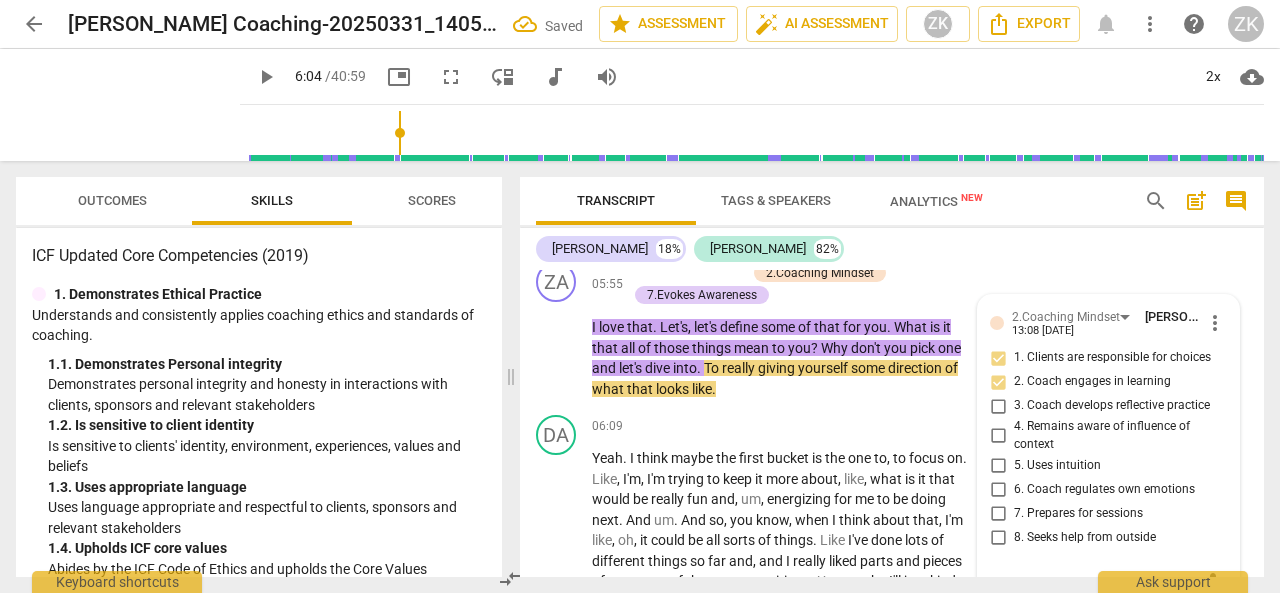 scroll, scrollTop: 2364, scrollLeft: 0, axis: vertical 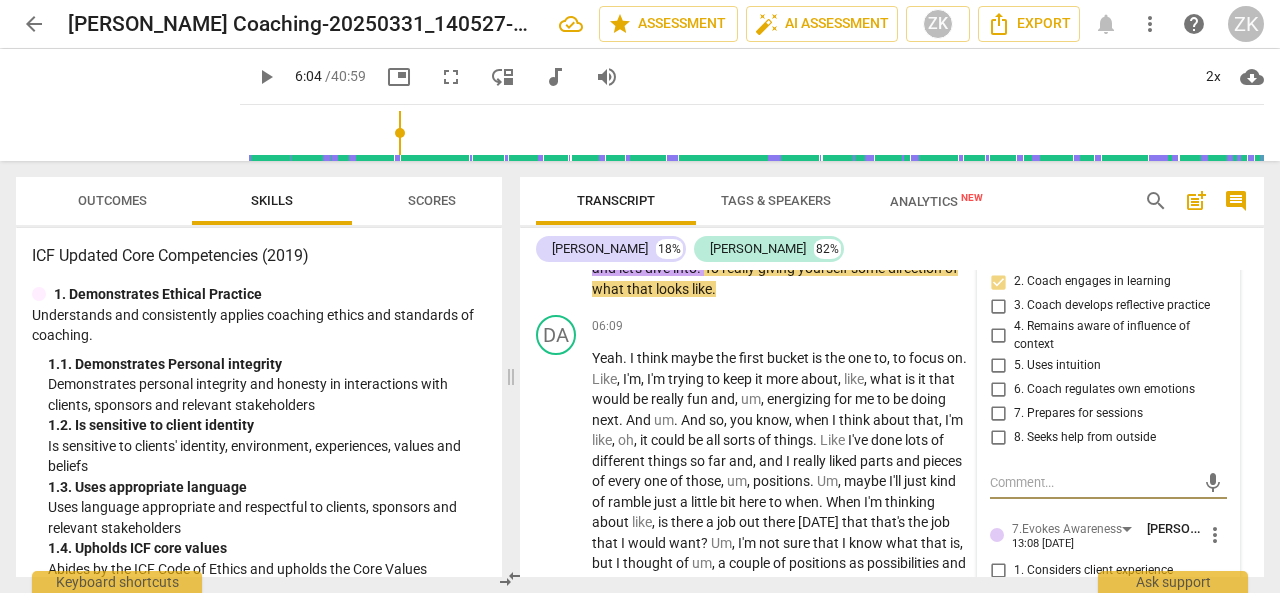 click at bounding box center (1092, 482) 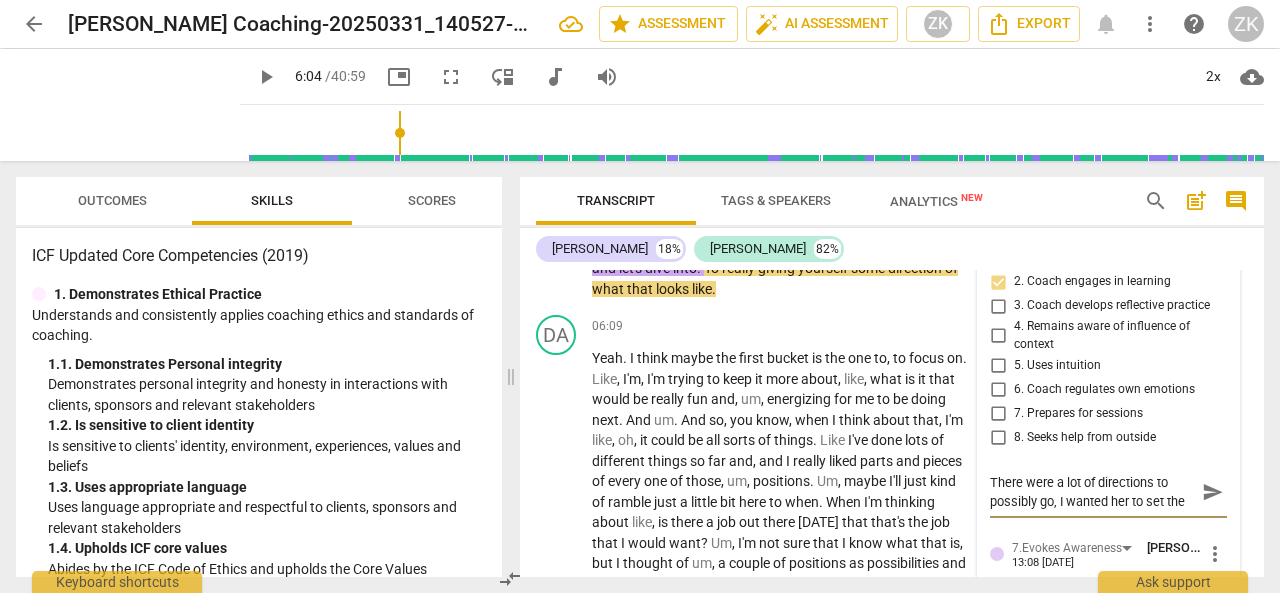 scroll, scrollTop: 17, scrollLeft: 0, axis: vertical 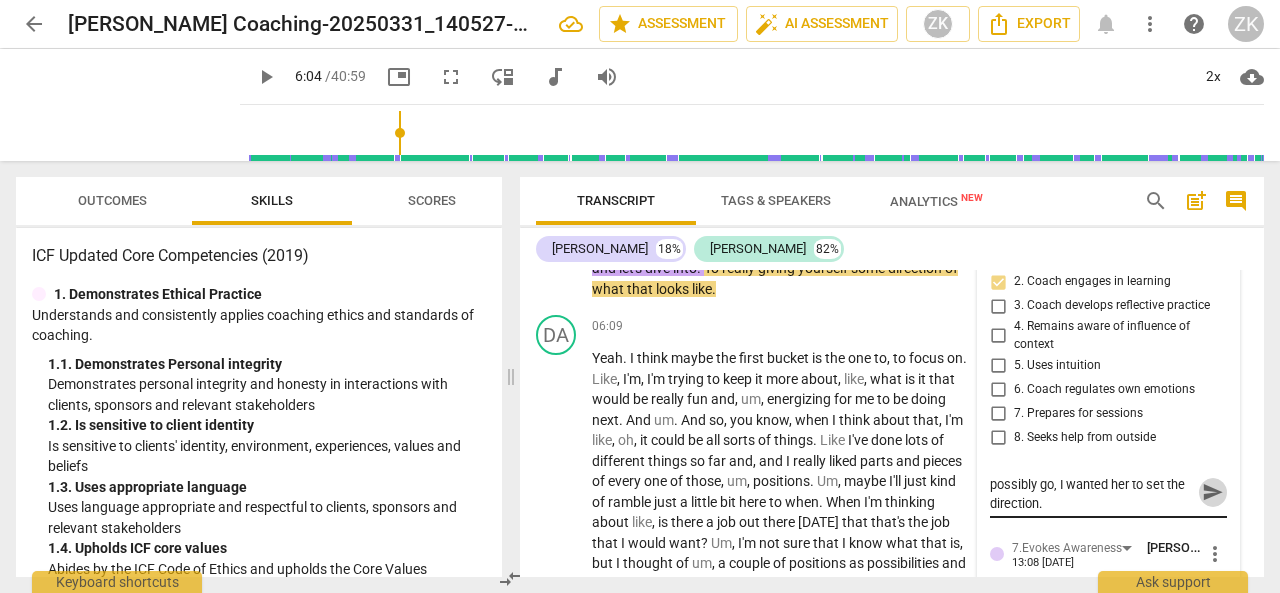 click on "send" at bounding box center (1213, 493) 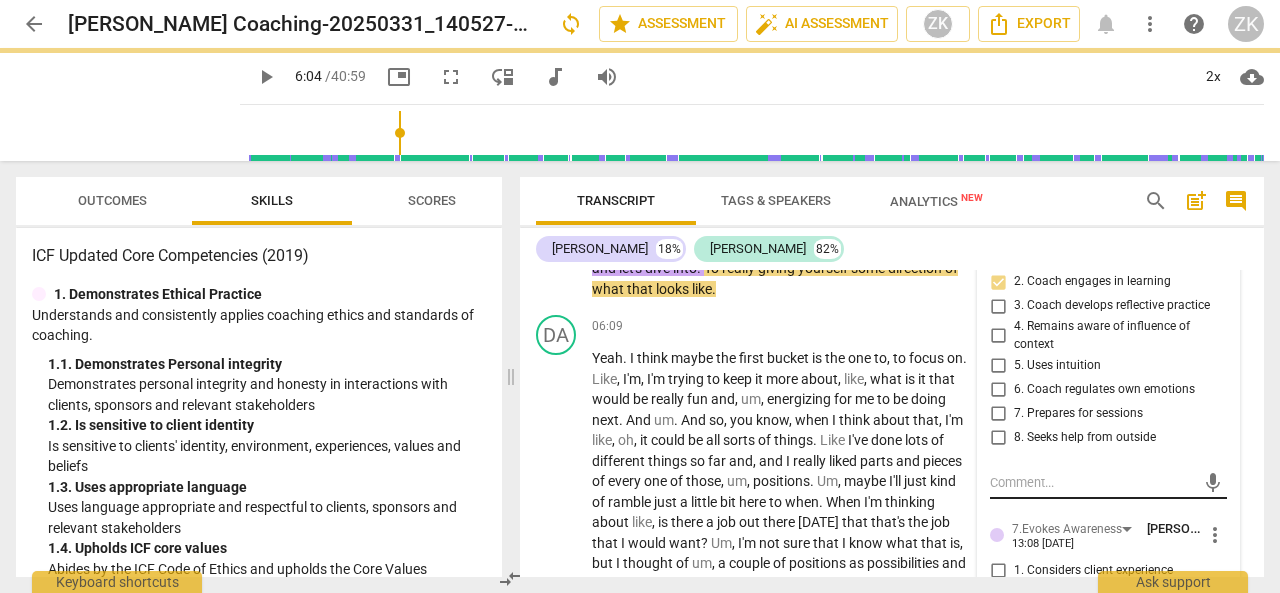 scroll, scrollTop: 0, scrollLeft: 0, axis: both 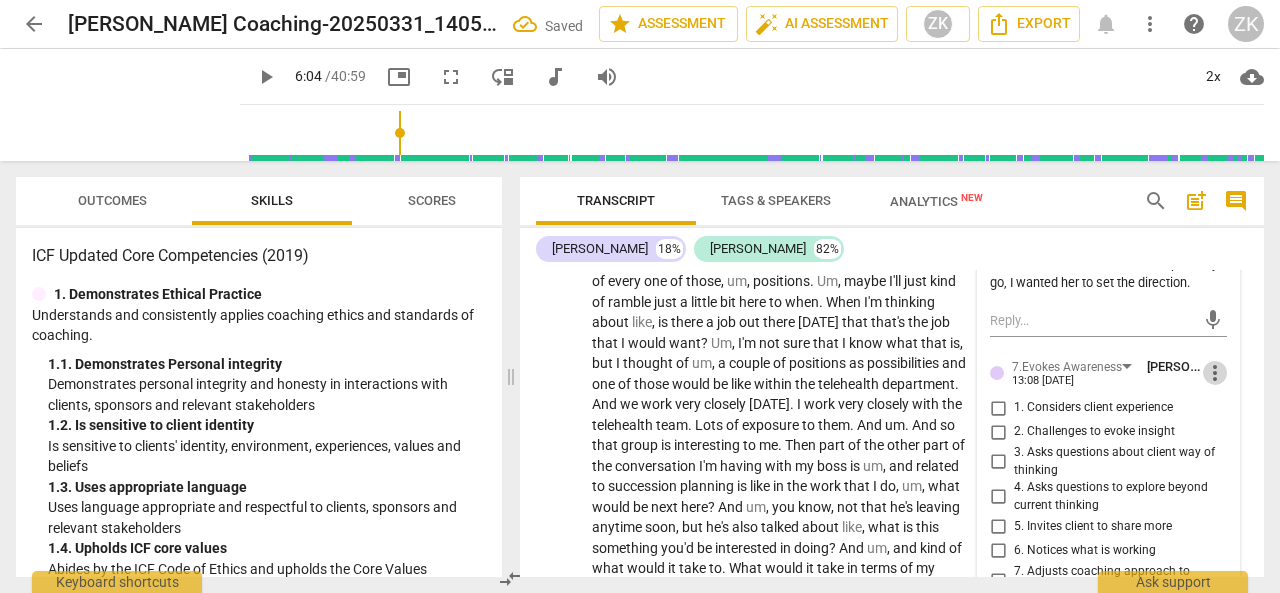 click on "more_vert" at bounding box center [1215, 373] 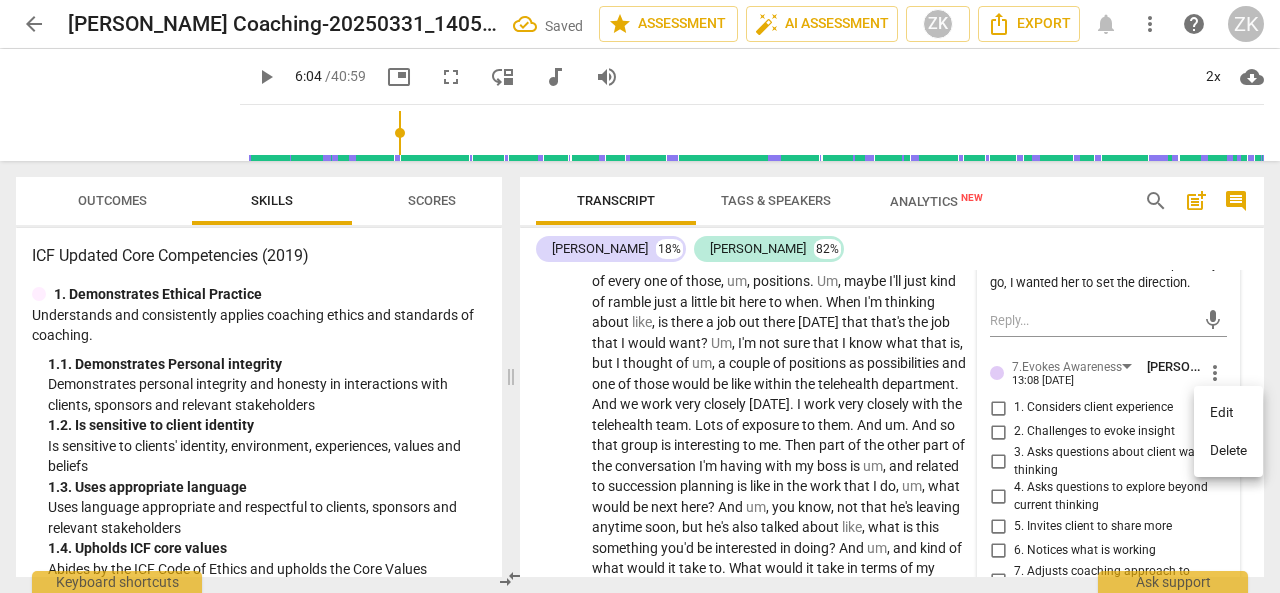 click on "Delete" at bounding box center (1228, 451) 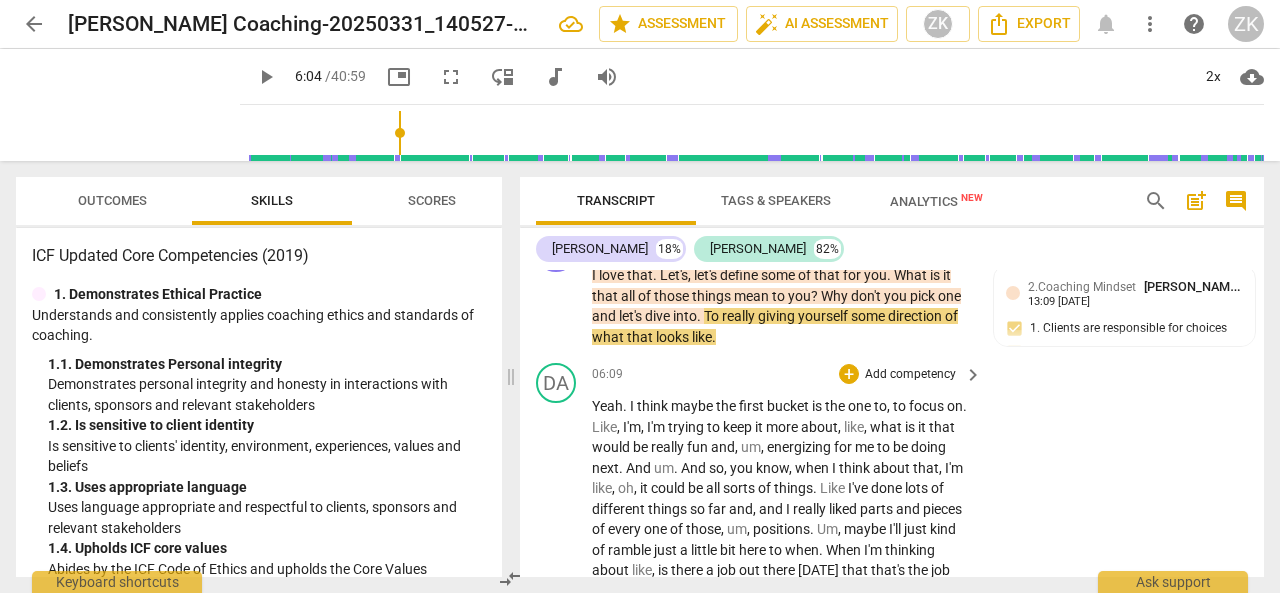 scroll, scrollTop: 2164, scrollLeft: 0, axis: vertical 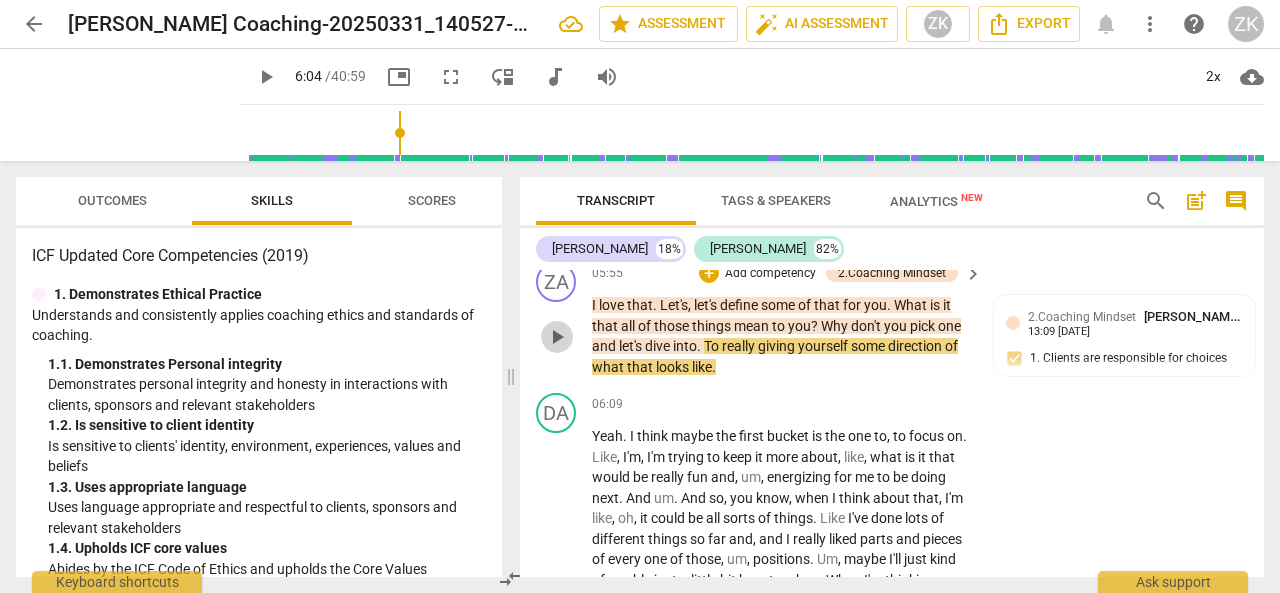 click on "play_arrow" at bounding box center (557, 337) 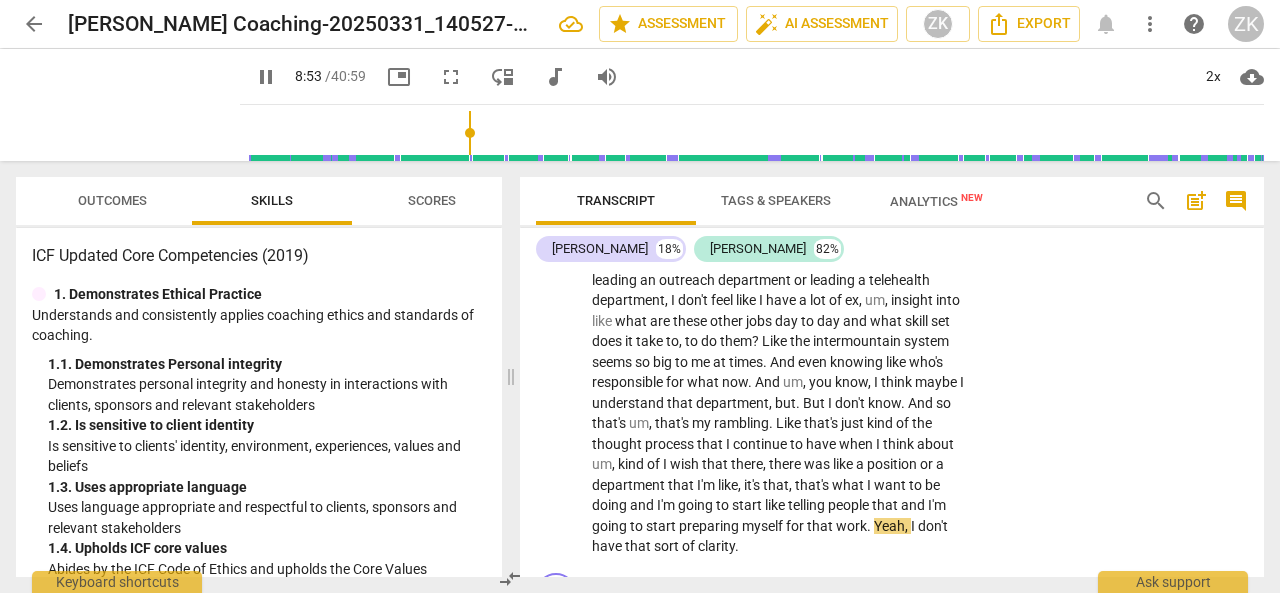 scroll, scrollTop: 3100, scrollLeft: 0, axis: vertical 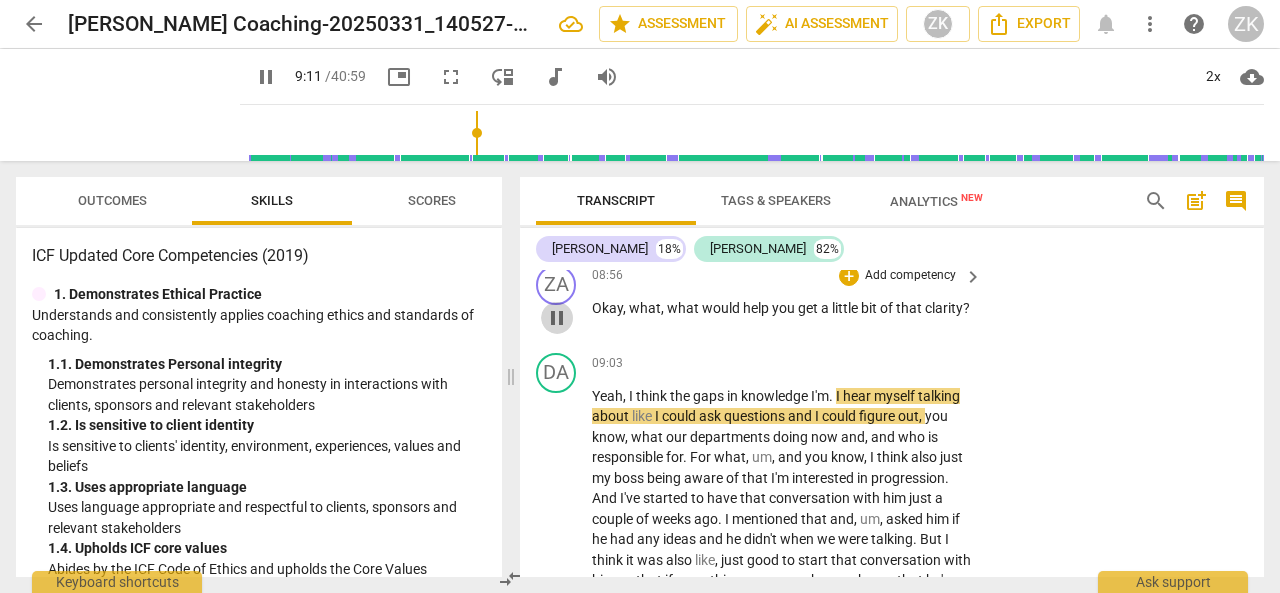 click on "pause" at bounding box center (557, 318) 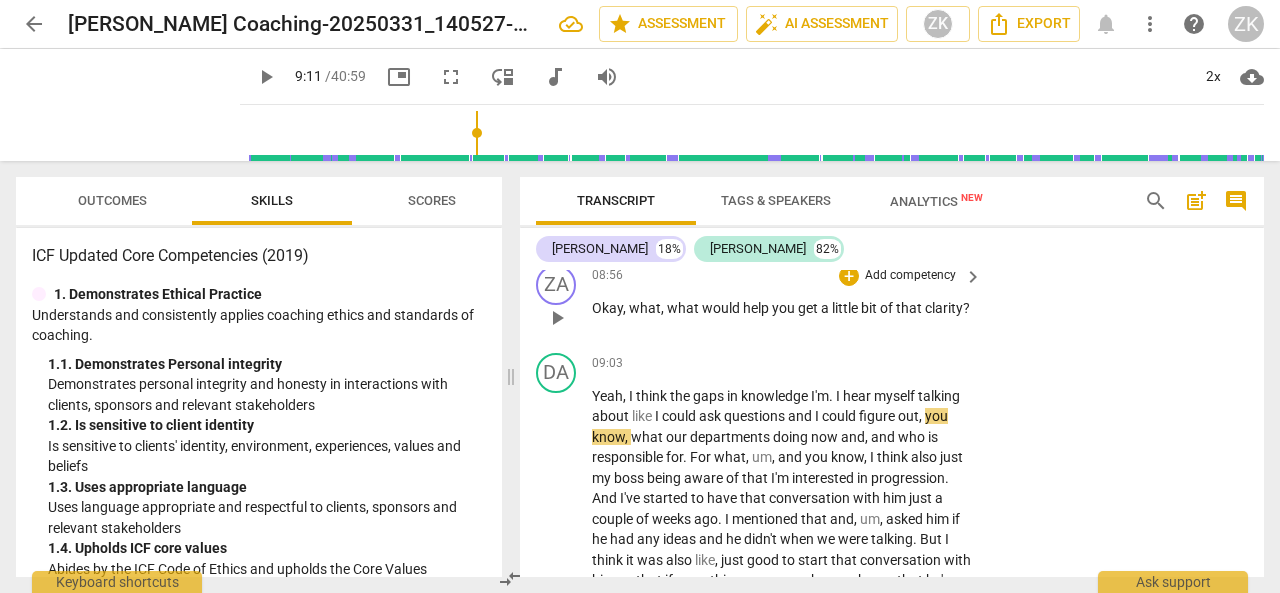 click on "Add competency" at bounding box center [910, 276] 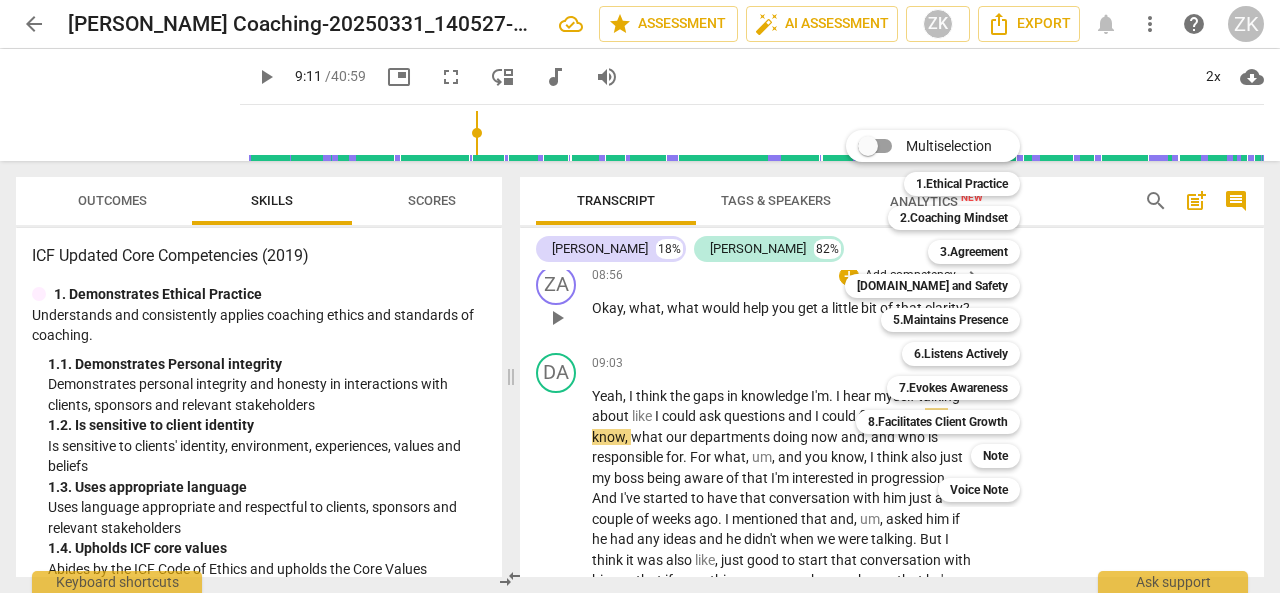 click on "5.Maintains Presence" at bounding box center [950, 320] 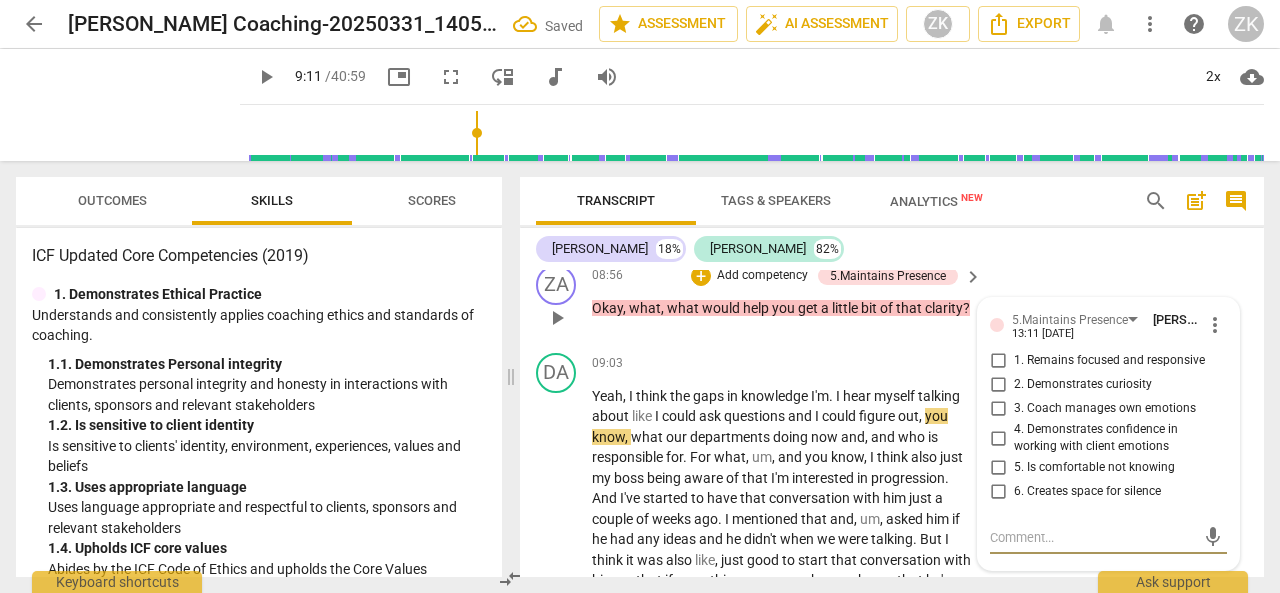 scroll, scrollTop: 3108, scrollLeft: 0, axis: vertical 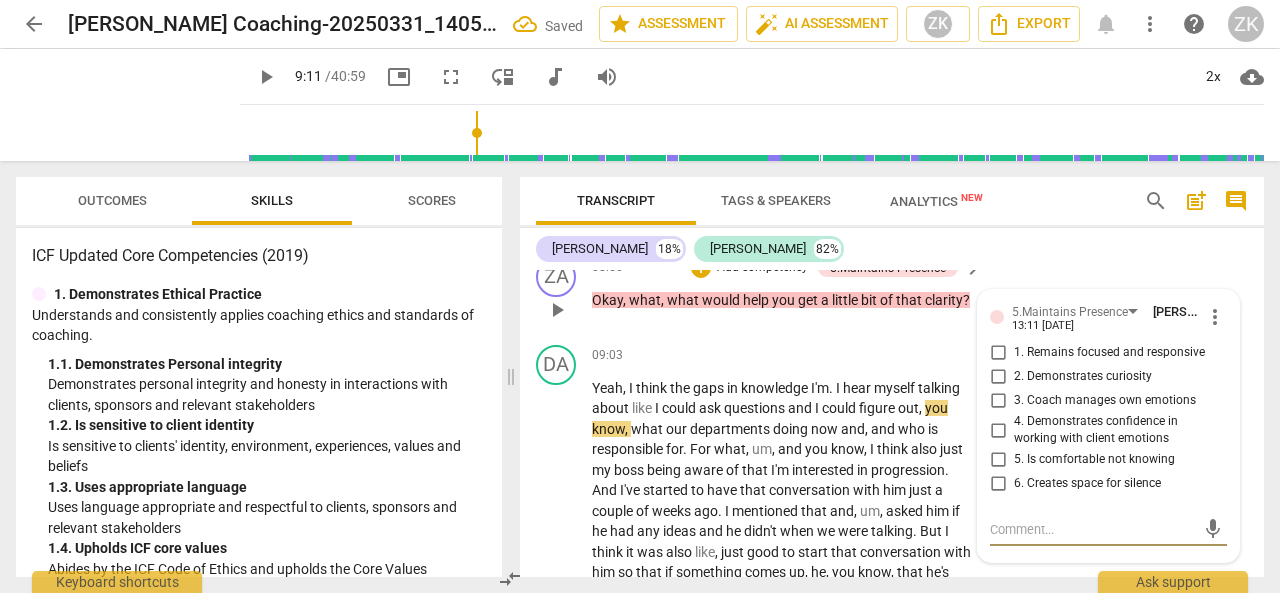 click on "2. Demonstrates curiosity" at bounding box center (998, 377) 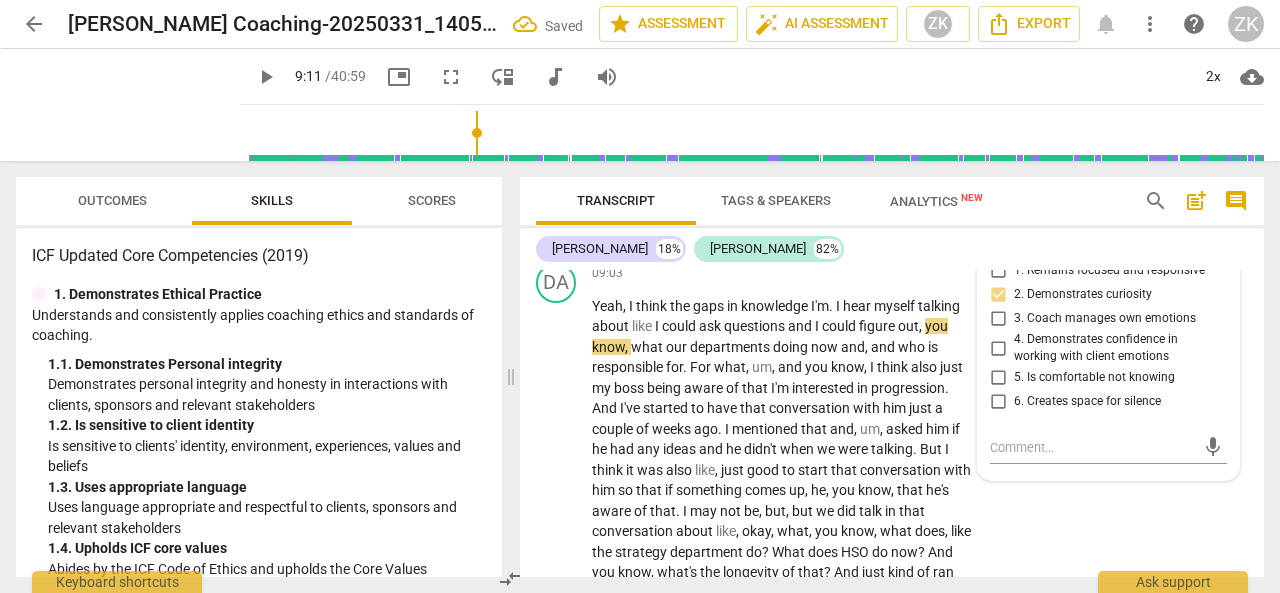 scroll, scrollTop: 3208, scrollLeft: 0, axis: vertical 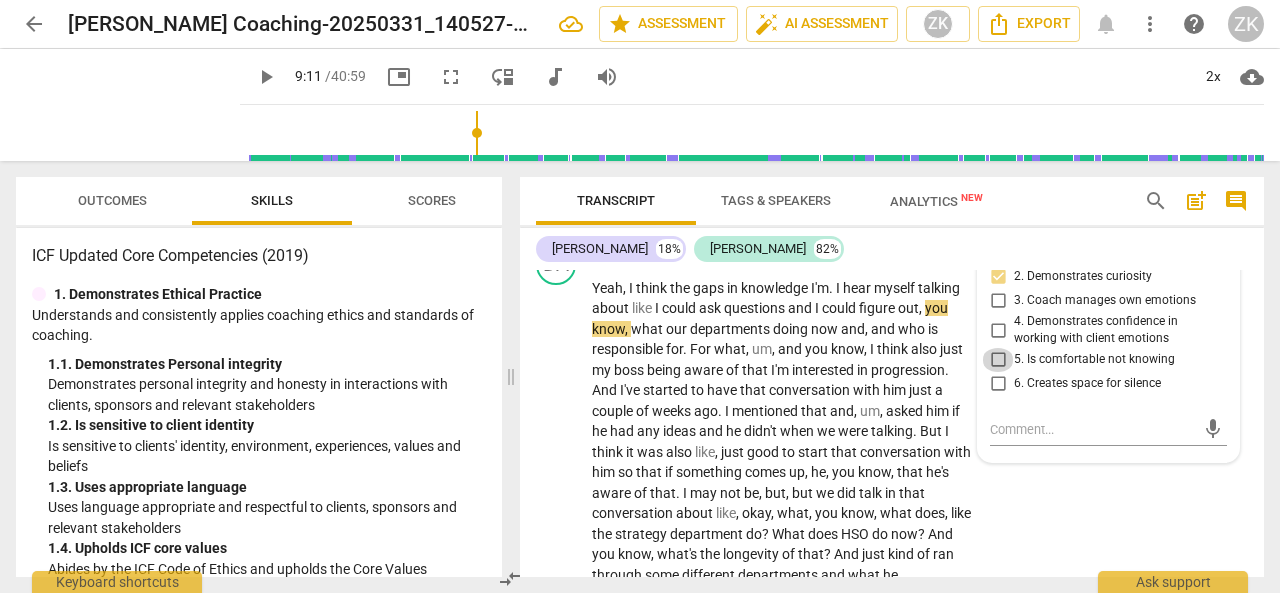 click on "5. Is comfortable not knowing" at bounding box center (998, 360) 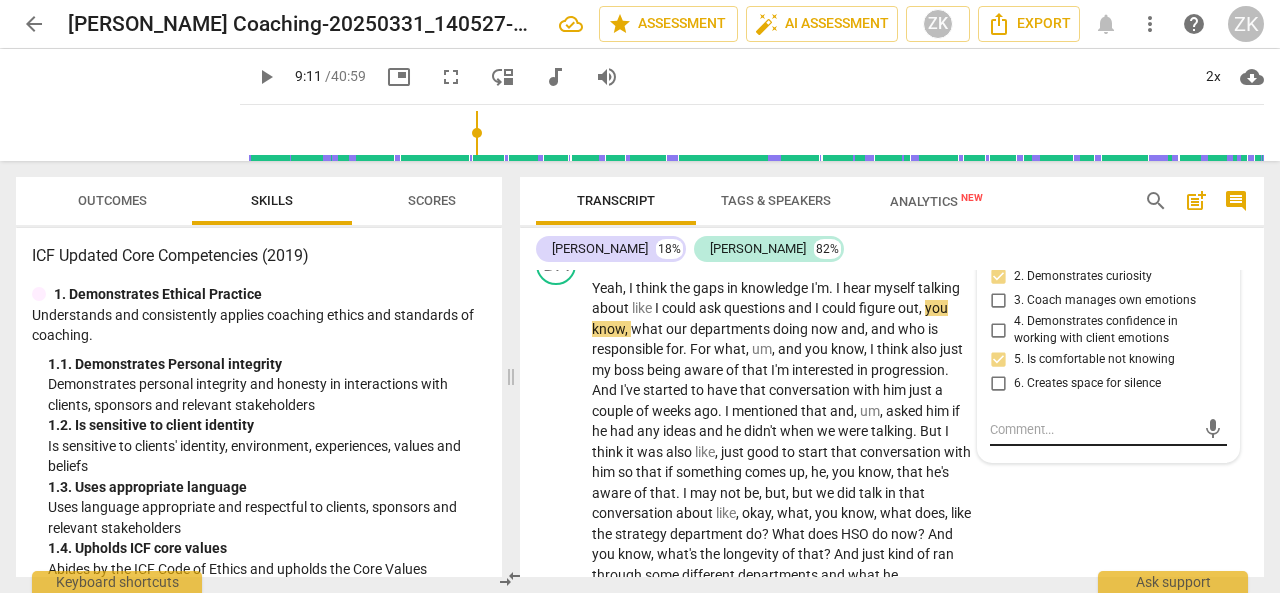 click at bounding box center [1092, 429] 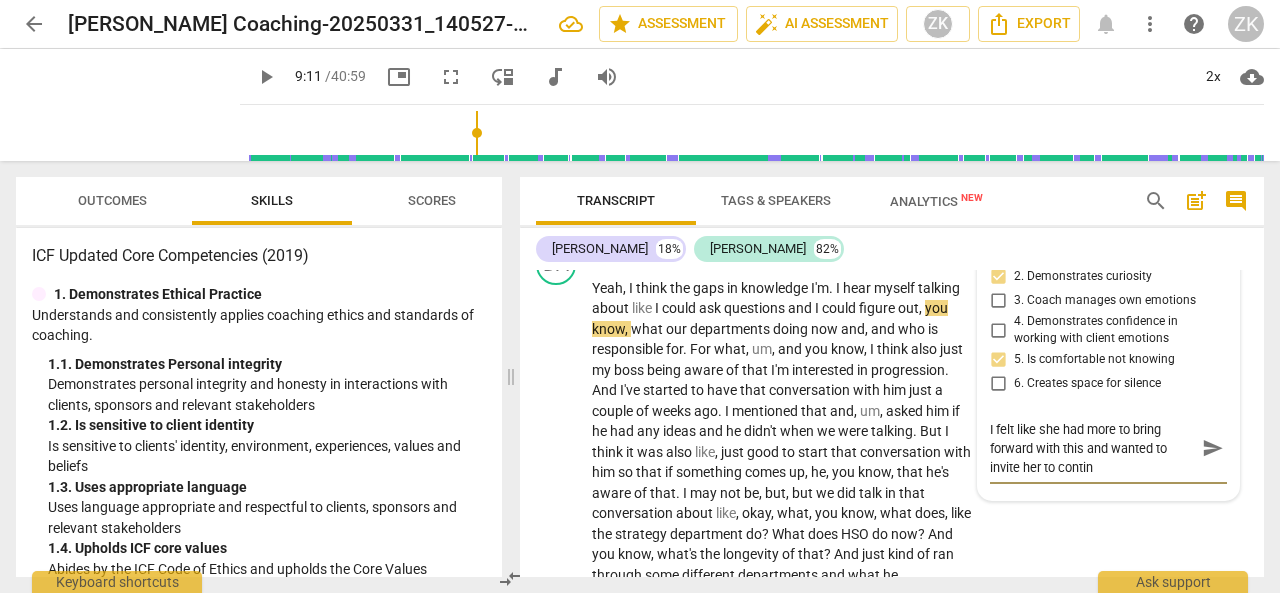 scroll, scrollTop: 0, scrollLeft: 0, axis: both 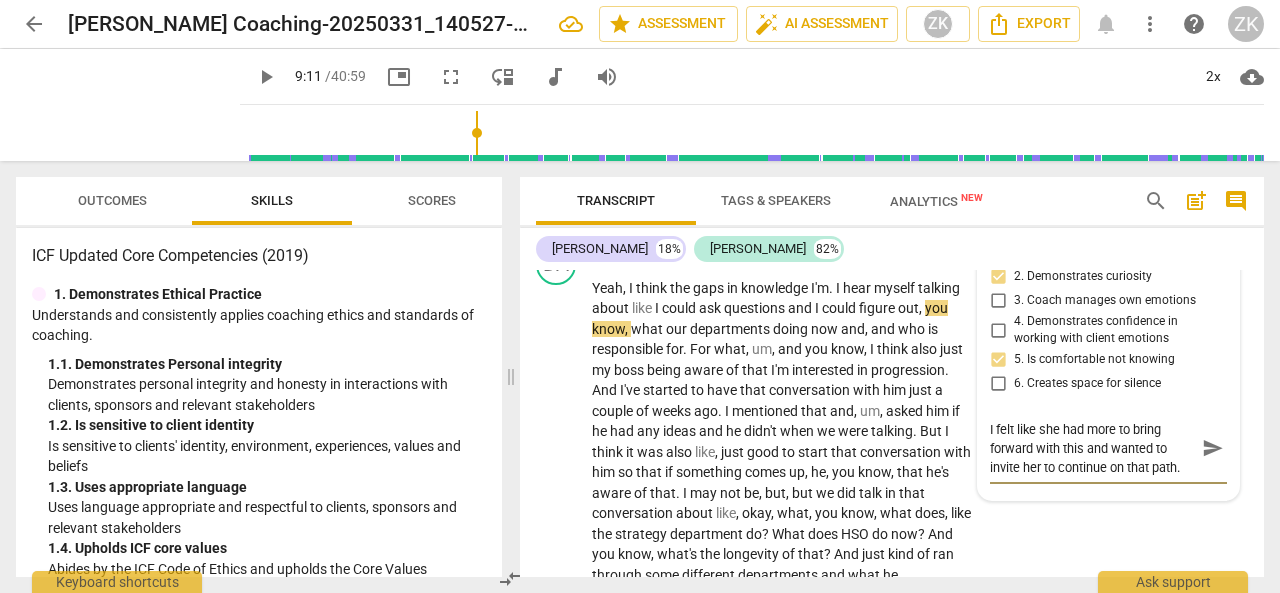 click on "send" at bounding box center (1213, 449) 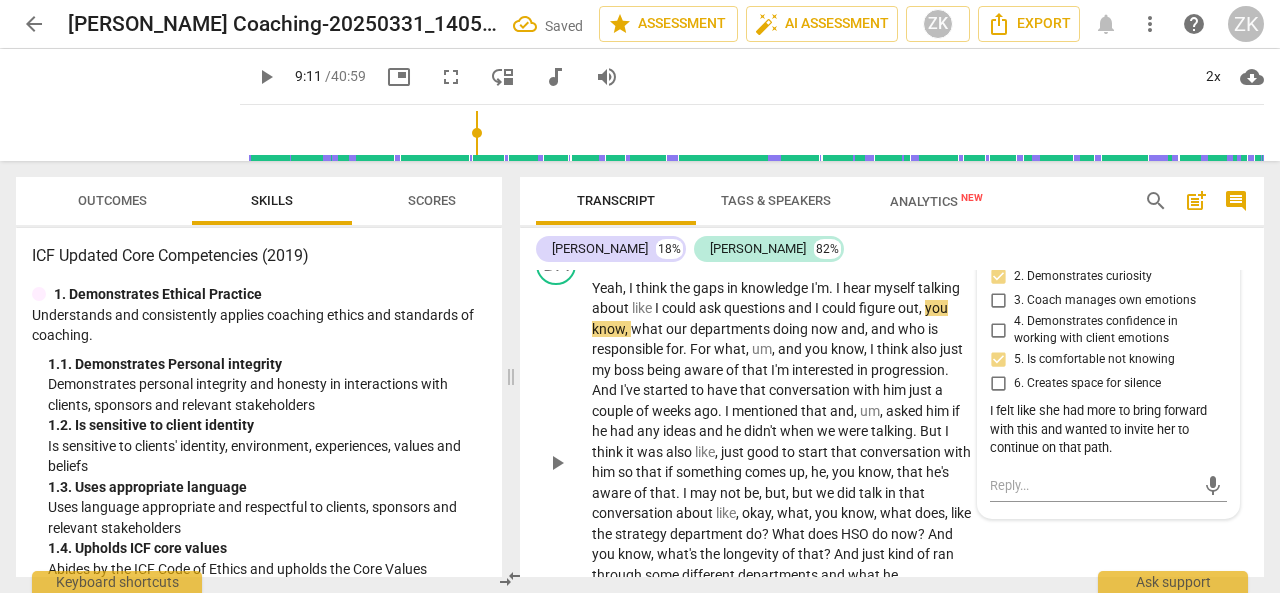 click on "play_arrow" at bounding box center [557, 463] 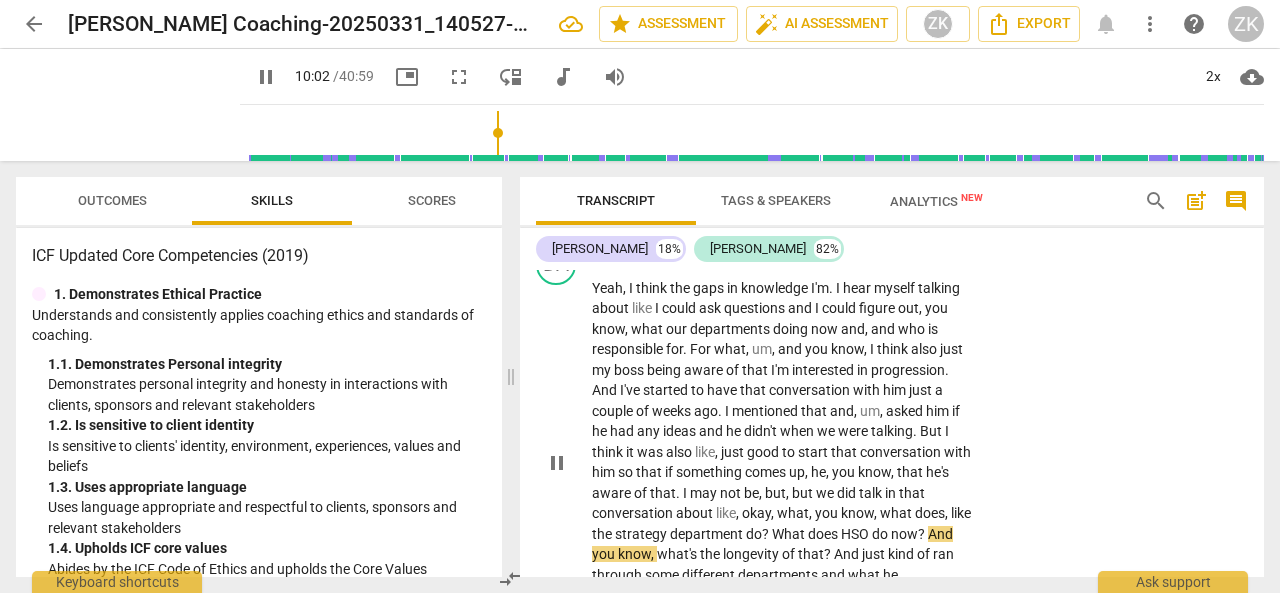 scroll, scrollTop: 3526, scrollLeft: 0, axis: vertical 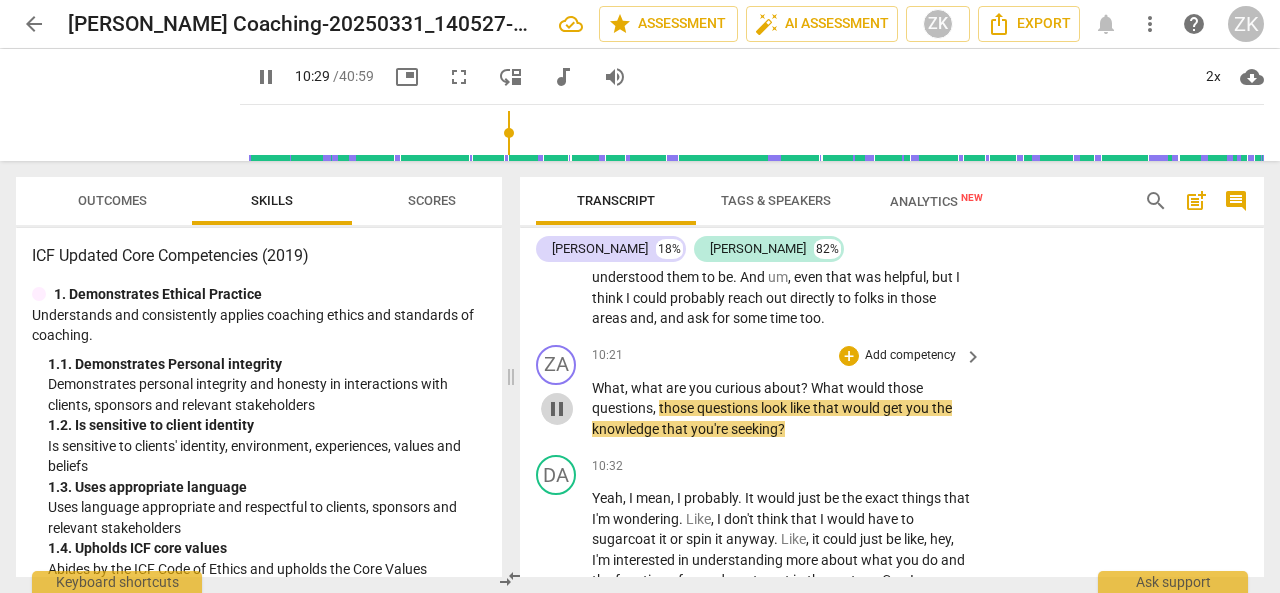 click on "pause" at bounding box center (557, 409) 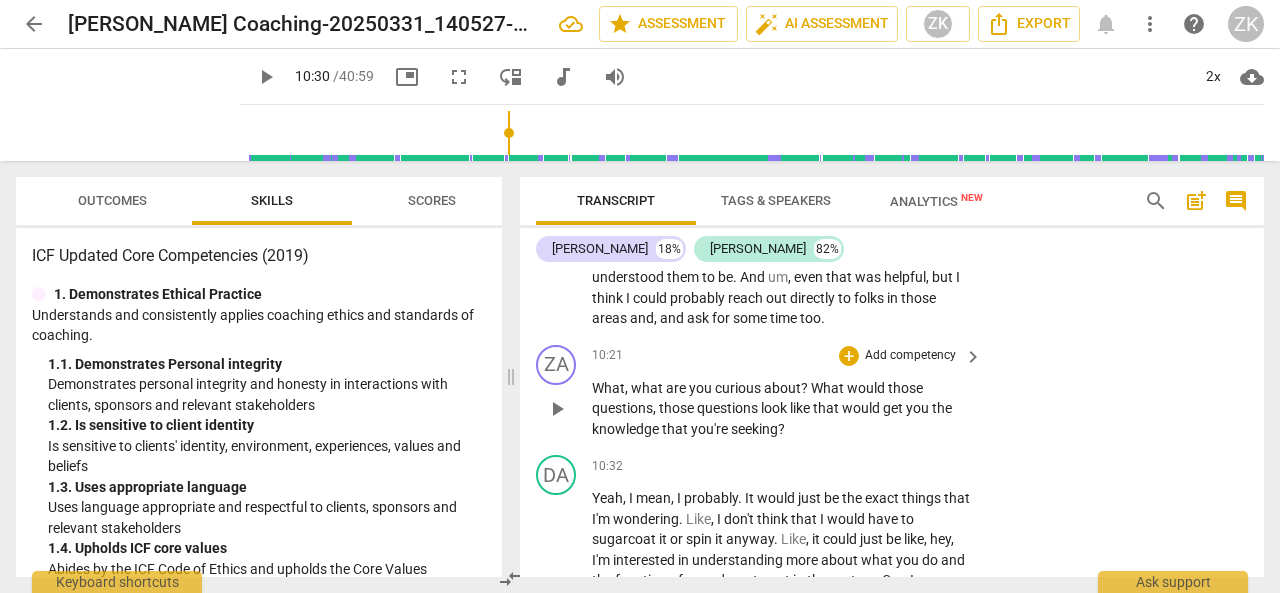 click on "Add competency" at bounding box center (910, 356) 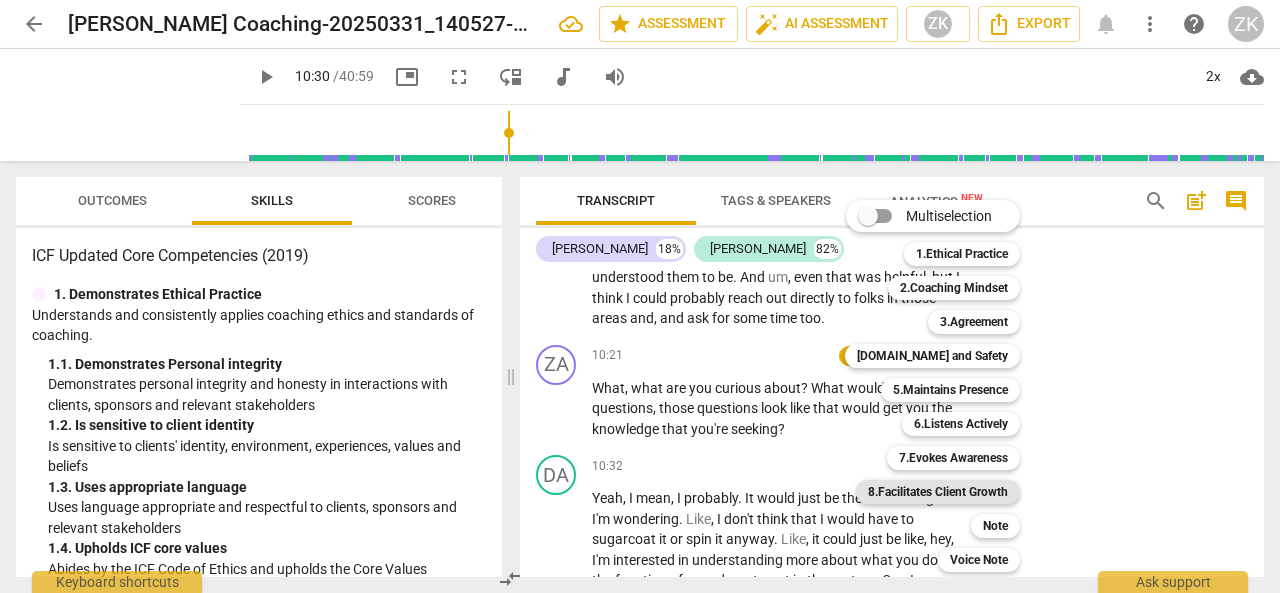 click on "8.Facilitates Client Growth" at bounding box center [938, 492] 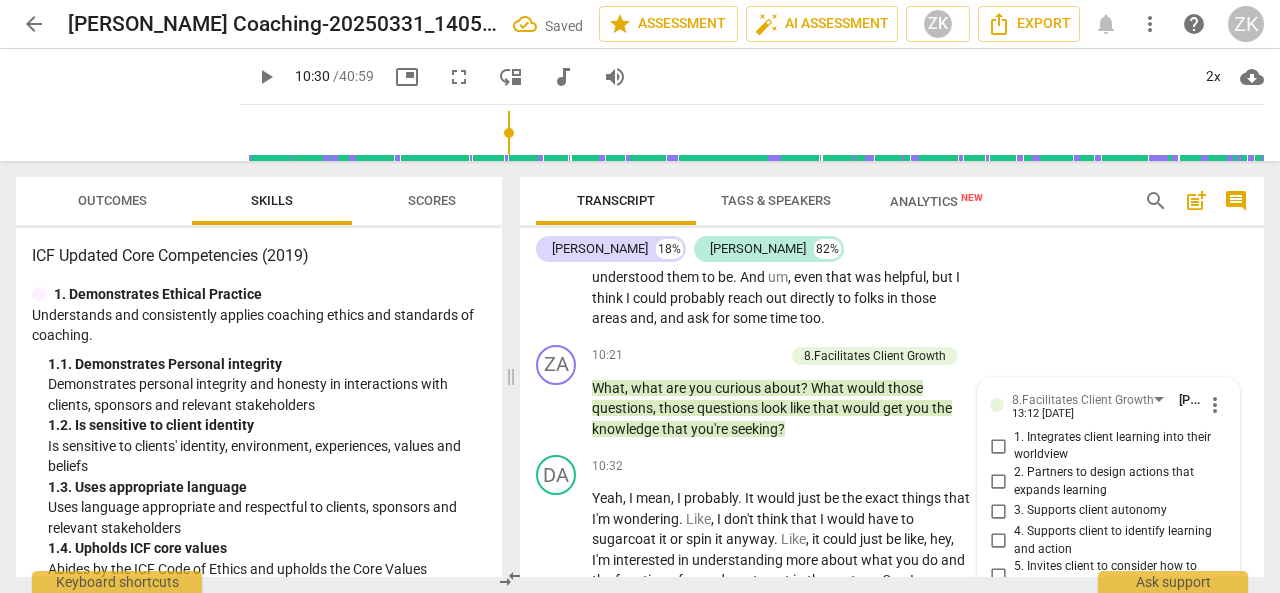 scroll, scrollTop: 3855, scrollLeft: 0, axis: vertical 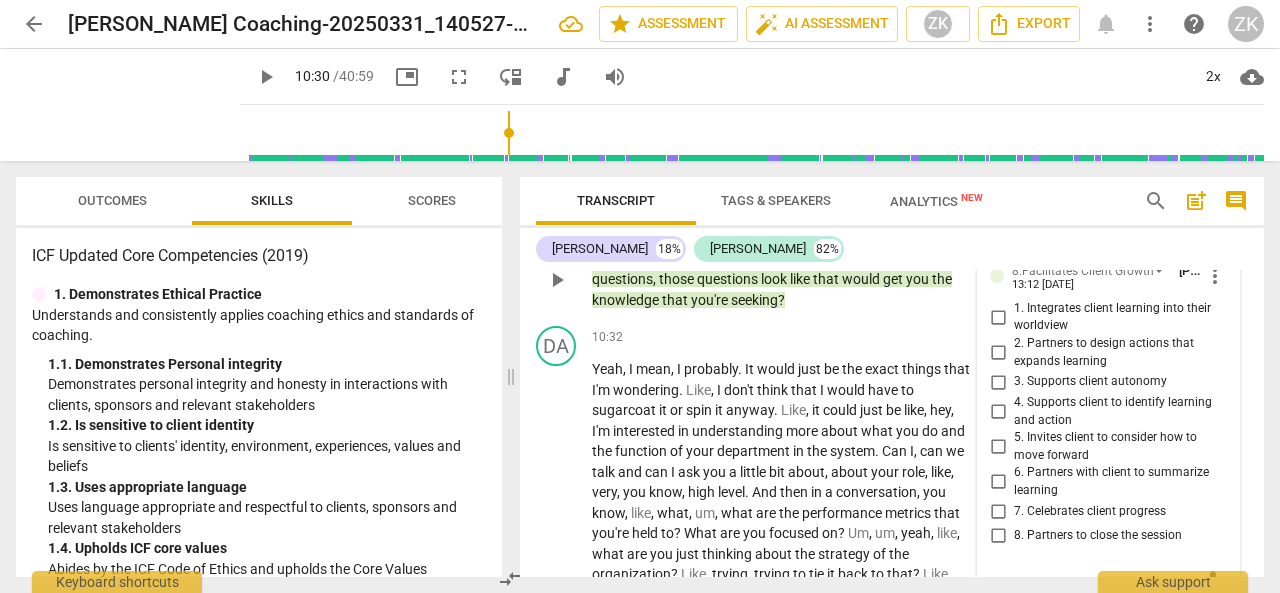 click on "3. Supports client autonomy" at bounding box center (998, 382) 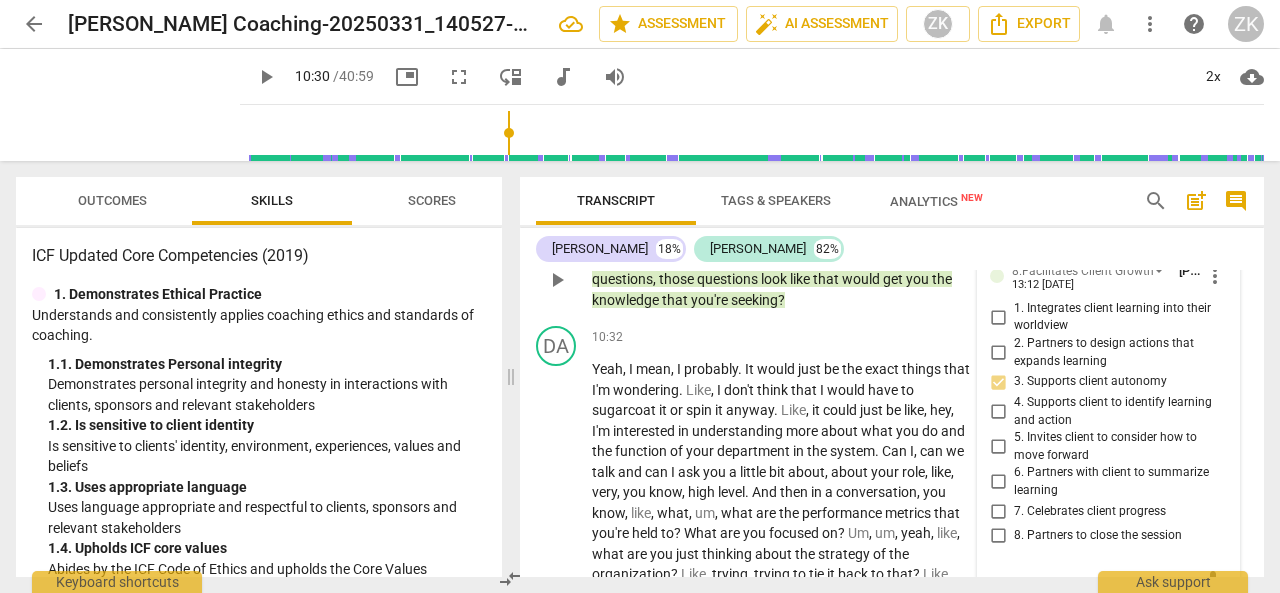 click on "4. Supports client to identify learning and action" at bounding box center (998, 412) 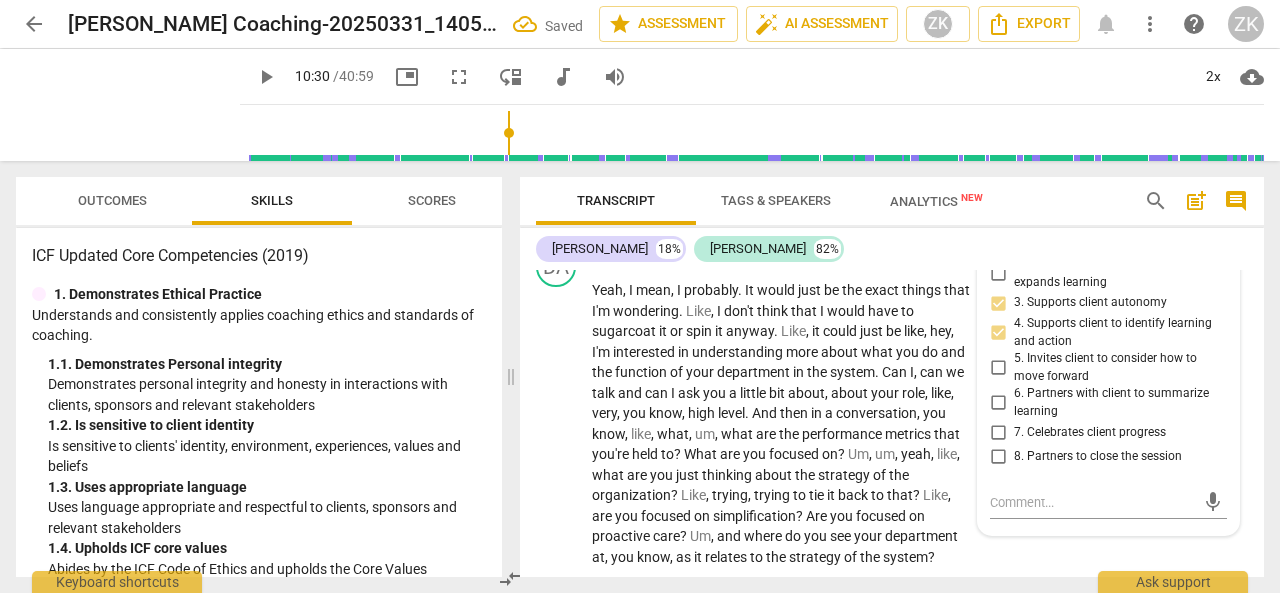 scroll, scrollTop: 3755, scrollLeft: 0, axis: vertical 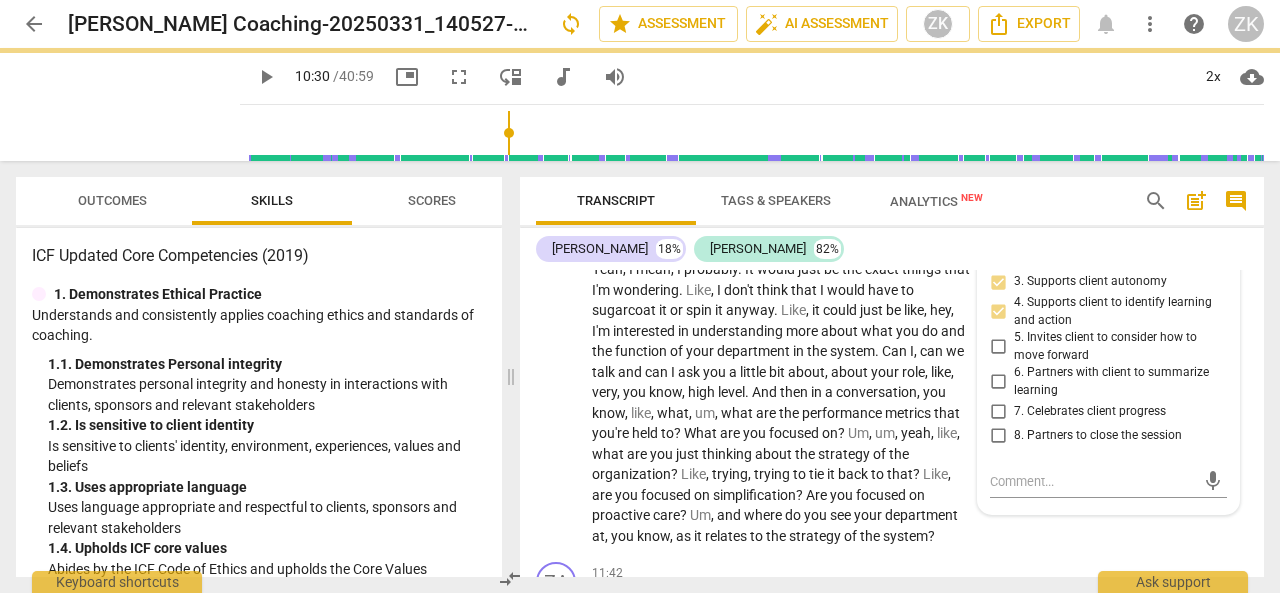 click on "5. Invites client to consider how to move forward" at bounding box center (998, 347) 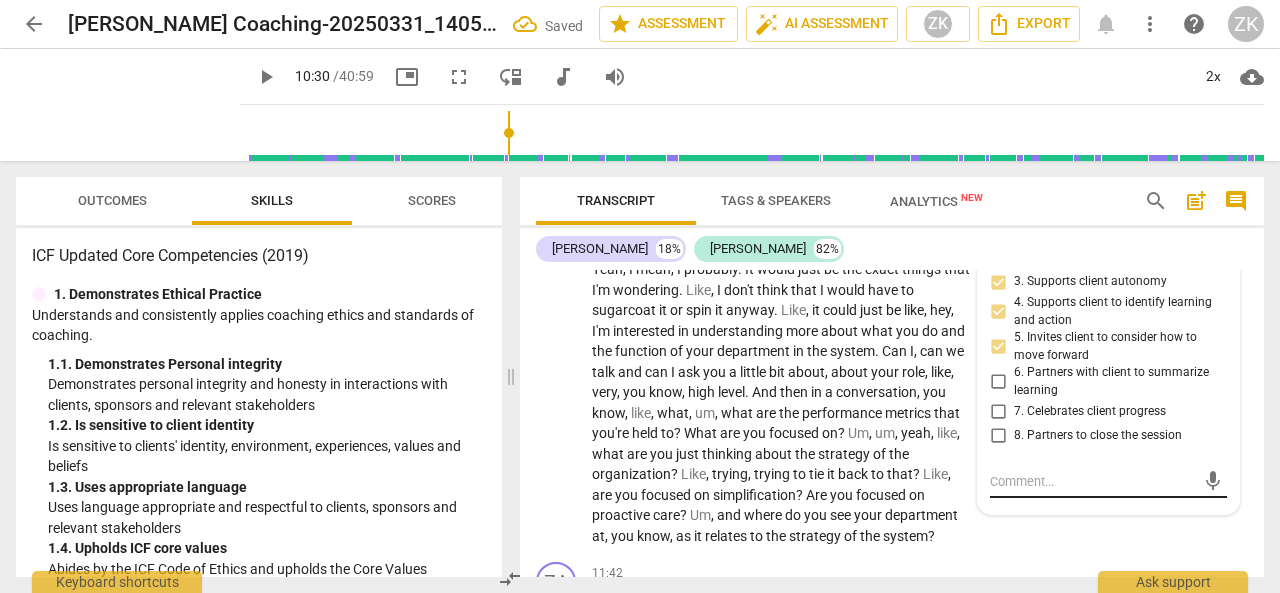 click at bounding box center (1092, 481) 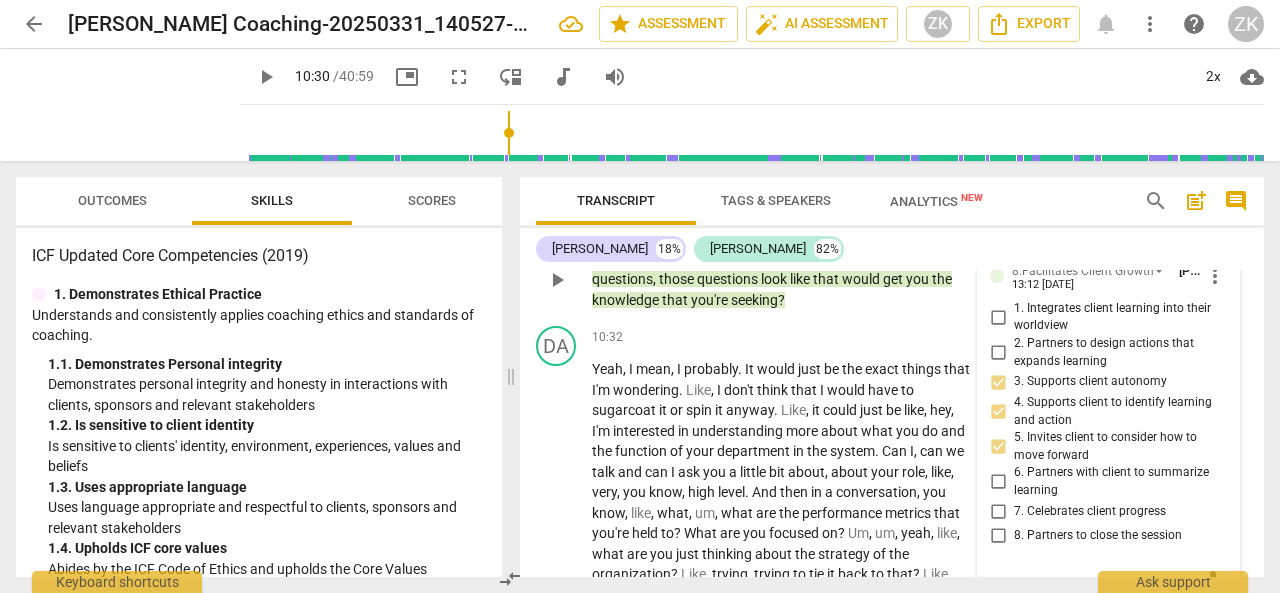 scroll, scrollTop: 3755, scrollLeft: 0, axis: vertical 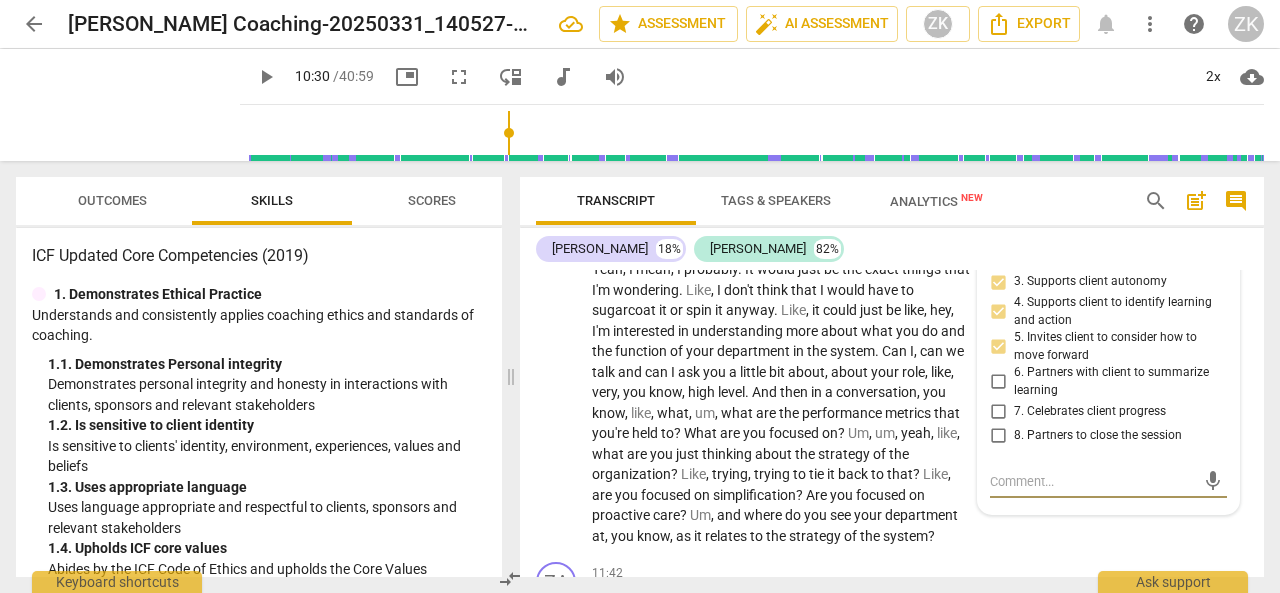 click at bounding box center (1092, 481) 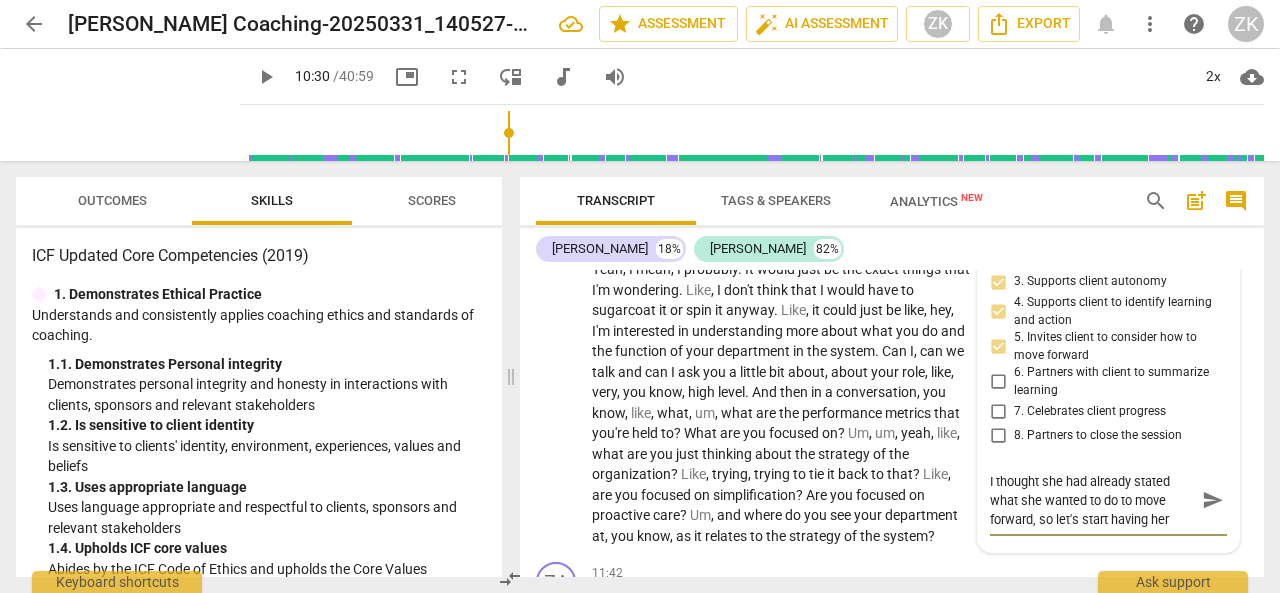 scroll, scrollTop: 17, scrollLeft: 0, axis: vertical 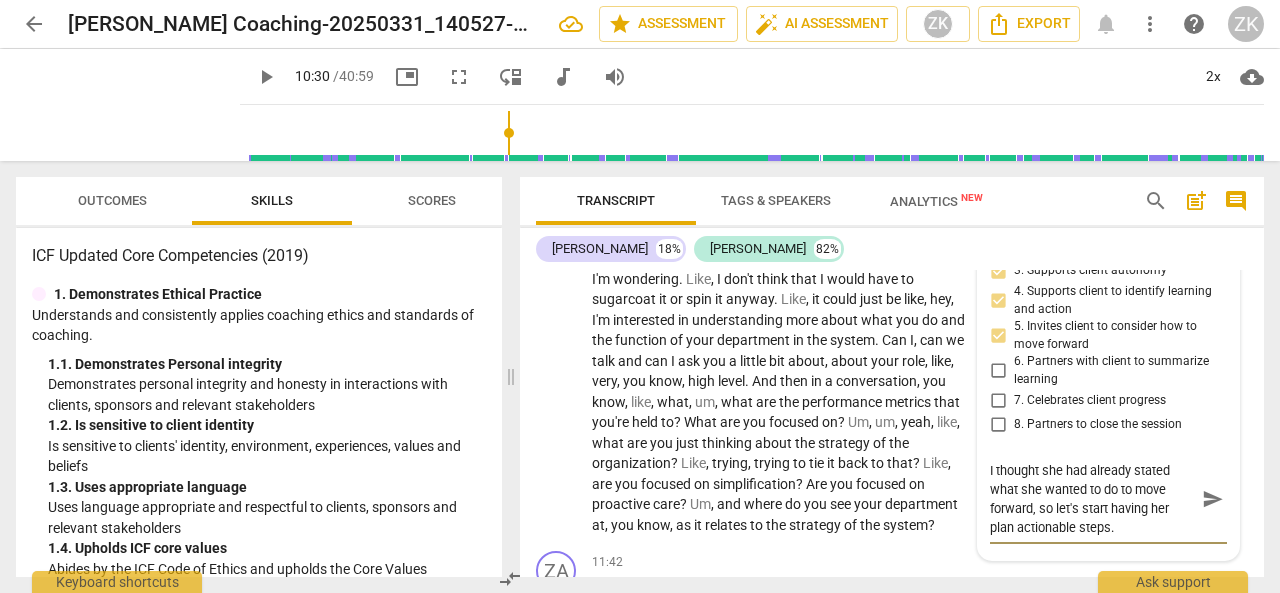 click on "send" at bounding box center [1213, 499] 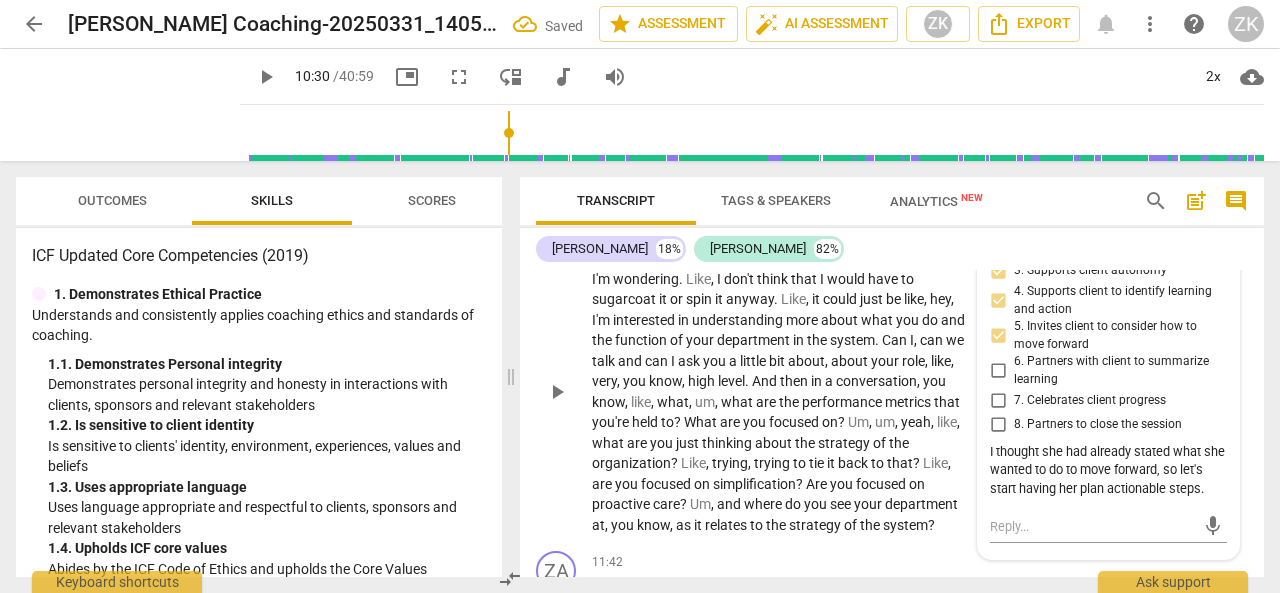 click on "play_arrow" at bounding box center (557, 392) 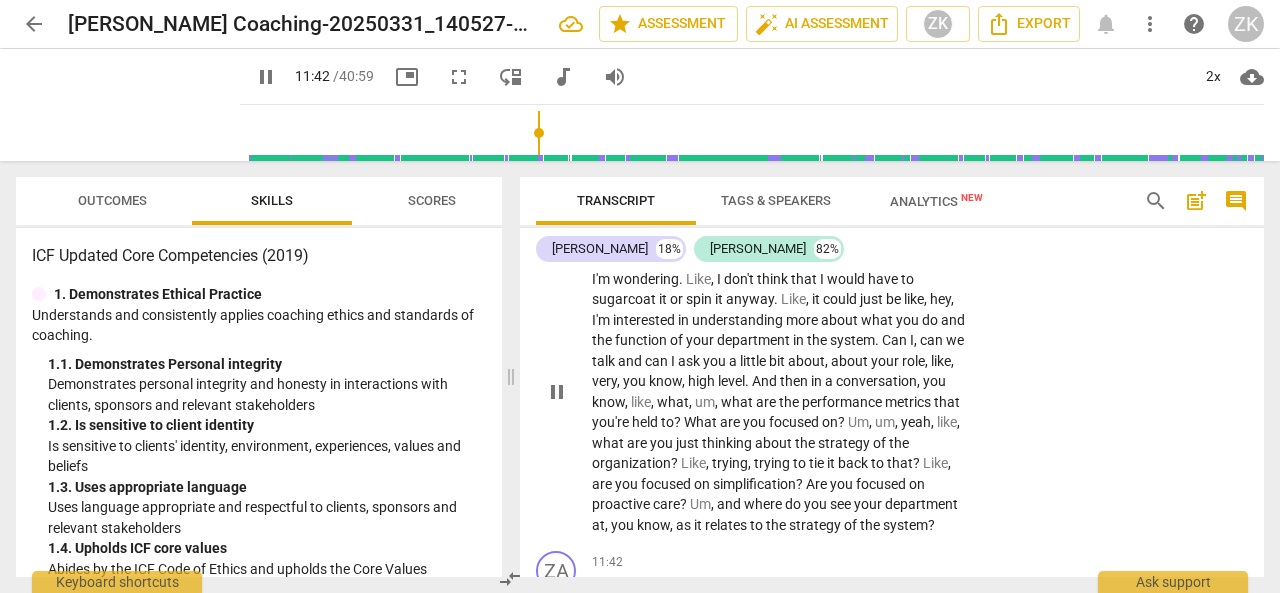 scroll, scrollTop: 4124, scrollLeft: 0, axis: vertical 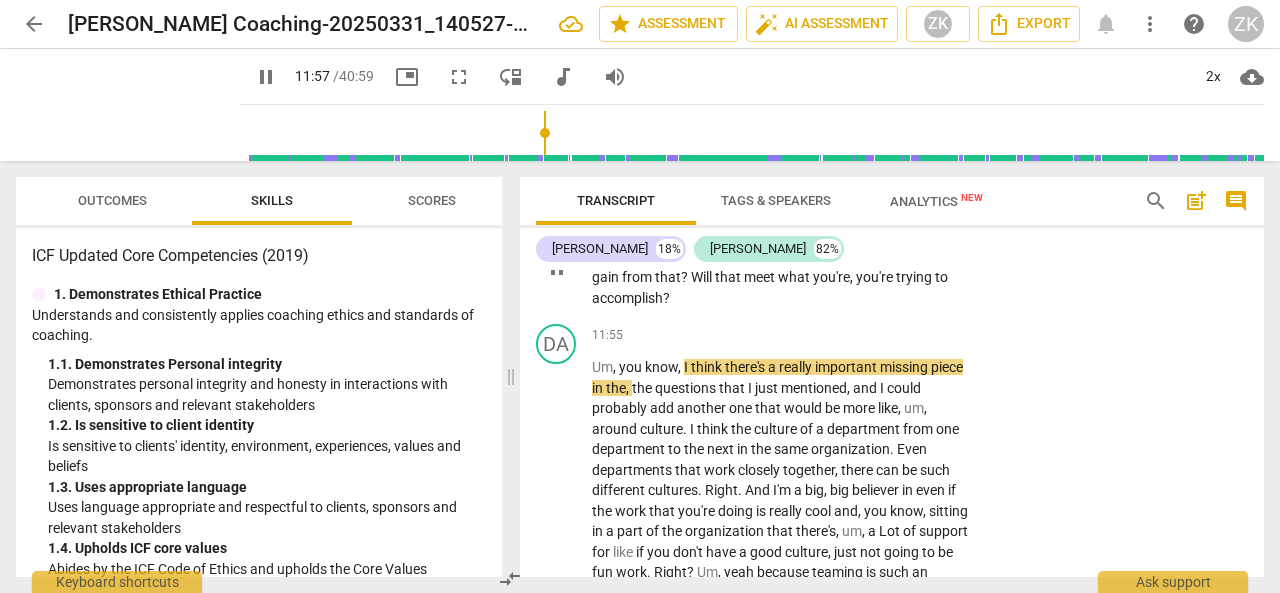 click on "pause" at bounding box center (557, 268) 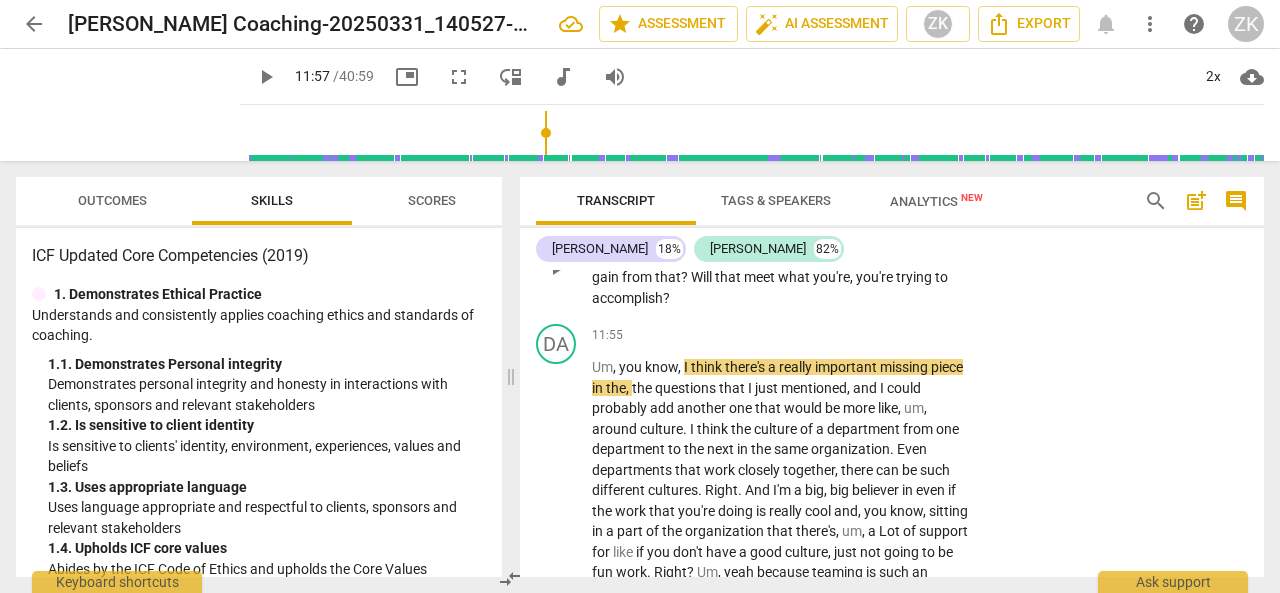 click on "are" at bounding box center [782, 257] 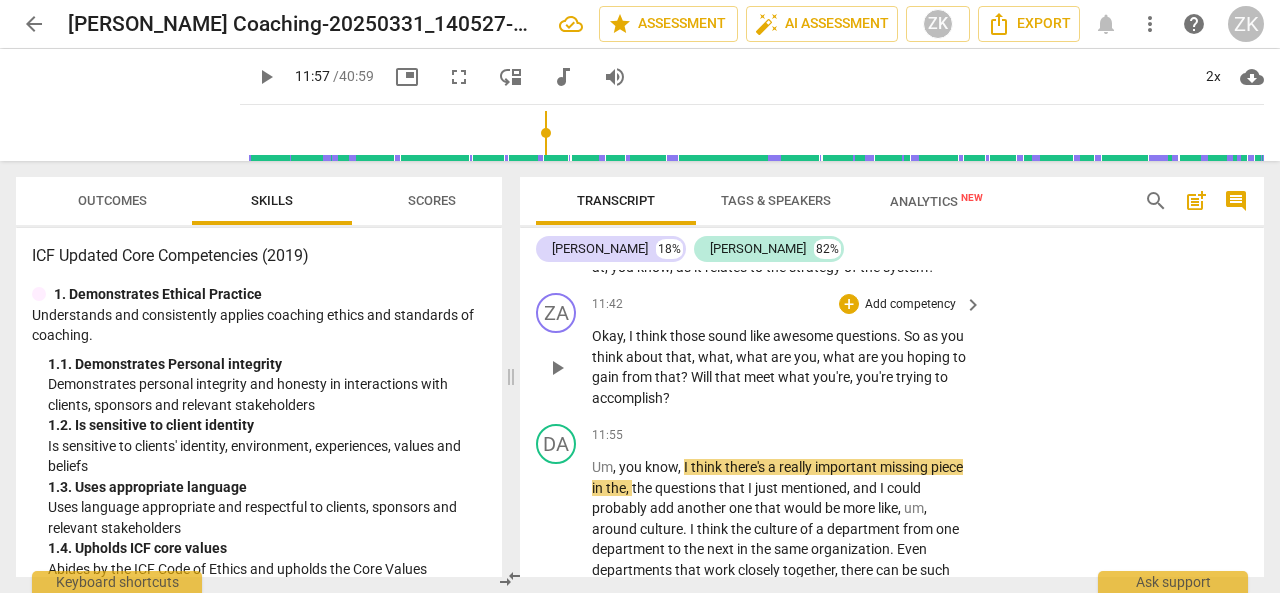 click on "Add competency" at bounding box center [910, 305] 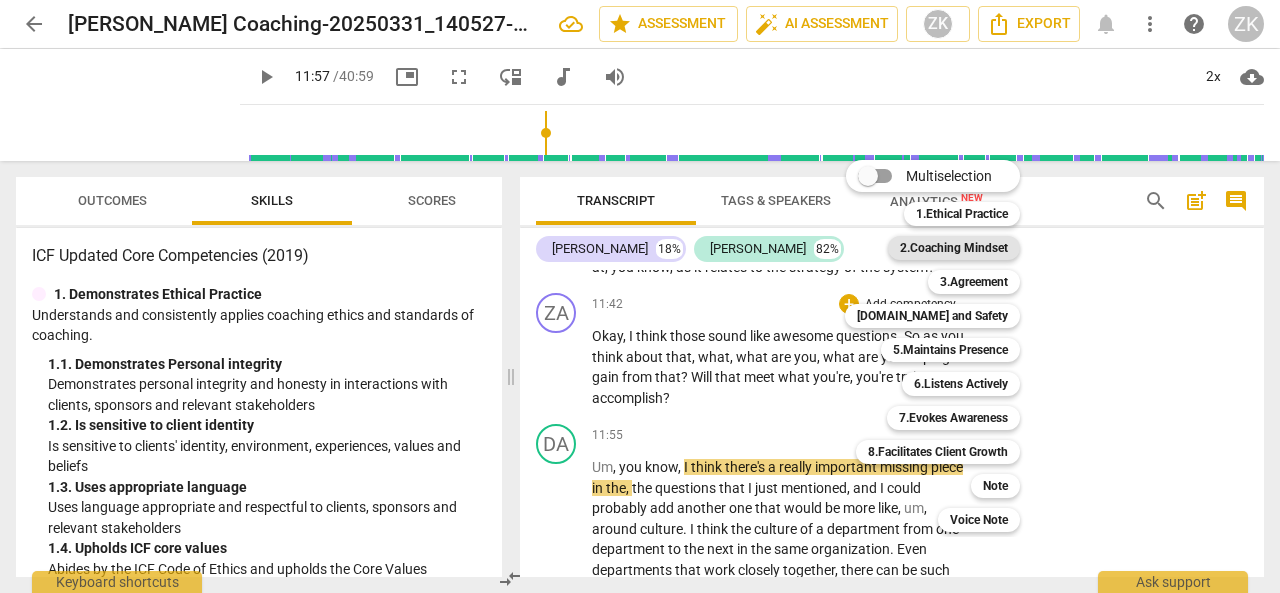 click on "2.Coaching Mindset" at bounding box center (954, 248) 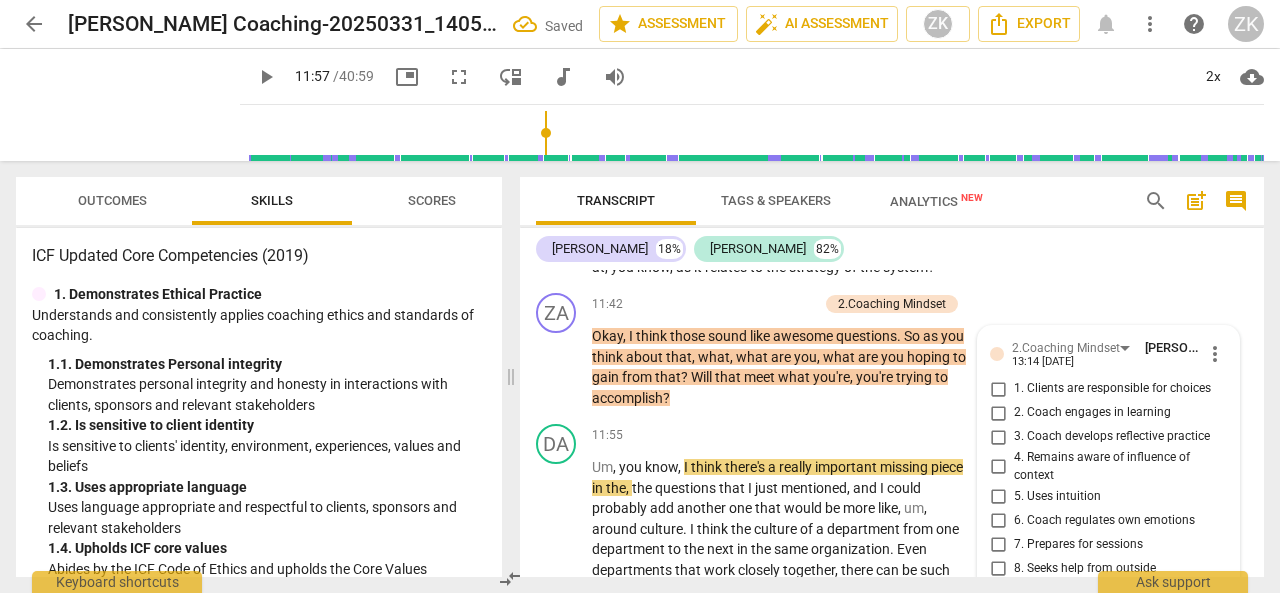 scroll, scrollTop: 4257, scrollLeft: 0, axis: vertical 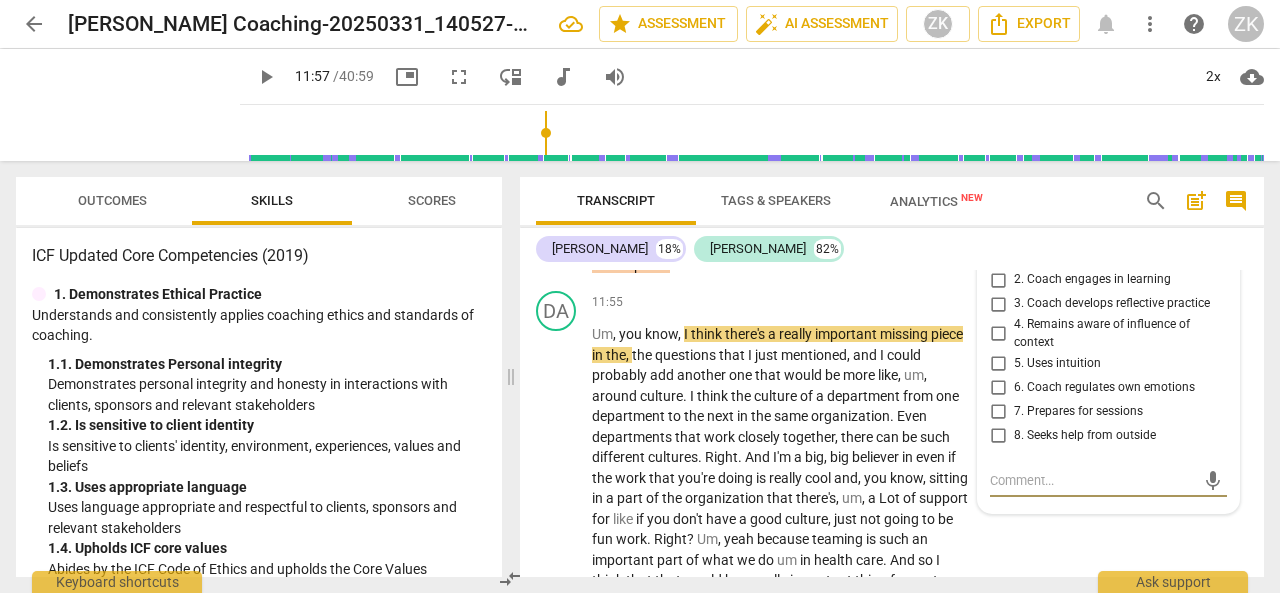 click on "1. Clients are responsible for choices" at bounding box center (1112, 256) 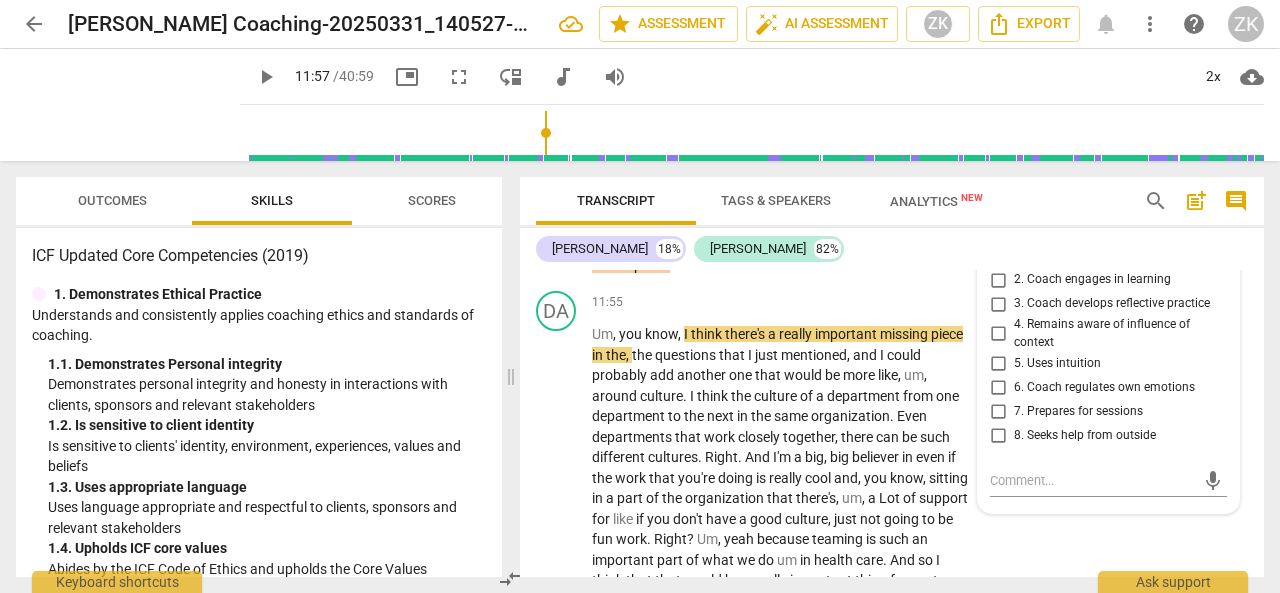 click on "3. Coach develops reflective practice" at bounding box center (1112, 304) 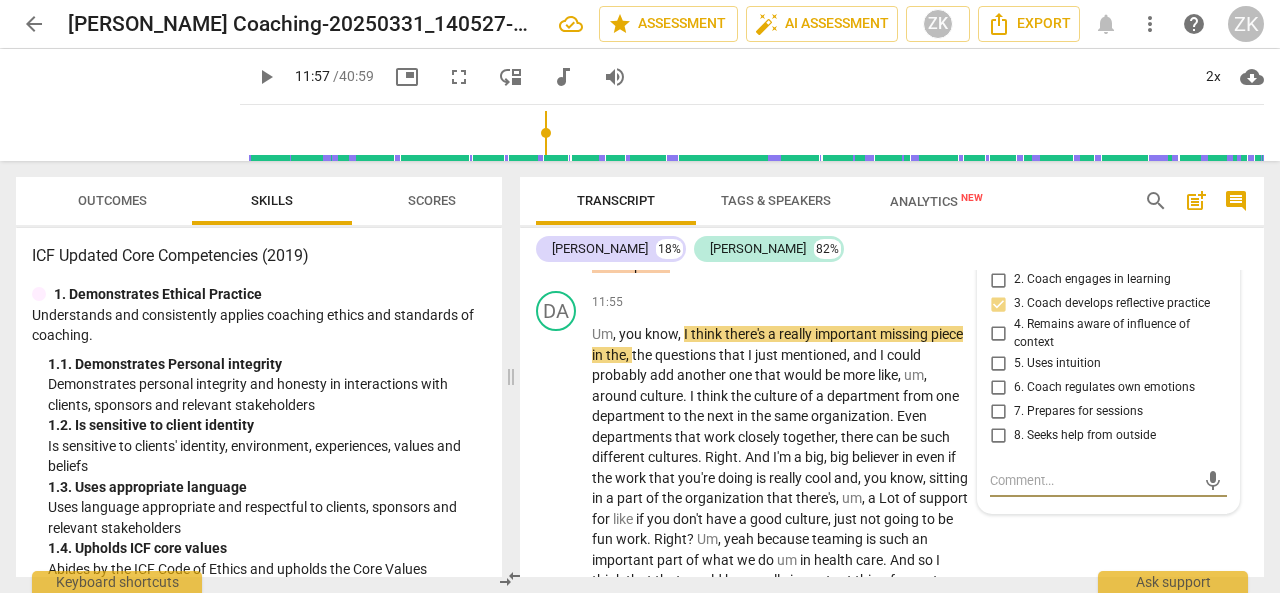 click at bounding box center [1092, 480] 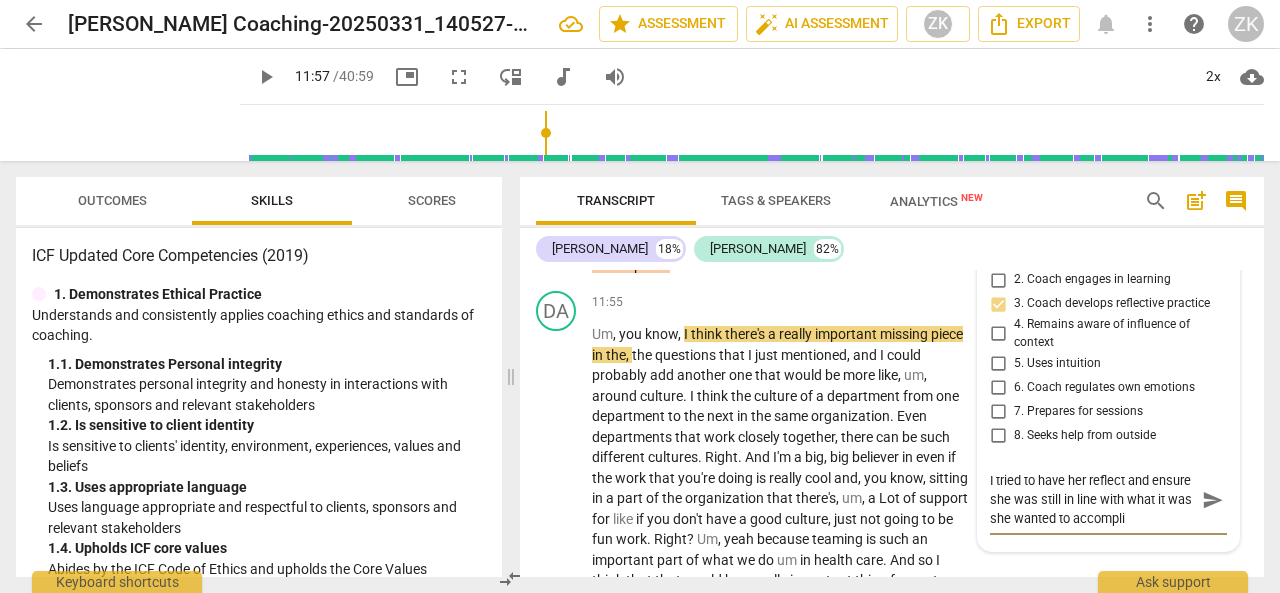 scroll, scrollTop: 17, scrollLeft: 0, axis: vertical 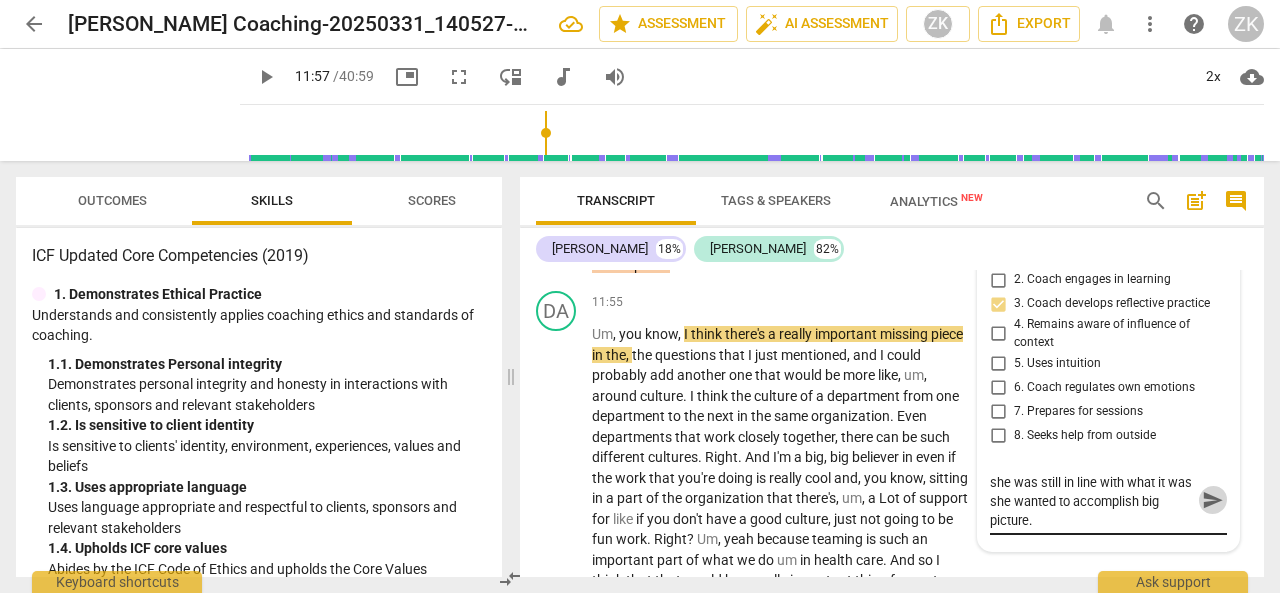 click on "send" at bounding box center (1213, 500) 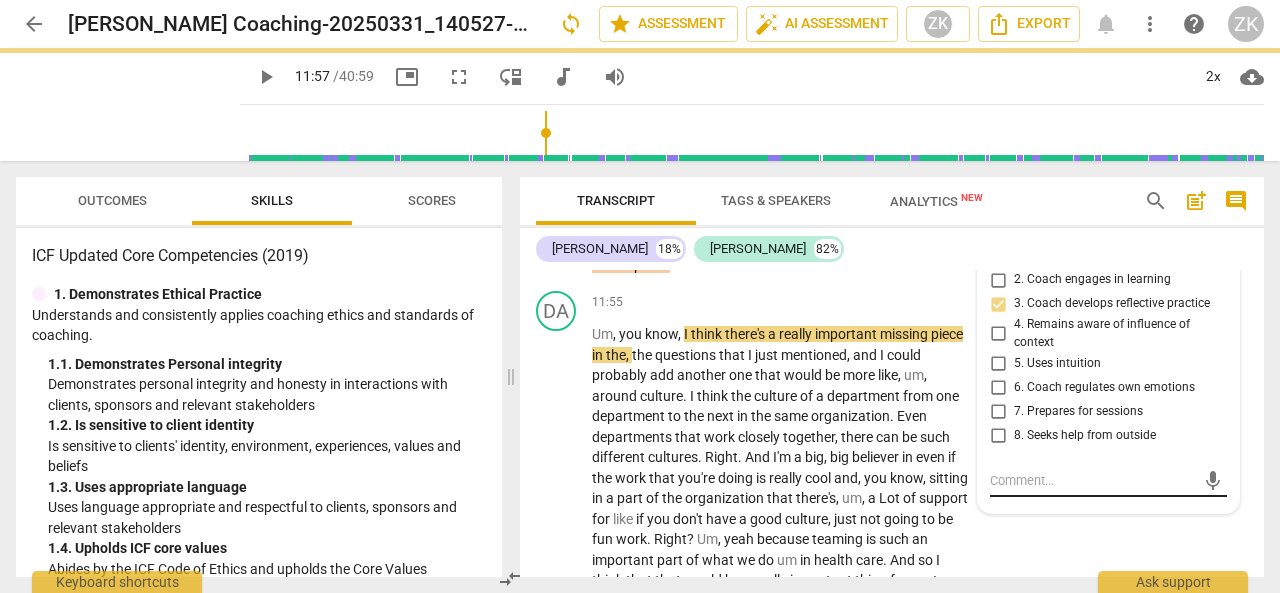 scroll, scrollTop: 0, scrollLeft: 0, axis: both 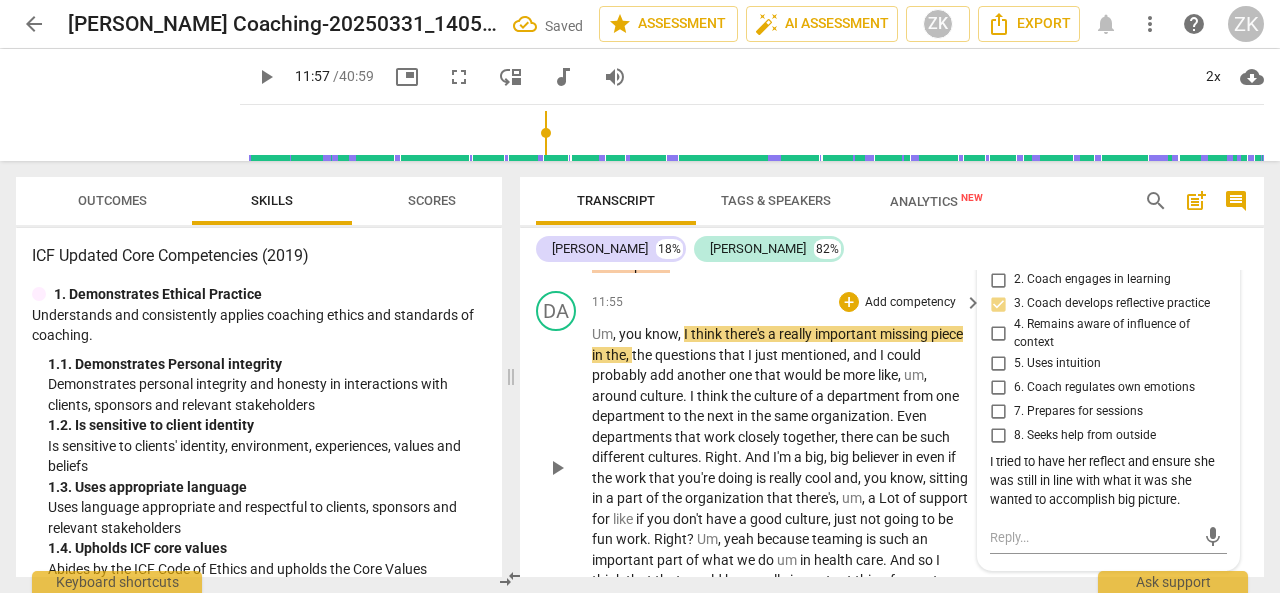 click on "play_arrow" at bounding box center [557, 468] 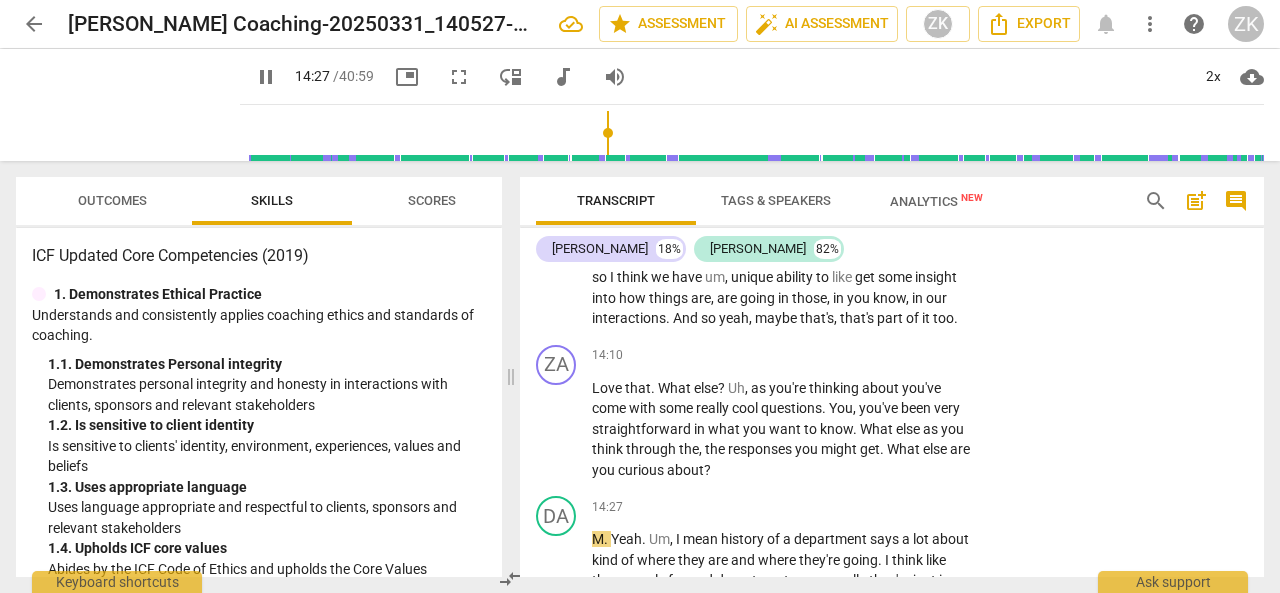 scroll, scrollTop: 5166, scrollLeft: 0, axis: vertical 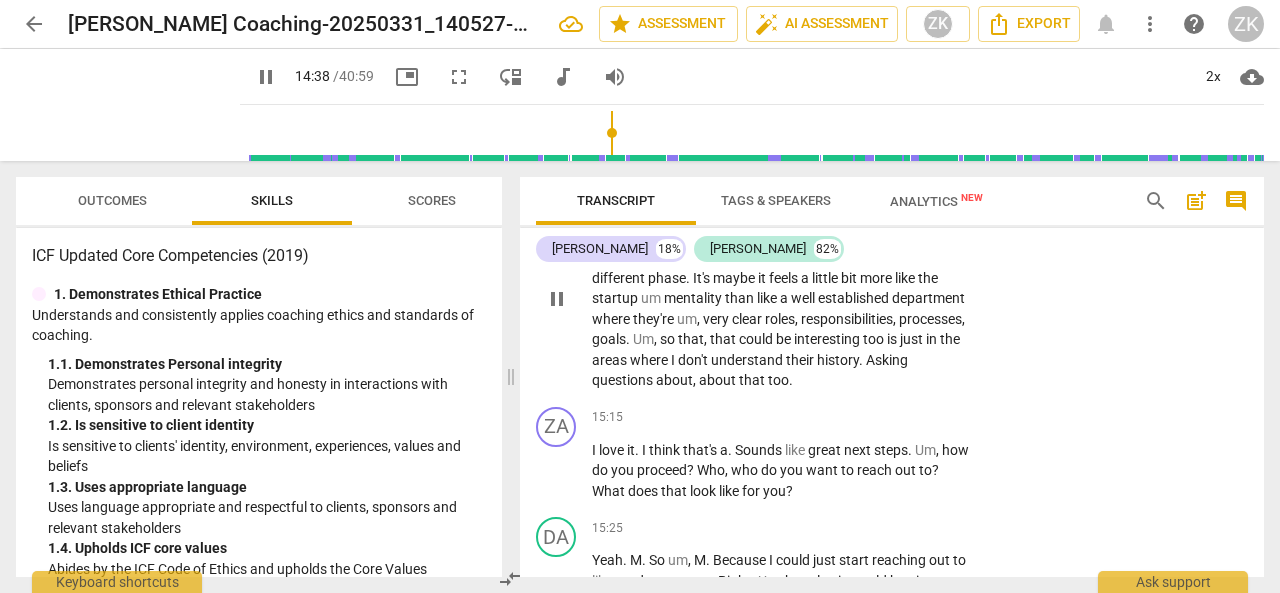 click on "pause" at bounding box center [557, 299] 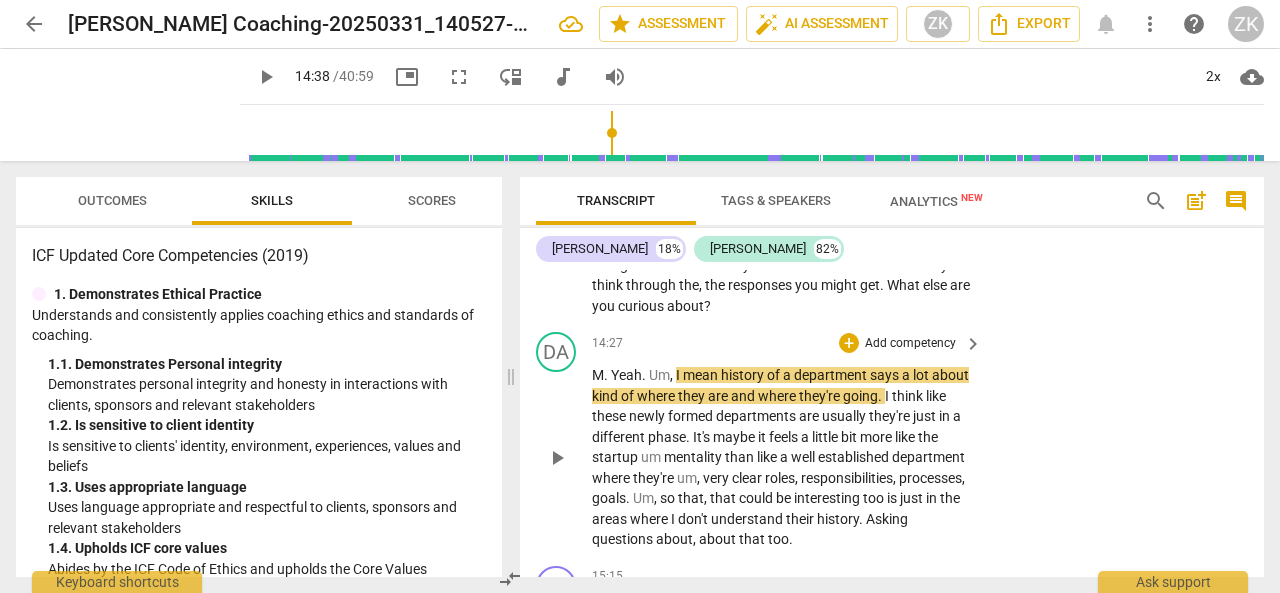 scroll, scrollTop: 4966, scrollLeft: 0, axis: vertical 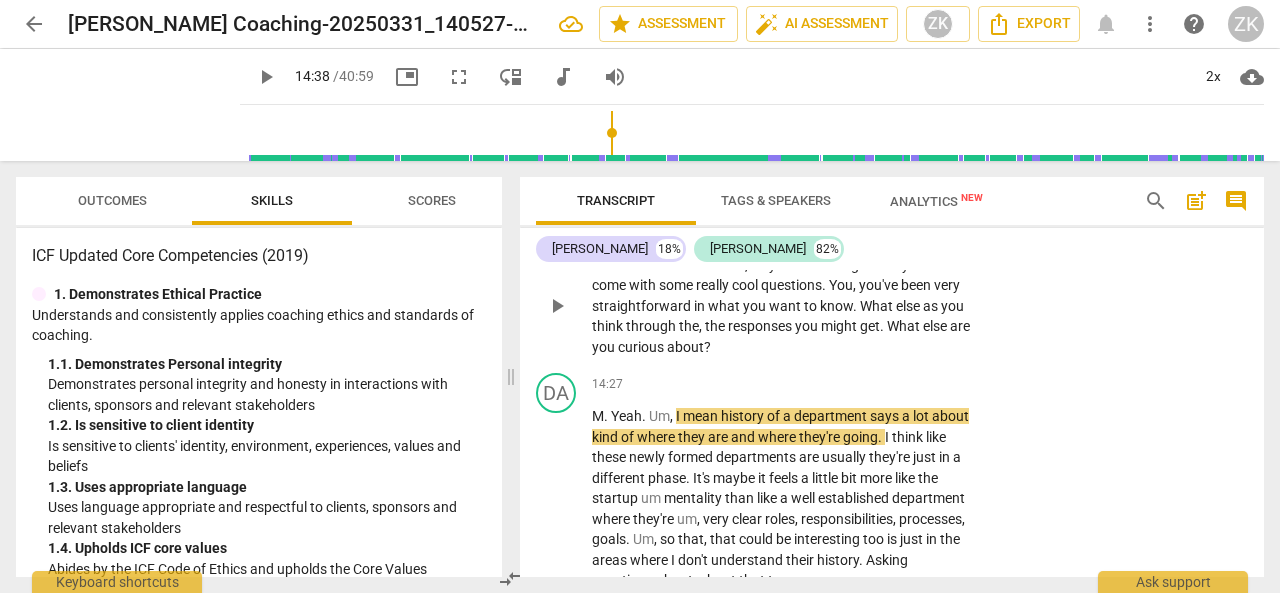 click on "Add competency" at bounding box center (910, 233) 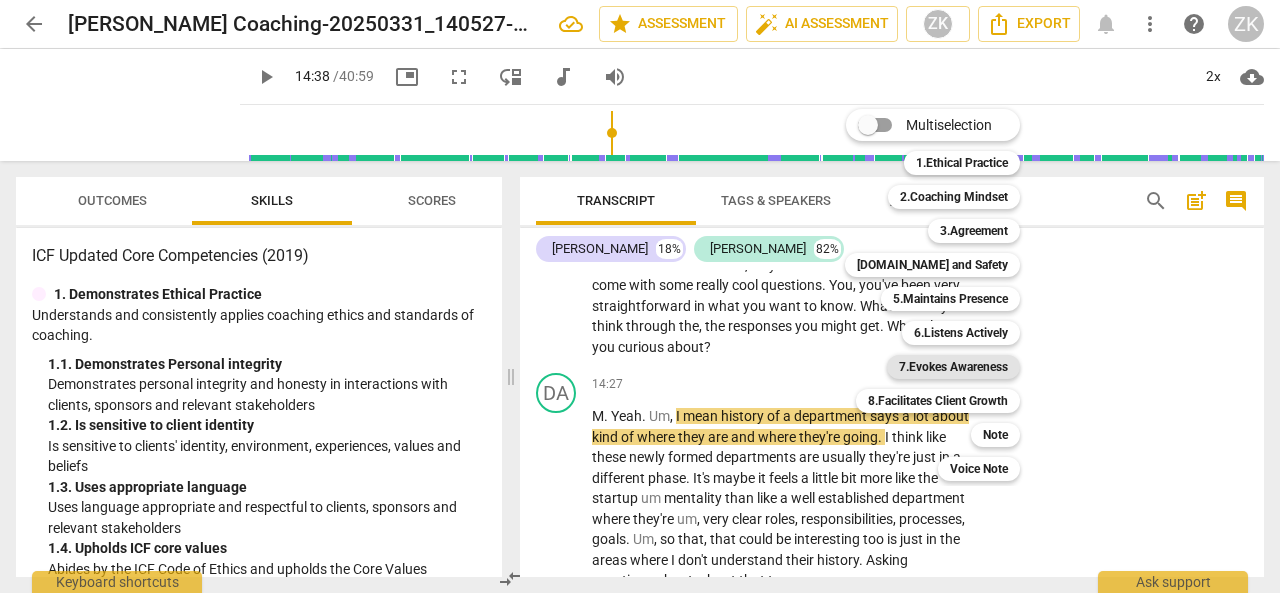 click on "7.Evokes Awareness" at bounding box center (953, 367) 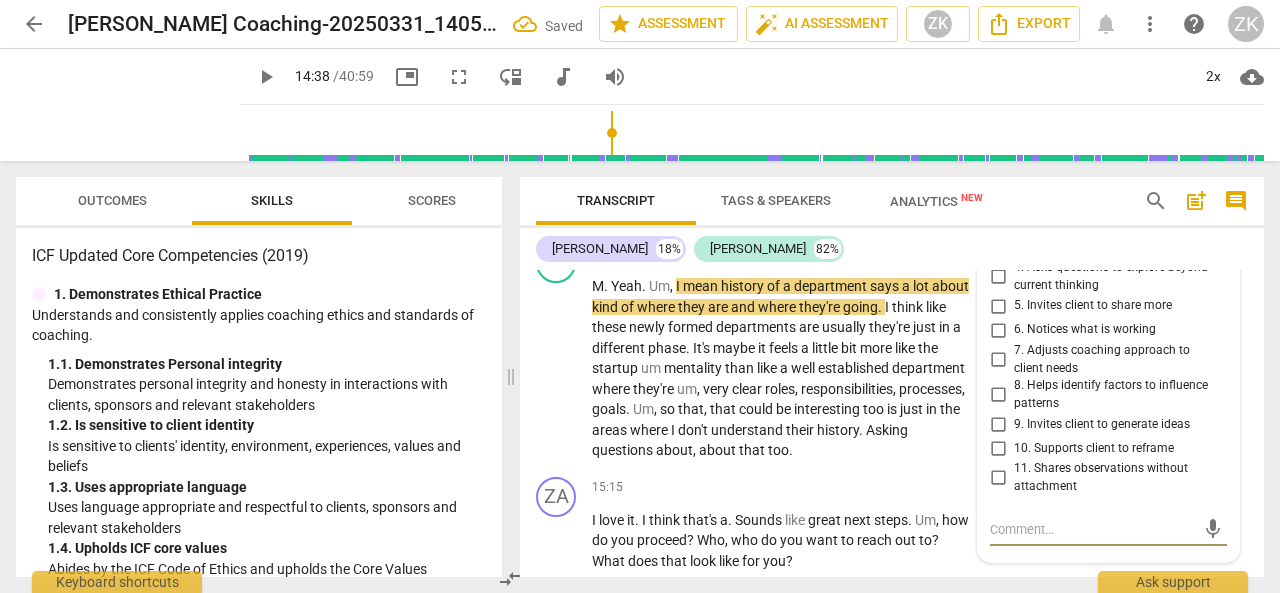 scroll, scrollTop: 5064, scrollLeft: 0, axis: vertical 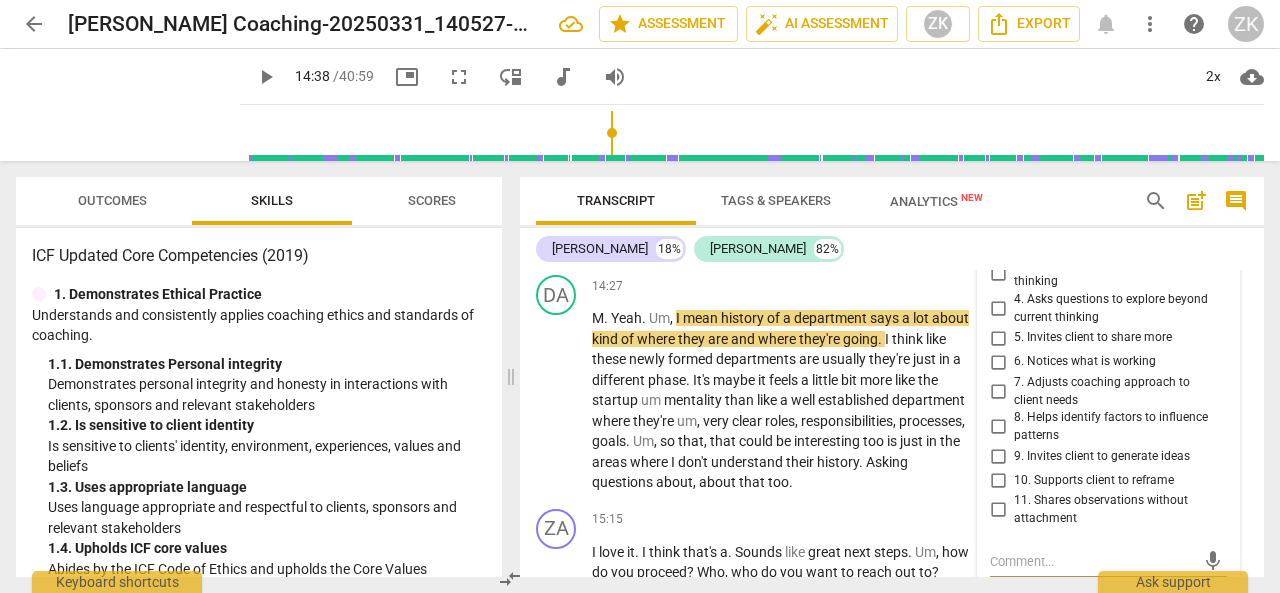 click on "5. Invites client to share more" at bounding box center (998, 338) 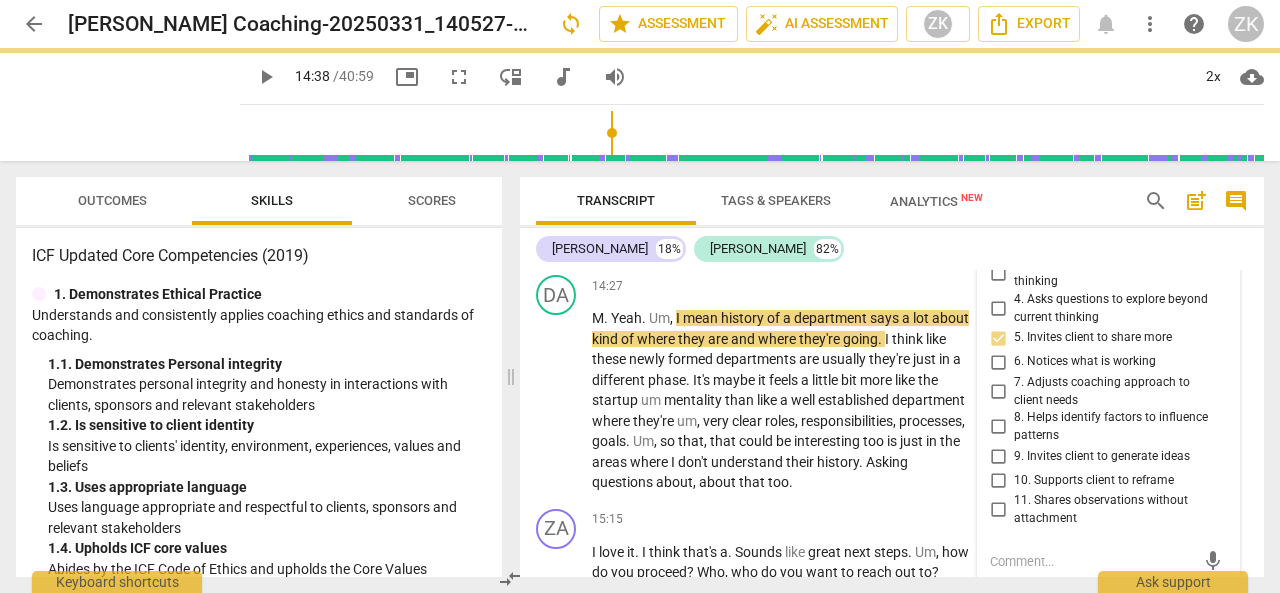 click on "4. Asks questions to explore beyond current thinking" at bounding box center [998, 309] 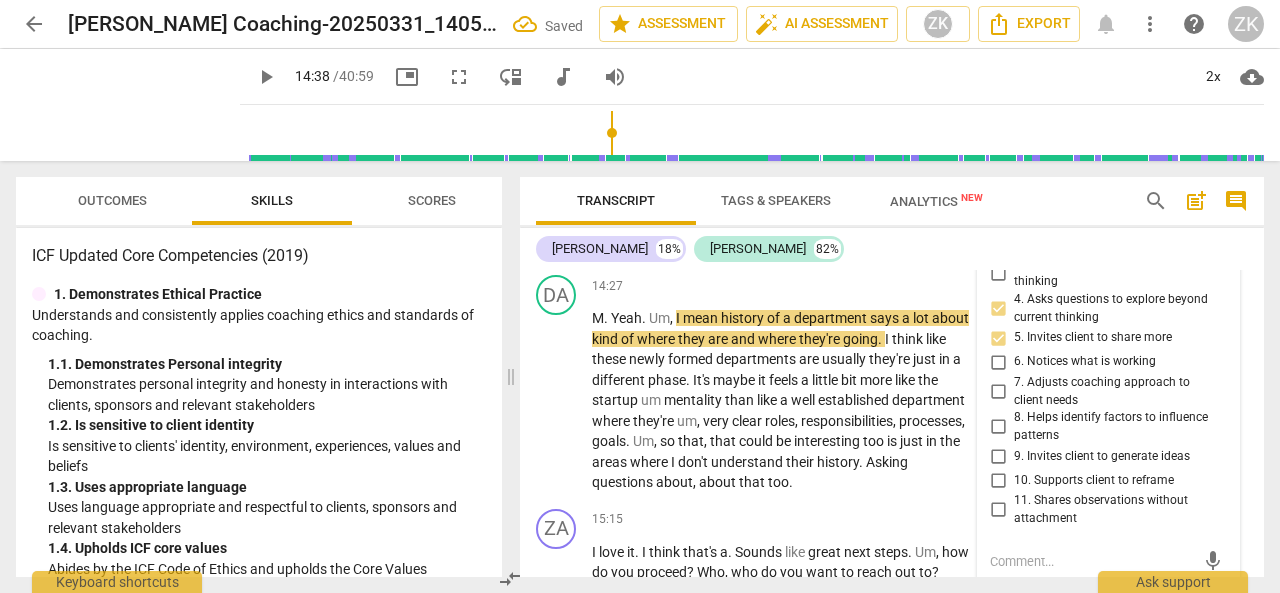 click on "2. Challenges to evoke insight" at bounding box center (998, 244) 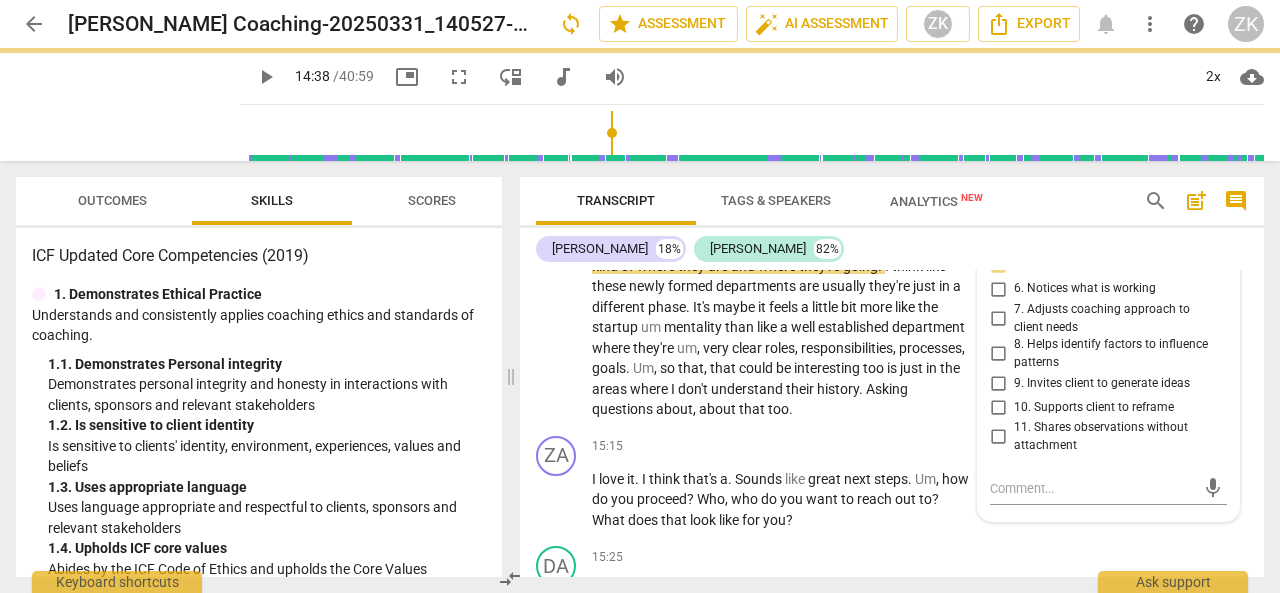 scroll, scrollTop: 5164, scrollLeft: 0, axis: vertical 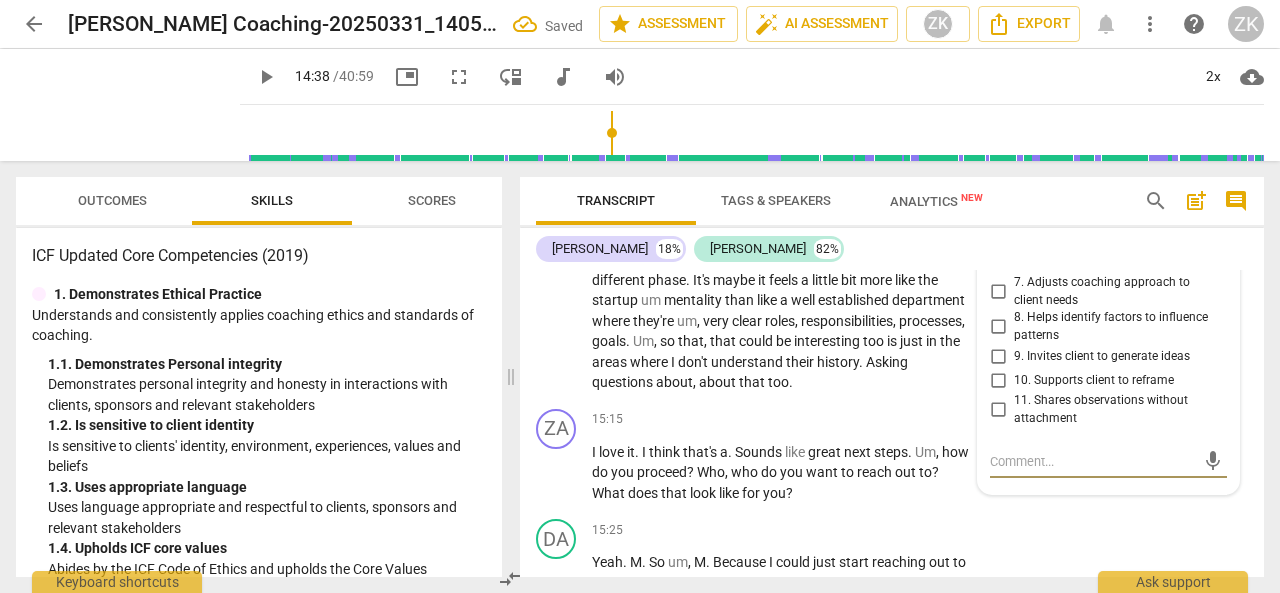 click at bounding box center [1092, 461] 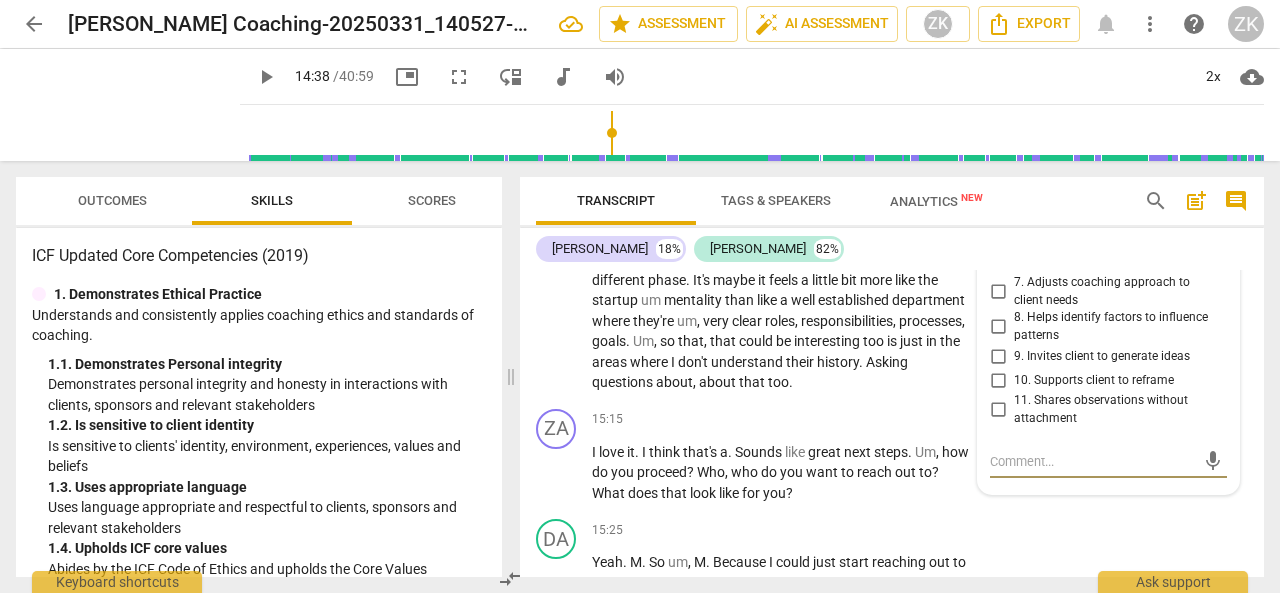 click on "9. Invites client to generate ideas" at bounding box center [998, 356] 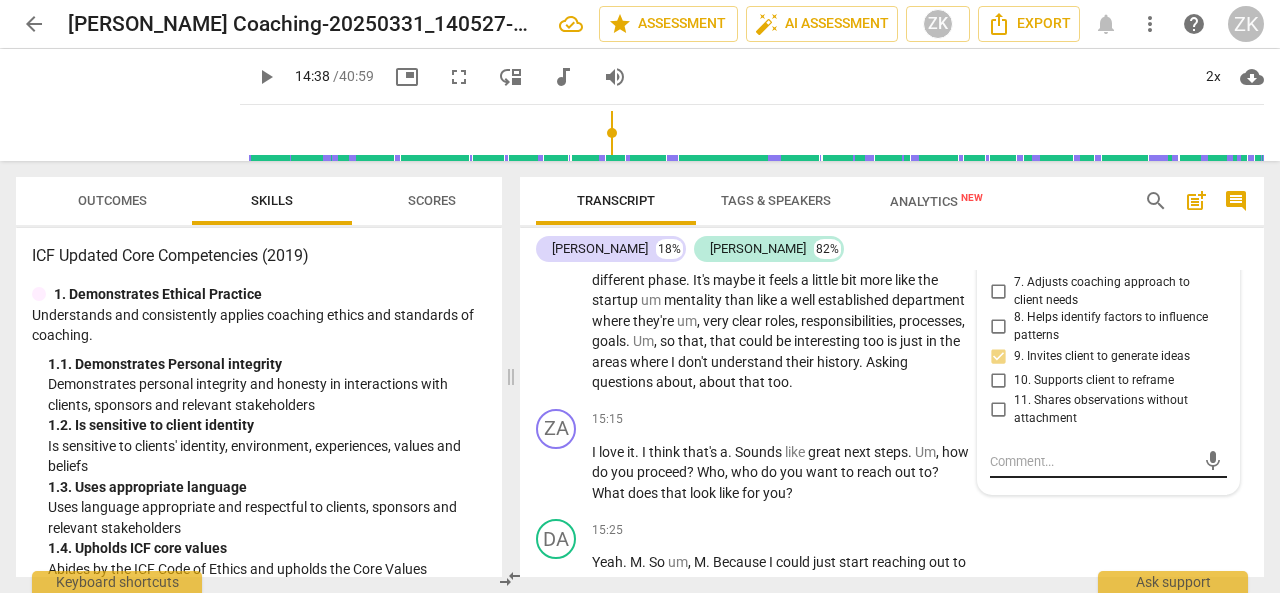 click at bounding box center (1092, 461) 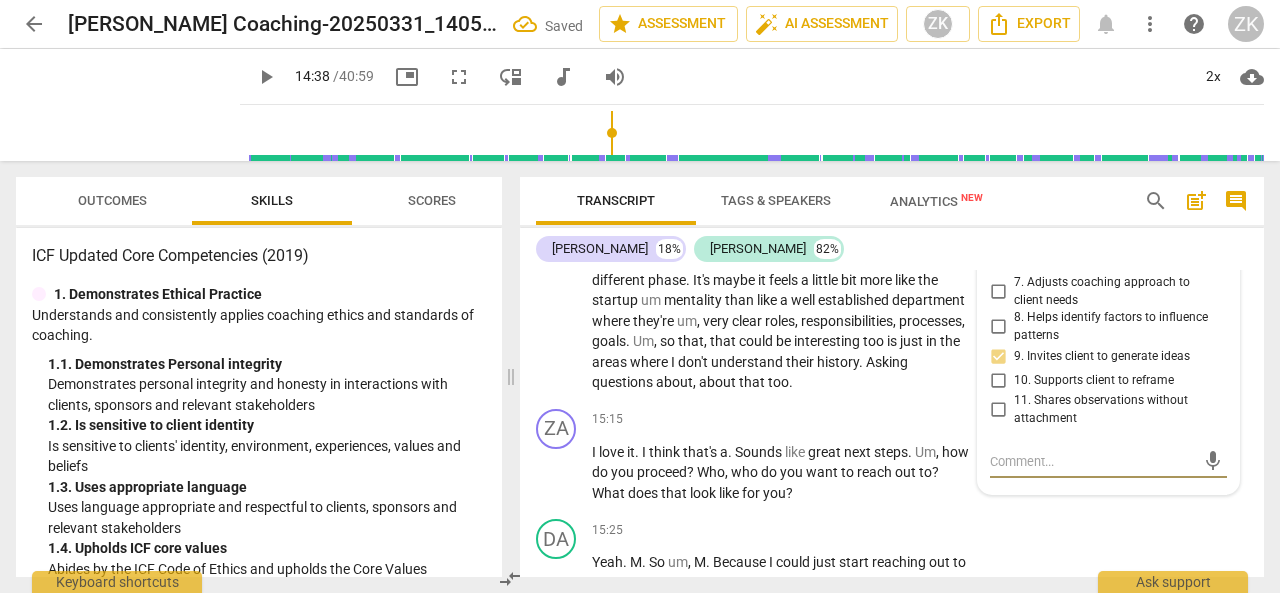 scroll, scrollTop: 5064, scrollLeft: 0, axis: vertical 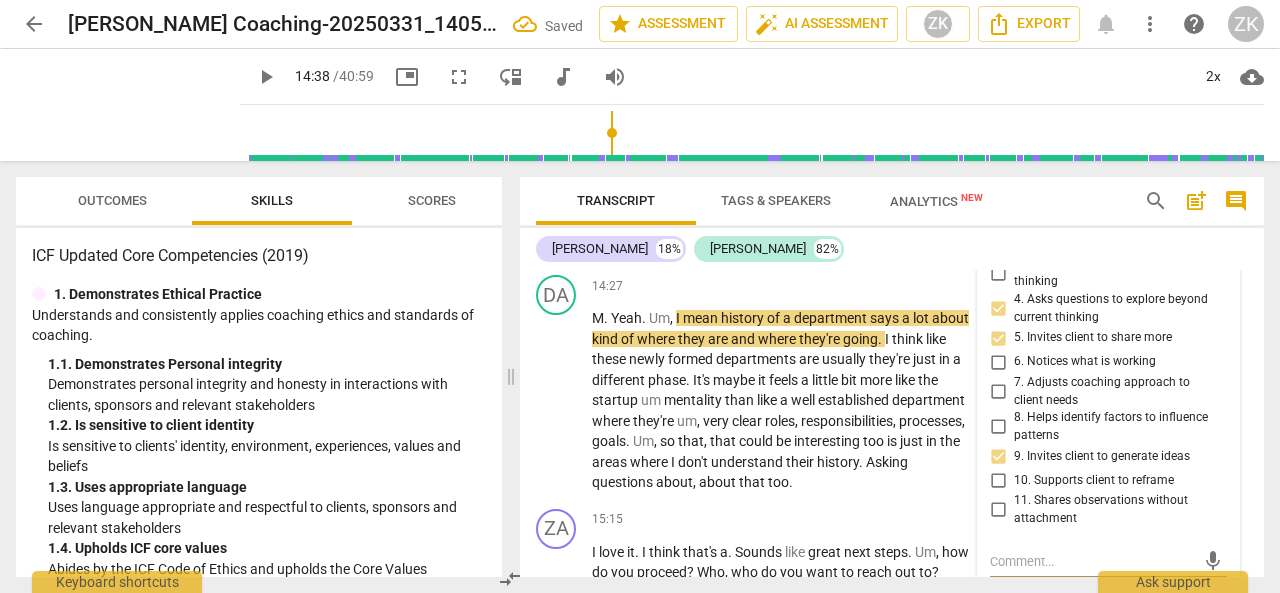 click on "1. Considers client experience" at bounding box center (998, 220) 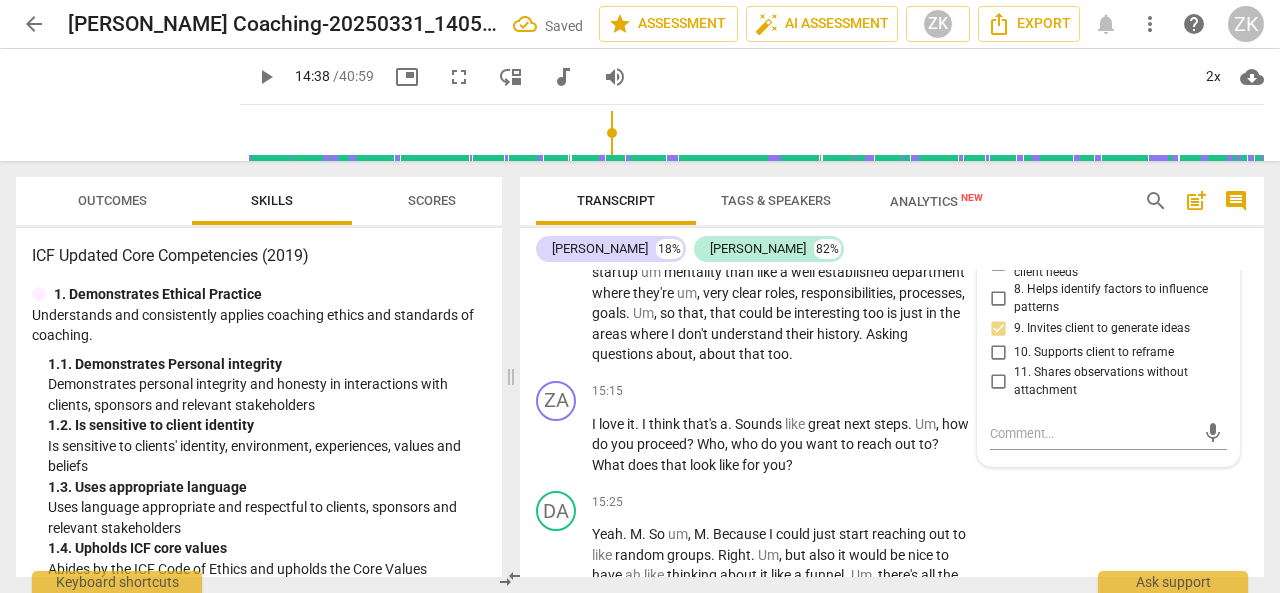 scroll, scrollTop: 5264, scrollLeft: 0, axis: vertical 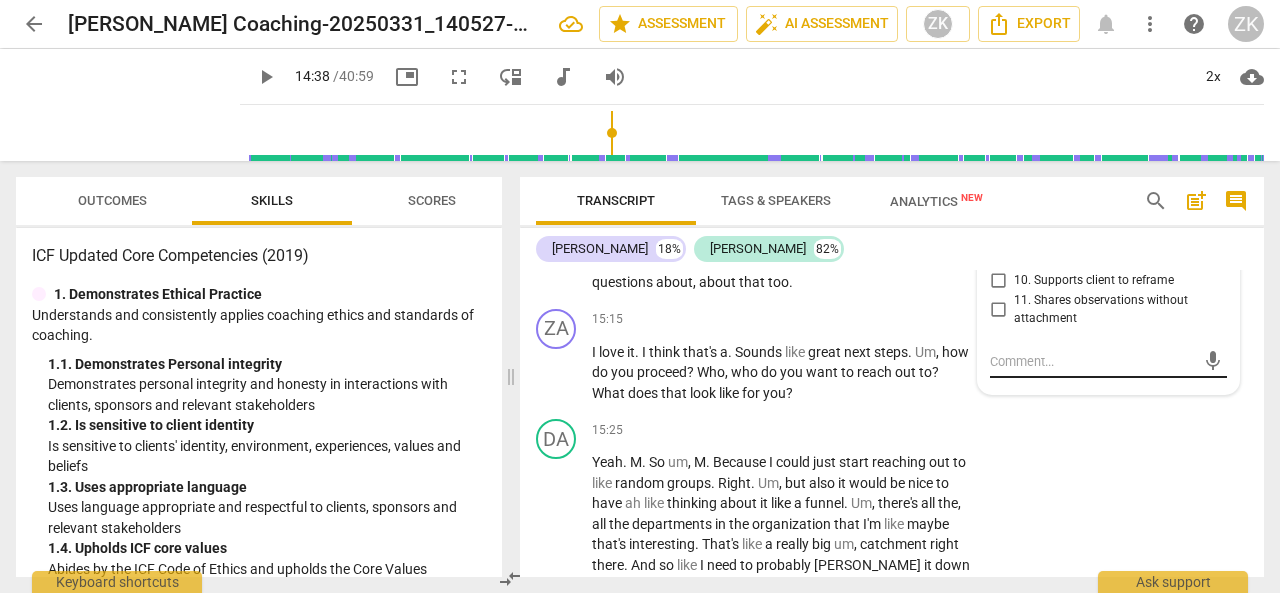 click at bounding box center [1092, 361] 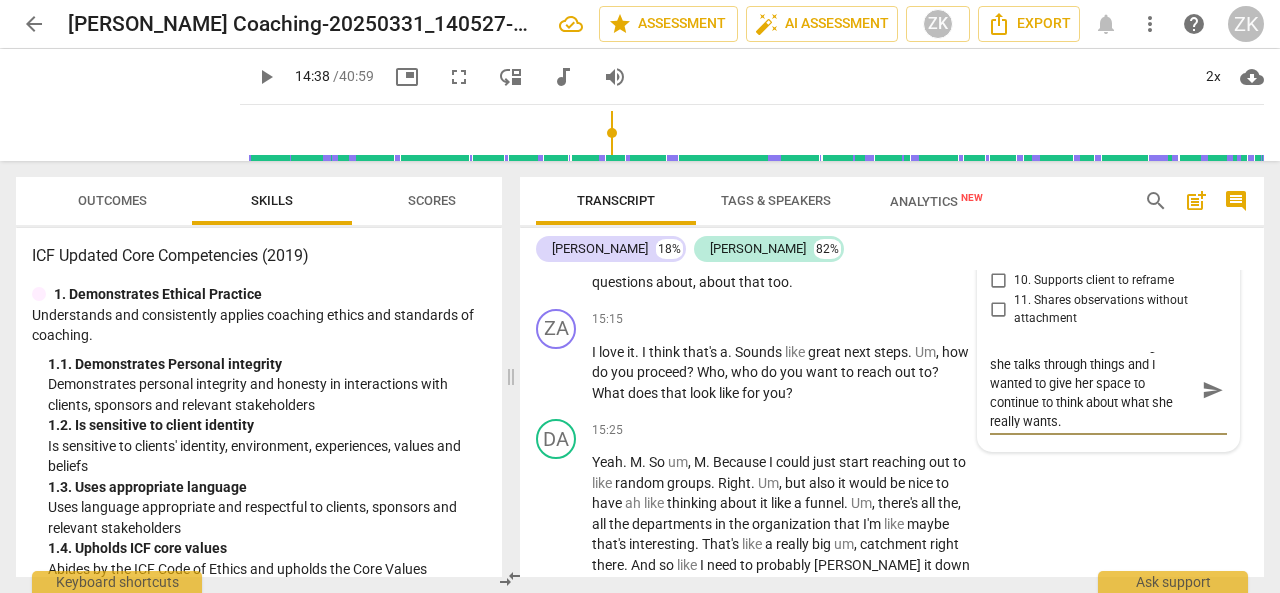 scroll, scrollTop: 0, scrollLeft: 0, axis: both 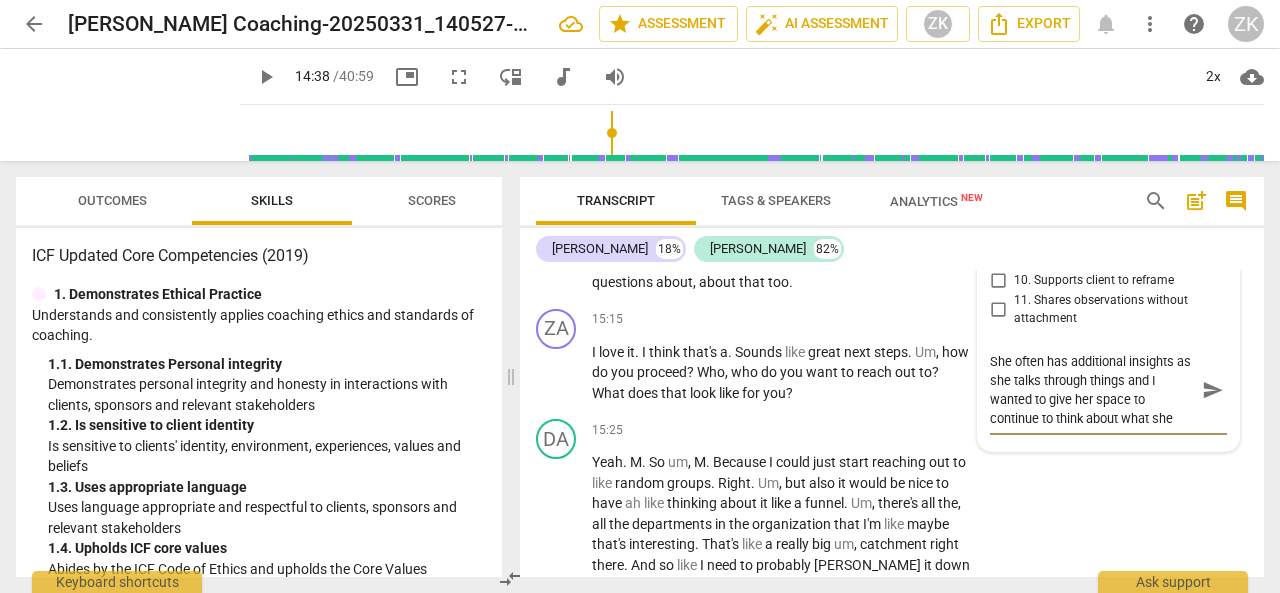 click on "She often has additional insights as she talks through things and I wanted to give her space to continue to think about what she really wants." at bounding box center [1092, 390] 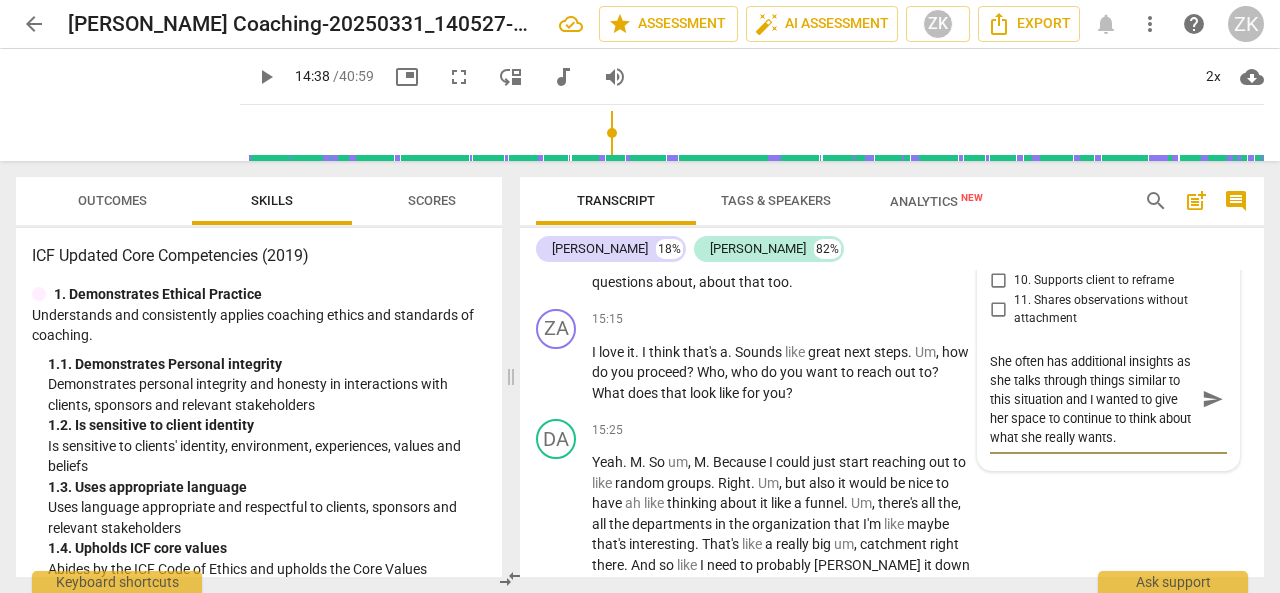 click on "send" at bounding box center [1213, 399] 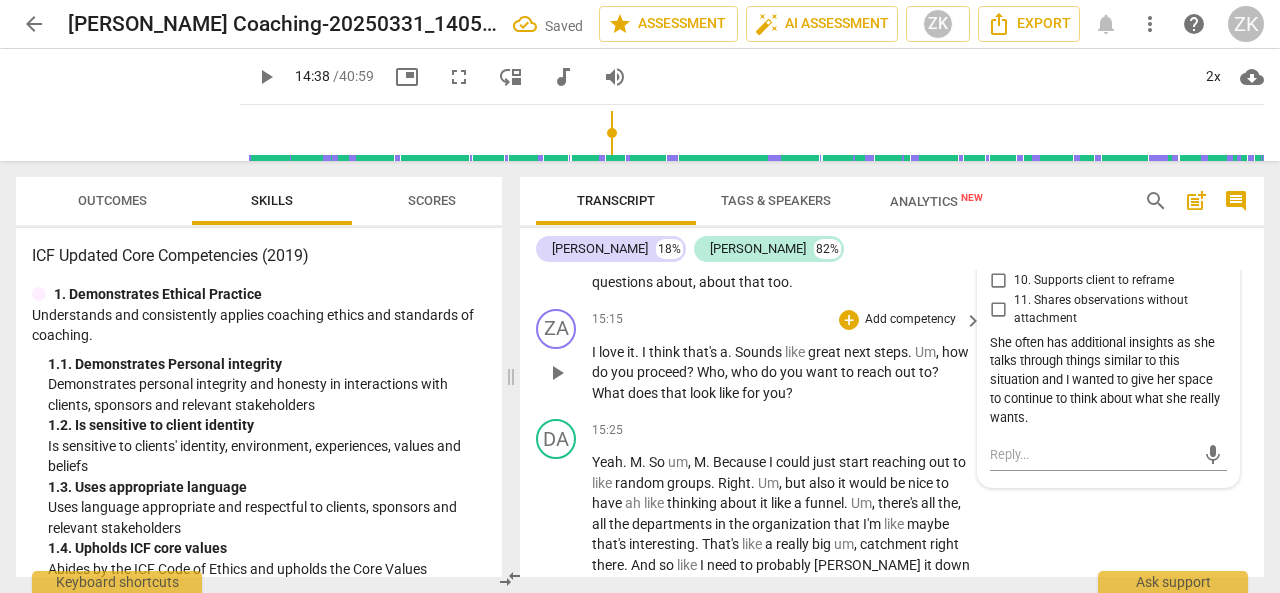 click on "play_arrow pause" at bounding box center [566, 373] 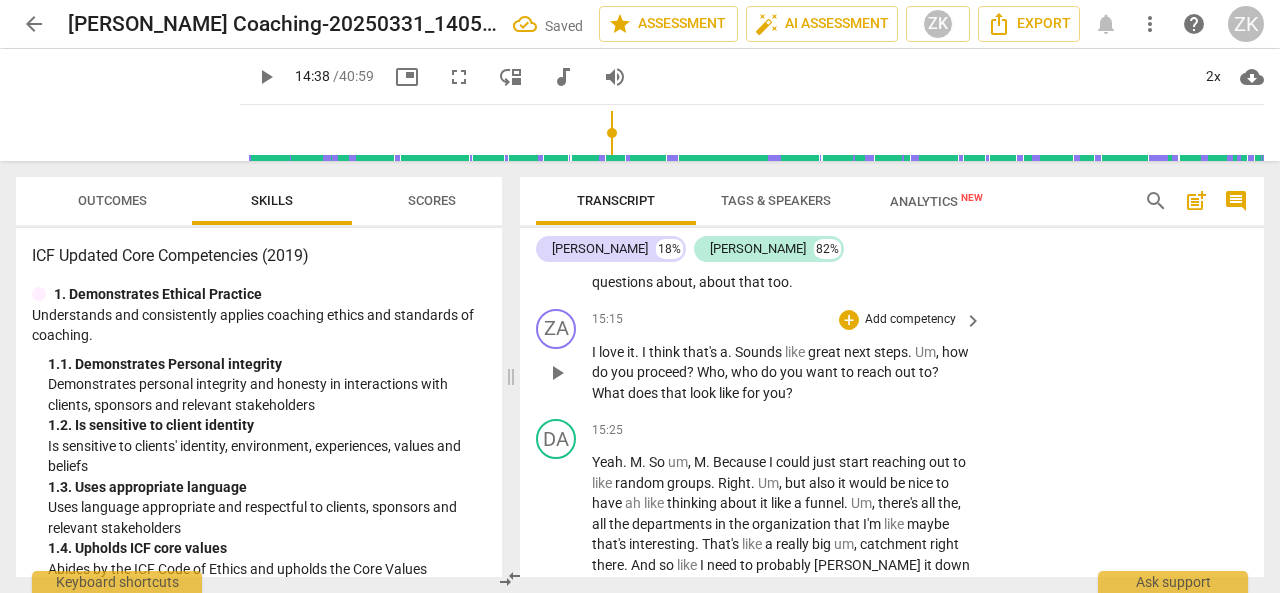 click on "play_arrow" at bounding box center (557, 373) 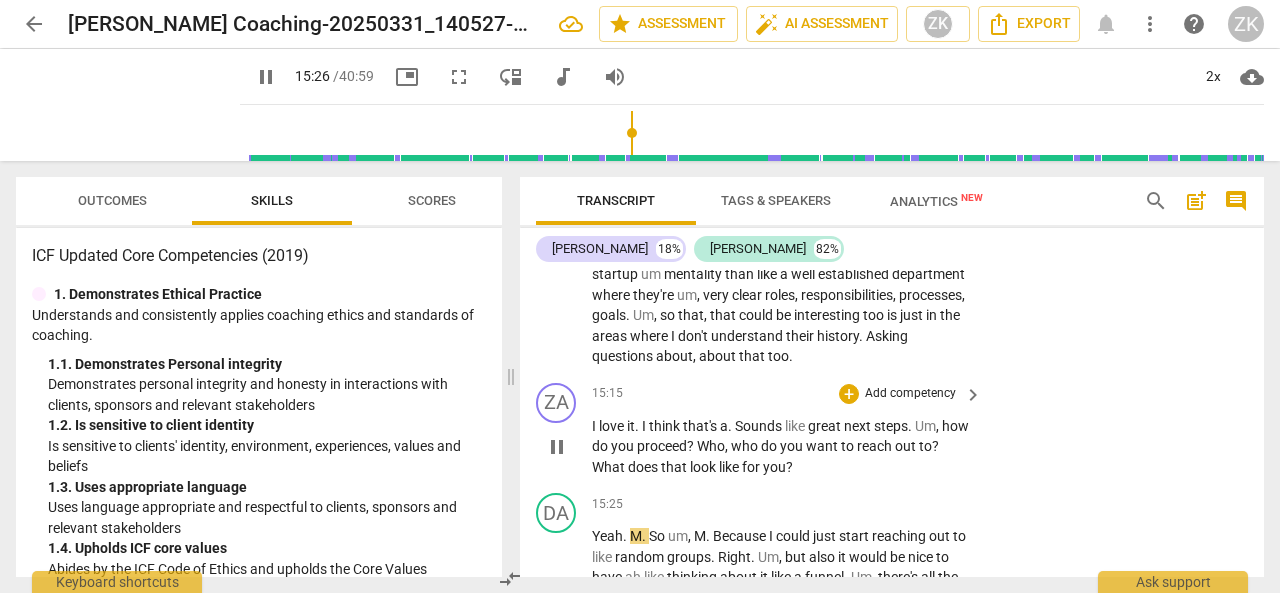 scroll, scrollTop: 5264, scrollLeft: 0, axis: vertical 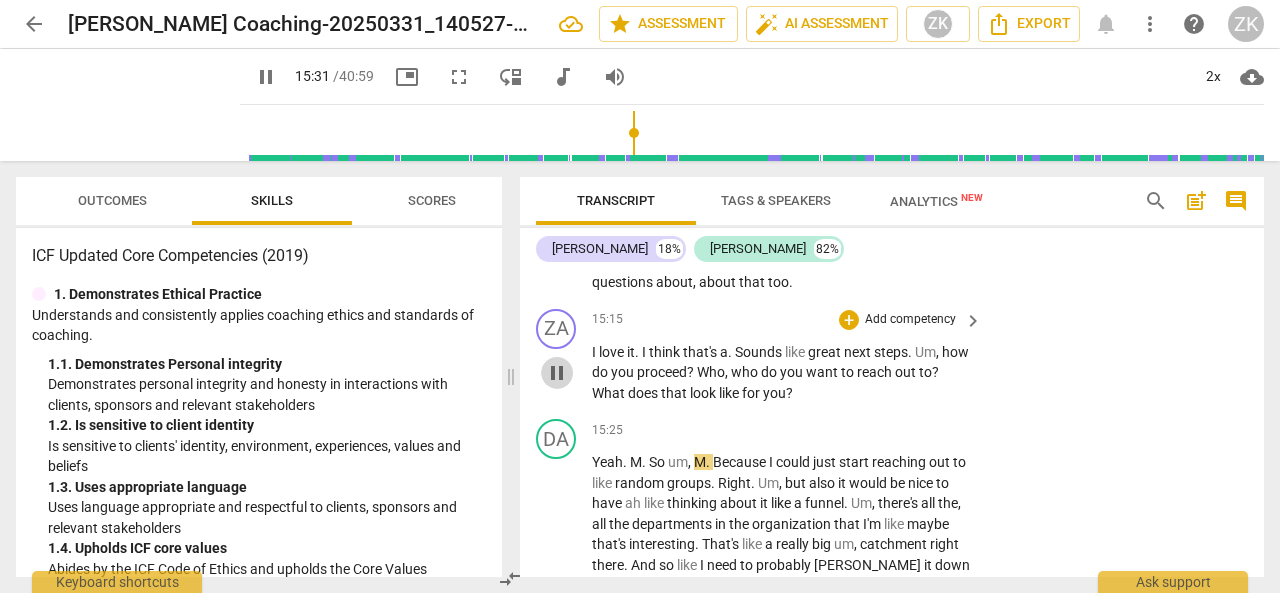 click on "pause" at bounding box center [557, 373] 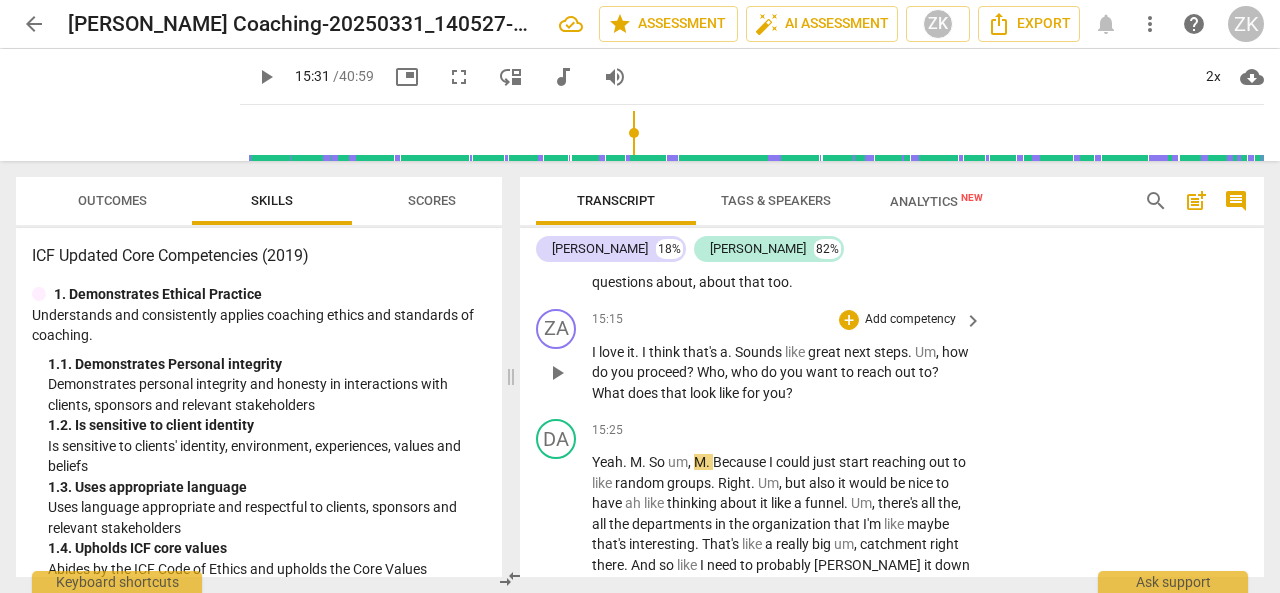 click on "Add competency" at bounding box center [910, 320] 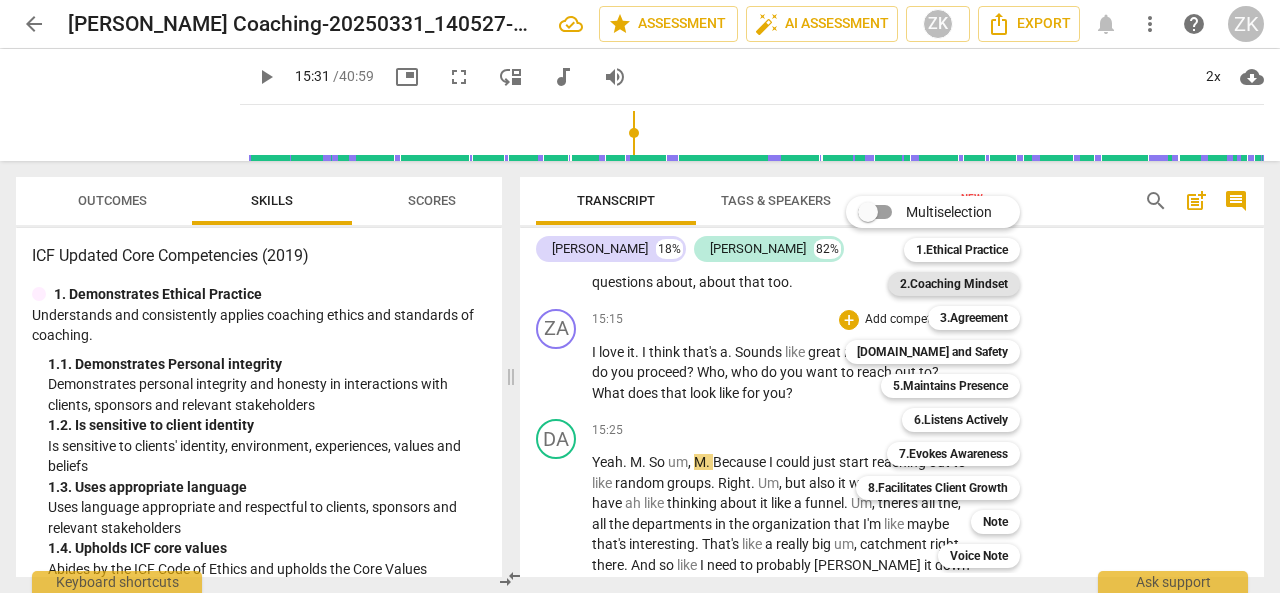 click on "2.Coaching Mindset" at bounding box center (954, 284) 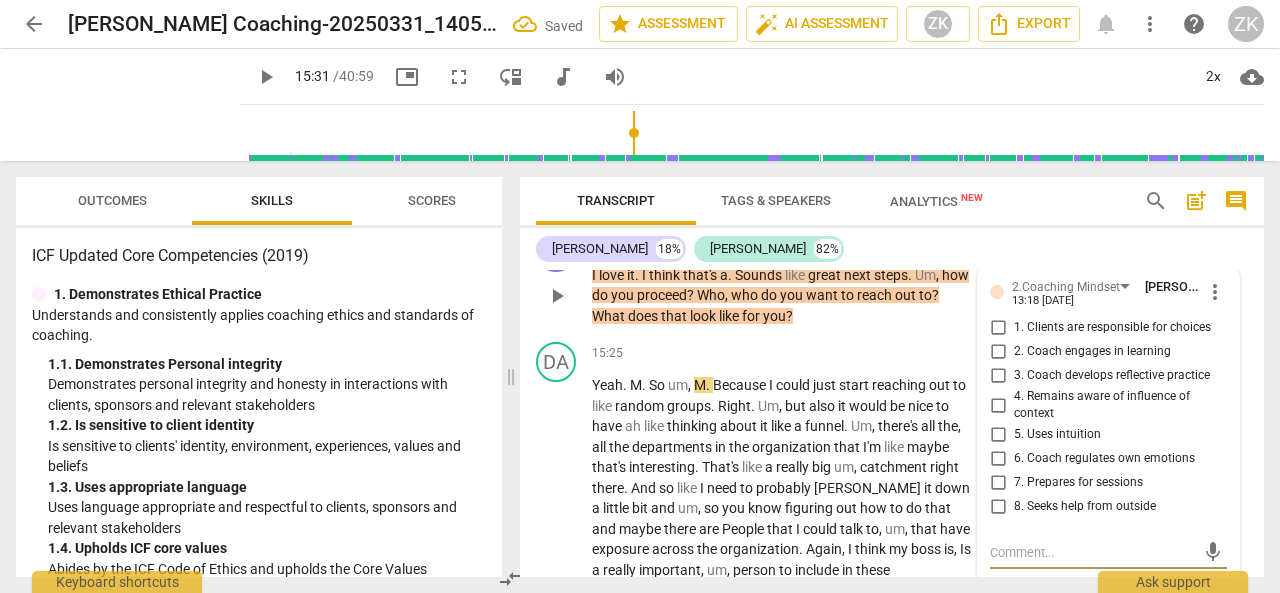 scroll, scrollTop: 5333, scrollLeft: 0, axis: vertical 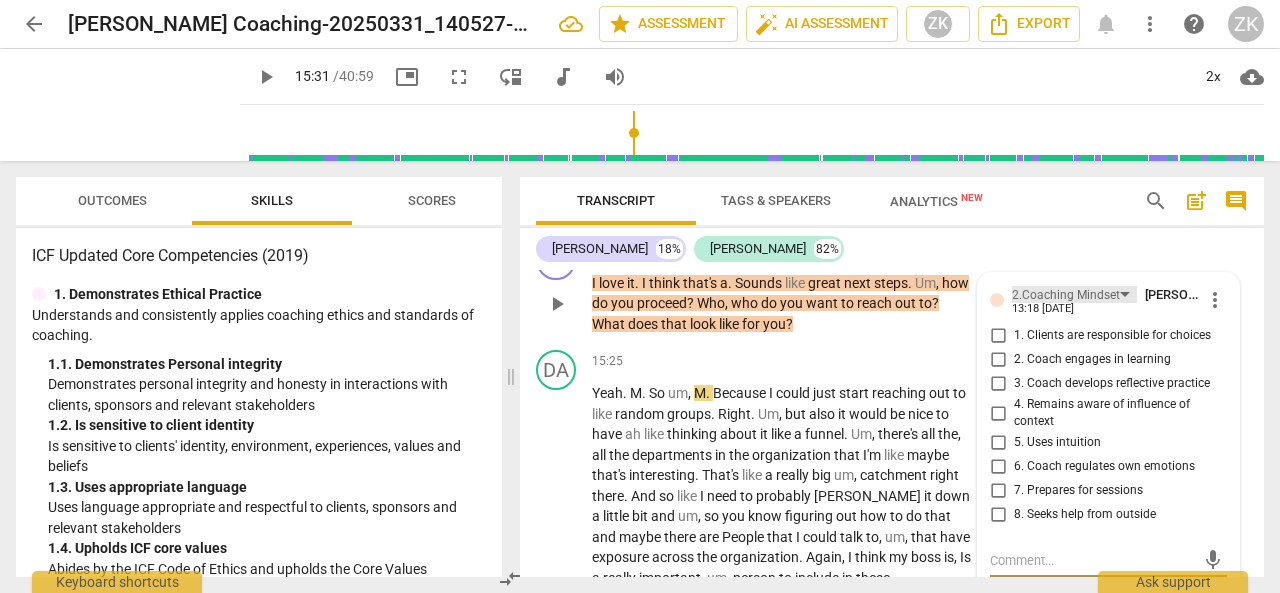 click on "2.Coaching Mindset" at bounding box center (1066, 295) 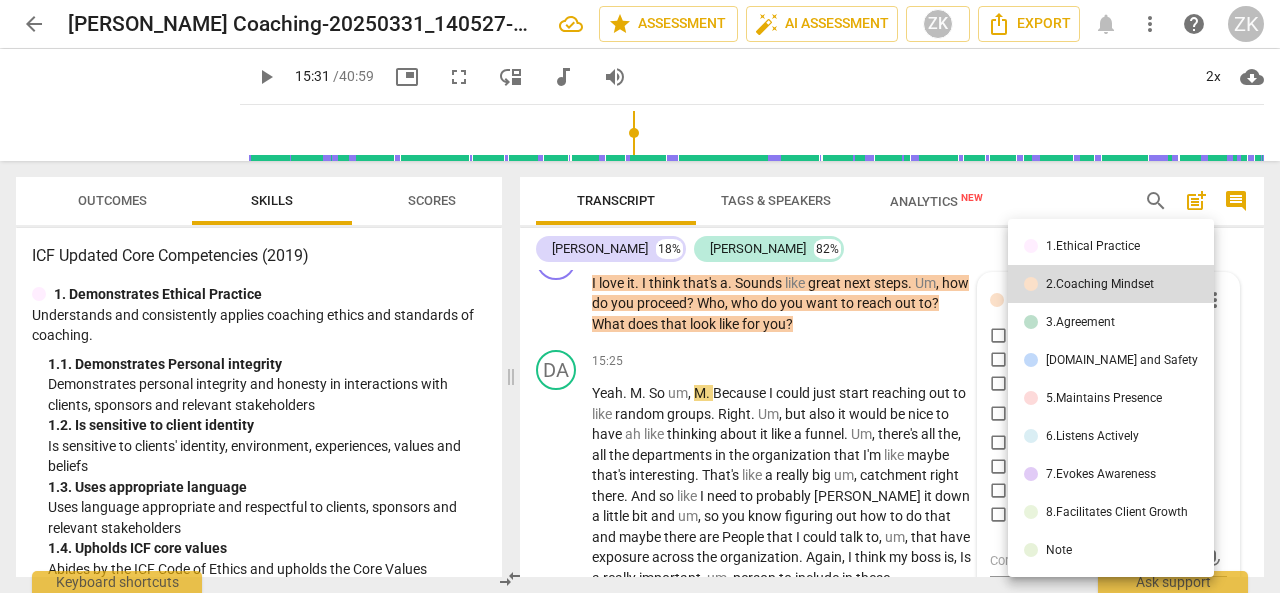 click on "5.Maintains Presence" at bounding box center [1111, 398] 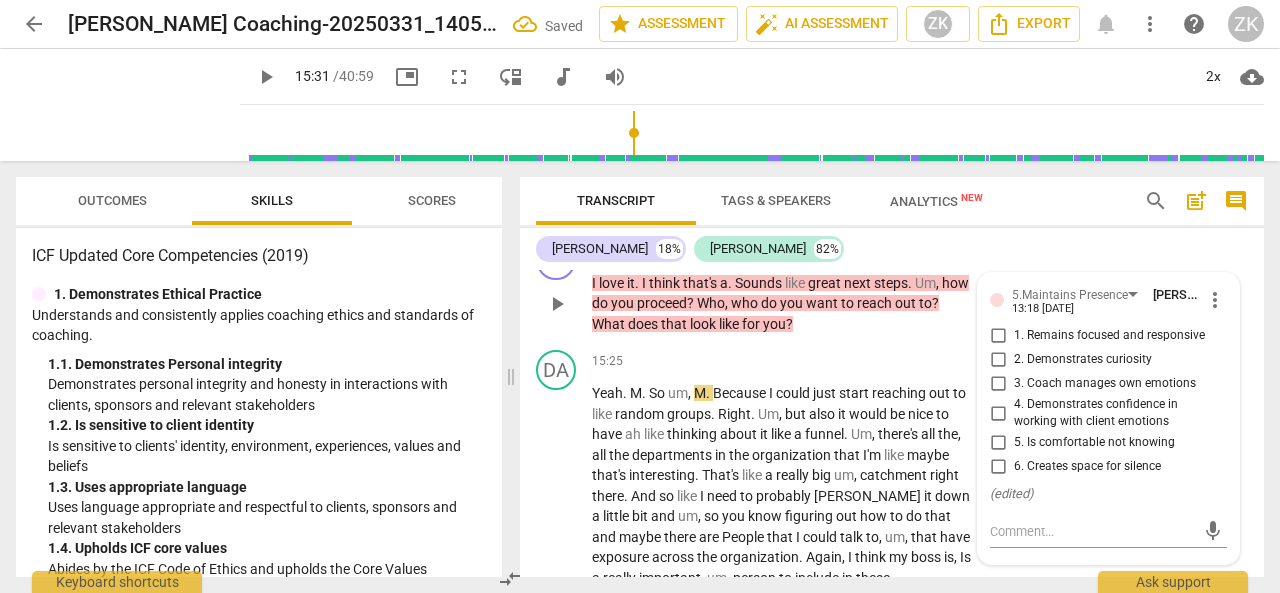 click on "1. Remains focused and responsive" at bounding box center [998, 336] 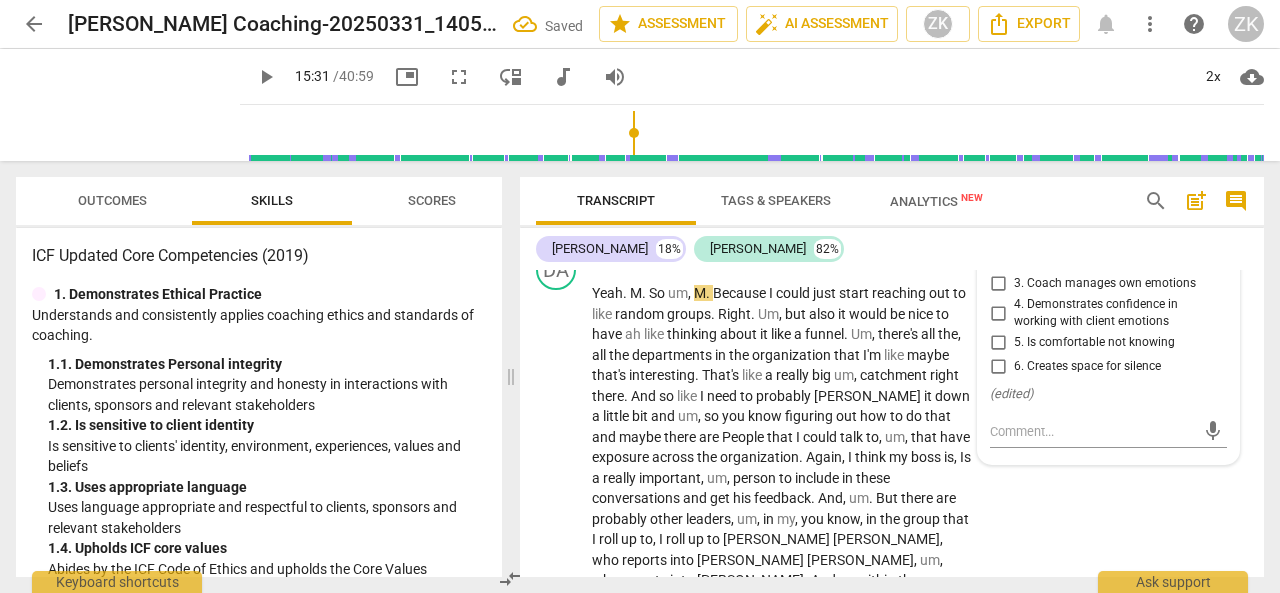 scroll, scrollTop: 5333, scrollLeft: 0, axis: vertical 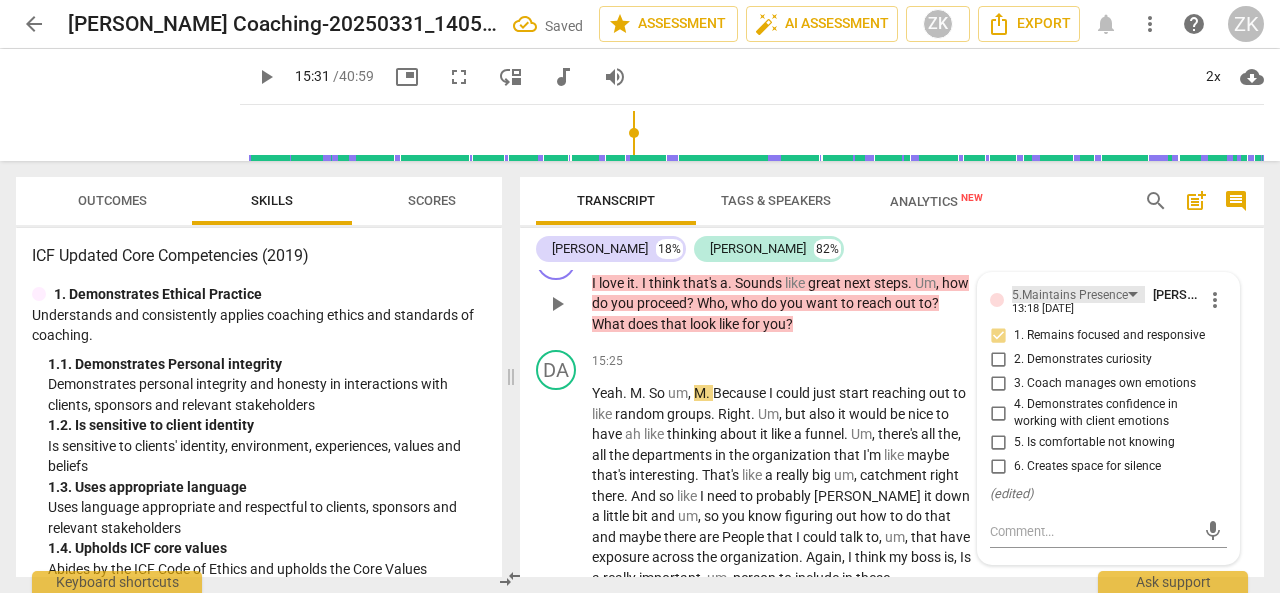 click on "5.Maintains Presence" at bounding box center (1070, 295) 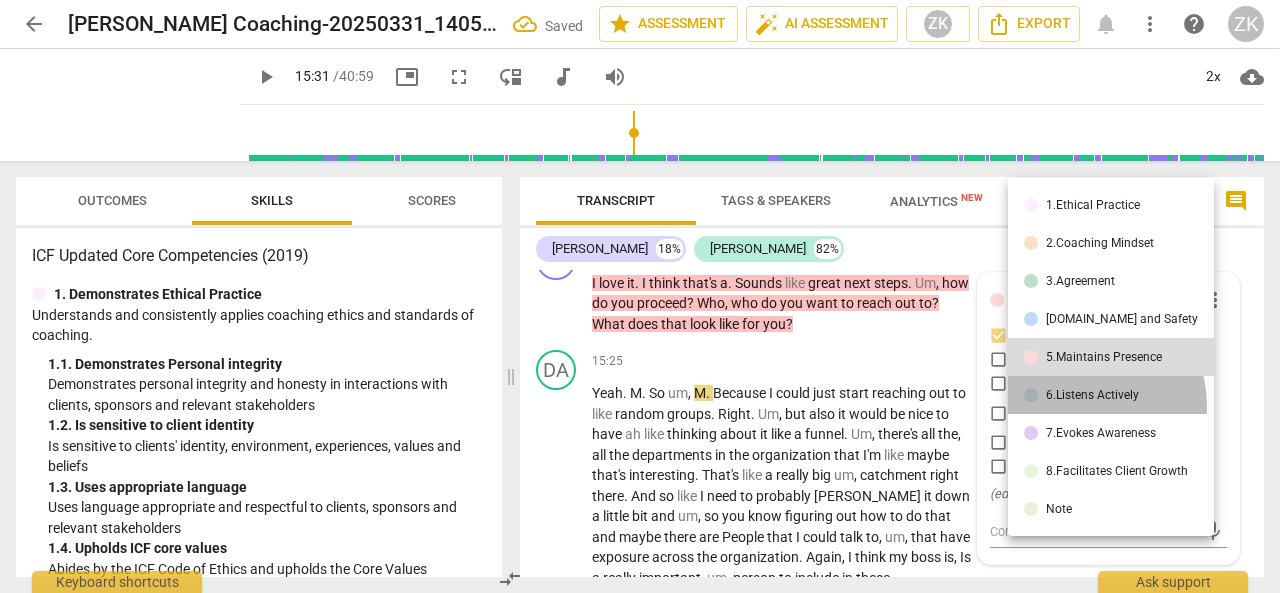 click on "6.Listens Actively" at bounding box center (1111, 395) 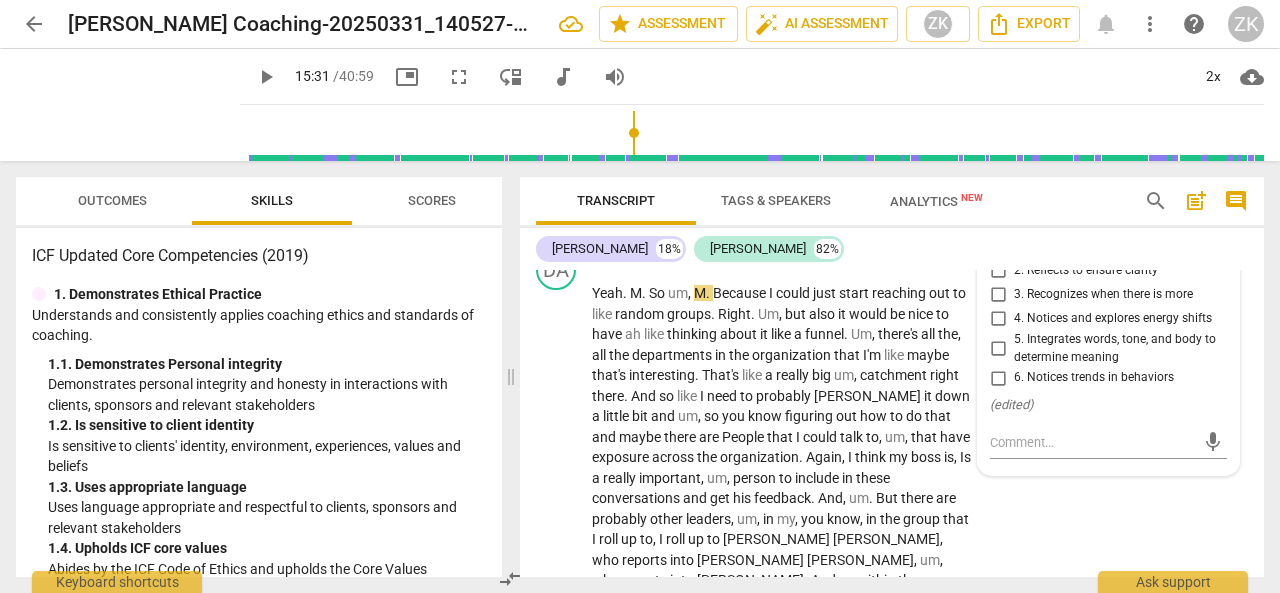 scroll, scrollTop: 5333, scrollLeft: 0, axis: vertical 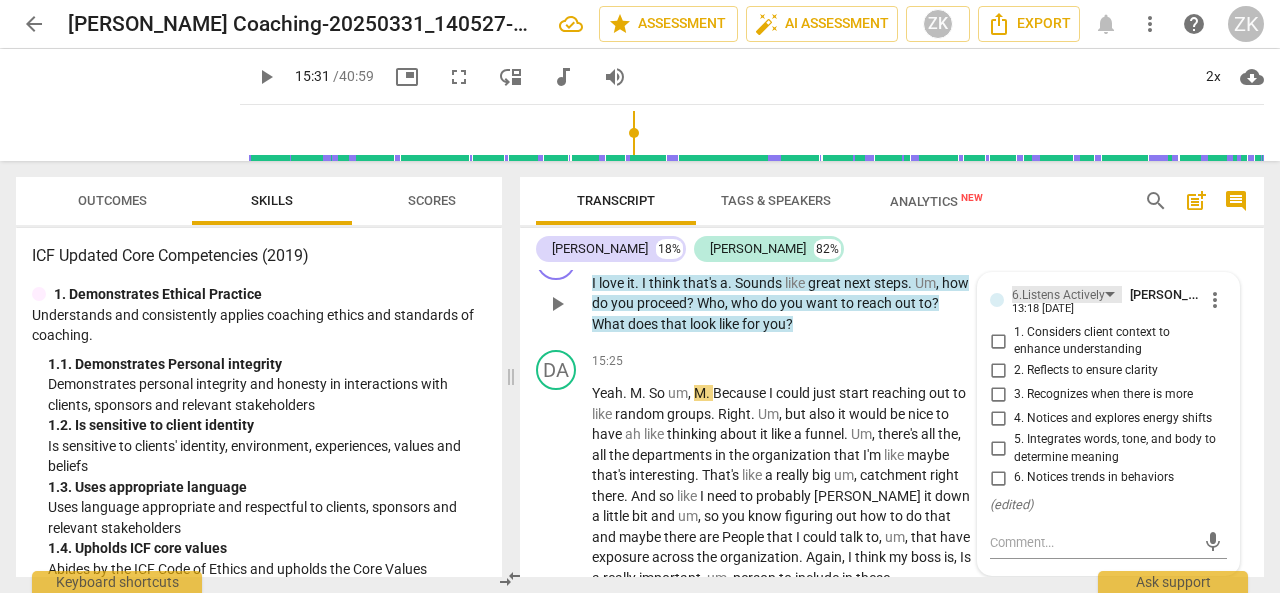 click on "6.Listens Actively" at bounding box center [1067, 294] 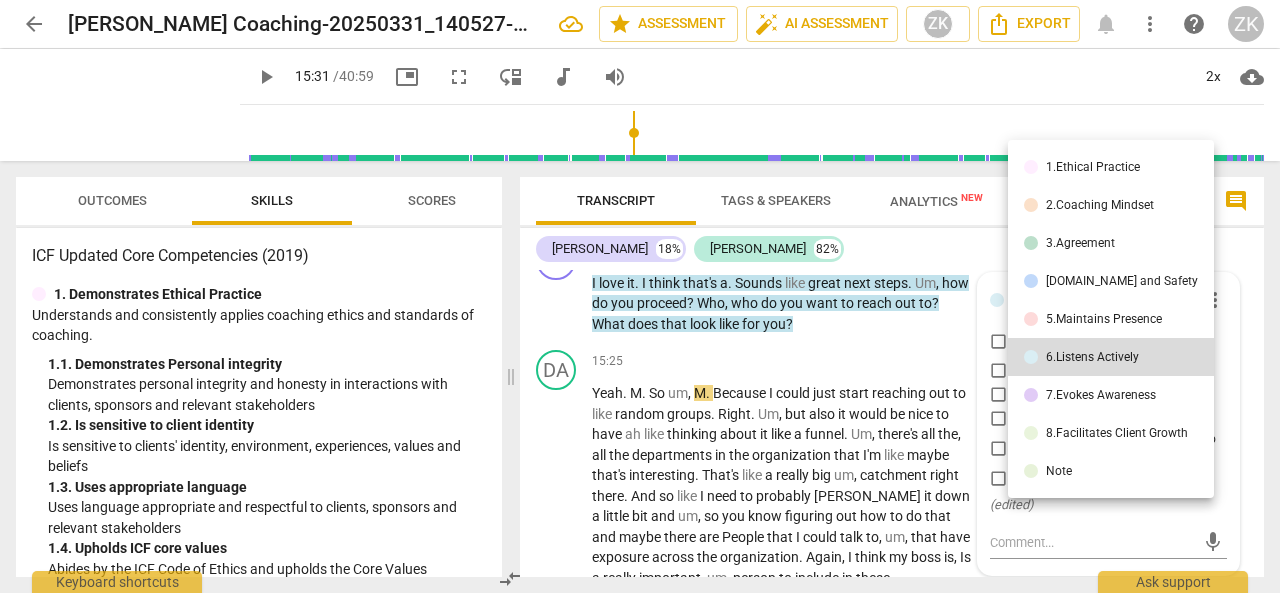 click on "7.Evokes Awareness" at bounding box center (1101, 395) 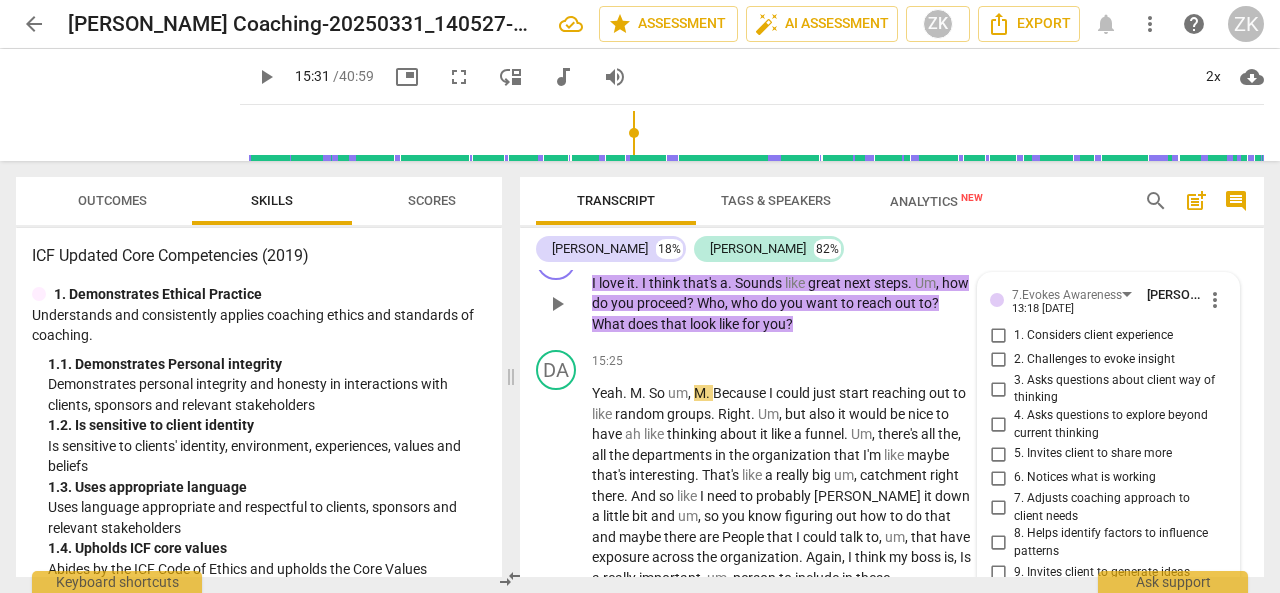click on "2. Challenges to evoke insight" at bounding box center [998, 360] 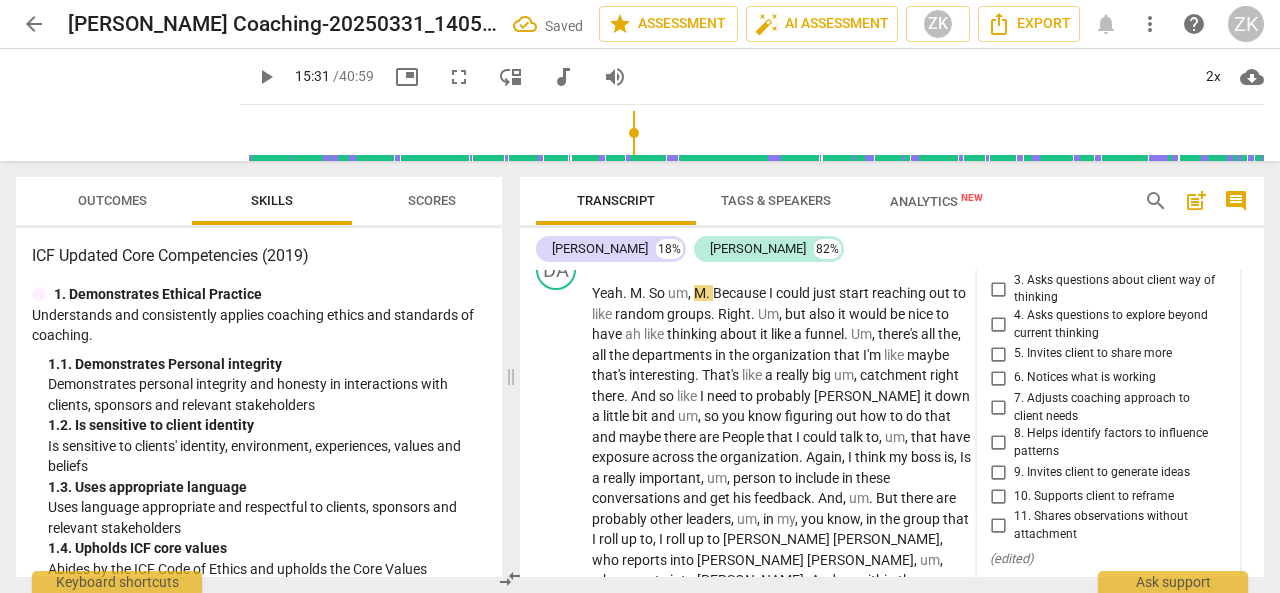 scroll, scrollTop: 5533, scrollLeft: 0, axis: vertical 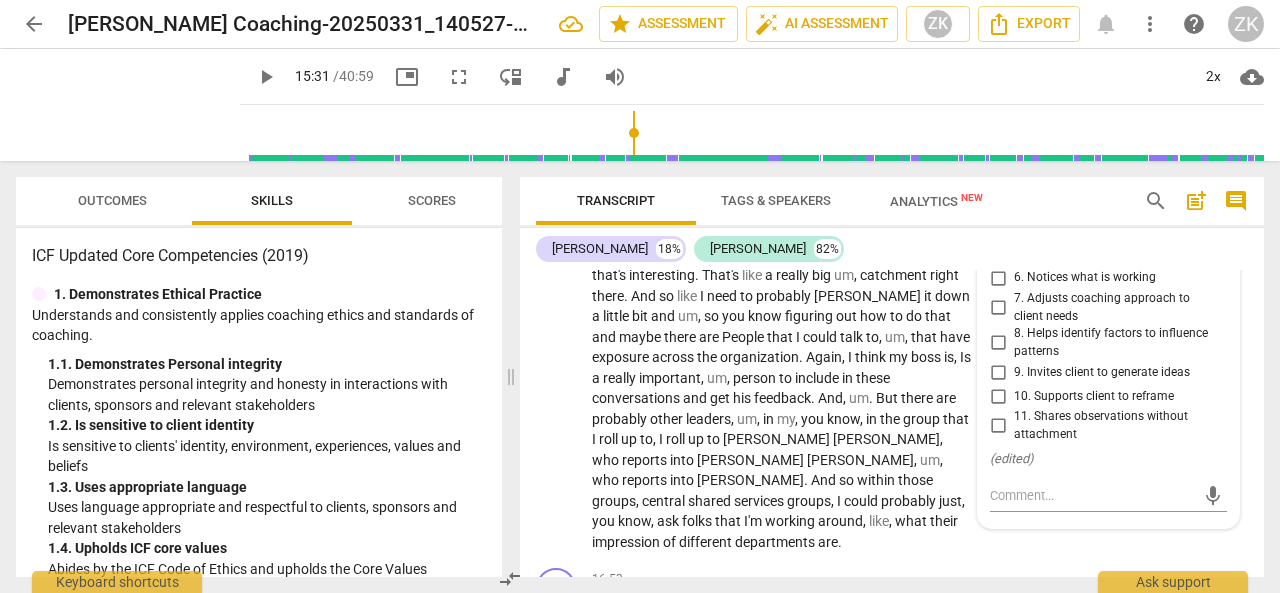 click on "9. Invites client to generate ideas" at bounding box center [998, 372] 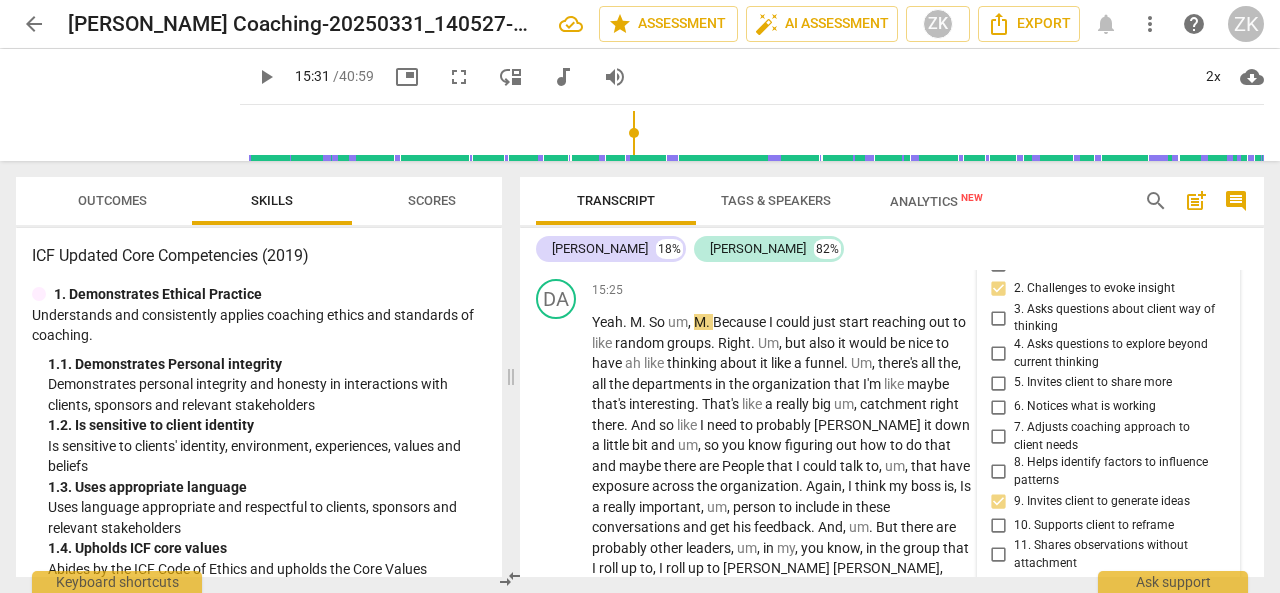 scroll, scrollTop: 5333, scrollLeft: 0, axis: vertical 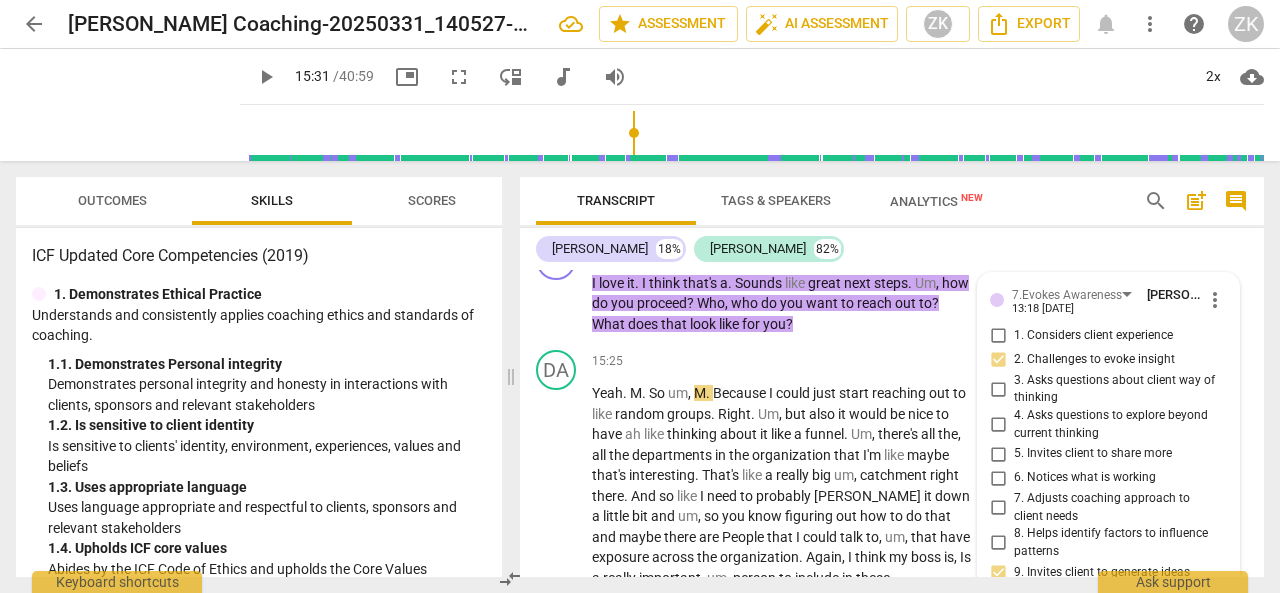 click on "DA play_arrow pause 14:27 + Add competency keyboard_arrow_right M .   Yeah .   Um ,   I   mean   history   of   a   department   says   a   lot   about   kind   of   where   they   are   and   where   they're   going .   I   think   like   these   newly   formed   departments   are   usually   they're   just   in   a   different   phase .   It's   maybe   it   feels   a   little   bit   more   like   the   startup   um   mentality   than   like   a   well   established   department   where   they're   um ,   very   clear   roles ,   responsibilities ,   processes ,   goals .   Um ,   so   that ,   that   could   be   interesting   too   is   just   in   the   areas   where   I   don't   understand   their   history .   Asking   questions   about ,   about   that   too ." at bounding box center [892, 115] 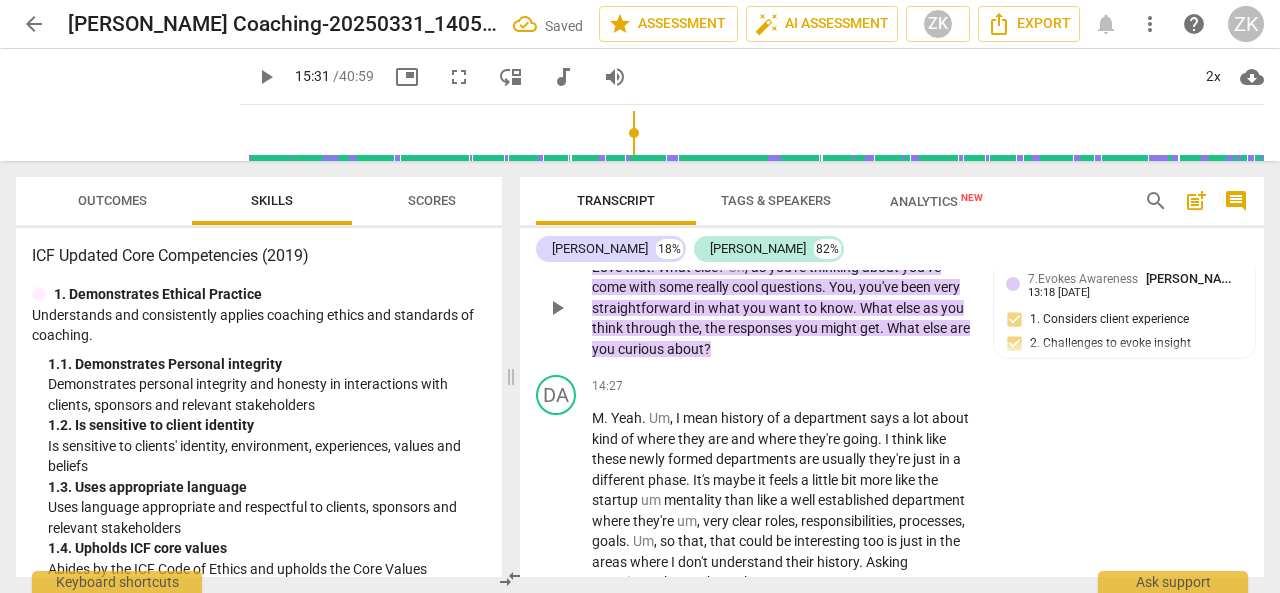 scroll, scrollTop: 4933, scrollLeft: 0, axis: vertical 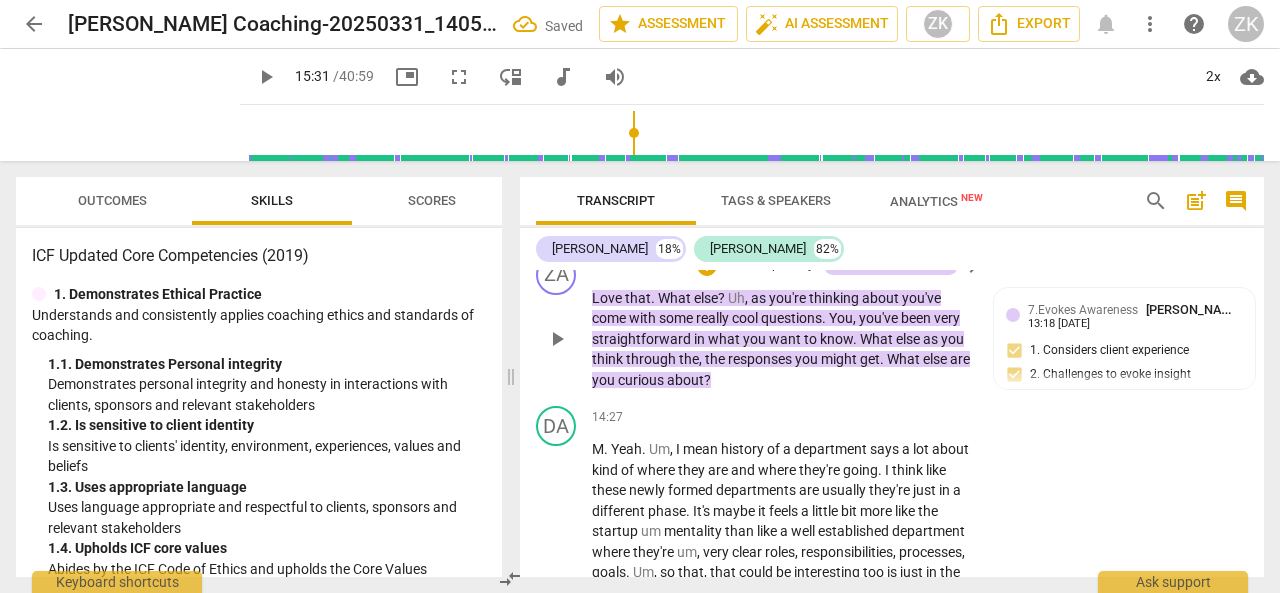 click on "Add competency" at bounding box center (768, 266) 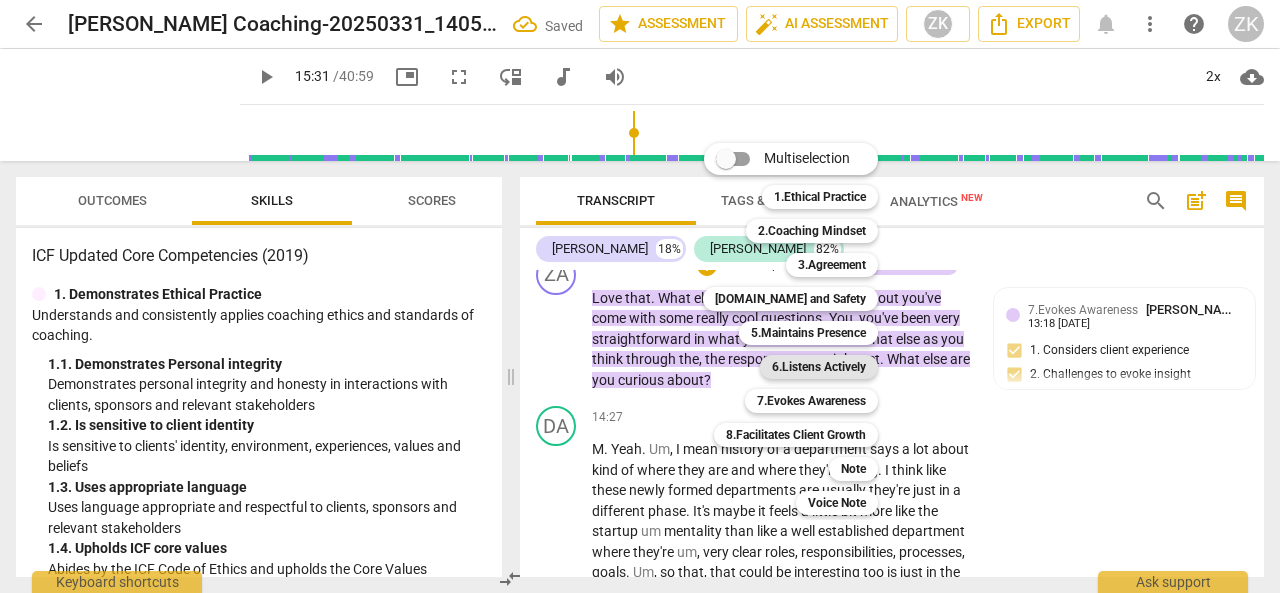 click on "6.Listens Actively" at bounding box center [819, 367] 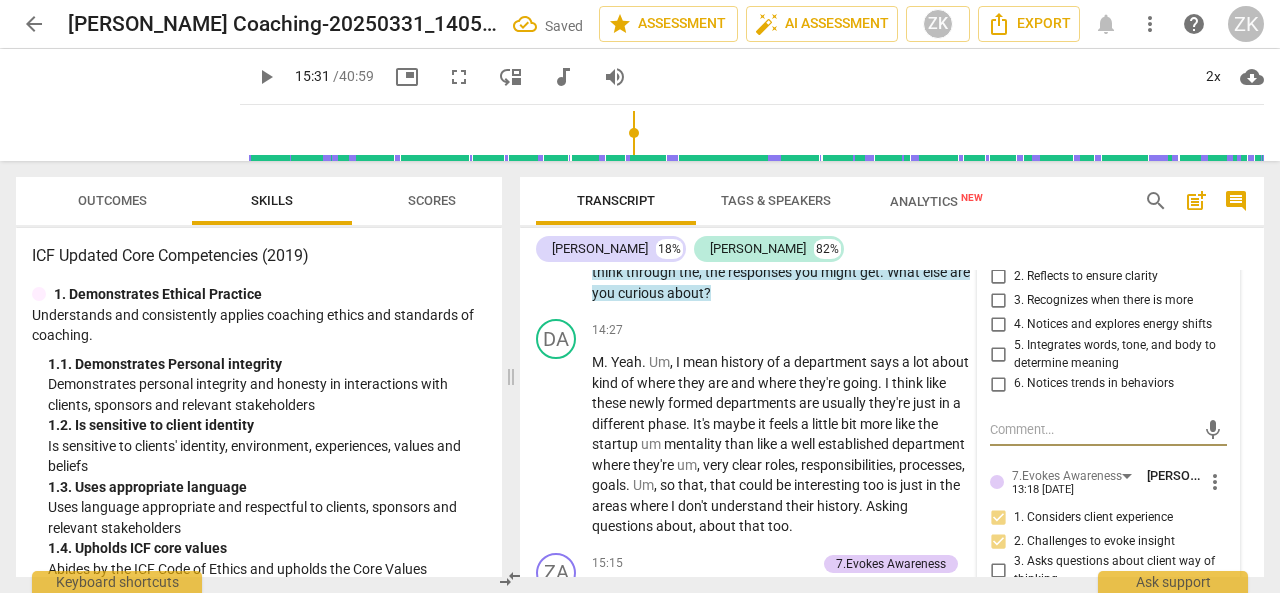 scroll, scrollTop: 5011, scrollLeft: 0, axis: vertical 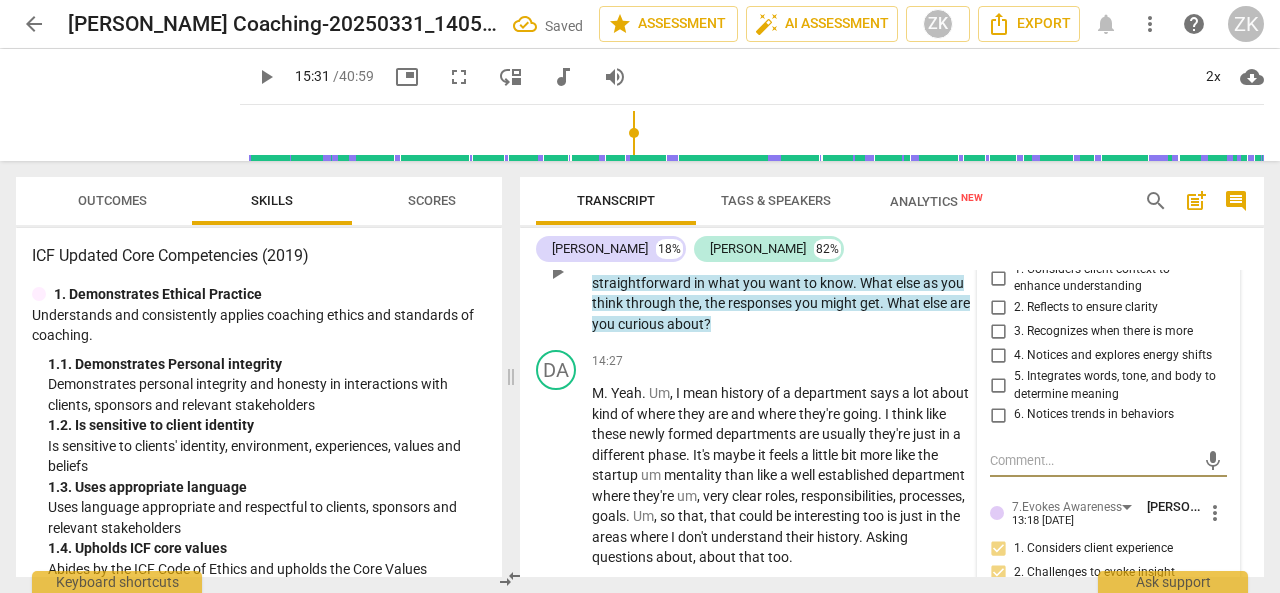 click on "1. Considers client context to enhance understanding" at bounding box center [998, 278] 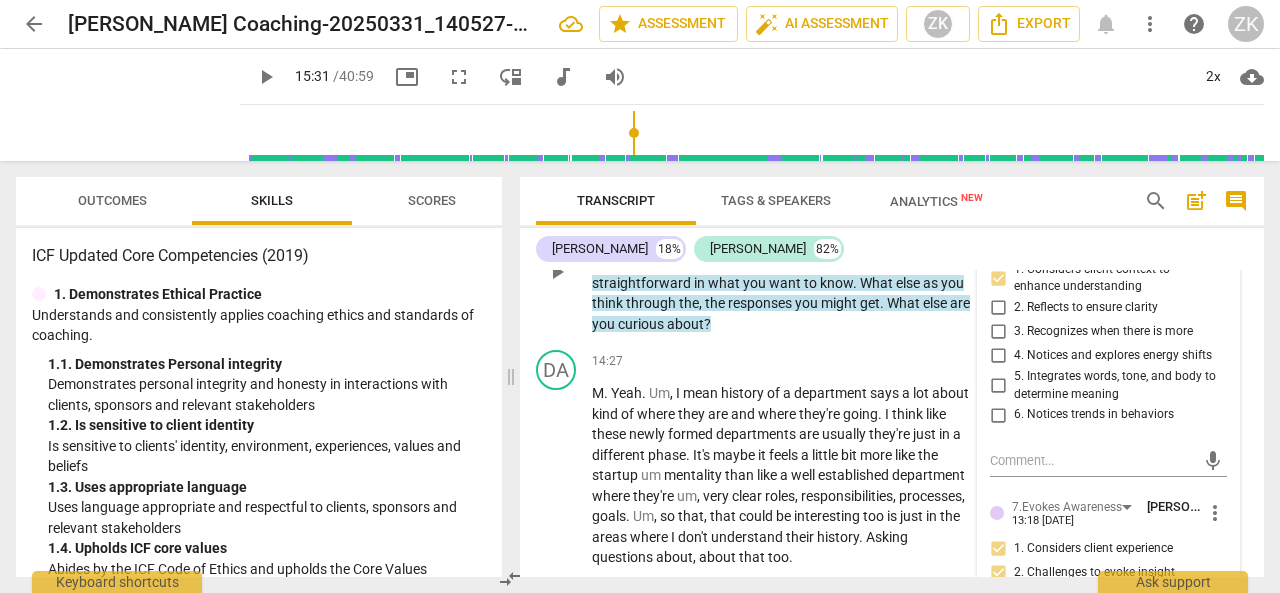 click on "3. Recognizes when there is more" at bounding box center (998, 332) 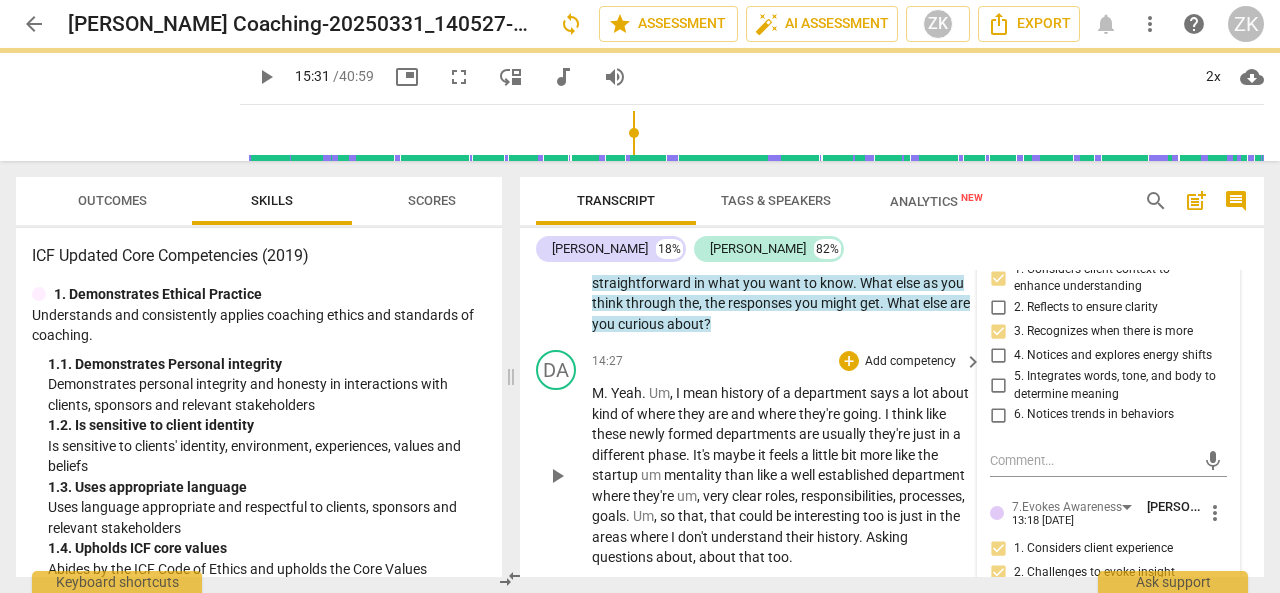 click on "DA play_arrow pause 14:27 + Add competency keyboard_arrow_right M .   Yeah .   Um ,   I   mean   history   of   a   department   says   a   lot   about   kind   of   where   they   are   and   where   they're   going .   I   think   like   these   newly   formed   departments   are   usually   they're   just   in   a   different   phase .   It's   maybe   it   feels   a   little   bit   more   like   the   startup   um   mentality   than   like   a   well   established   department   where   they're   um ,   very   clear   roles ,   responsibilities ,   processes ,   goals .   Um ,   so   that ,   that   could   be   interesting   too   is   just   in   the   areas   where   I   don't   understand   their   history .   Asking   questions   about ,   about   that   too ." at bounding box center [892, 459] 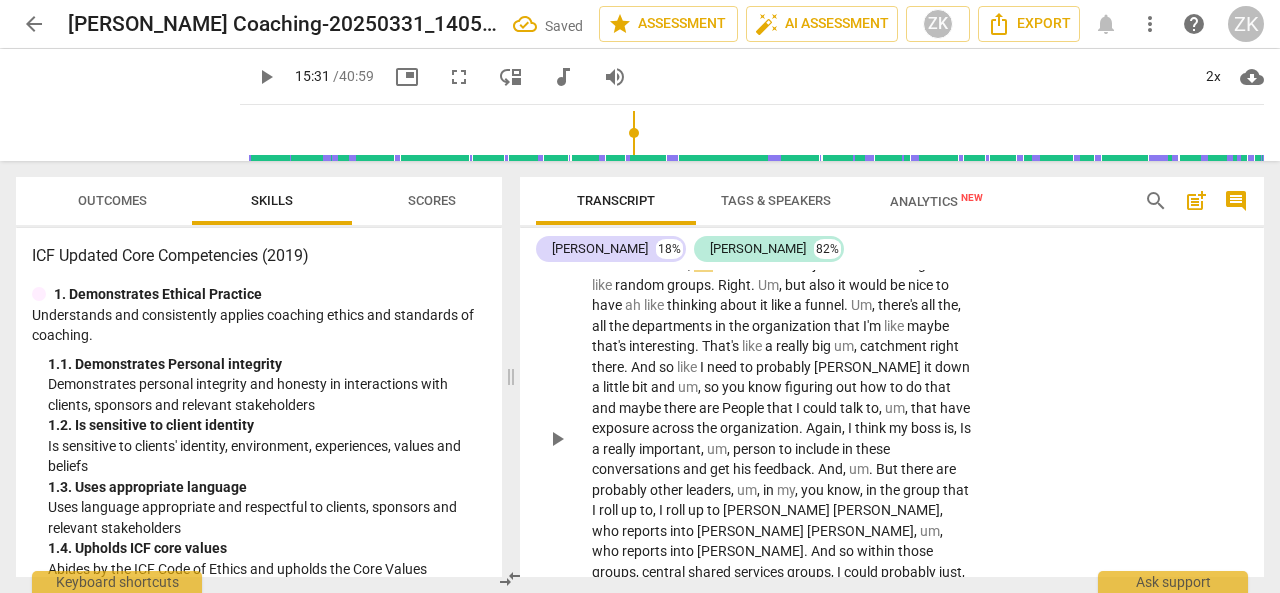 scroll, scrollTop: 5511, scrollLeft: 0, axis: vertical 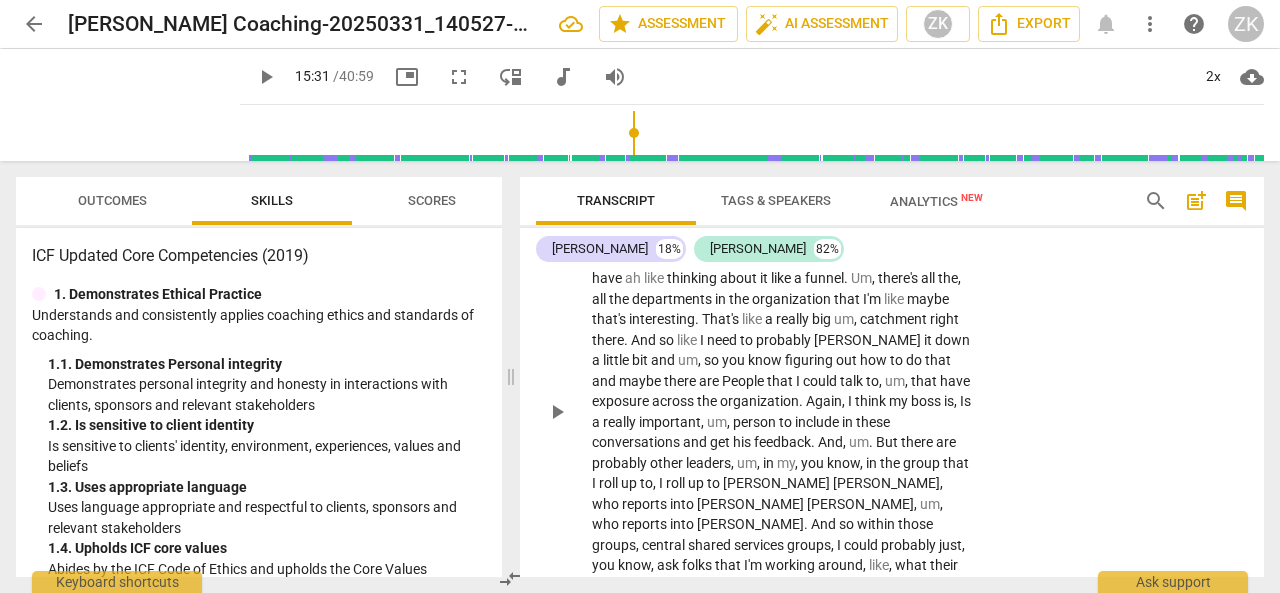 click on "play_arrow" at bounding box center [557, 412] 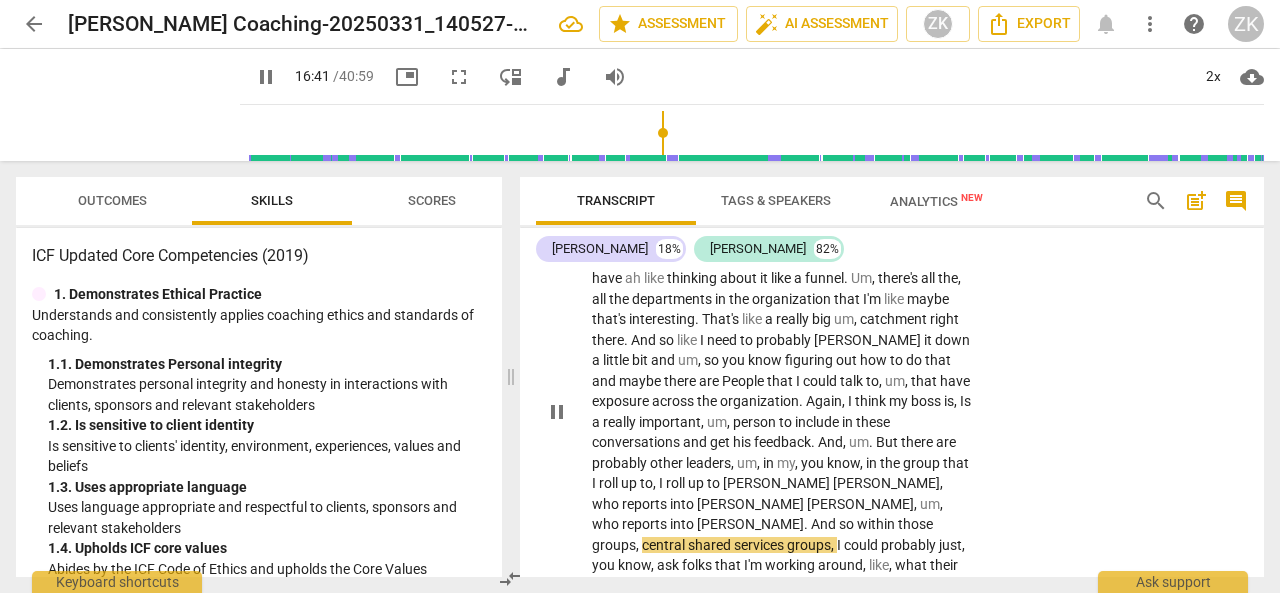 scroll, scrollTop: 5820, scrollLeft: 0, axis: vertical 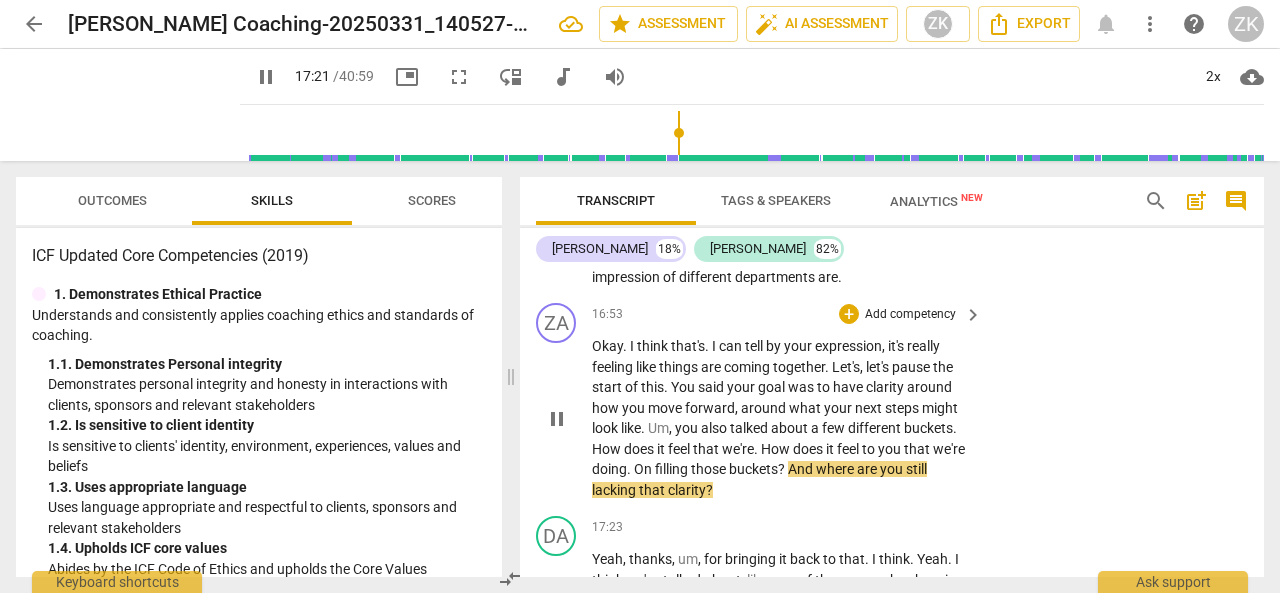 click on "pause" at bounding box center (557, 419) 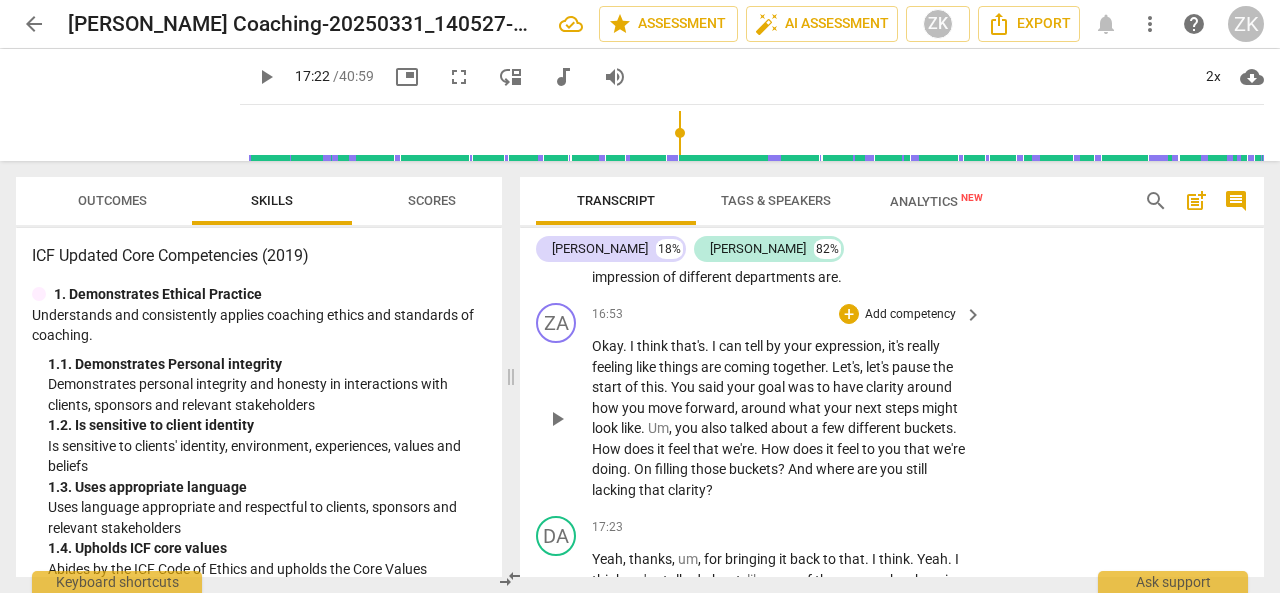 click on "Add competency" at bounding box center (910, 315) 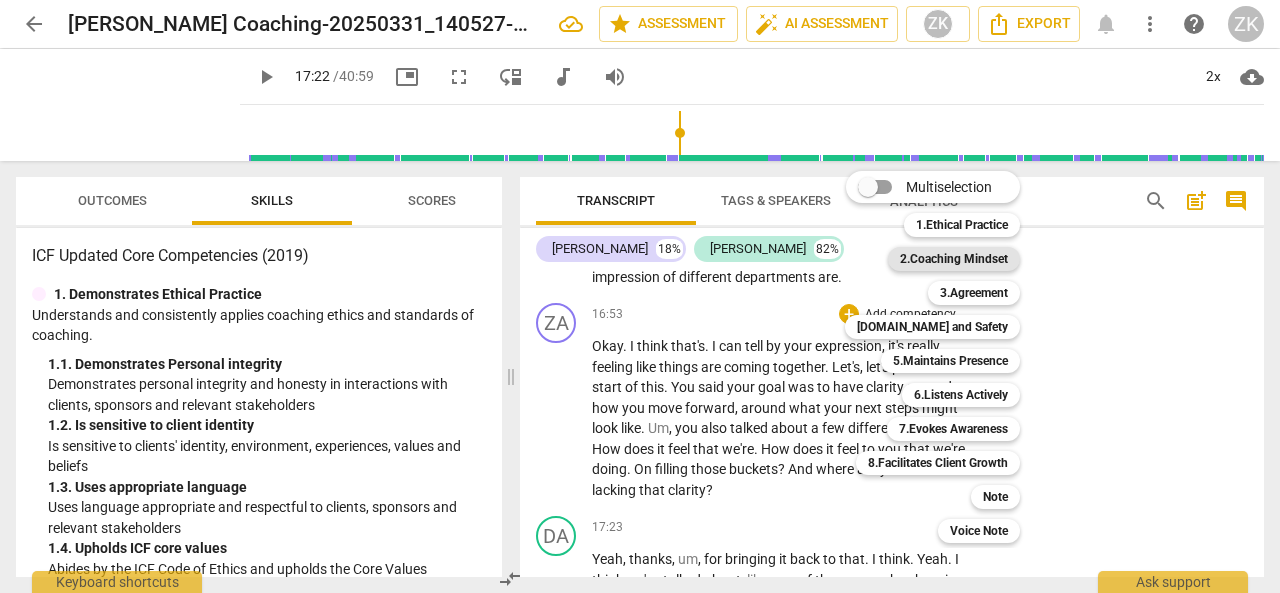 click on "2.Coaching Mindset" at bounding box center (954, 259) 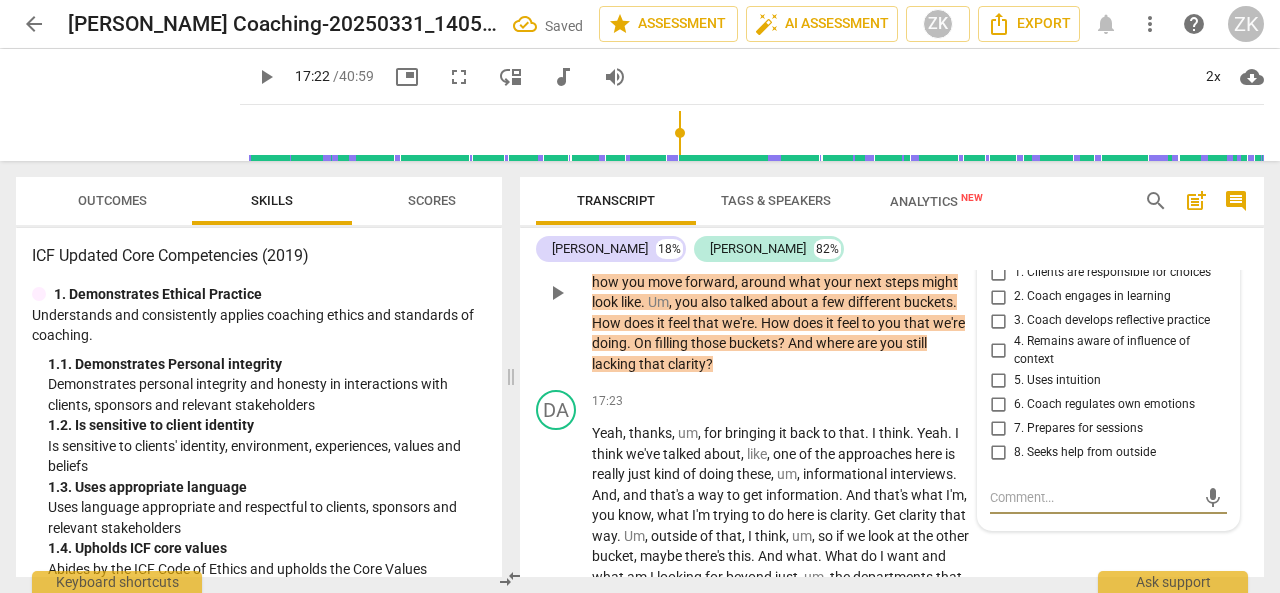 scroll, scrollTop: 5963, scrollLeft: 0, axis: vertical 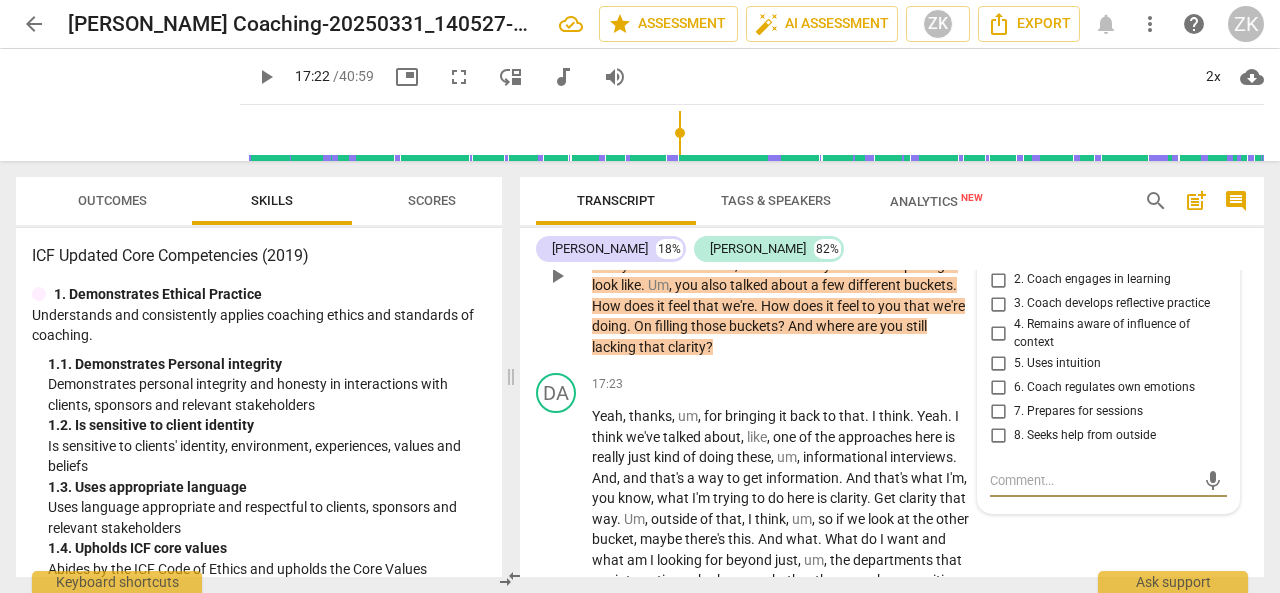 click on "3. Coach develops reflective practice" at bounding box center (998, 304) 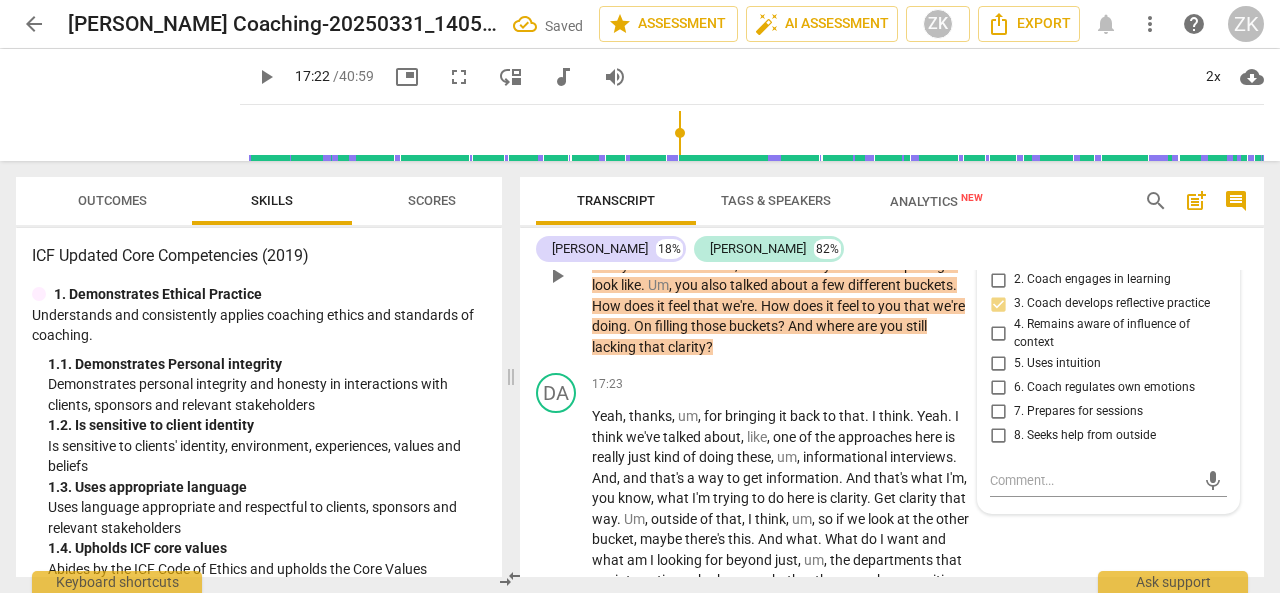 scroll, scrollTop: 5863, scrollLeft: 0, axis: vertical 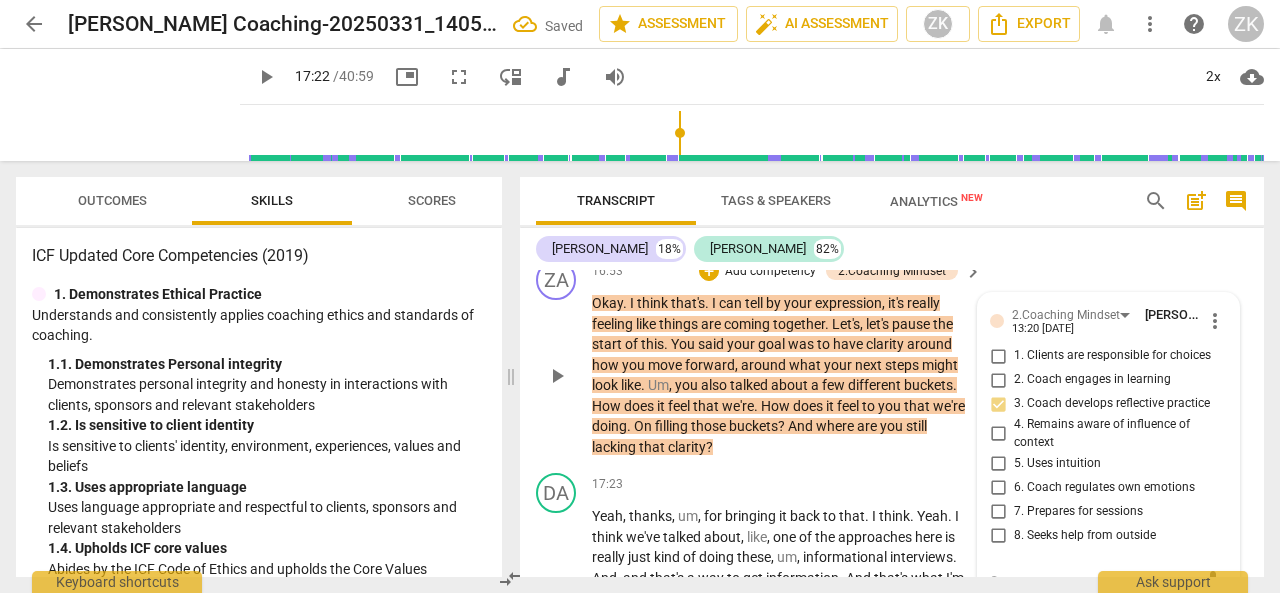 click on "+ Add competency" at bounding box center [758, 271] 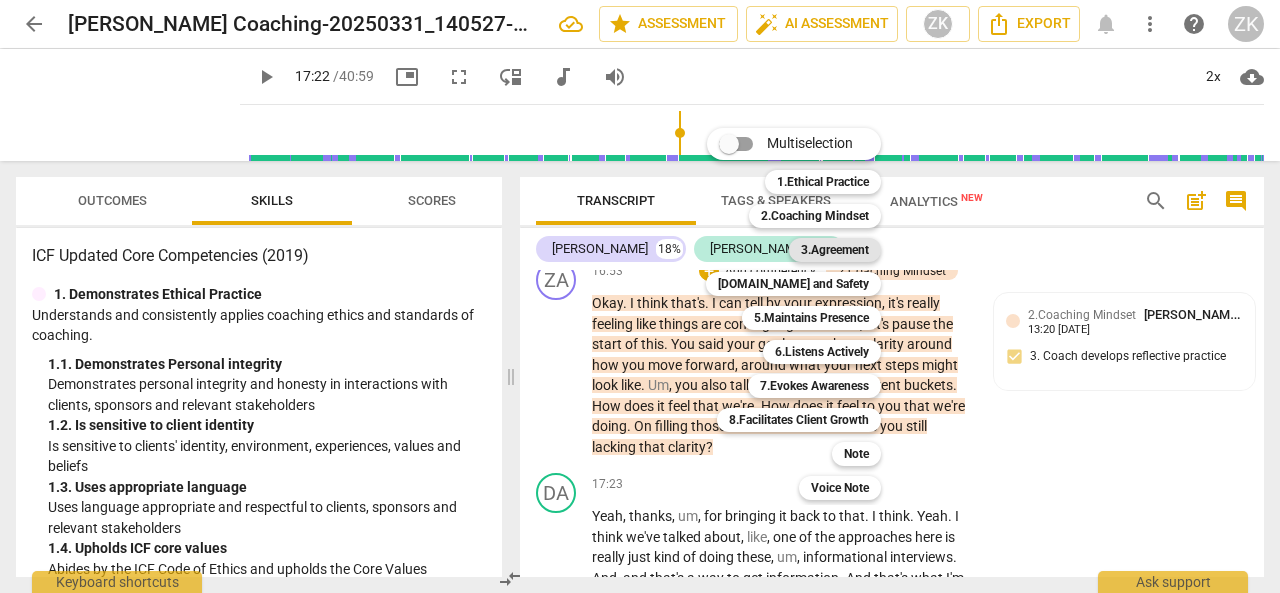 click on "3.Agreement" at bounding box center (835, 250) 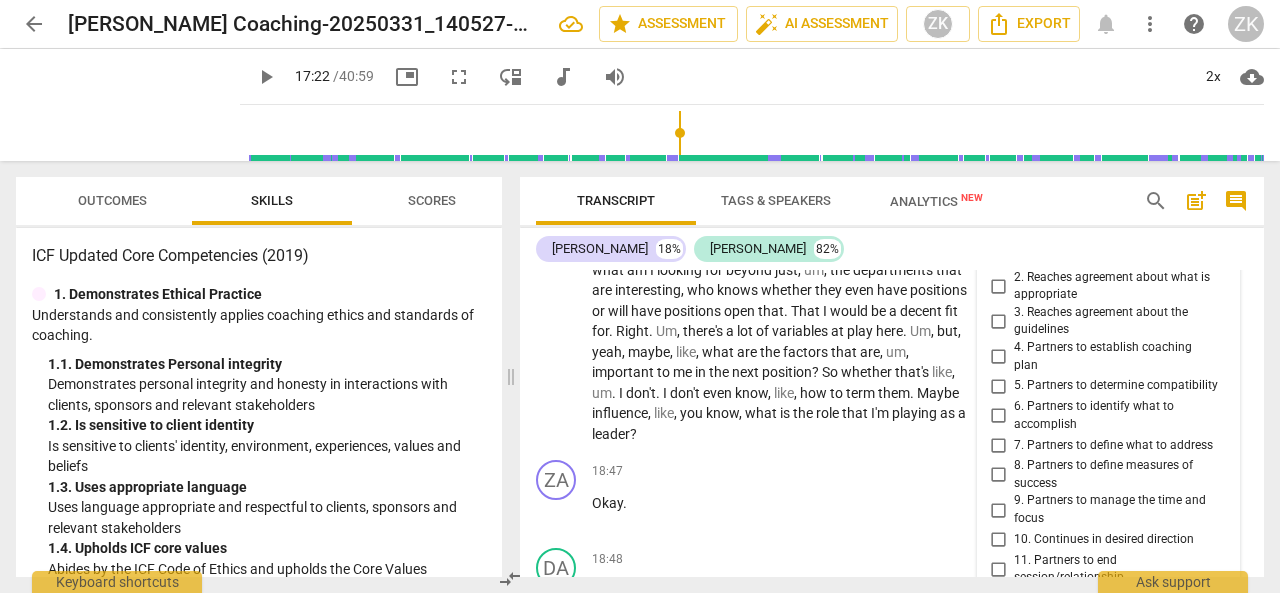 scroll, scrollTop: 6163, scrollLeft: 0, axis: vertical 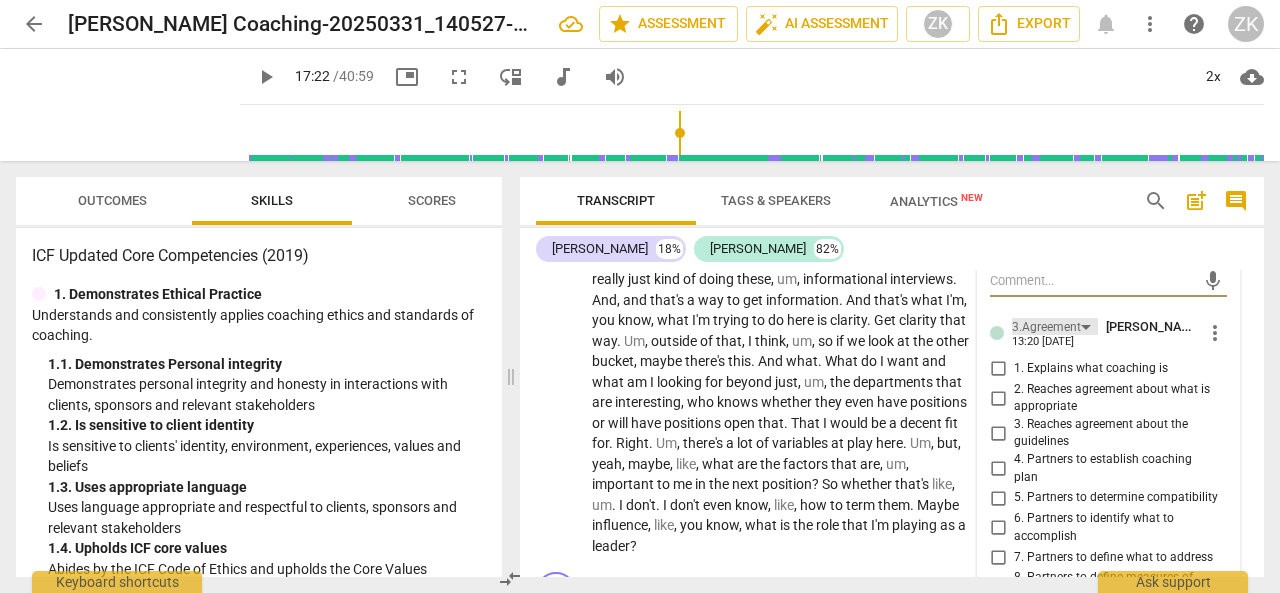click on "3.Agreement" at bounding box center (1046, 327) 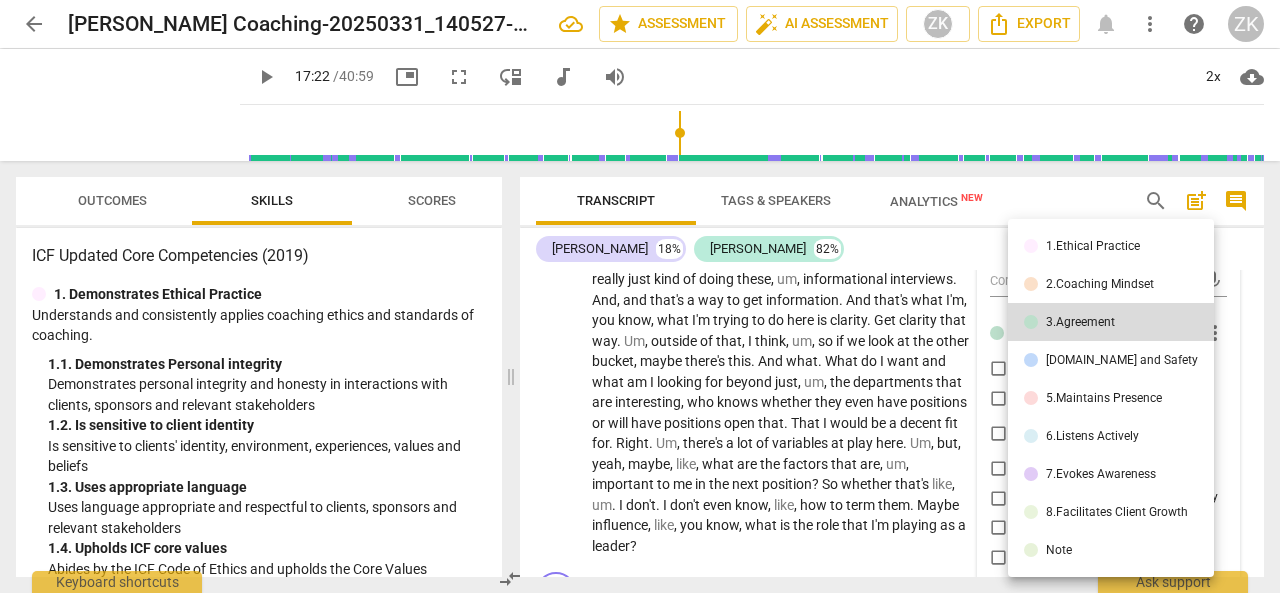 click on "[DOMAIN_NAME] and Safety" at bounding box center [1122, 360] 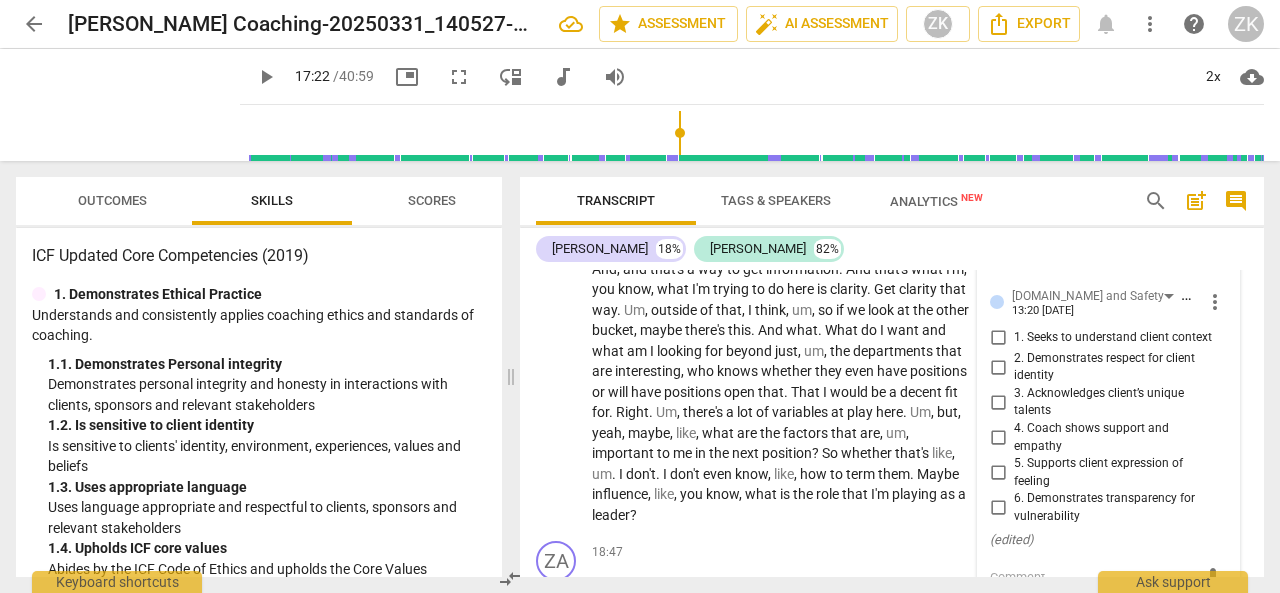 scroll, scrollTop: 6163, scrollLeft: 0, axis: vertical 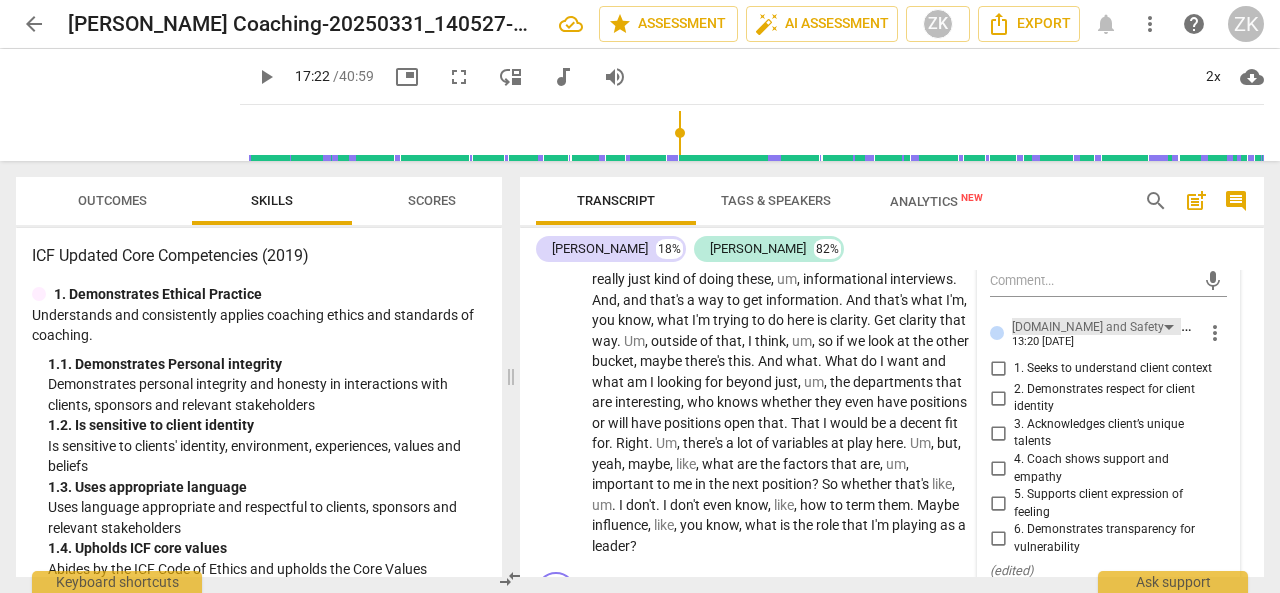 click on "[DOMAIN_NAME] and Safety" at bounding box center (1088, 327) 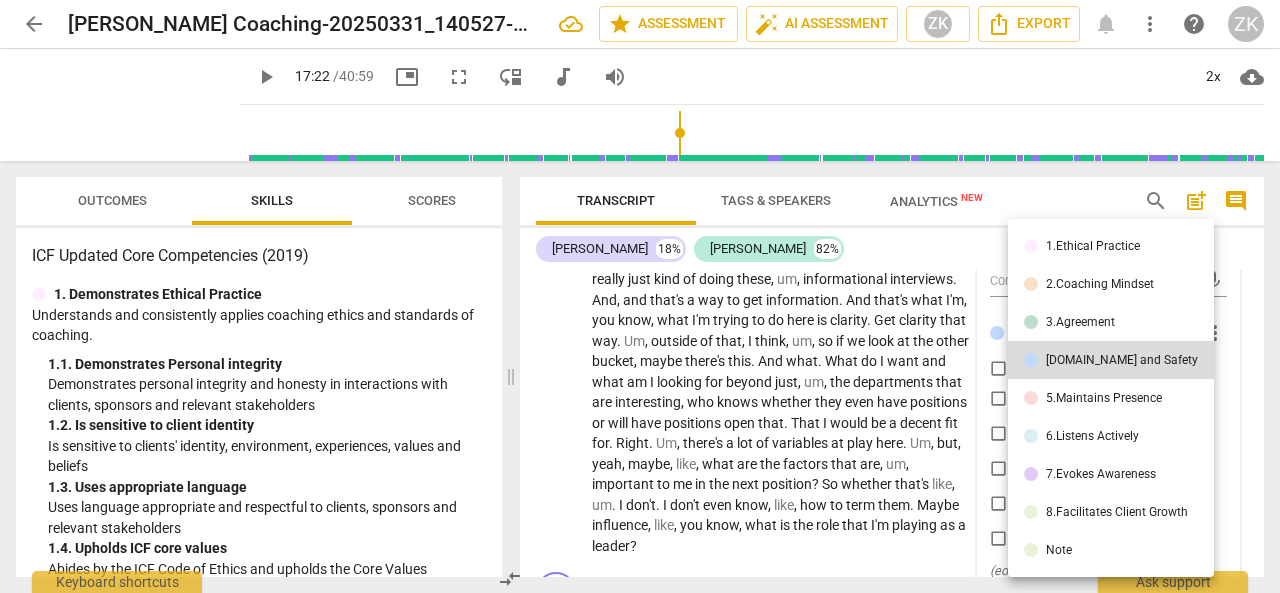 click on "5.Maintains Presence" at bounding box center [1104, 398] 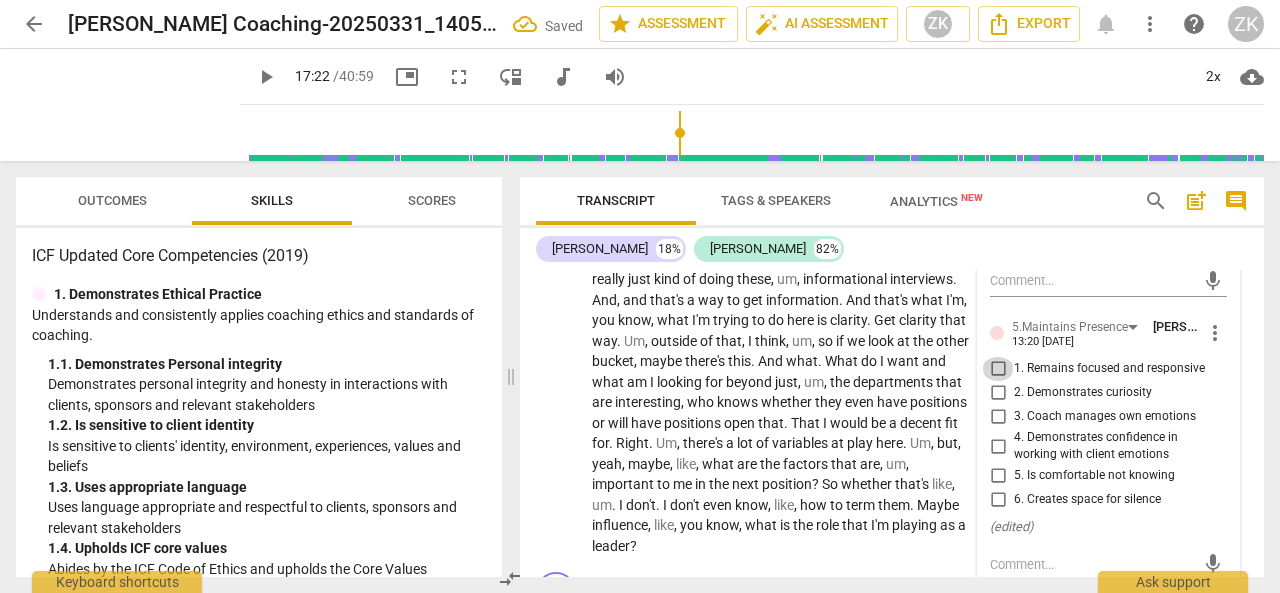 click on "1. Remains focused and responsive" at bounding box center (998, 369) 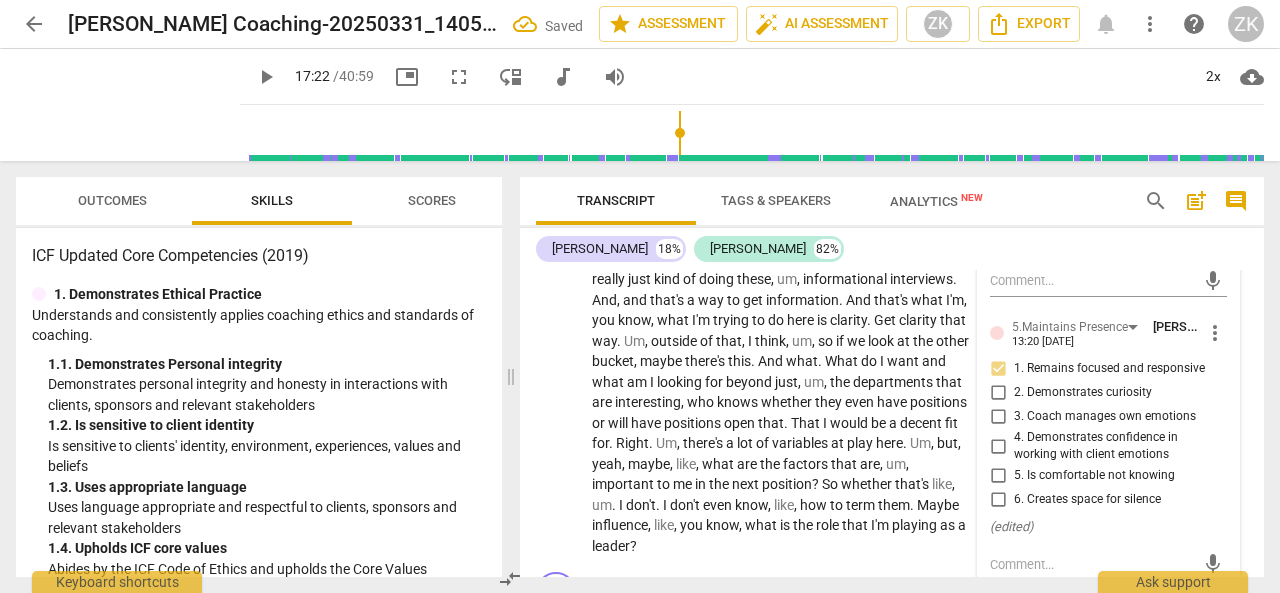 click on "2. Demonstrates curiosity" at bounding box center [998, 393] 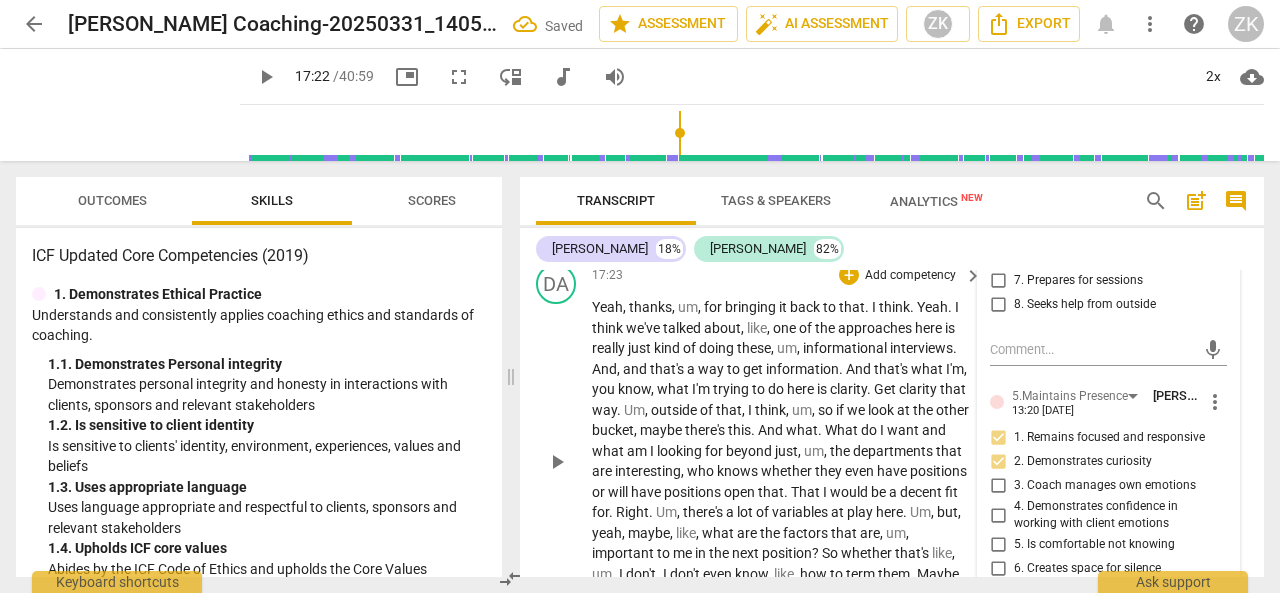scroll, scrollTop: 6063, scrollLeft: 0, axis: vertical 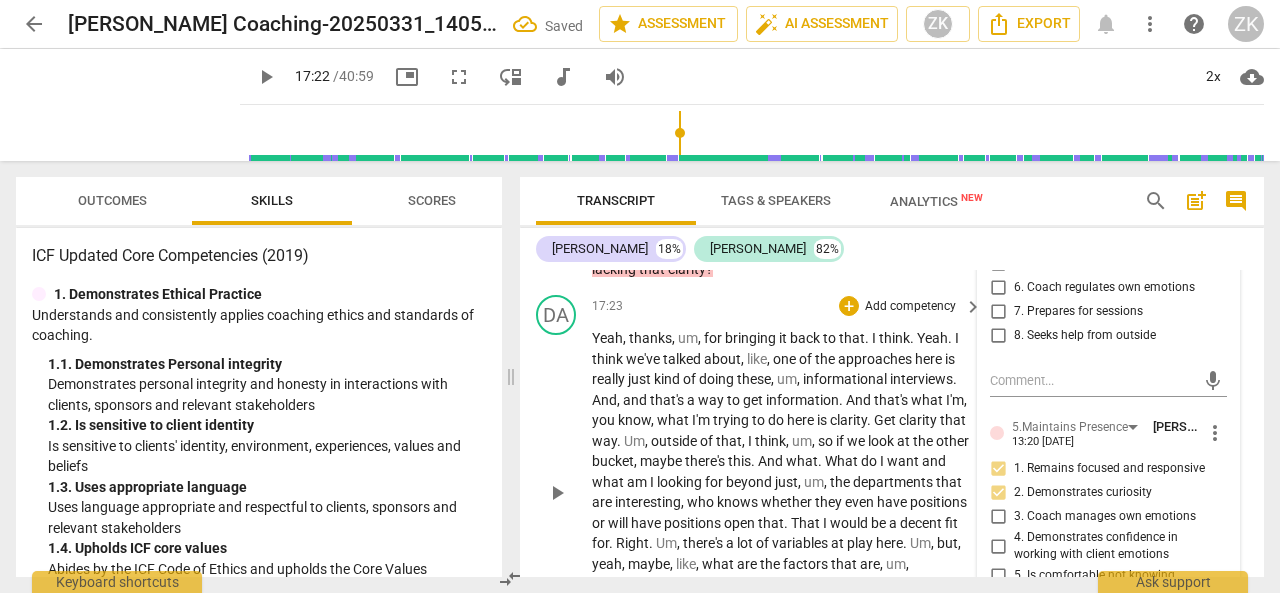 click on "Add competency" at bounding box center (910, 307) 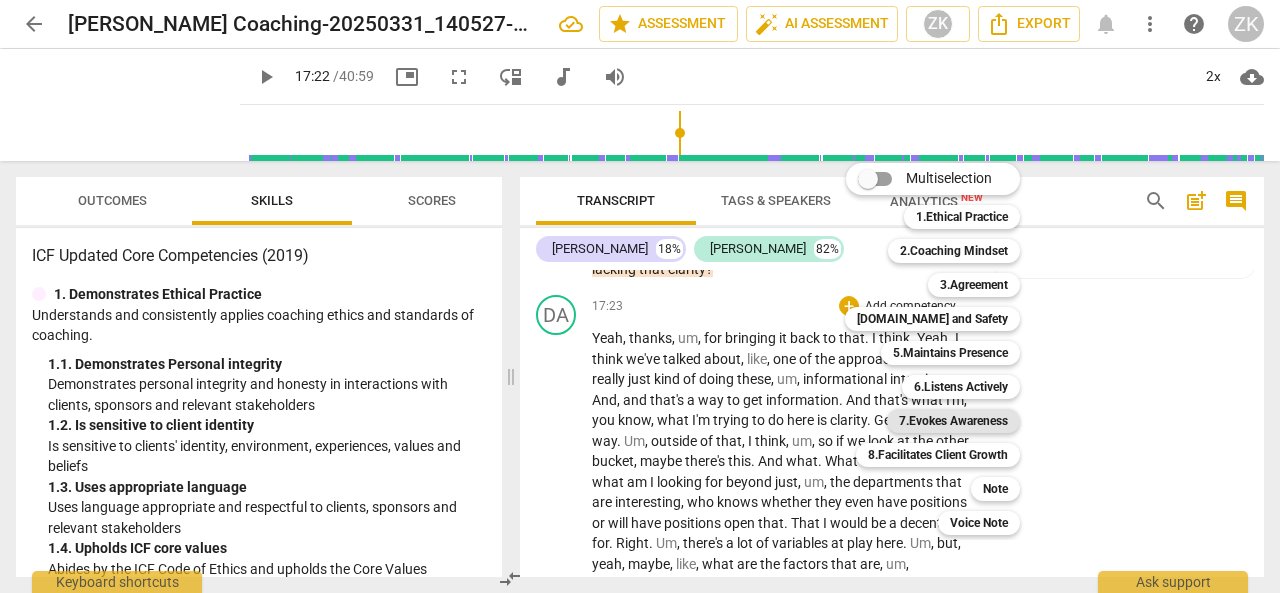 click on "7.Evokes Awareness" at bounding box center [953, 421] 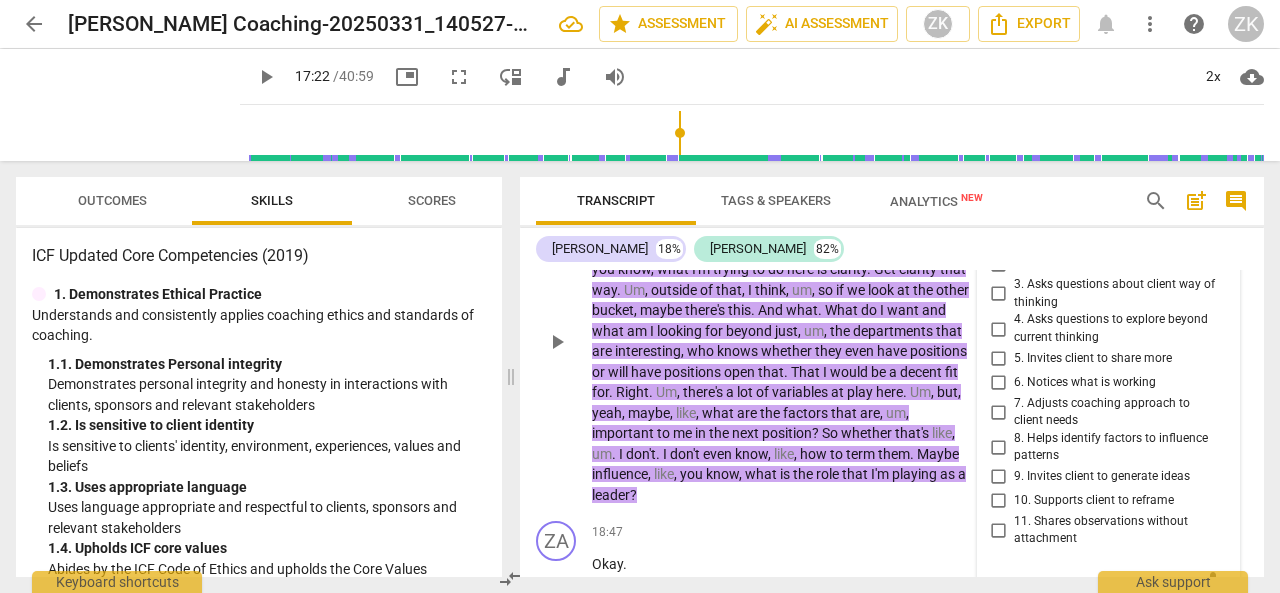 scroll, scrollTop: 6314, scrollLeft: 0, axis: vertical 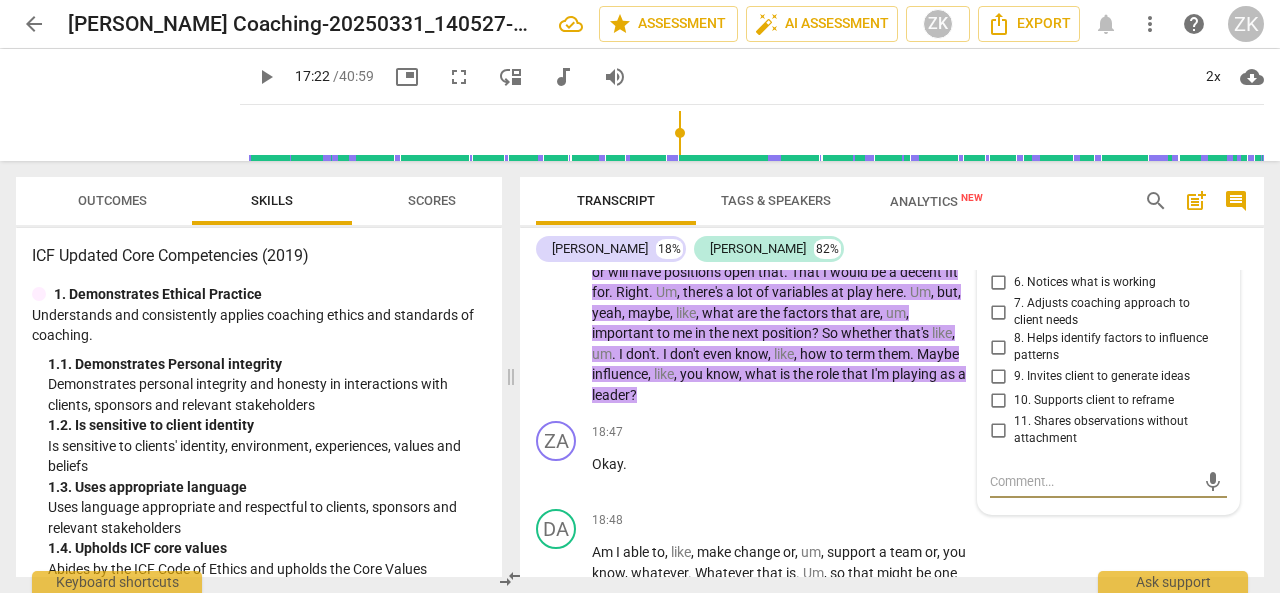 click on "7. Adjusts coaching approach to client needs" at bounding box center [998, 312] 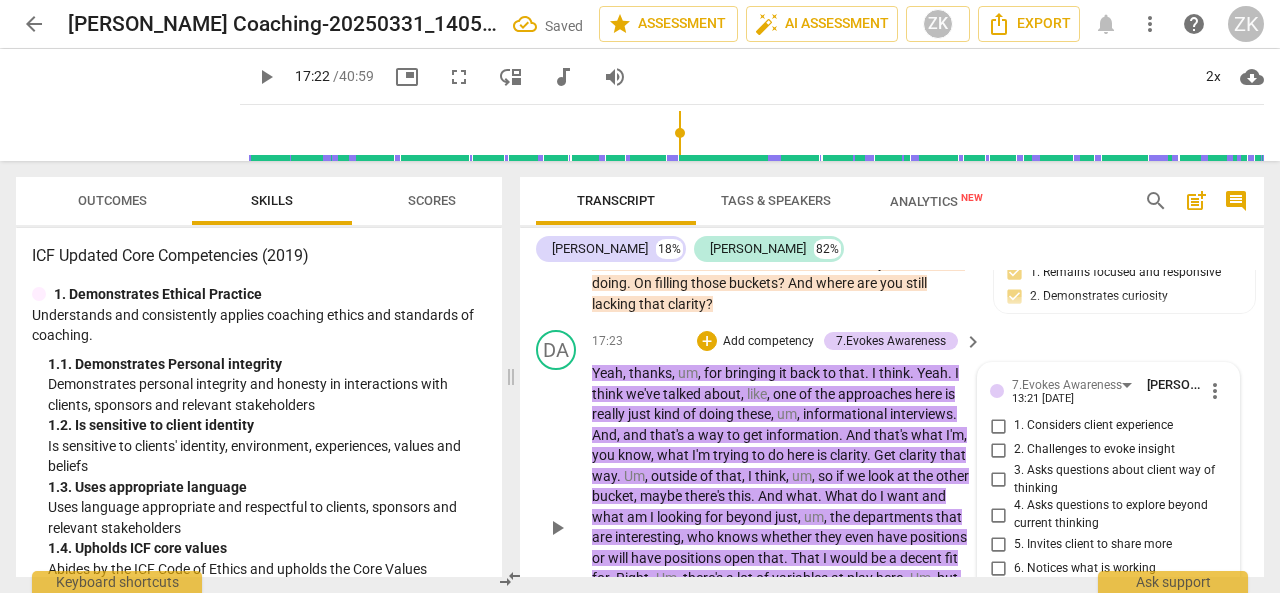 scroll, scrollTop: 6014, scrollLeft: 0, axis: vertical 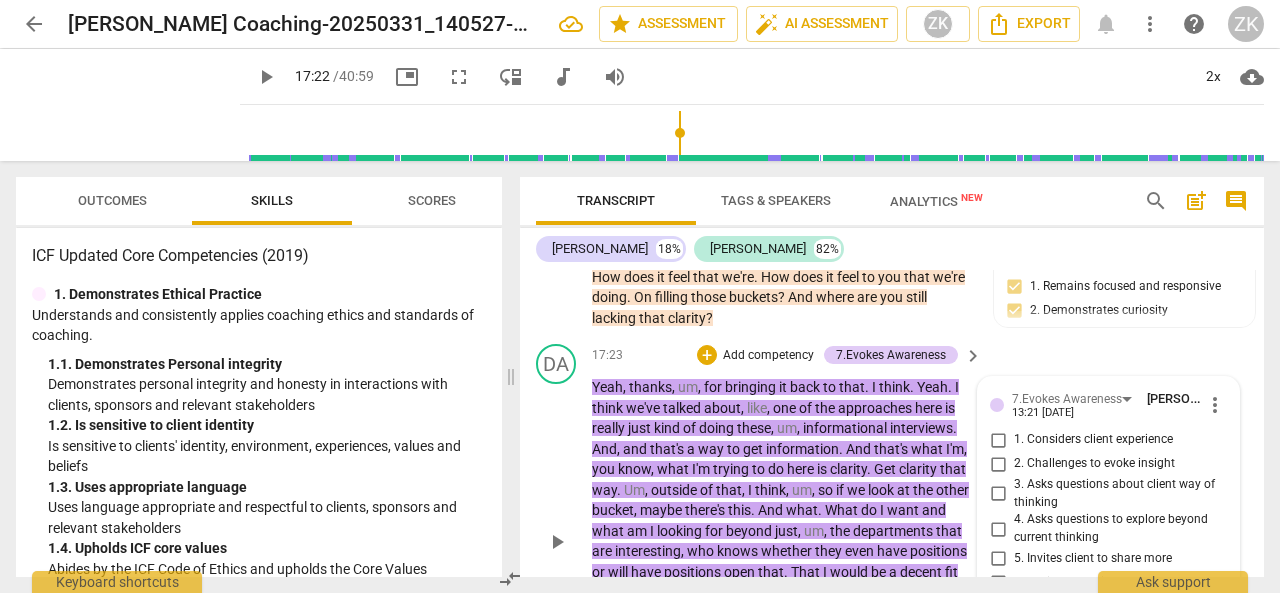 click on "Add competency" at bounding box center [768, 356] 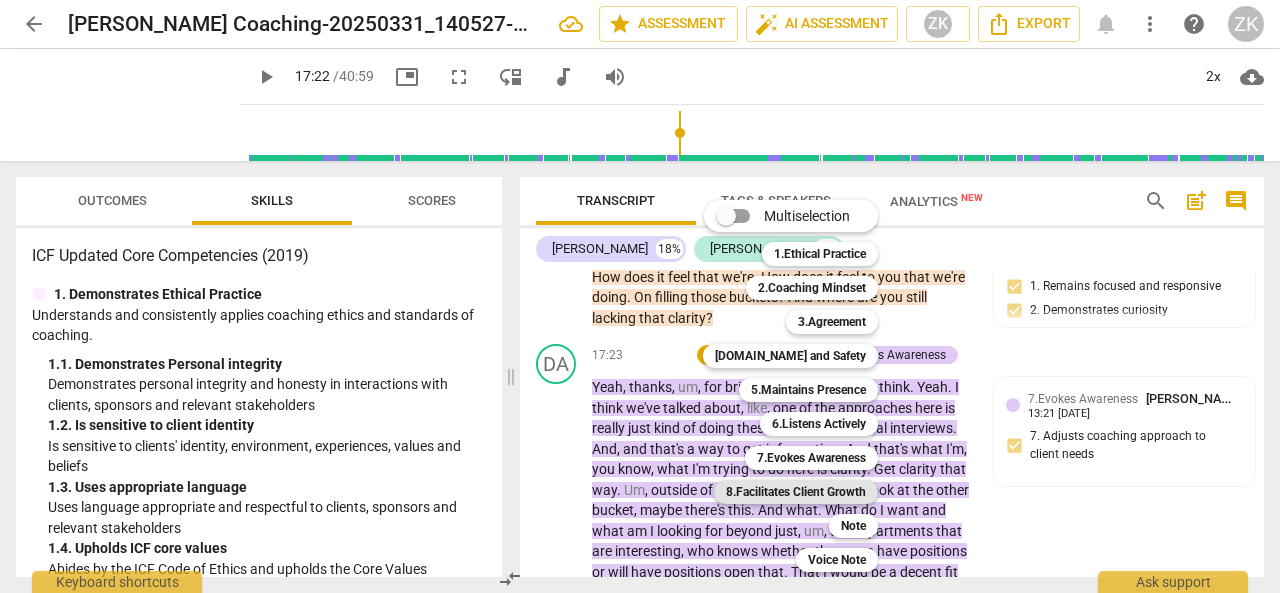 click on "8.Facilitates Client Growth" at bounding box center [796, 492] 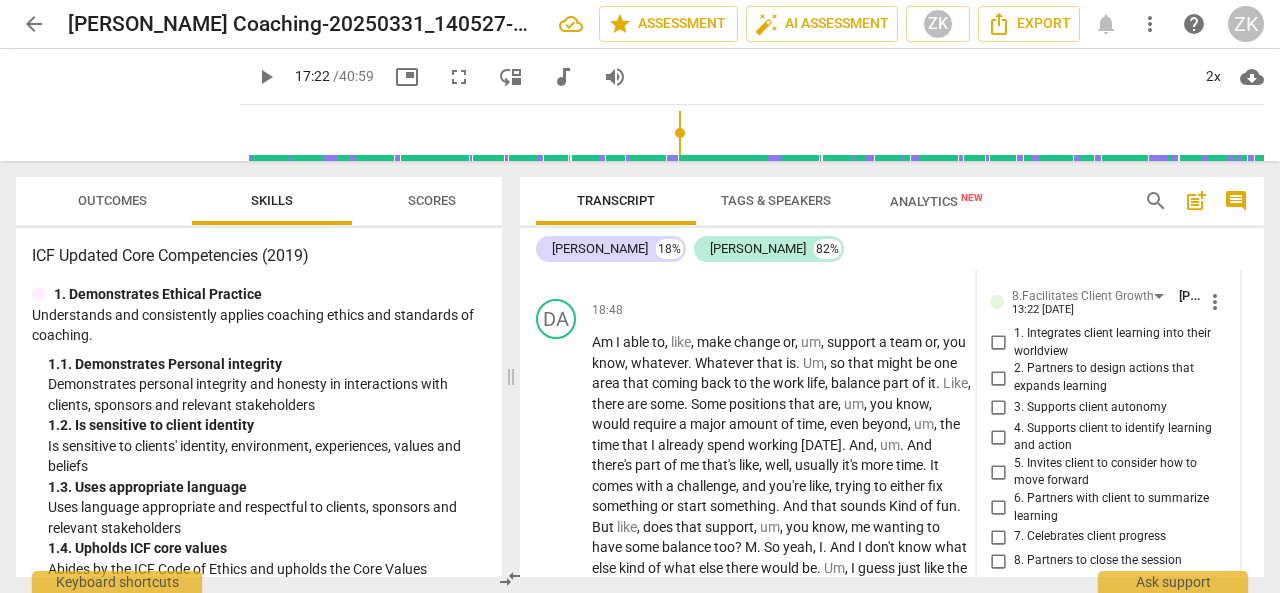 scroll, scrollTop: 6514, scrollLeft: 0, axis: vertical 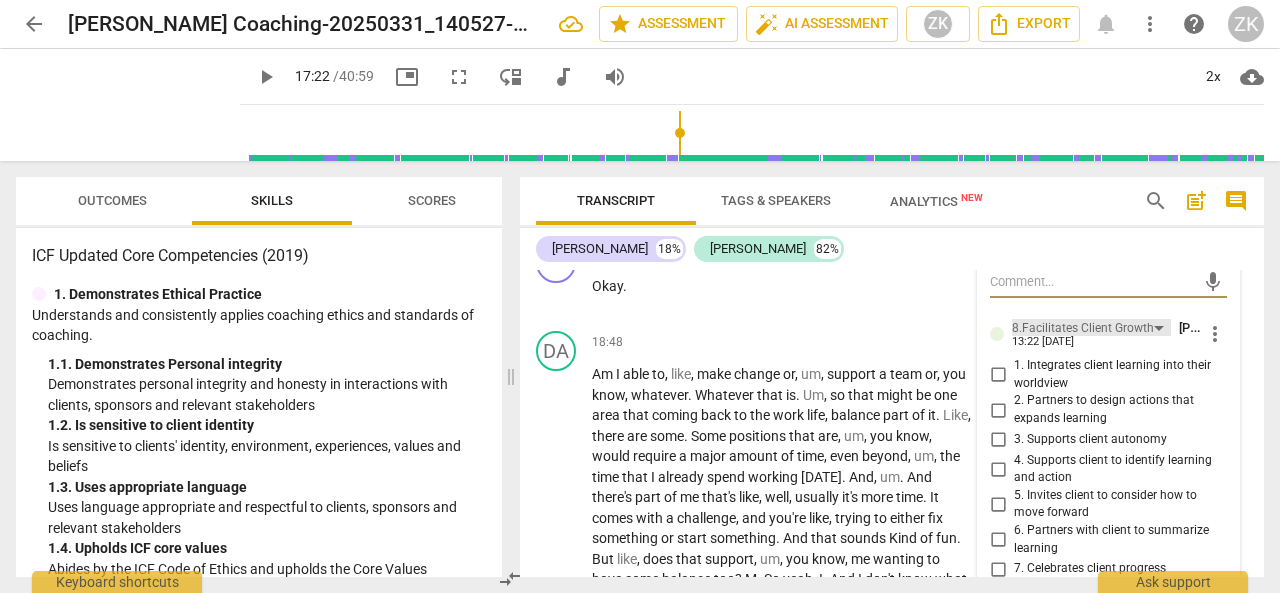 click on "8.Facilitates Client Growth" at bounding box center [1091, 327] 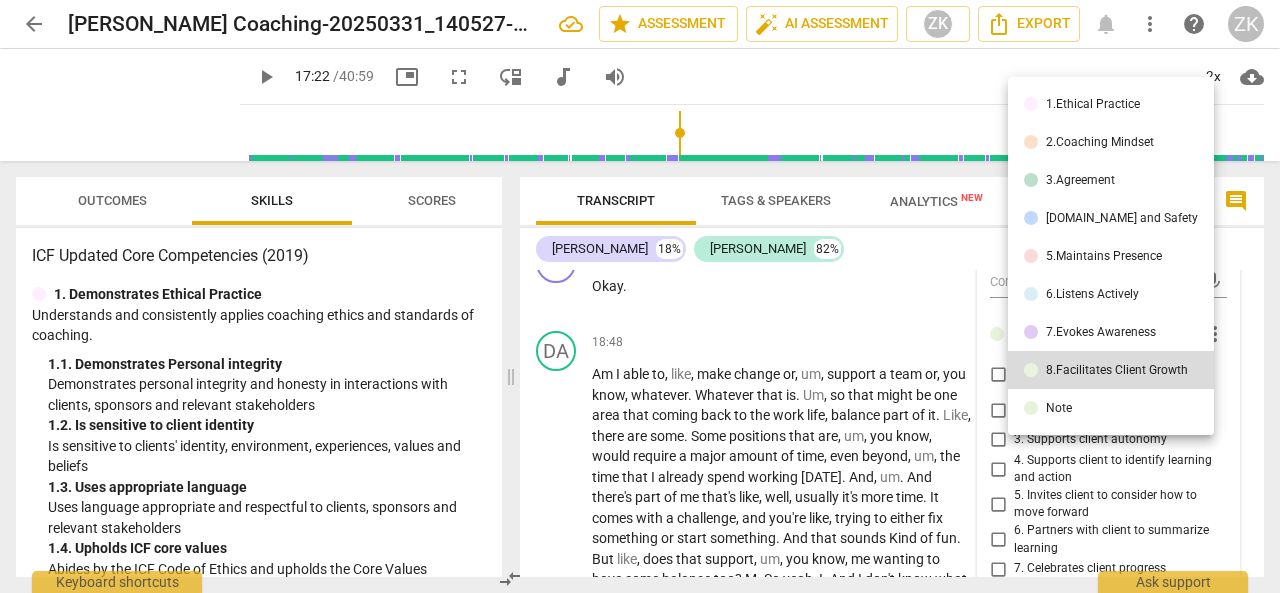 click on "2.Coaching Mindset" at bounding box center [1100, 142] 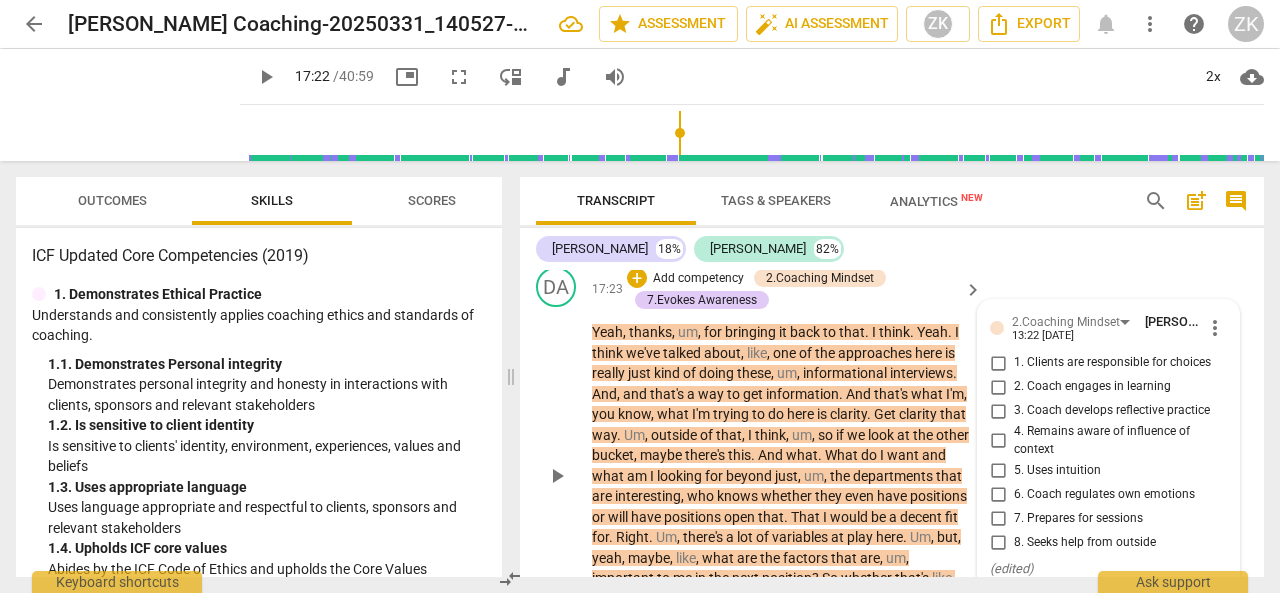 scroll, scrollTop: 5970, scrollLeft: 0, axis: vertical 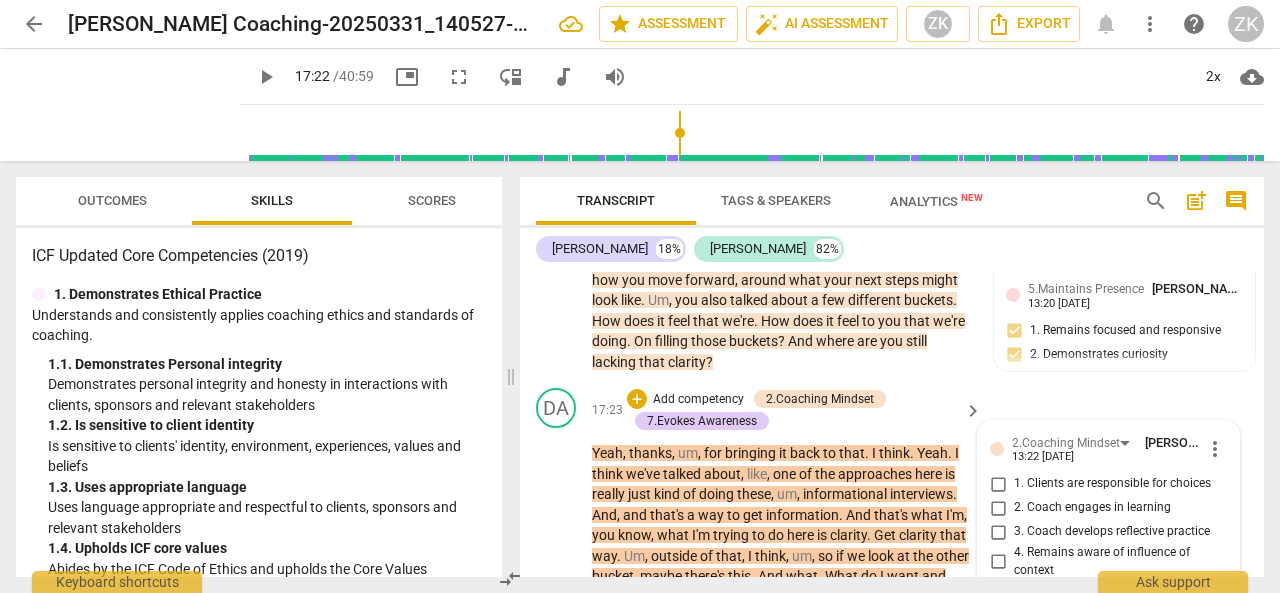 click on "more_vert" at bounding box center [1215, 449] 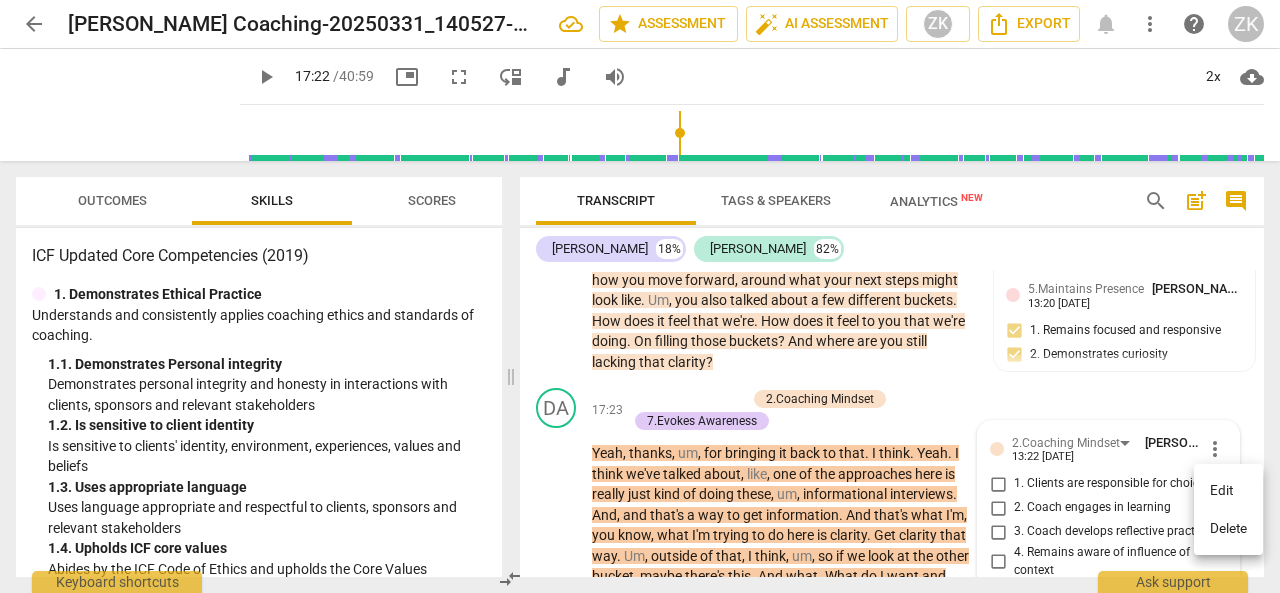 click on "Delete" at bounding box center [1228, 529] 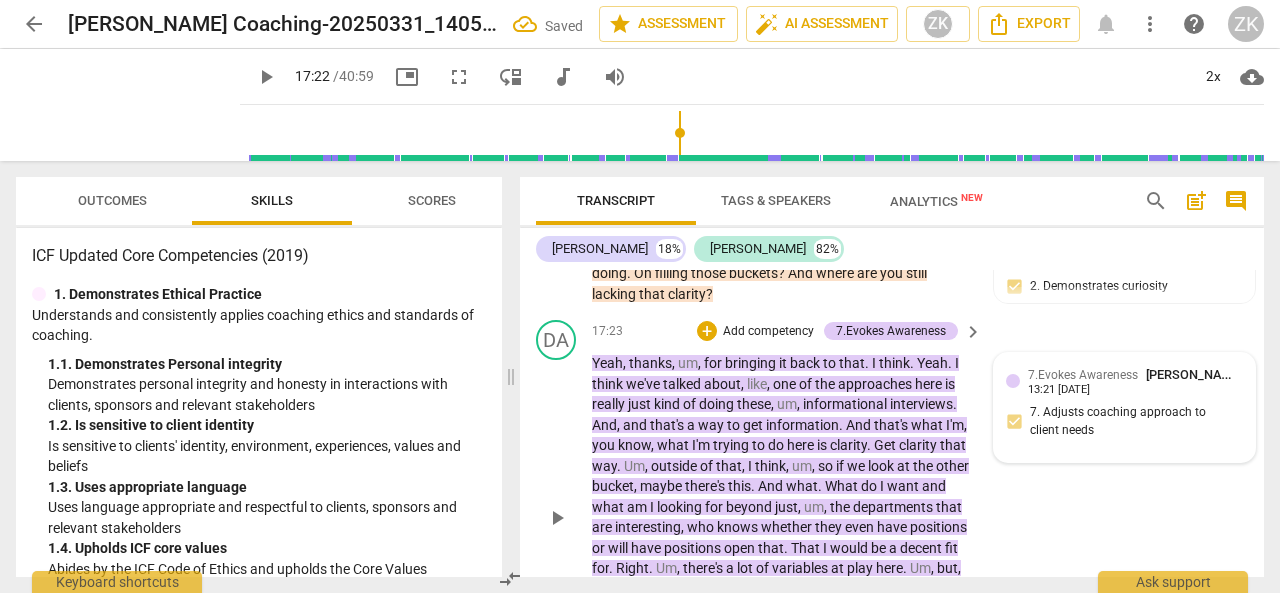 scroll, scrollTop: 6070, scrollLeft: 0, axis: vertical 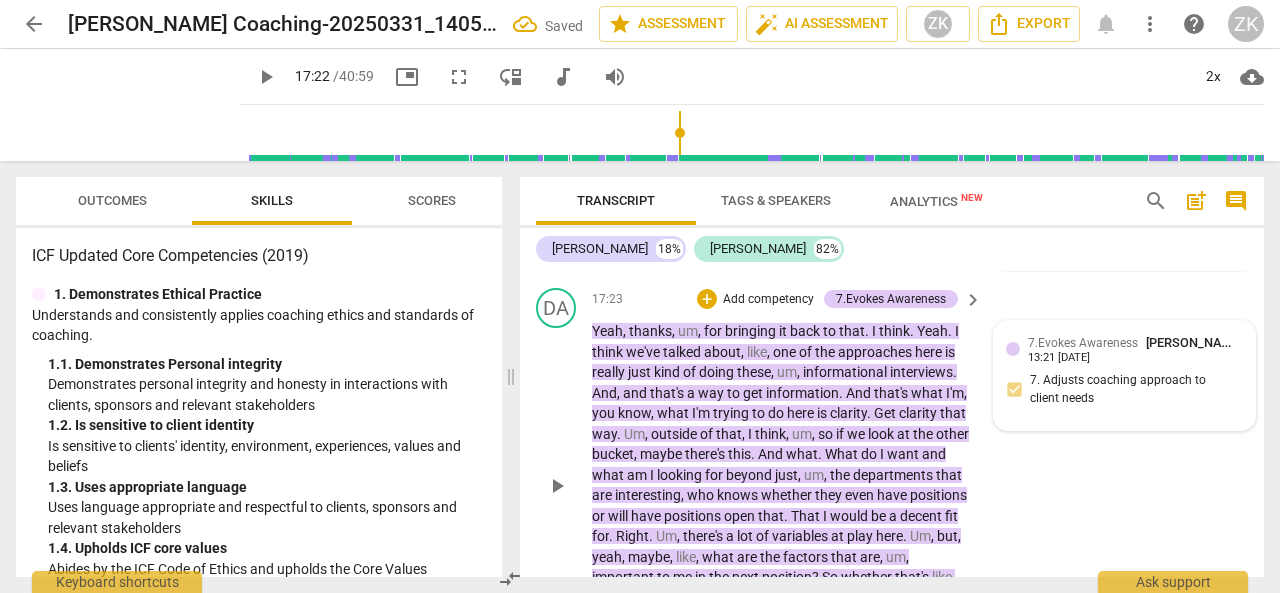 click on "7.Evokes Awareness [PERSON_NAME] 13:21 [DATE]" at bounding box center [1135, 348] 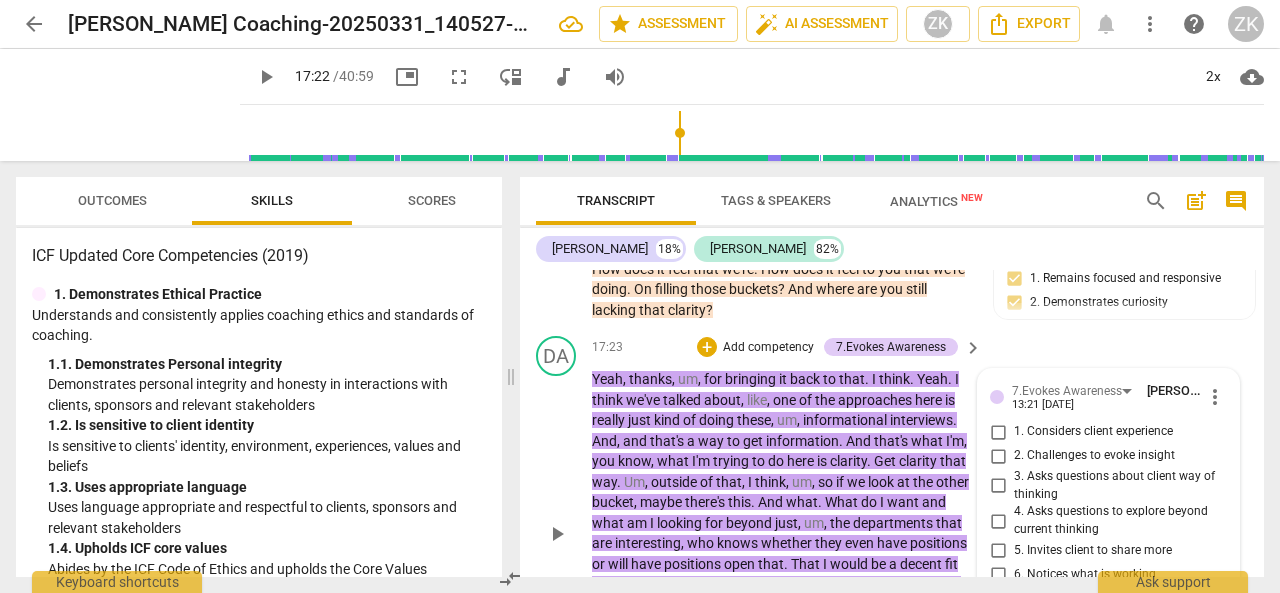 scroll, scrollTop: 6014, scrollLeft: 0, axis: vertical 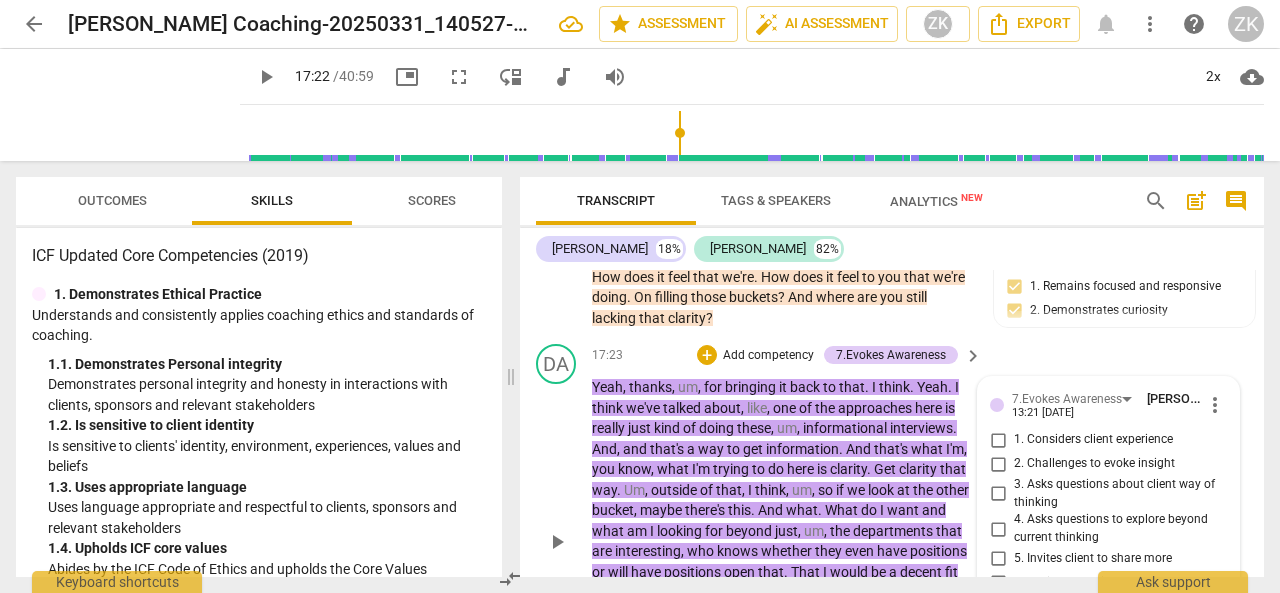 click on "more_vert" at bounding box center [1215, 405] 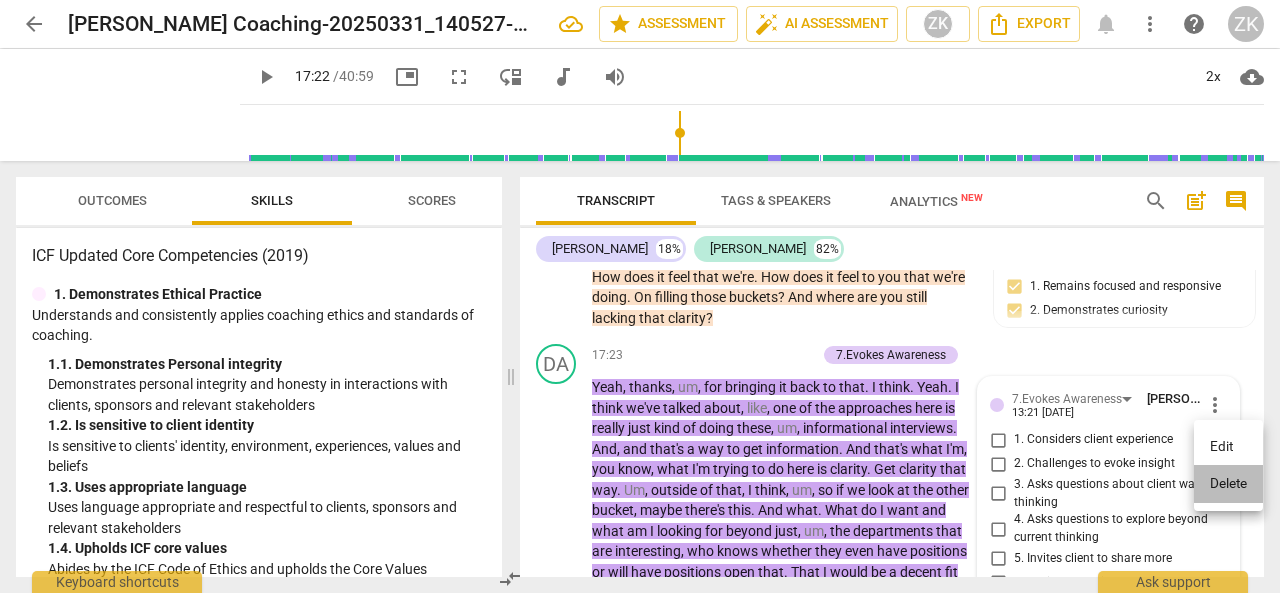 click on "Delete" at bounding box center [1228, 484] 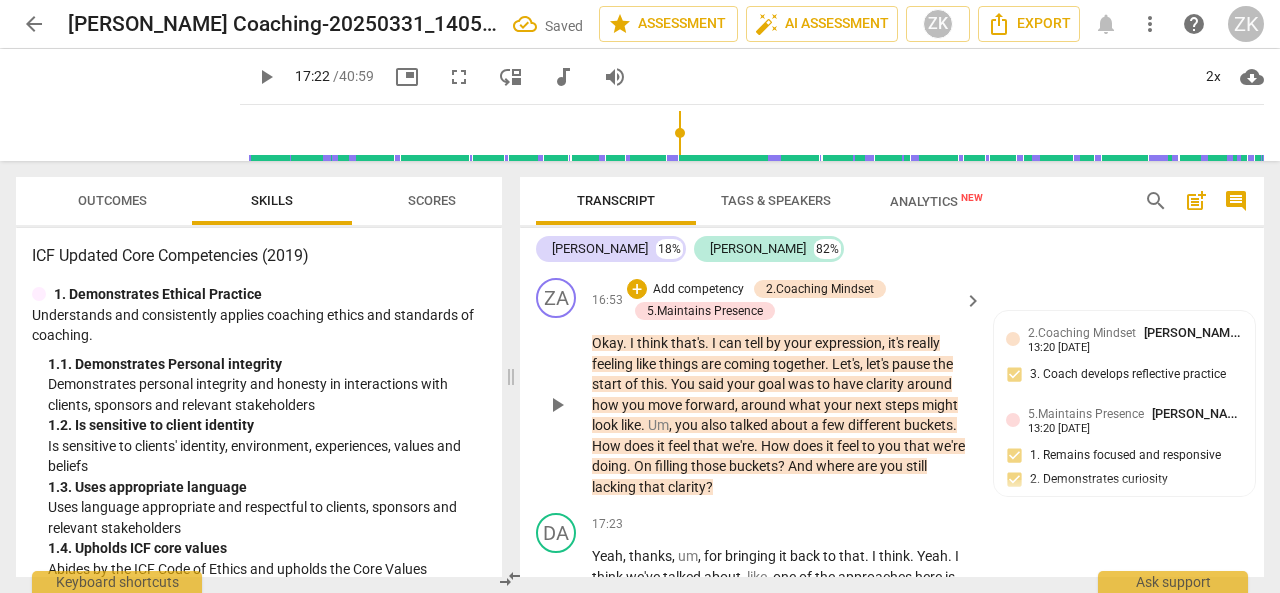 scroll, scrollTop: 5814, scrollLeft: 0, axis: vertical 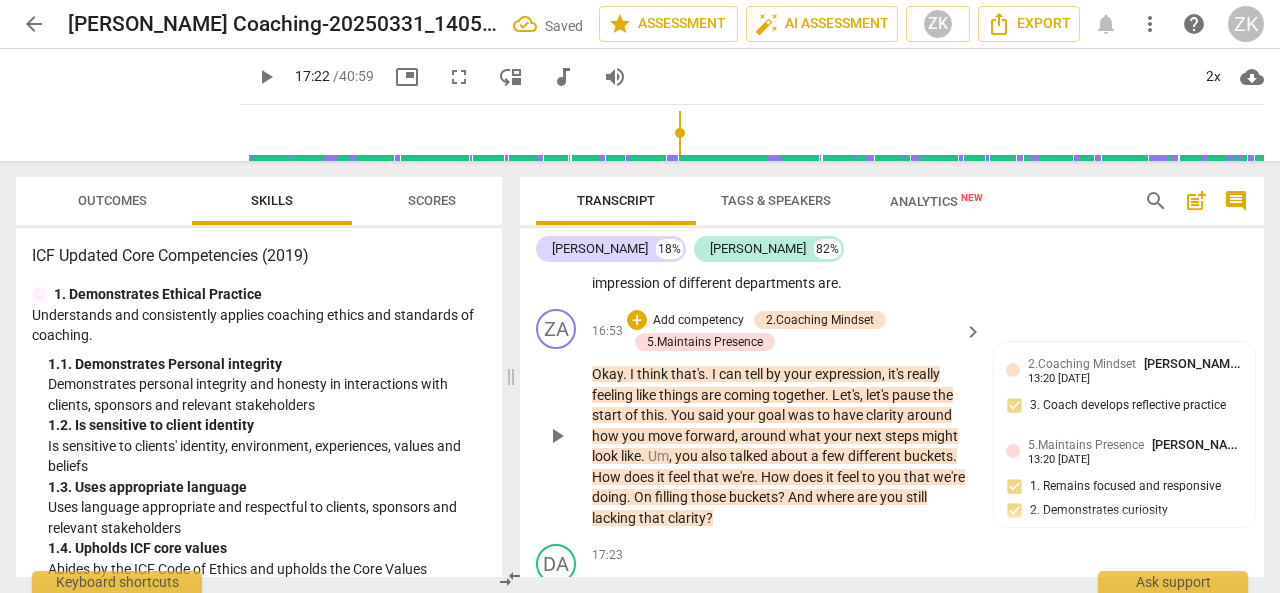 click on "Add competency" at bounding box center (698, 321) 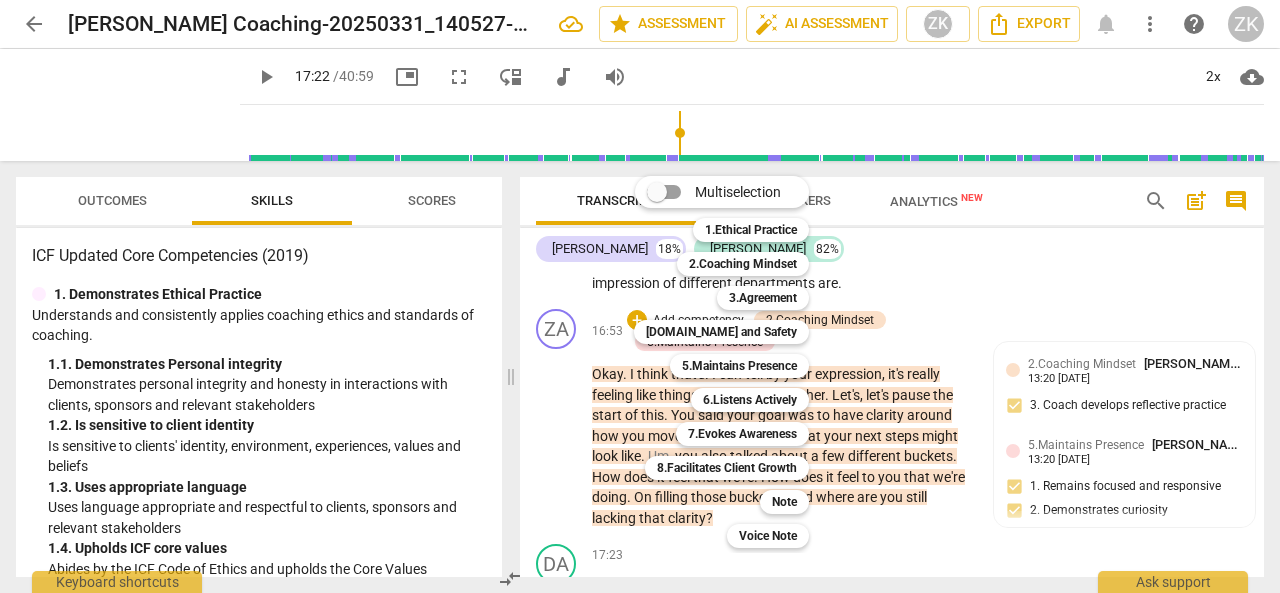 click on "Multiselection" at bounding box center [657, 192] 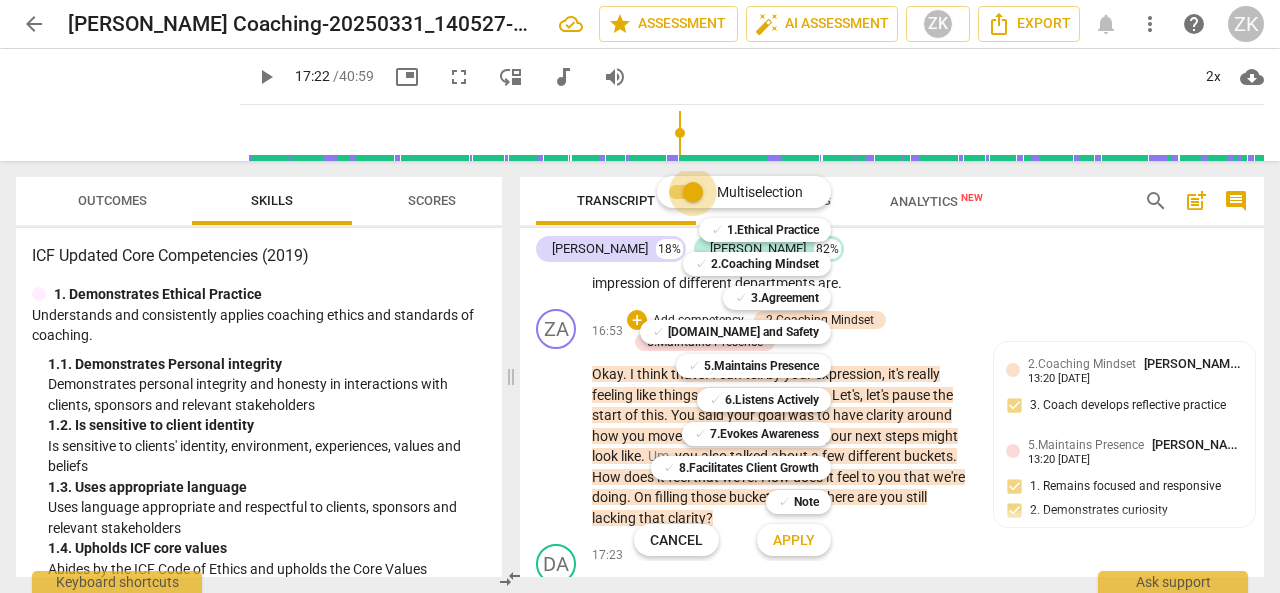 click on "Multiselection" at bounding box center (693, 192) 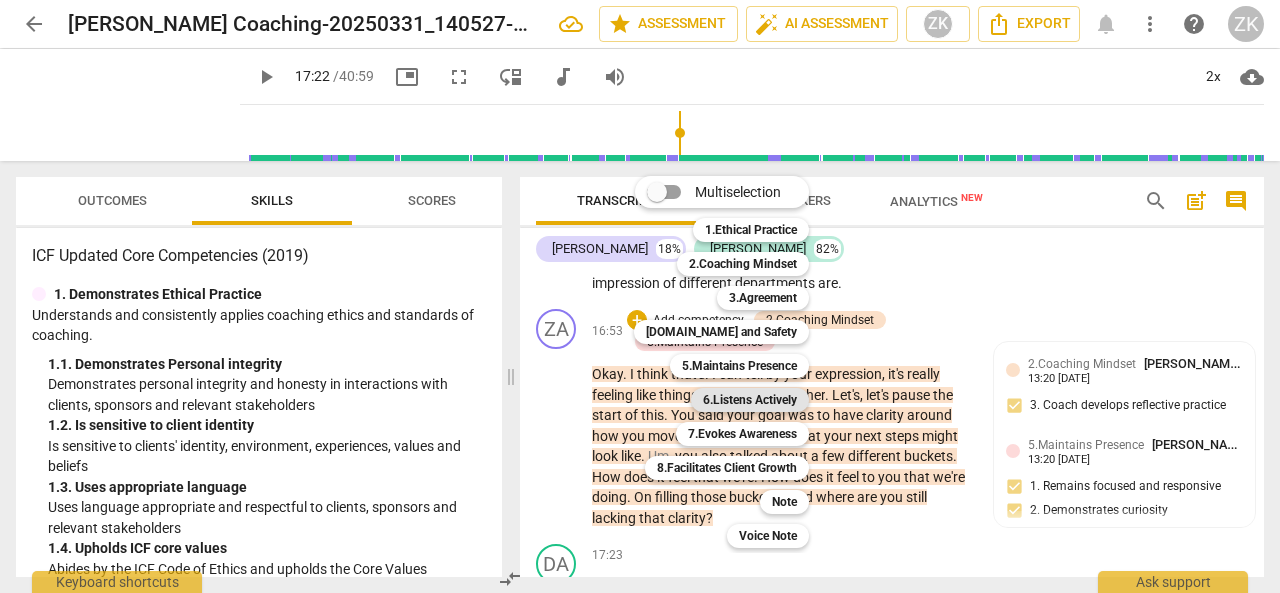 click on "6.Listens Actively" at bounding box center (750, 400) 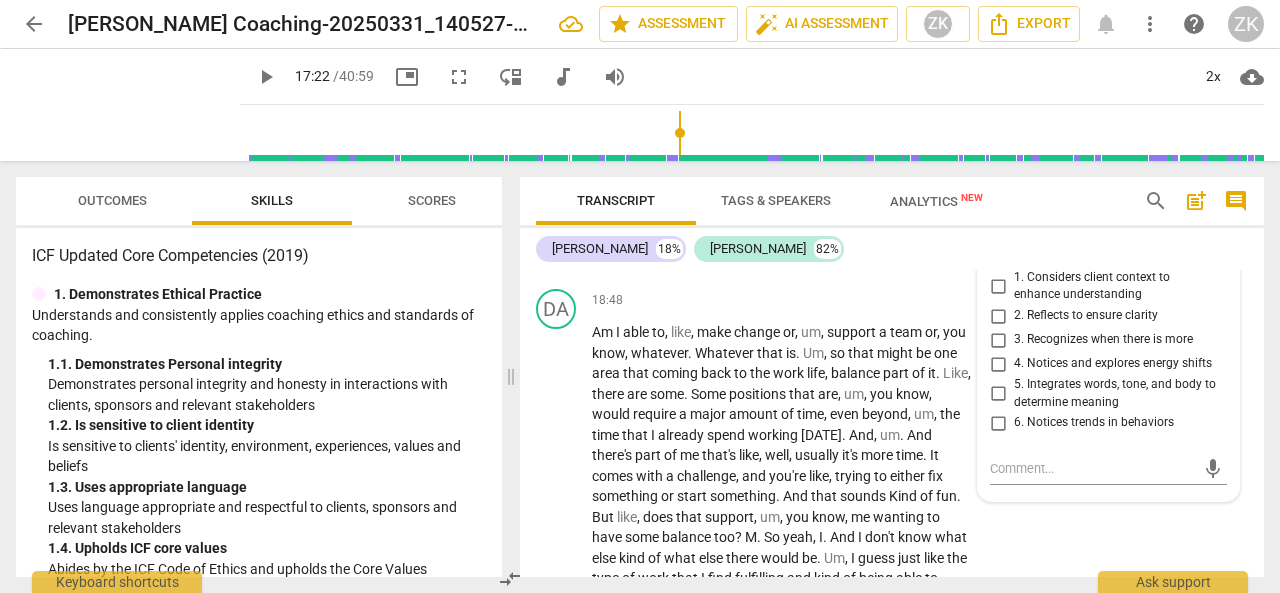 scroll, scrollTop: 6563, scrollLeft: 0, axis: vertical 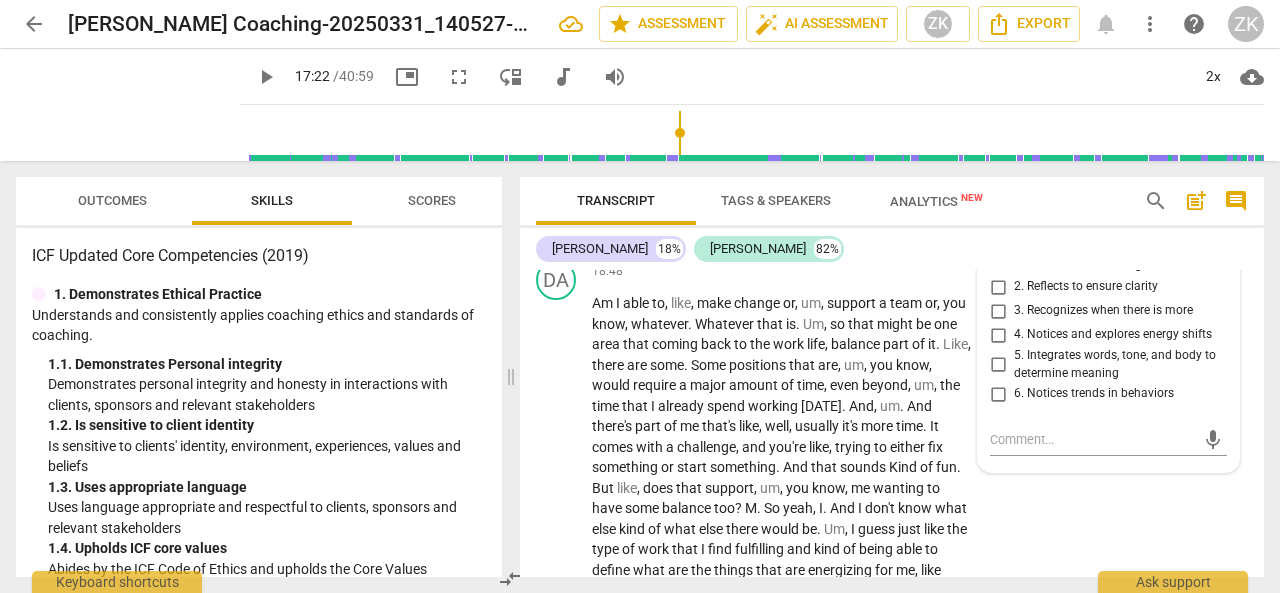 click on "2. Reflects to ensure clarity" at bounding box center (998, 287) 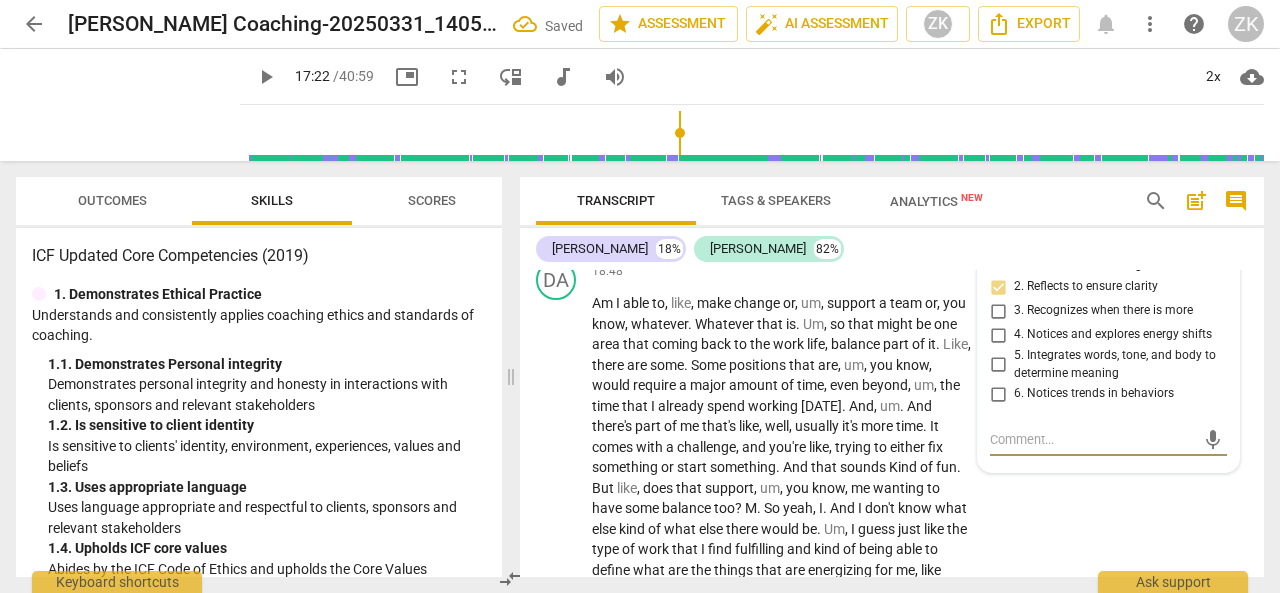 click at bounding box center (1092, 439) 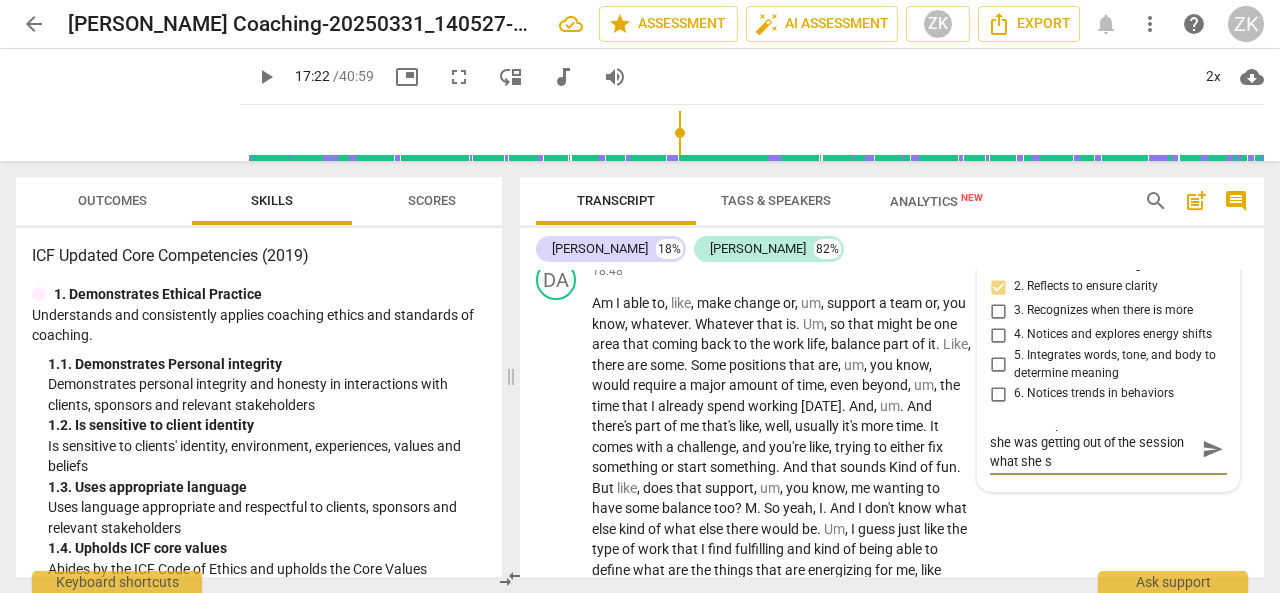 scroll, scrollTop: 0, scrollLeft: 0, axis: both 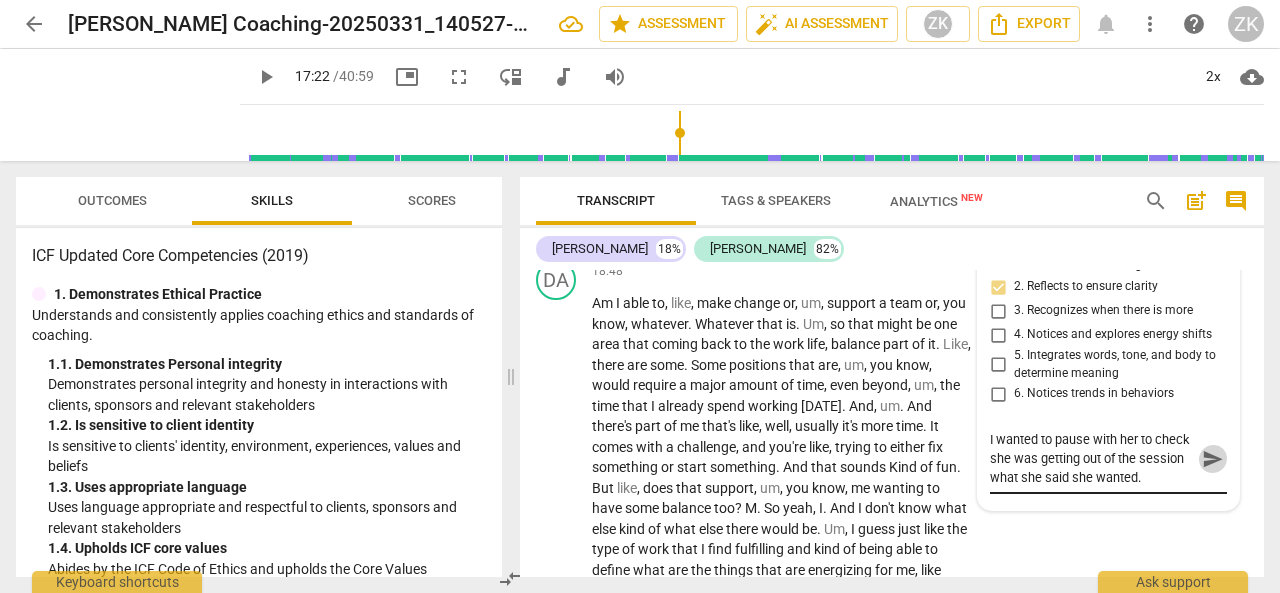 click on "send" at bounding box center (1213, 459) 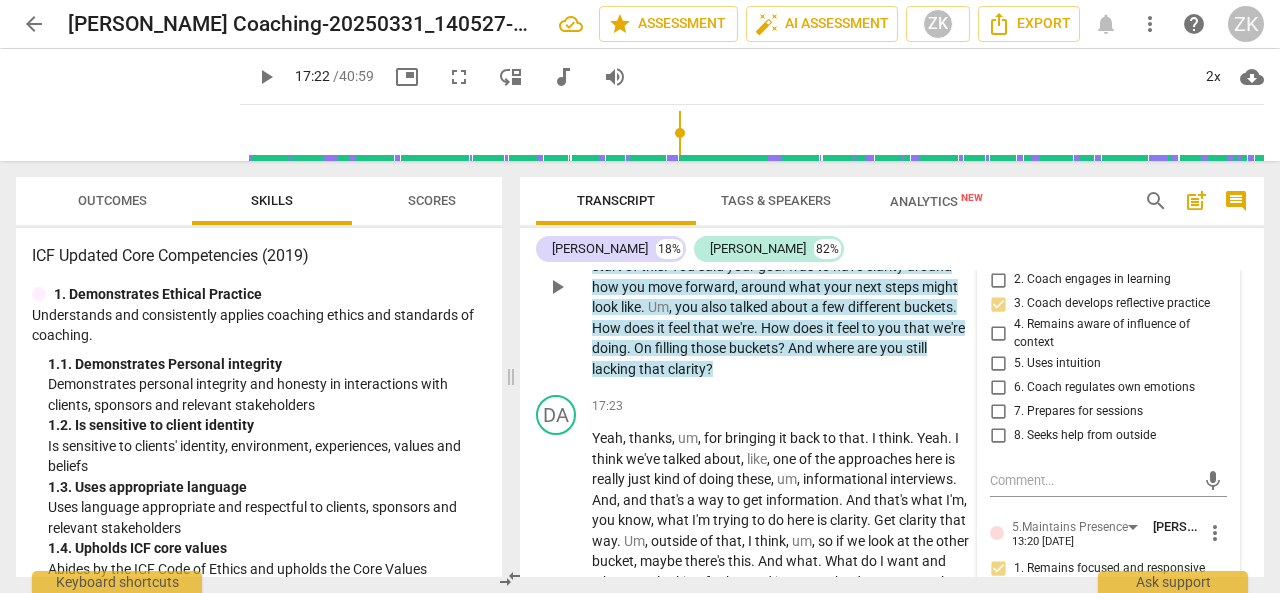 scroll, scrollTop: 6163, scrollLeft: 0, axis: vertical 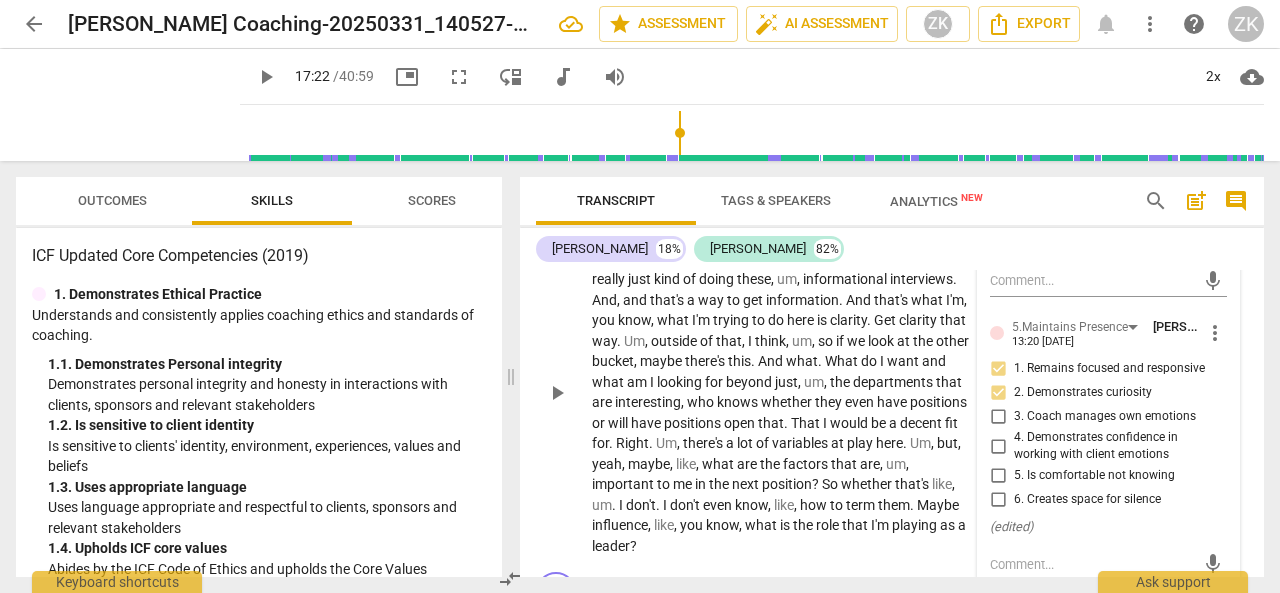 click on "play_arrow" at bounding box center (557, 393) 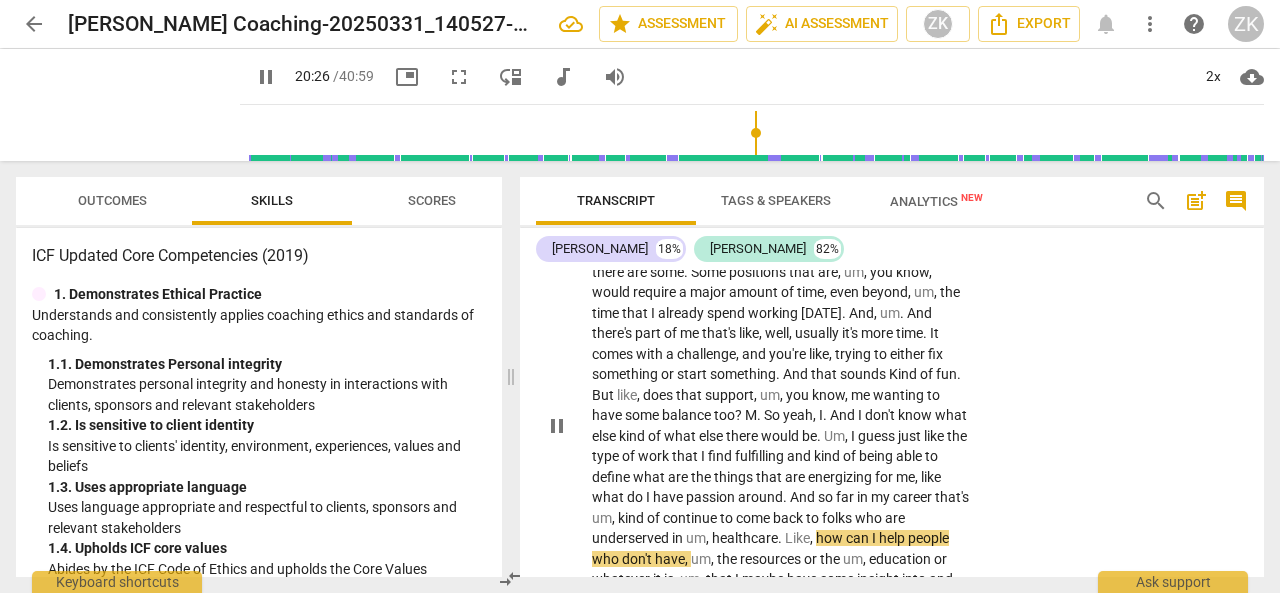 scroll, scrollTop: 6756, scrollLeft: 0, axis: vertical 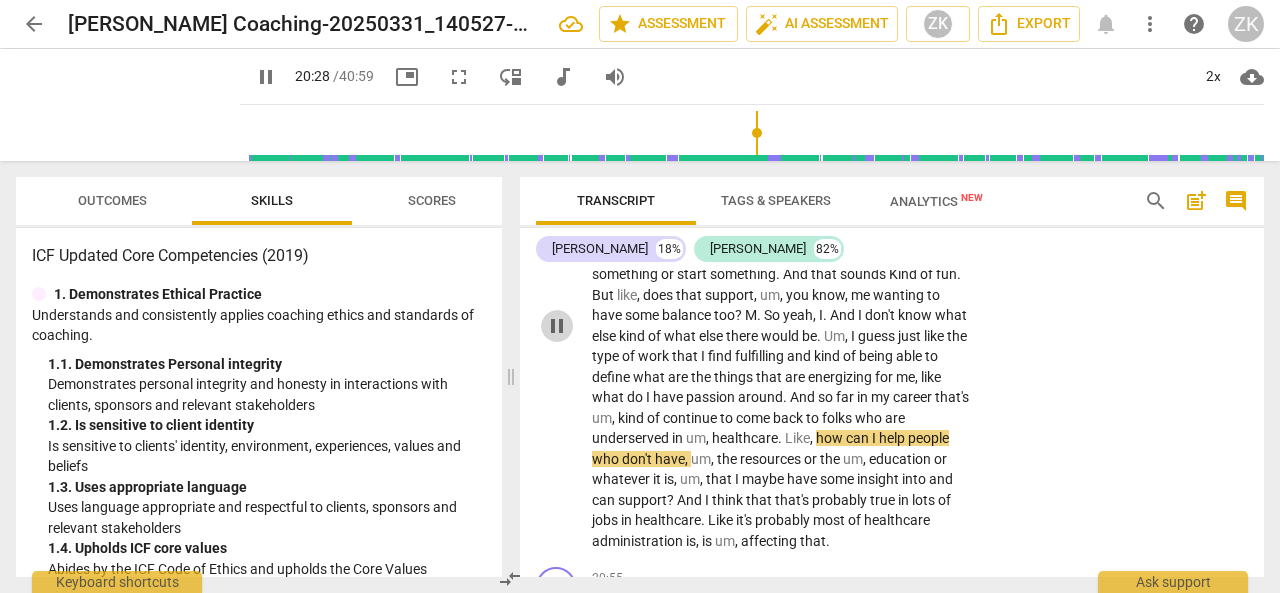 click on "pause" at bounding box center (557, 326) 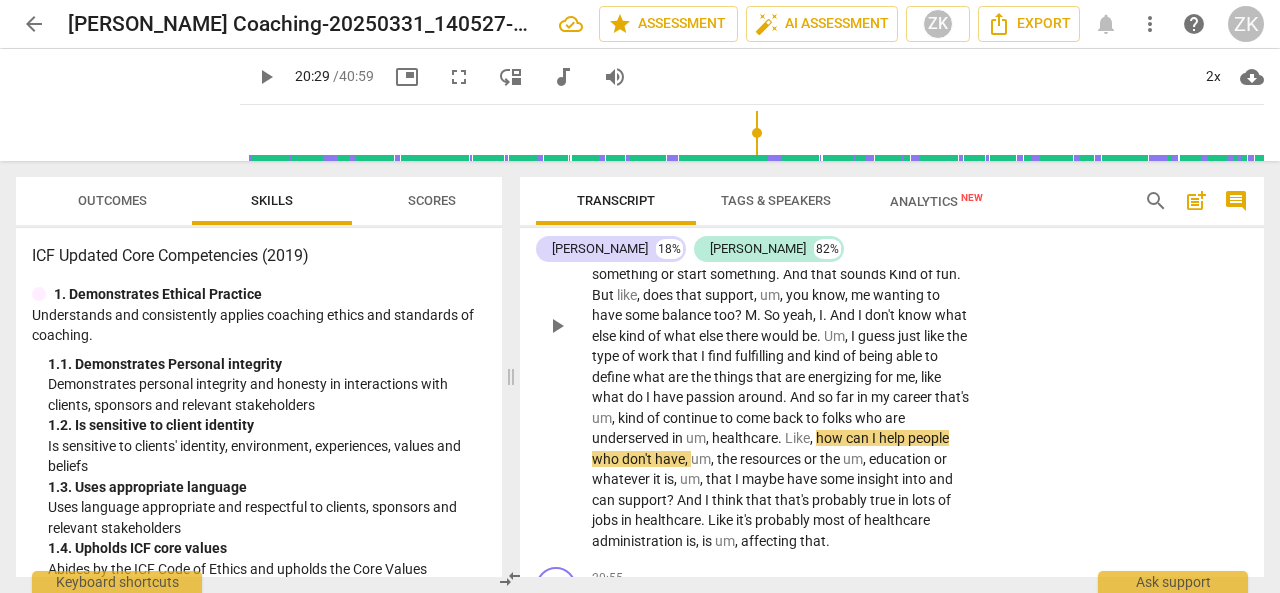 click on "Am   I   able   to ,   like ,   make   change   or ,   um ,   support   a   team   or ,   you   know ,   whatever .   Whatever   that   is .   Um ,   so   that   might   be   one   area   that   coming   back   to   the   work   life ,   balance   part   of   it .   Like ,   there   are   some .   Some   positions   that   are ,   um ,   you   know ,   would   require   a   major   amount   of   time ,   even   beyond ,   um ,   the   time   that   I   already   spend   working   [DATE] .   And ,   um .   And   there's   part   of   me   that's   like ,   well ,   usually   it's   more   time .   It   comes   with   a   challenge ,   and   you're   like ,   trying   to   either   fix   something   or   start   something .   And   that   sounds   Kind   of   fun .   But   like ,   does   that   support ,   um ,   you   know ,   me   wanting   to   have   some   balance   too ?   M .   So   yeah ,   I .   And   I   don't   know   what   else   kind   of   what   else   there   would   be .   Um ,   I   guess" at bounding box center [782, 325] 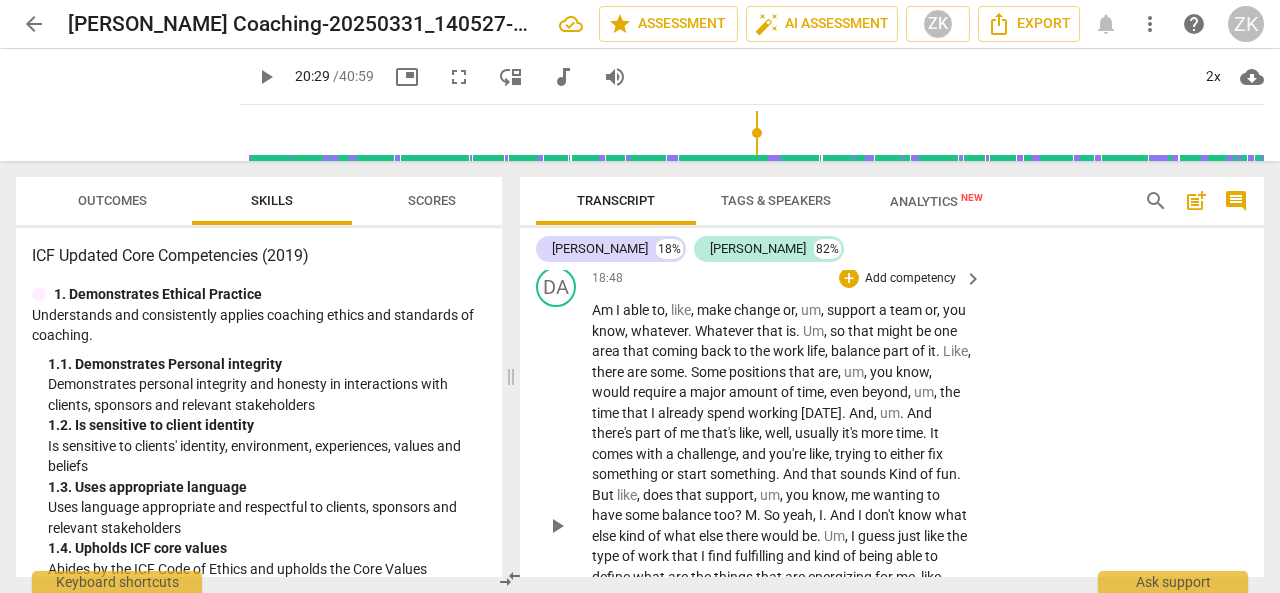scroll, scrollTop: 6556, scrollLeft: 0, axis: vertical 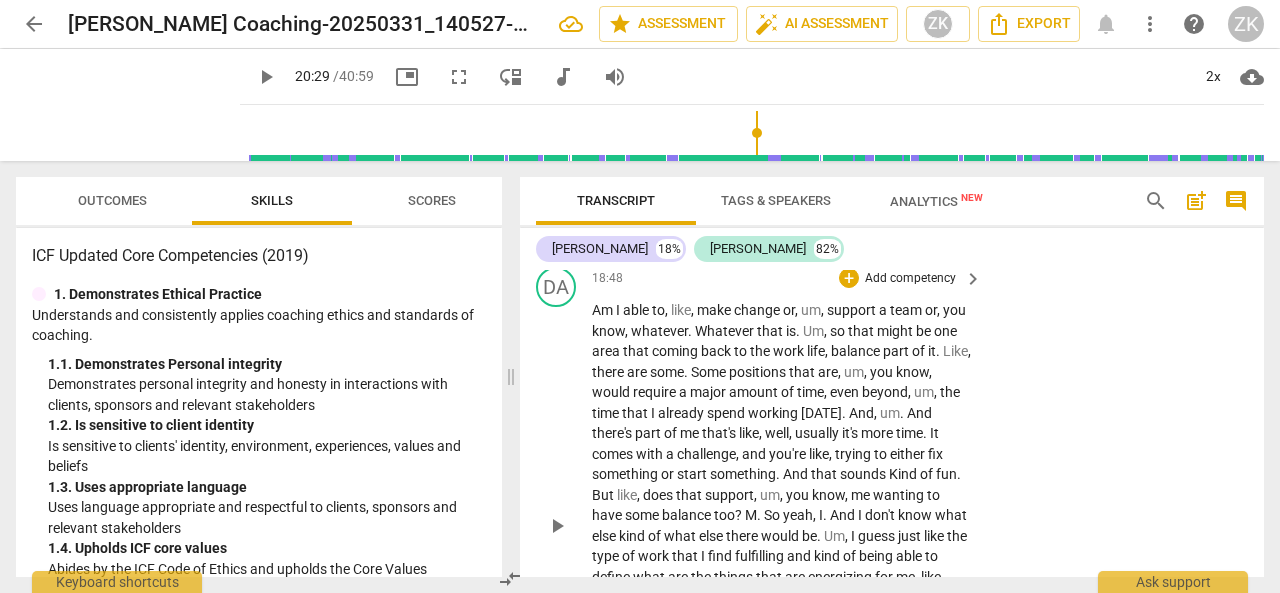 click on "+ Add competency keyboard_arrow_right" at bounding box center [909, 278] 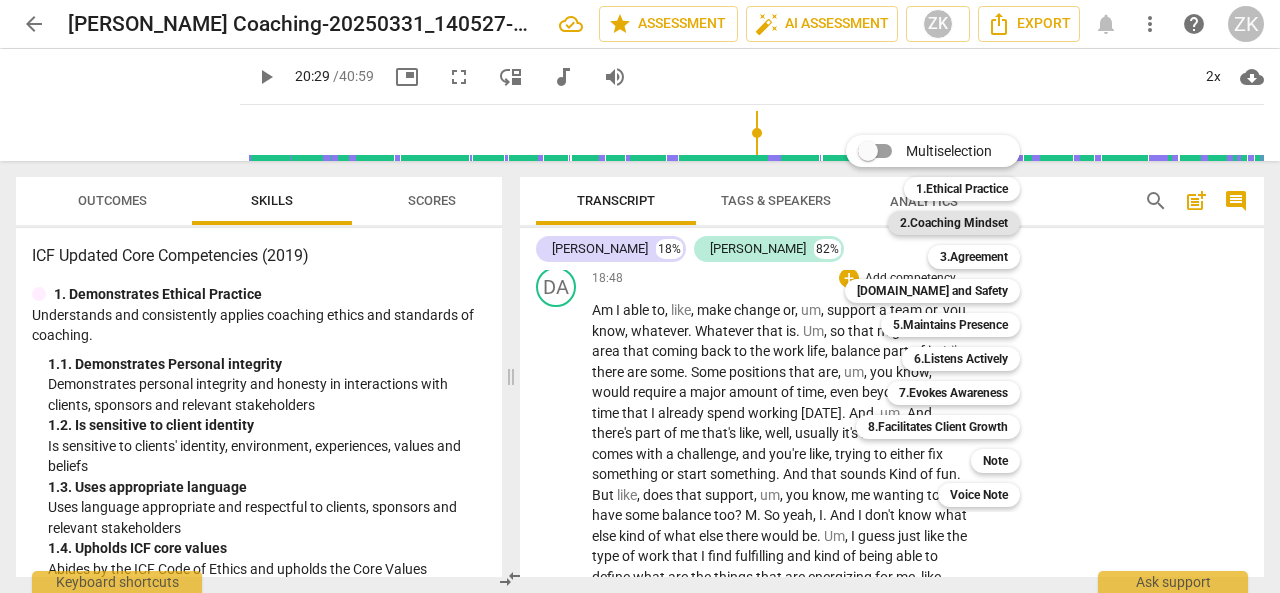 click on "2.Coaching Mindset" at bounding box center [954, 223] 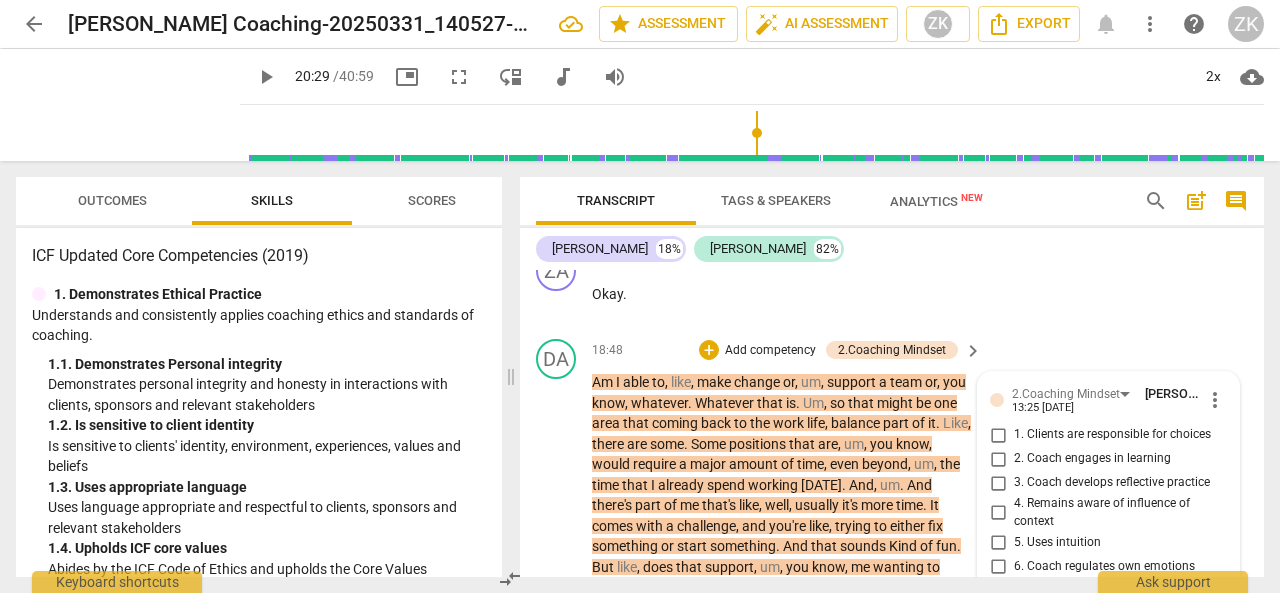 scroll, scrollTop: 6584, scrollLeft: 0, axis: vertical 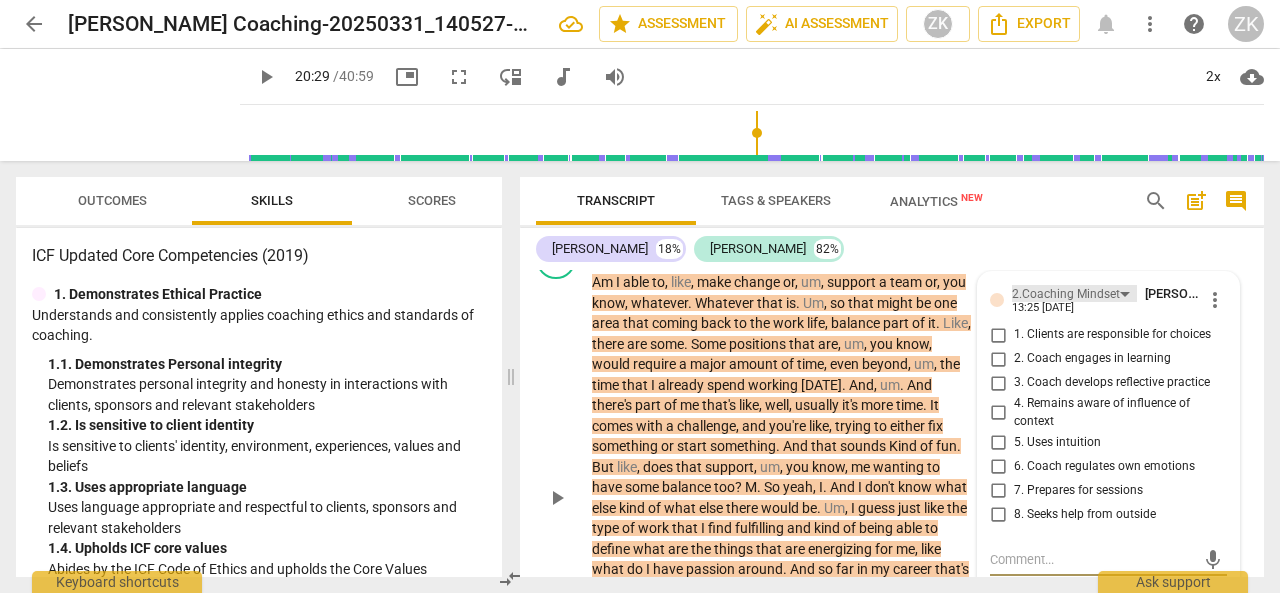 click on "2.Coaching Mindset" at bounding box center (1066, 294) 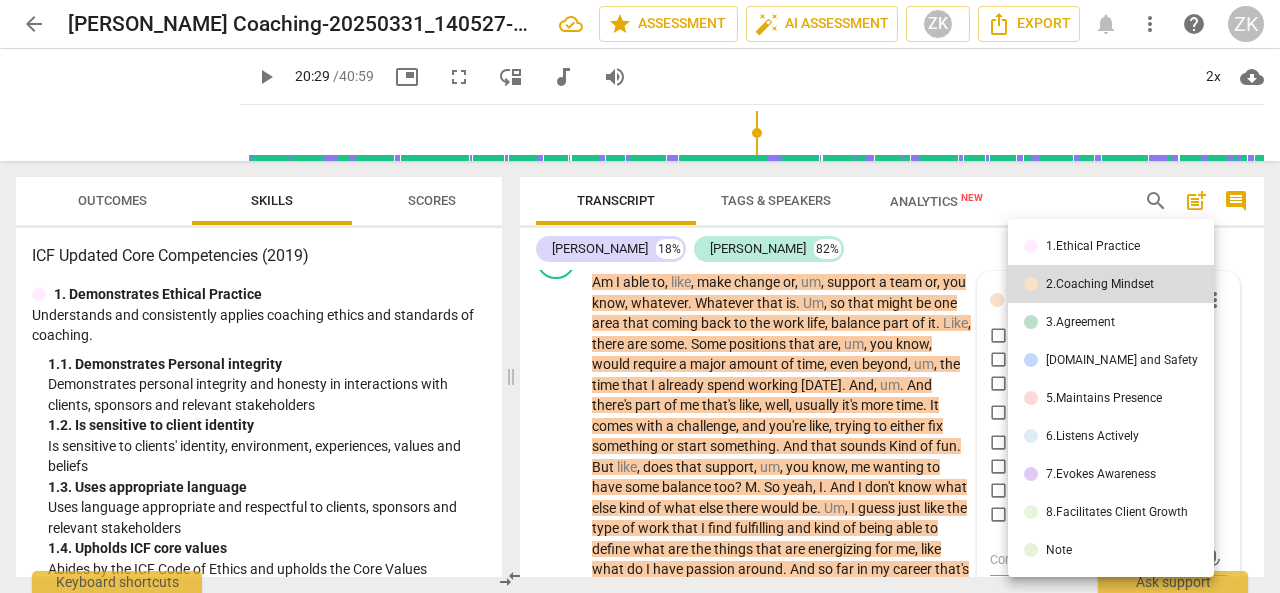 click on "5.Maintains Presence" at bounding box center (1104, 398) 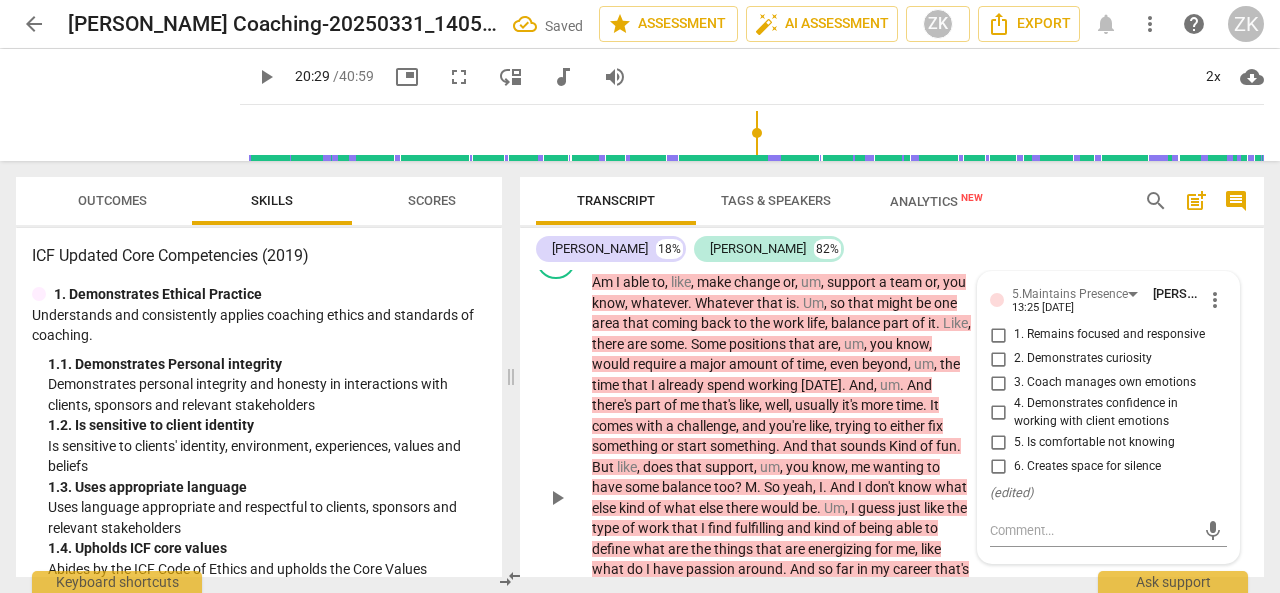 click on "6. Creates space for silence" at bounding box center [998, 466] 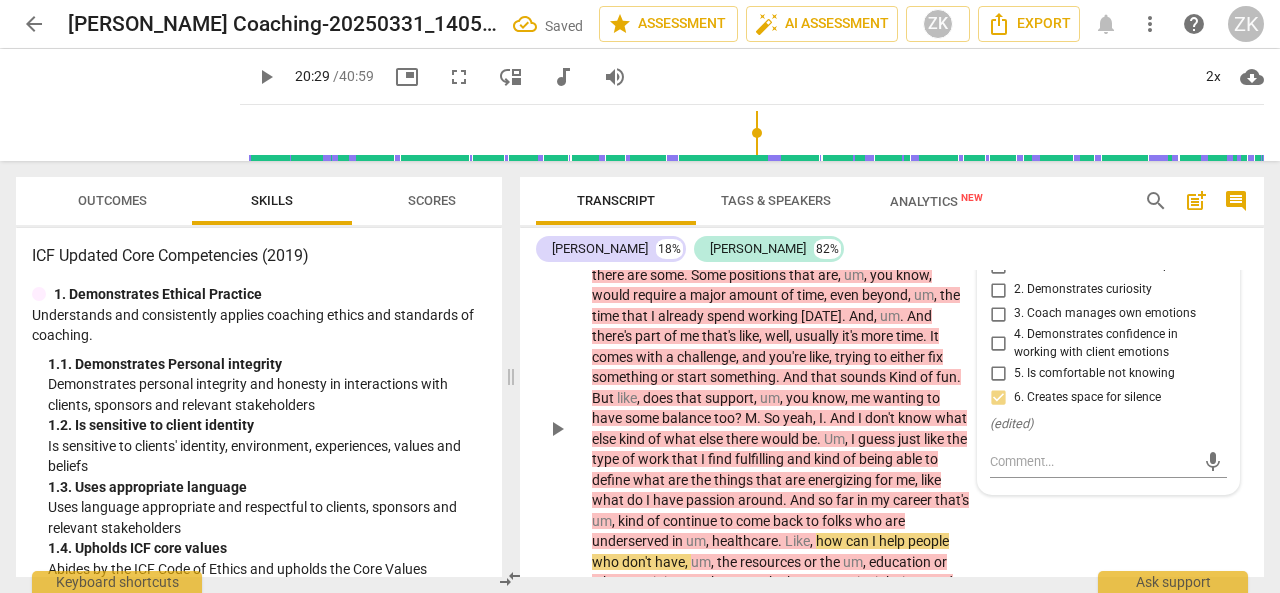 scroll, scrollTop: 6684, scrollLeft: 0, axis: vertical 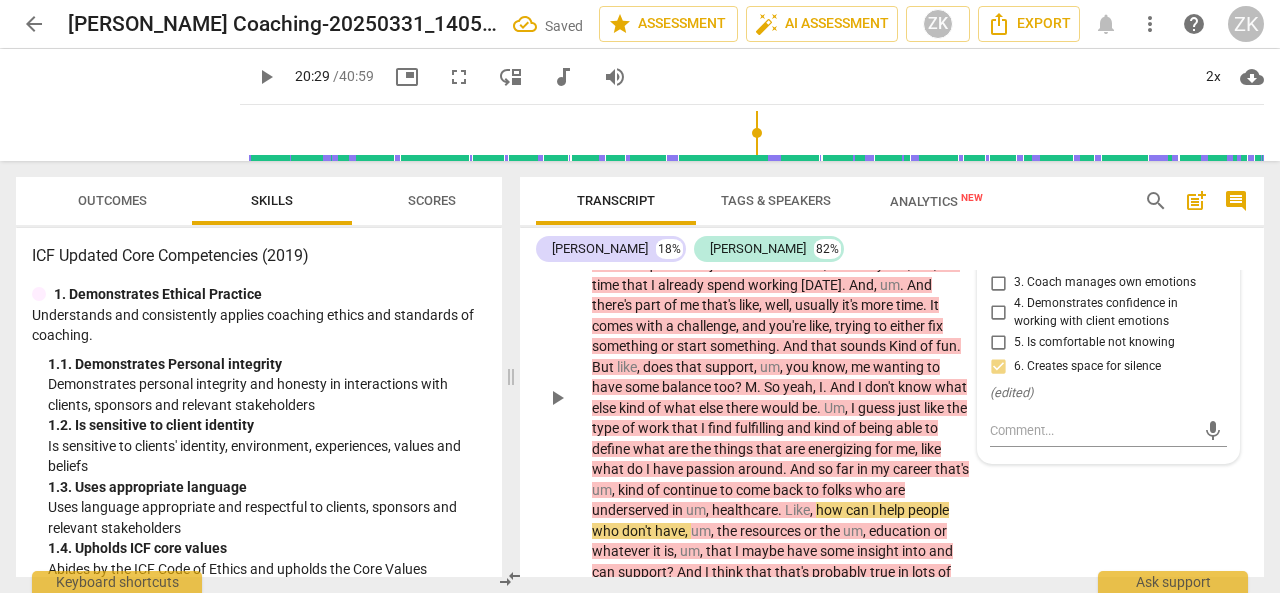 click on "3. Coach manages own emotions" at bounding box center [998, 283] 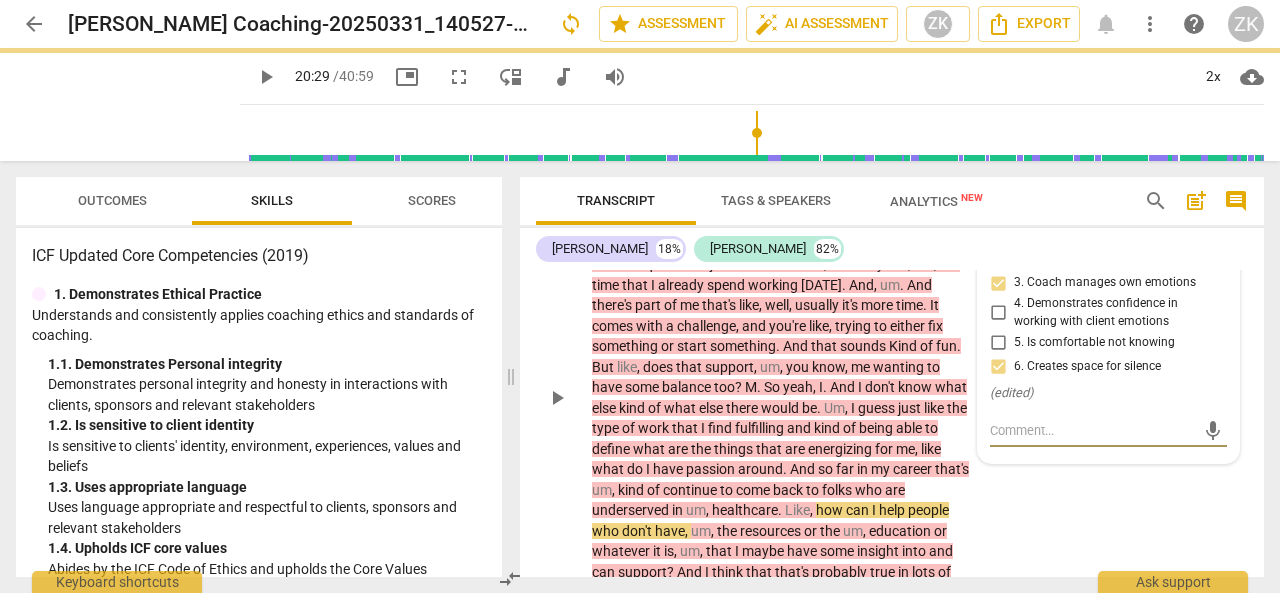 click at bounding box center [1092, 430] 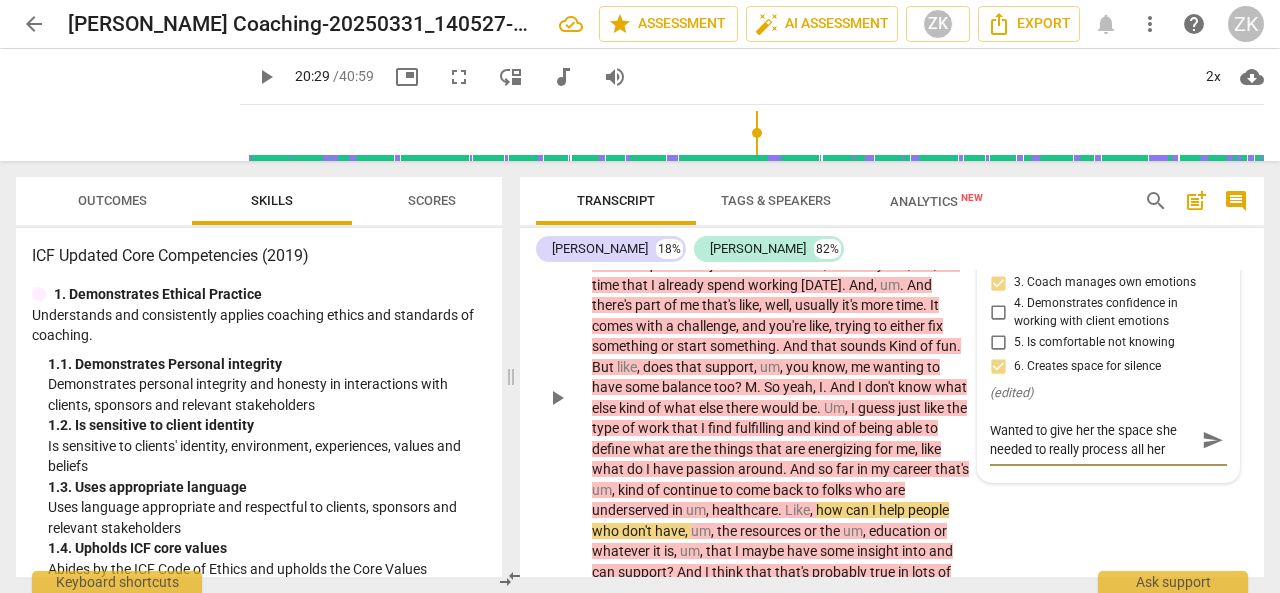 scroll, scrollTop: 16, scrollLeft: 0, axis: vertical 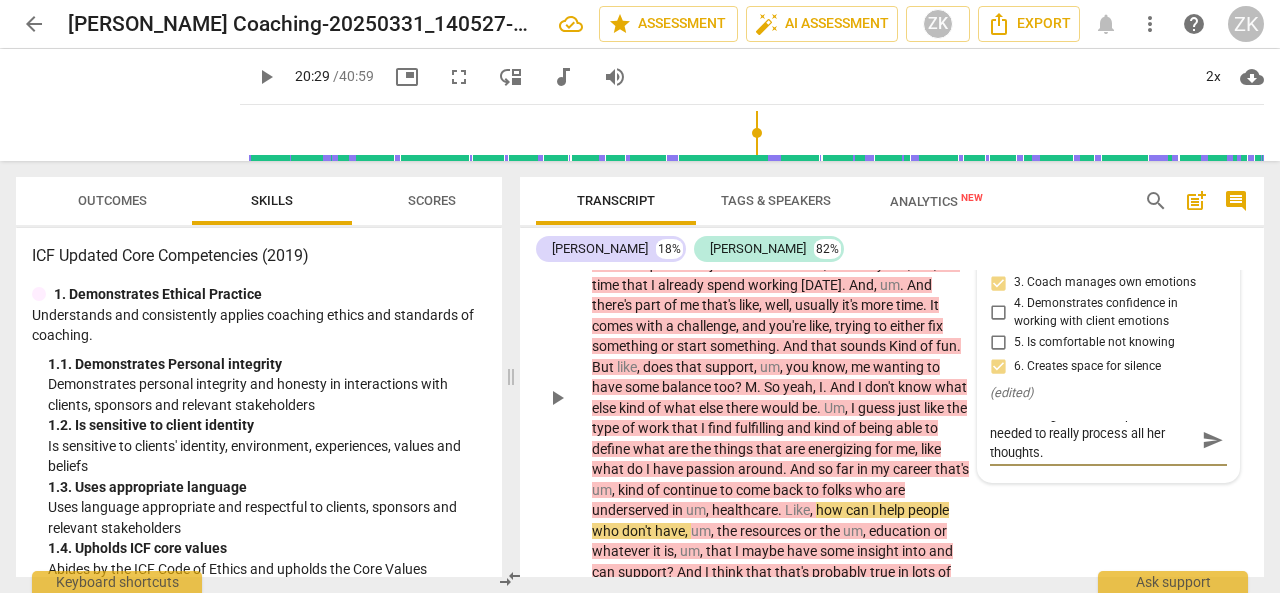 click on "send" at bounding box center (1213, 440) 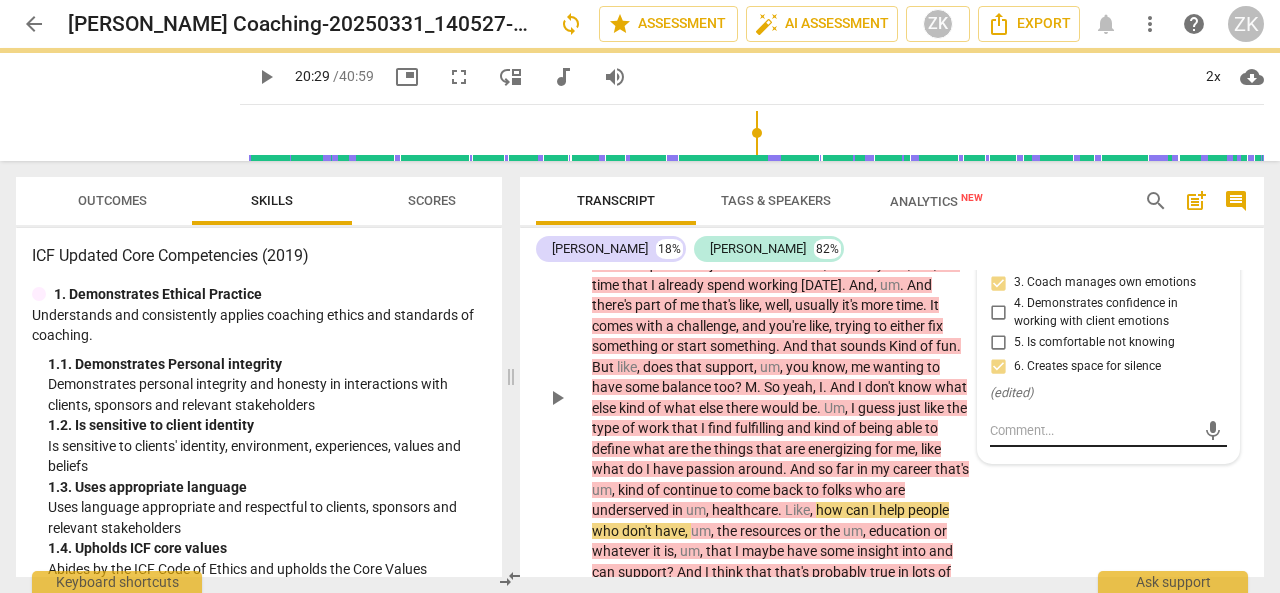 scroll, scrollTop: 0, scrollLeft: 0, axis: both 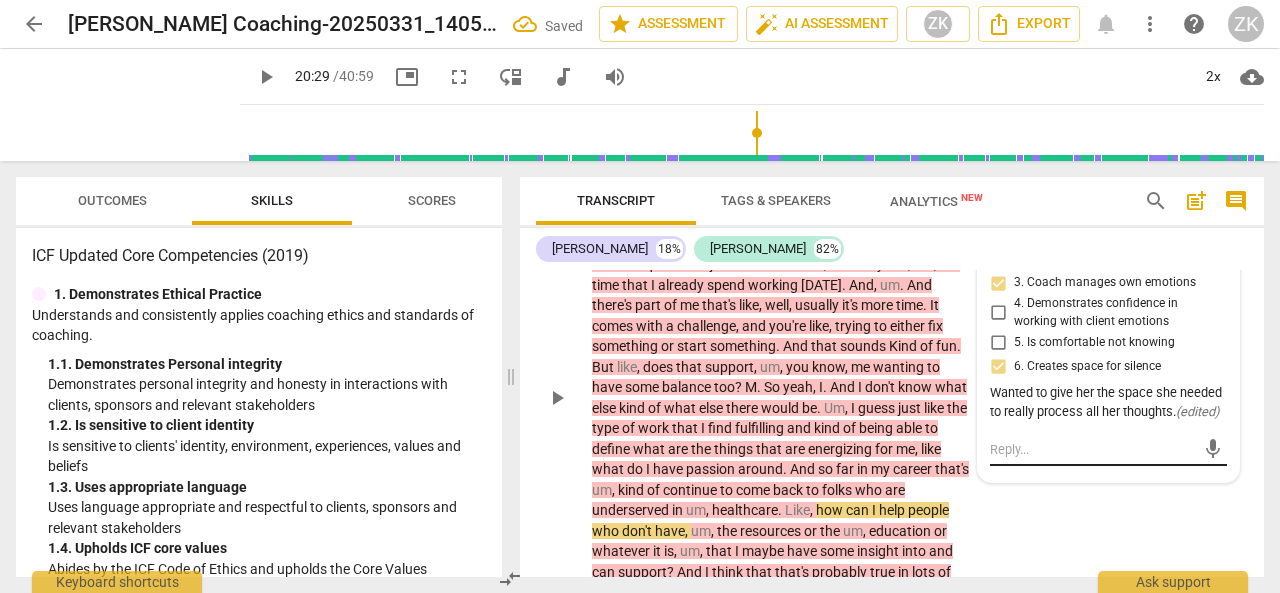 click on "mic" at bounding box center [1108, 450] 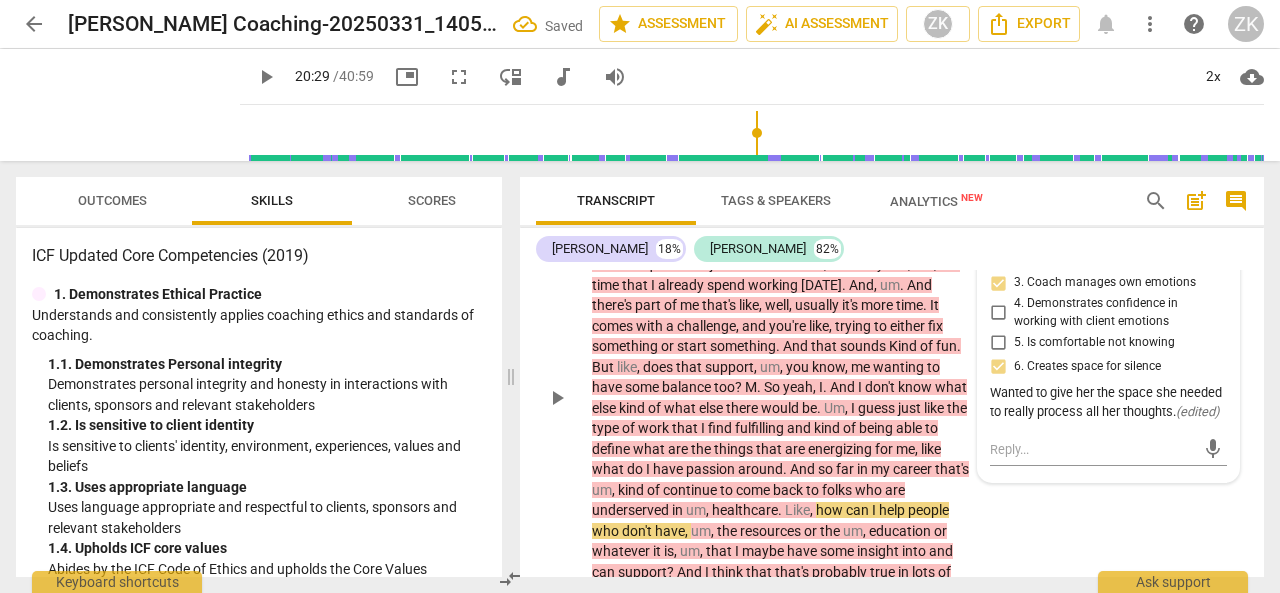 click on "play_arrow" at bounding box center [557, 398] 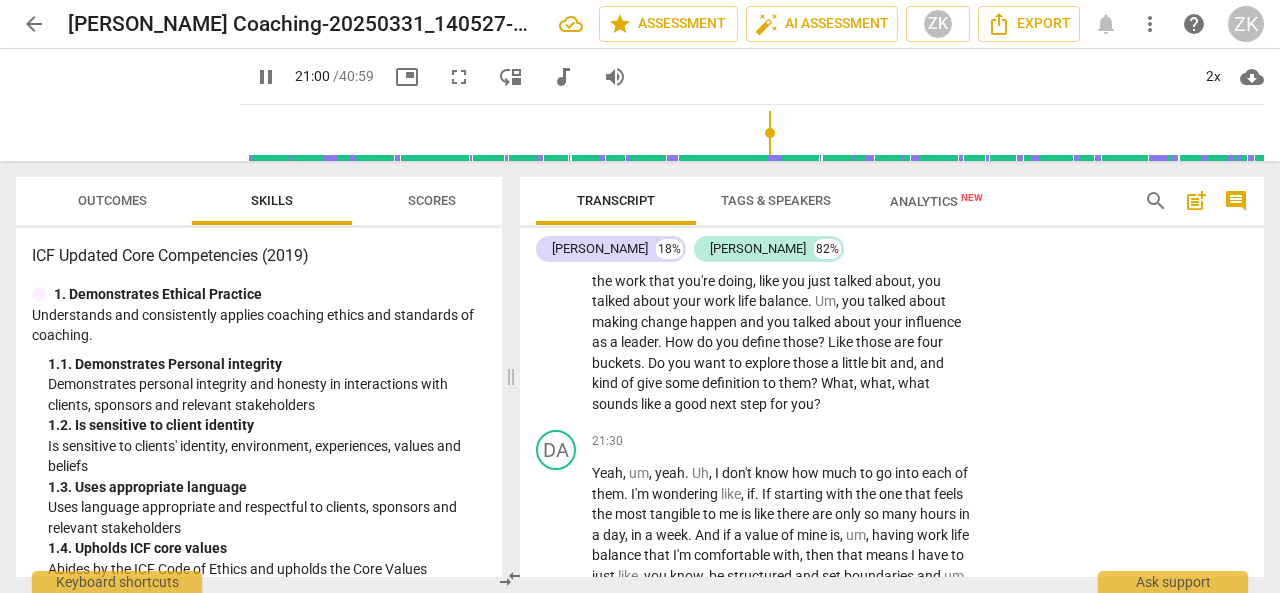 scroll, scrollTop: 7284, scrollLeft: 0, axis: vertical 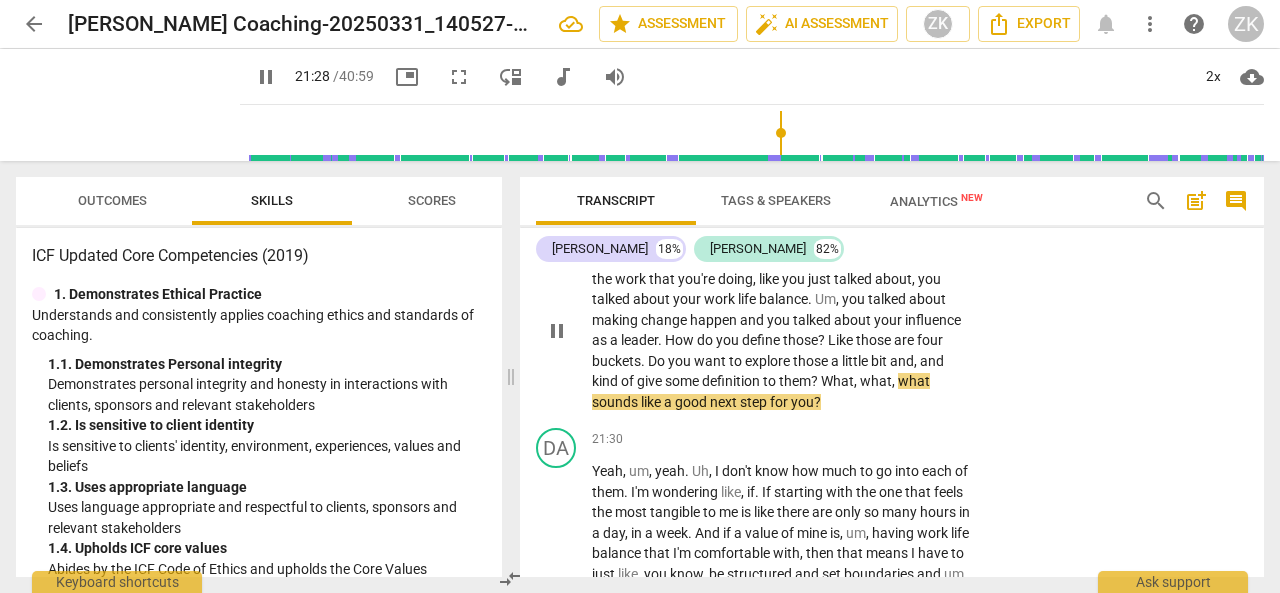 click on "pause" at bounding box center [557, 331] 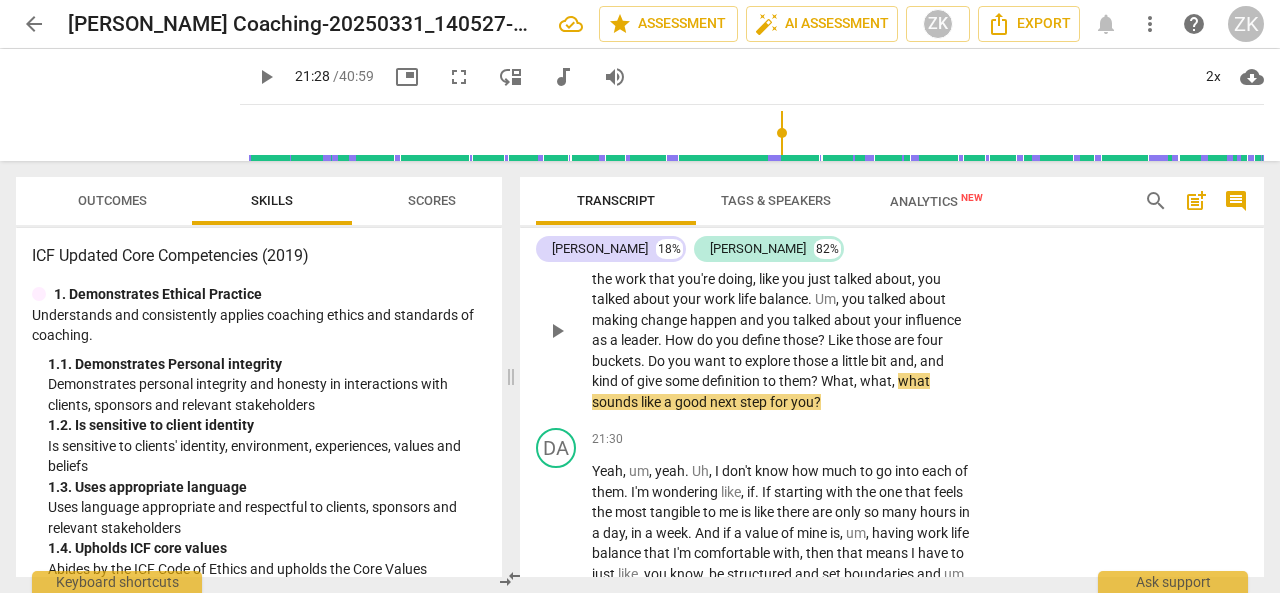 scroll, scrollTop: 7184, scrollLeft: 0, axis: vertical 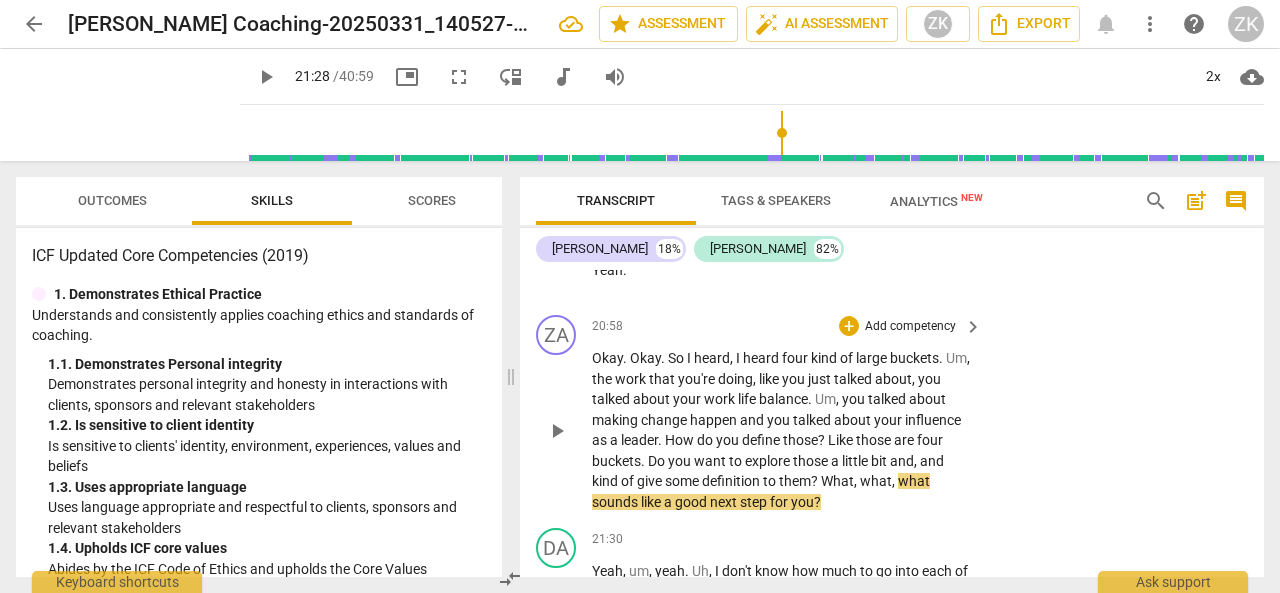 click on "Add competency" at bounding box center (910, 327) 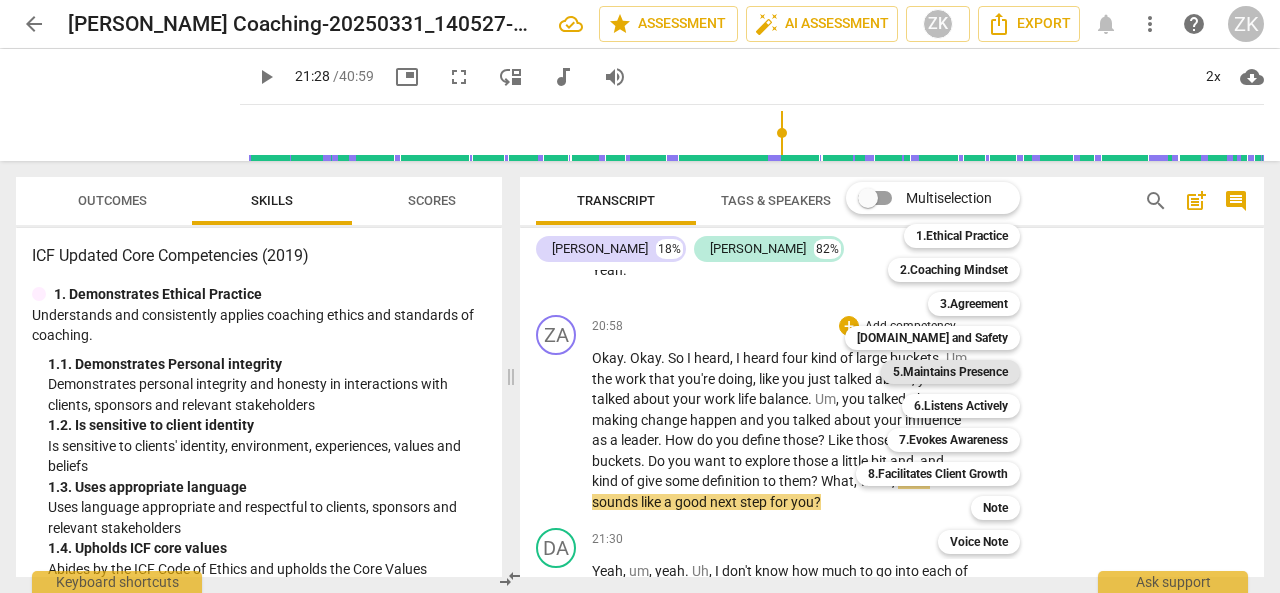 click on "5.Maintains Presence" at bounding box center (950, 372) 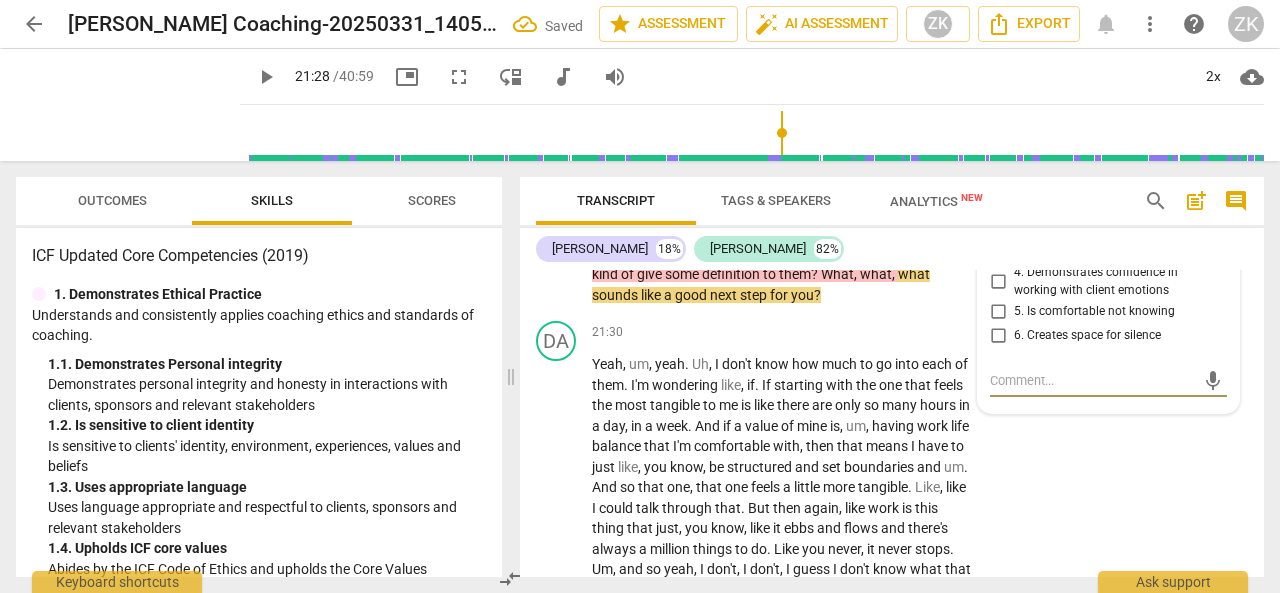 scroll, scrollTop: 7291, scrollLeft: 0, axis: vertical 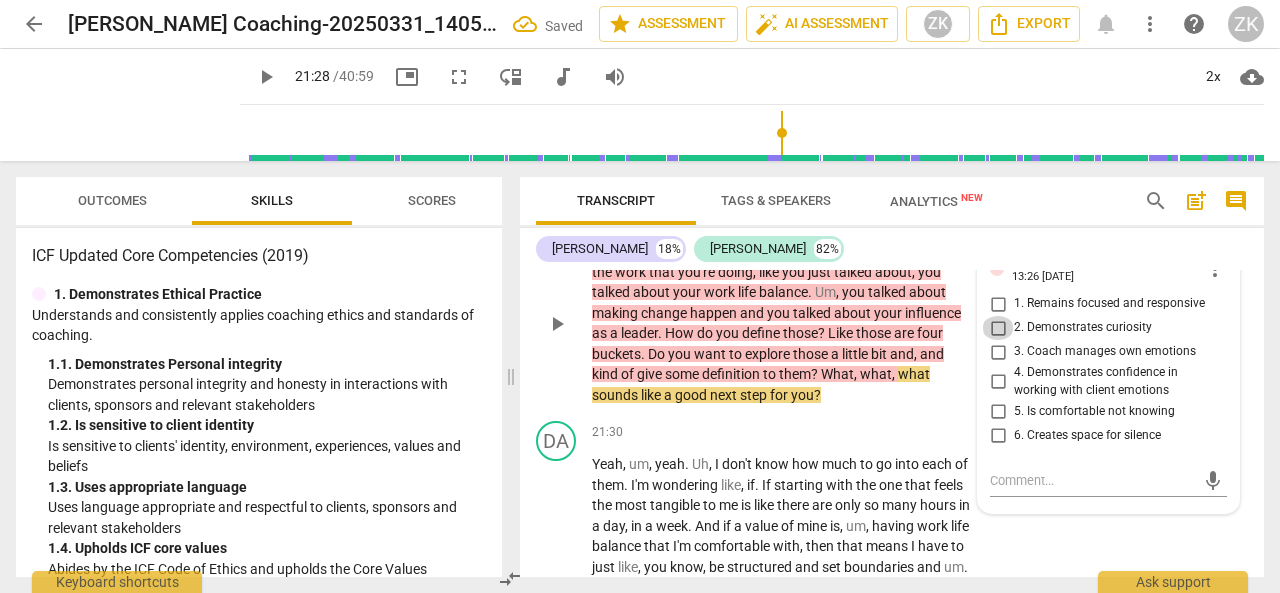 click on "2. Demonstrates curiosity" at bounding box center [998, 328] 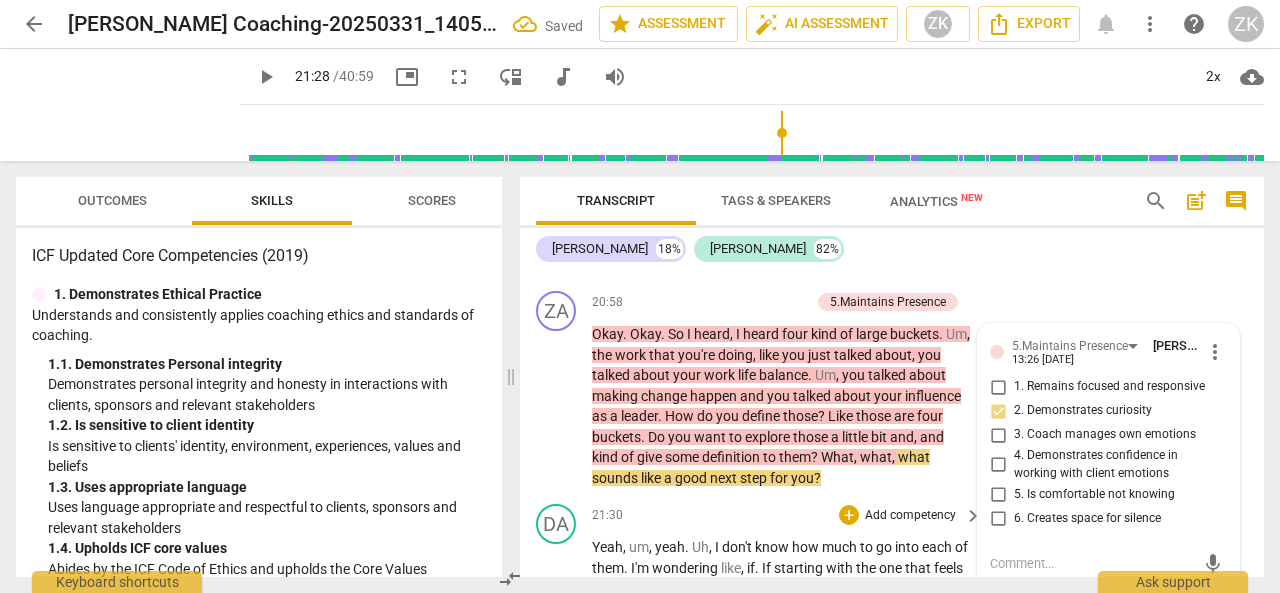 scroll, scrollTop: 7191, scrollLeft: 0, axis: vertical 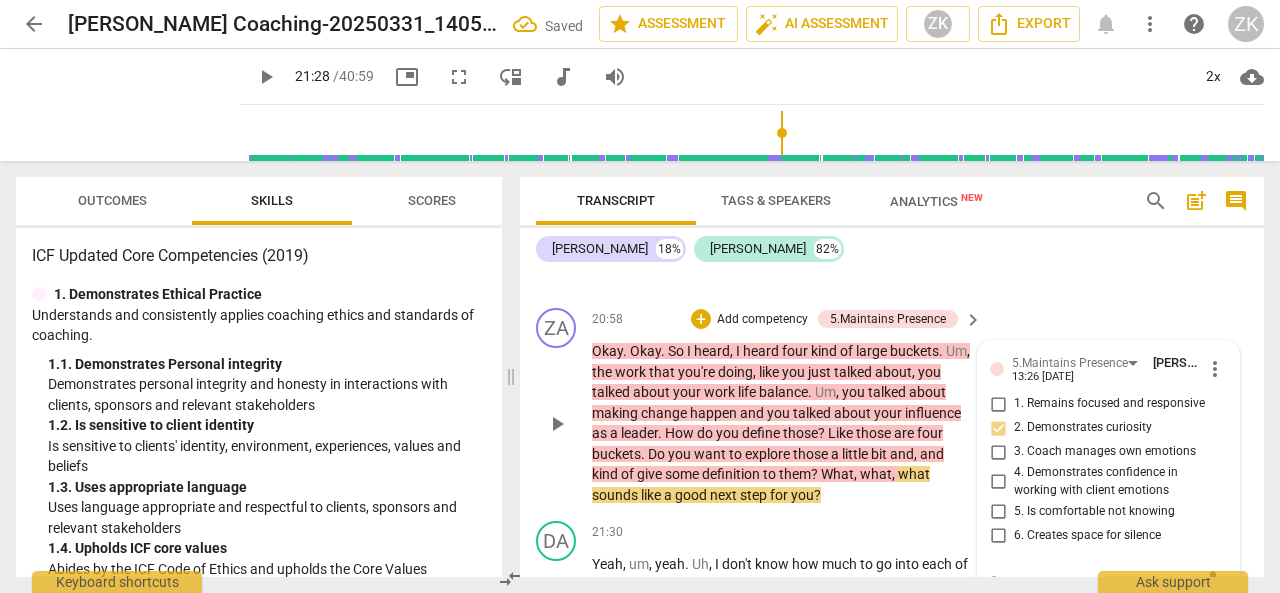 click on "Add competency" at bounding box center [762, 320] 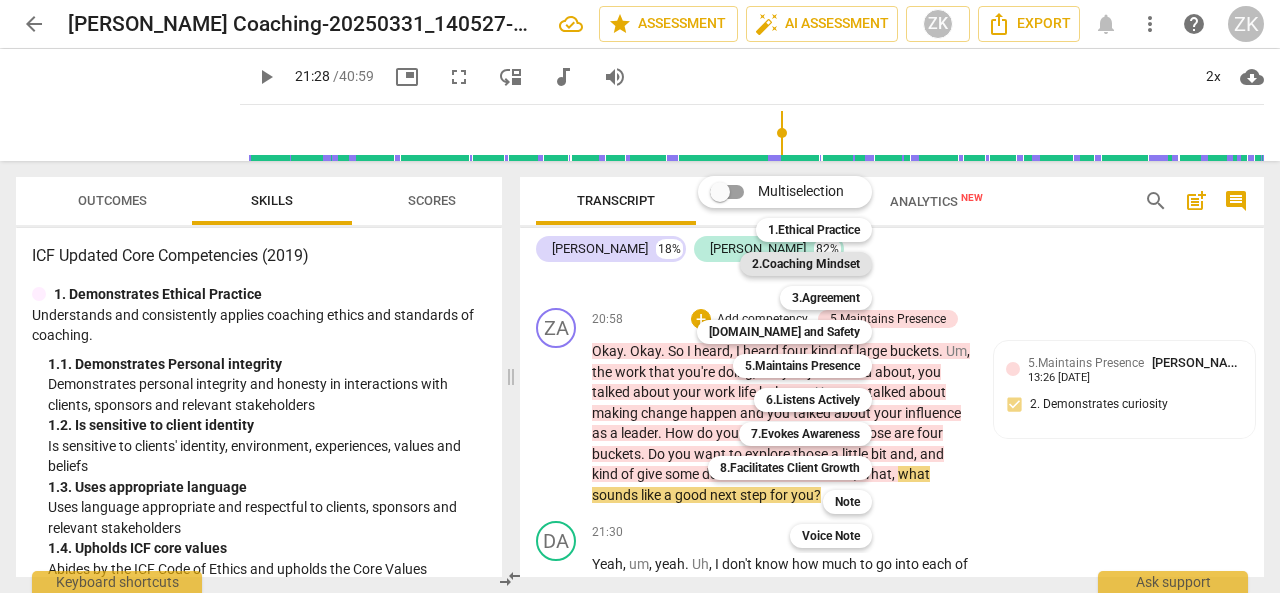 click on "2.Coaching Mindset" at bounding box center (806, 264) 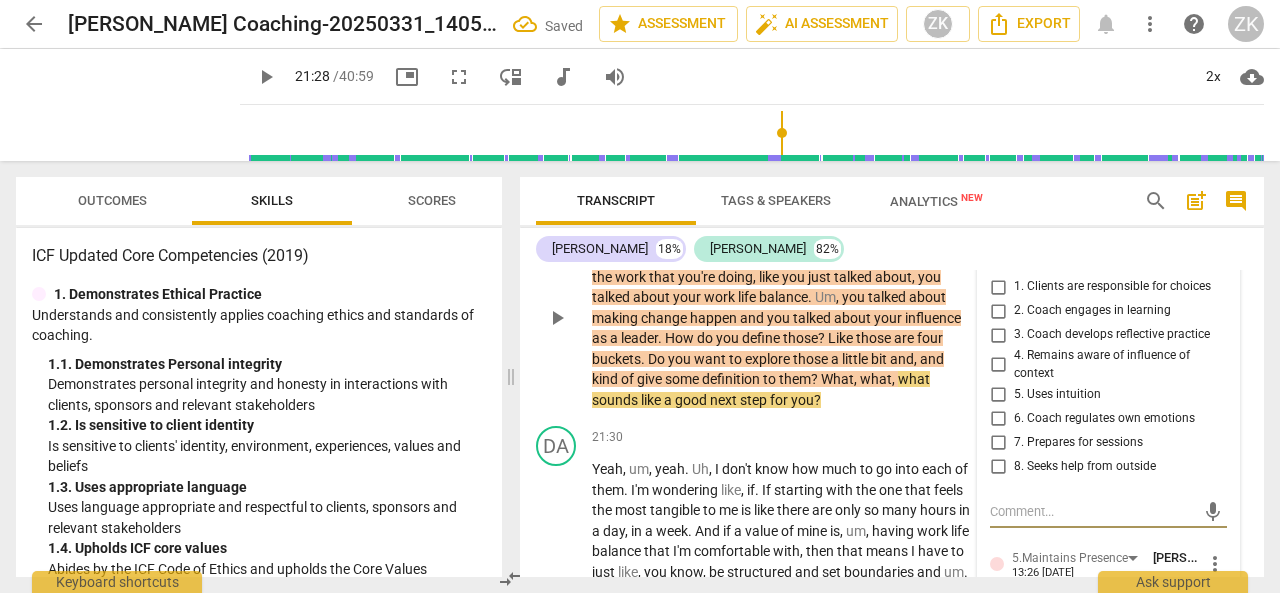 scroll, scrollTop: 7339, scrollLeft: 0, axis: vertical 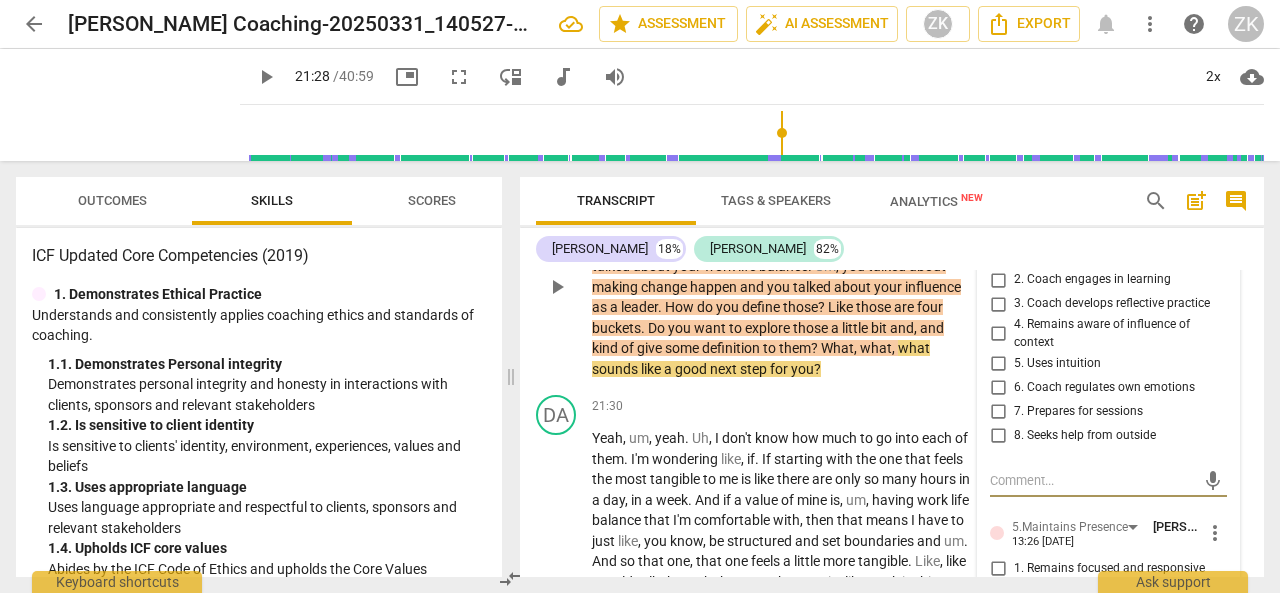 click on "1. Clients are responsible for choices" at bounding box center [998, 256] 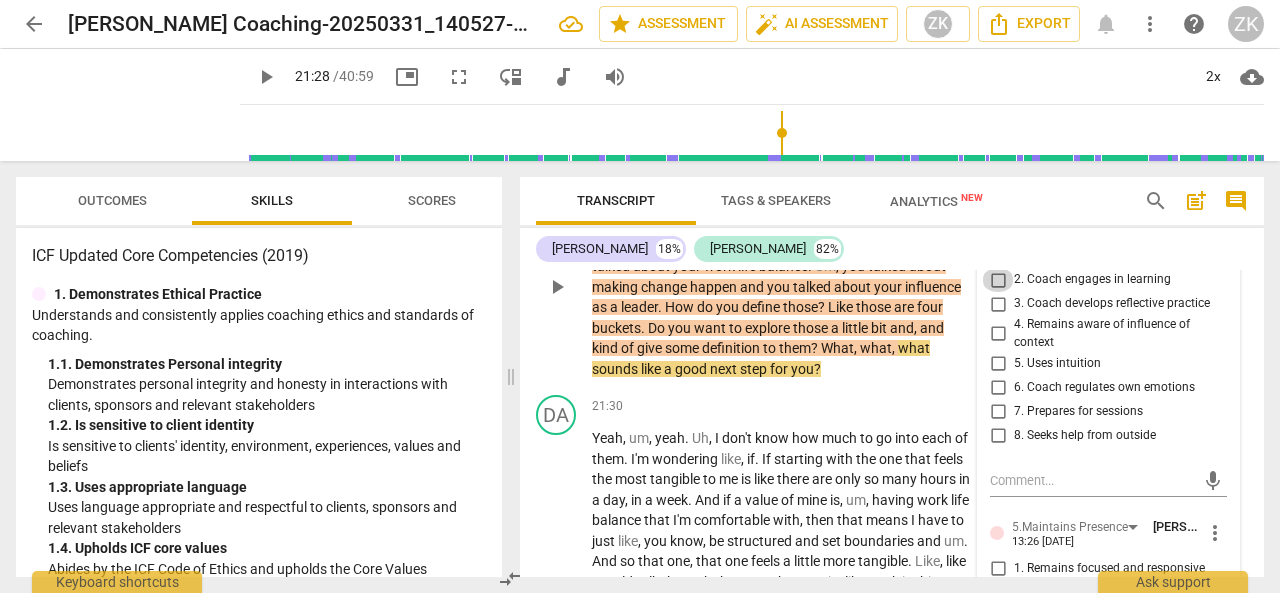 click on "2. Coach engages in learning" at bounding box center [998, 280] 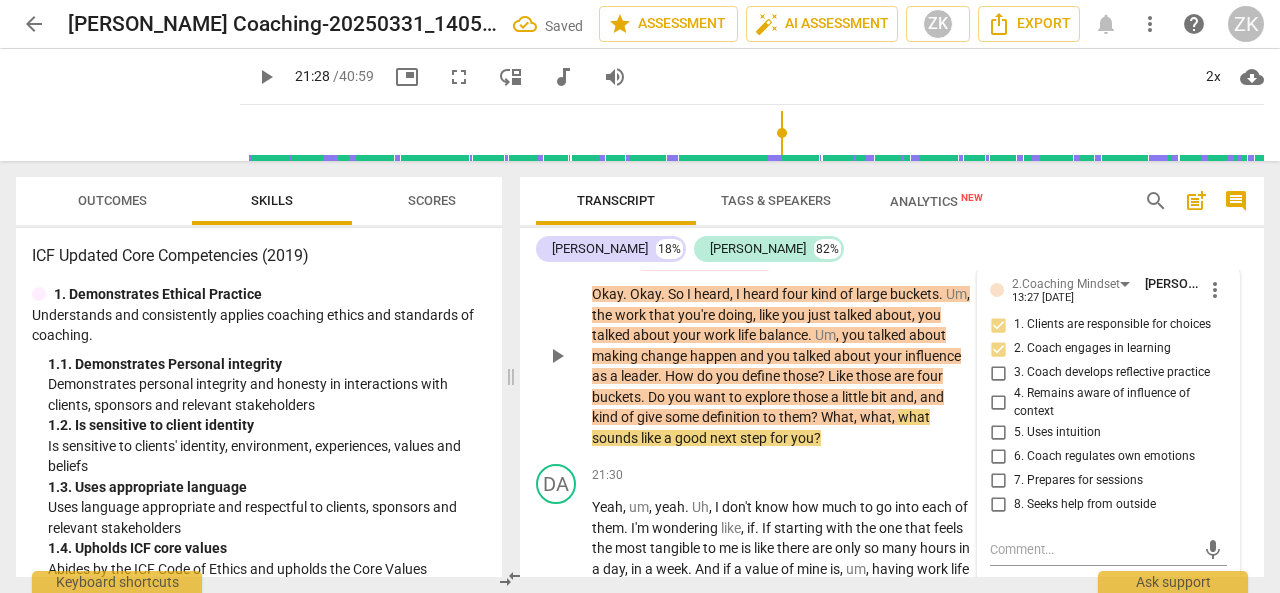 scroll, scrollTop: 7239, scrollLeft: 0, axis: vertical 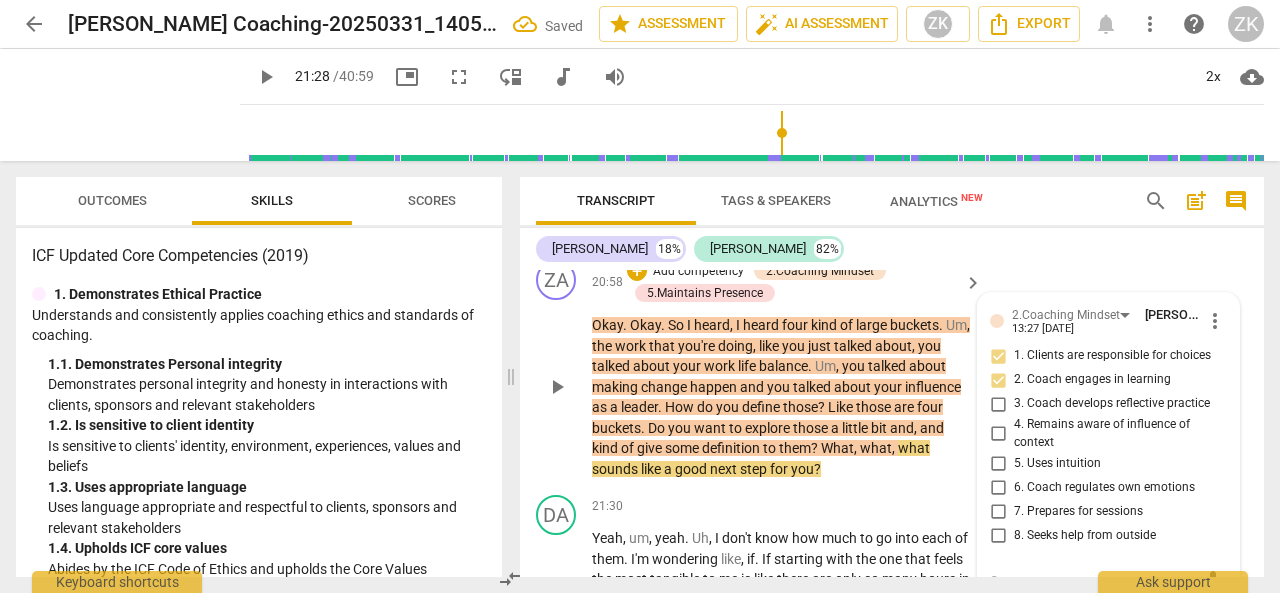click on "Add competency" at bounding box center [698, 272] 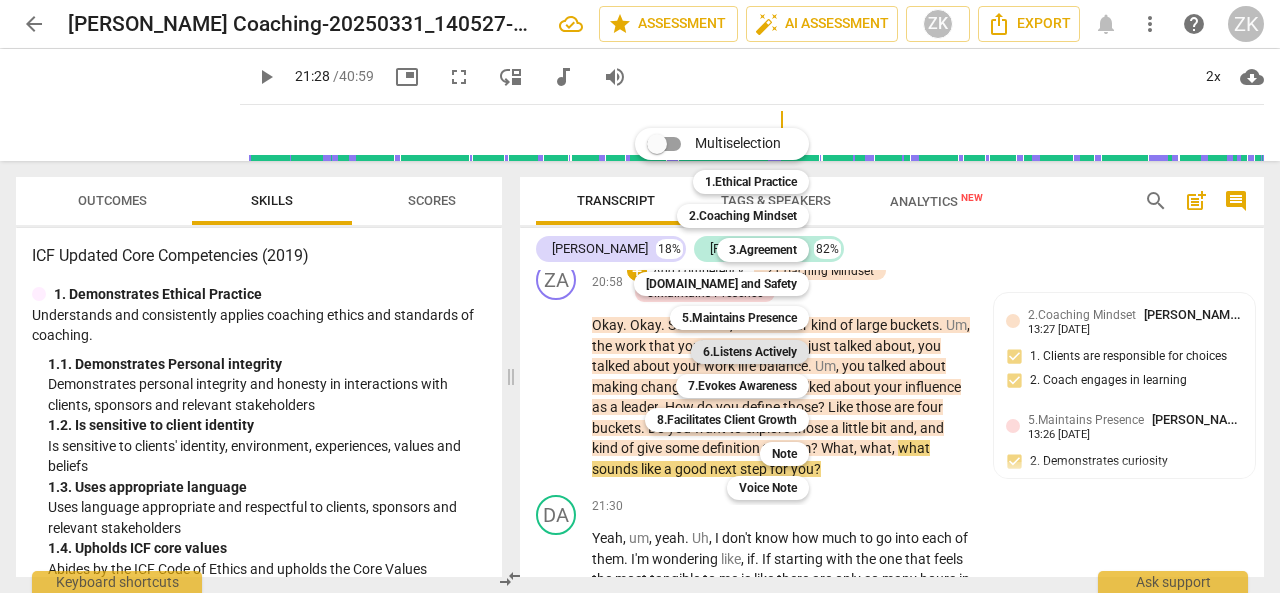 click on "6.Listens Actively" at bounding box center (750, 352) 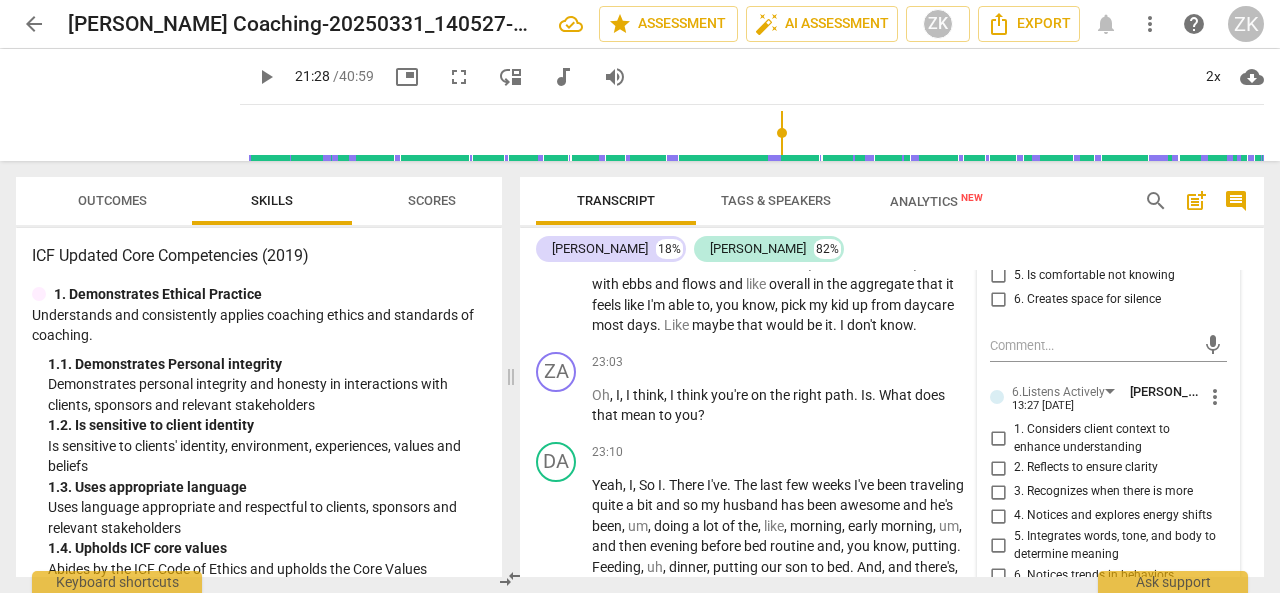 scroll, scrollTop: 7839, scrollLeft: 0, axis: vertical 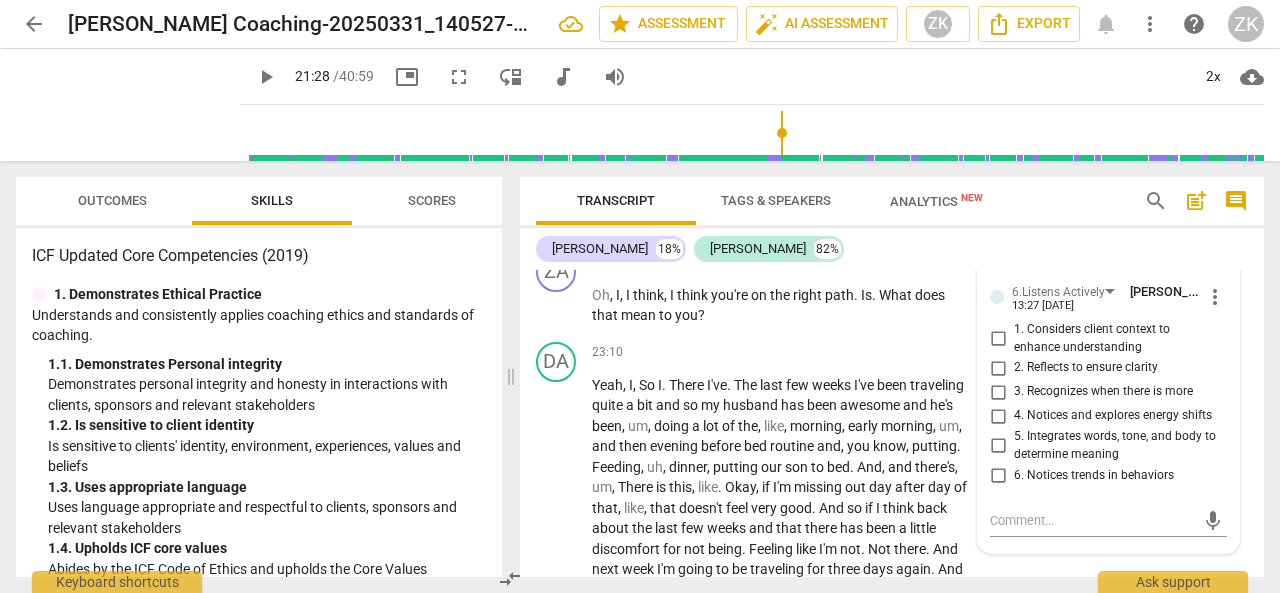 click on "2. Reflects to ensure clarity" at bounding box center [998, 368] 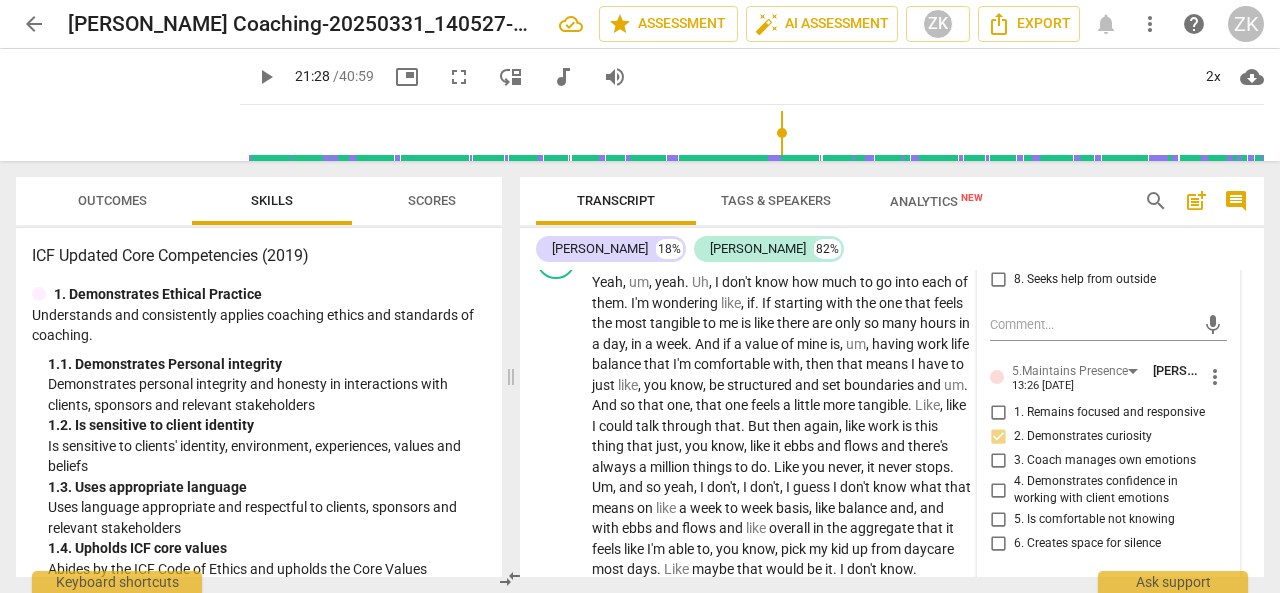 scroll, scrollTop: 7539, scrollLeft: 0, axis: vertical 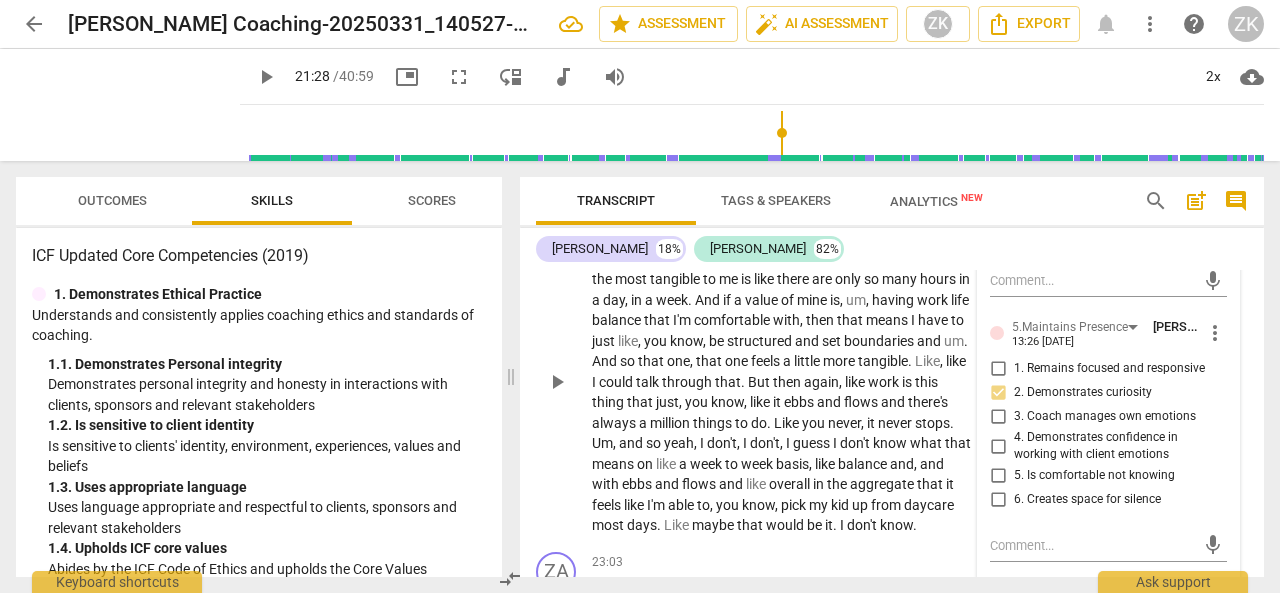 click on "play_arrow" at bounding box center [557, 382] 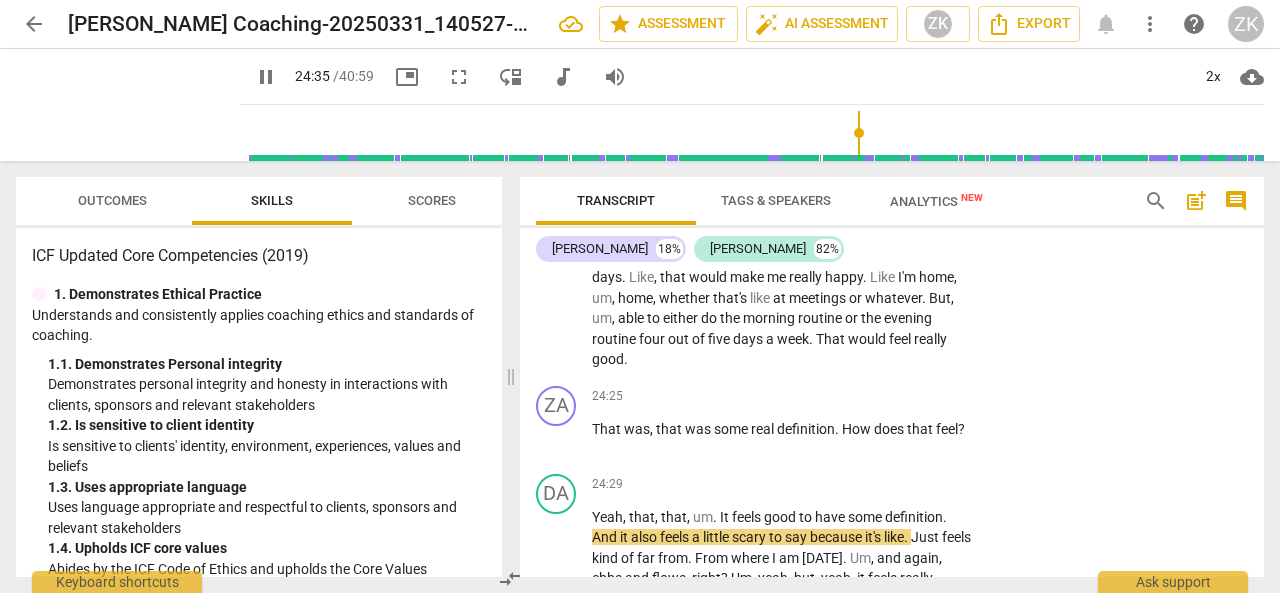 scroll, scrollTop: 8494, scrollLeft: 0, axis: vertical 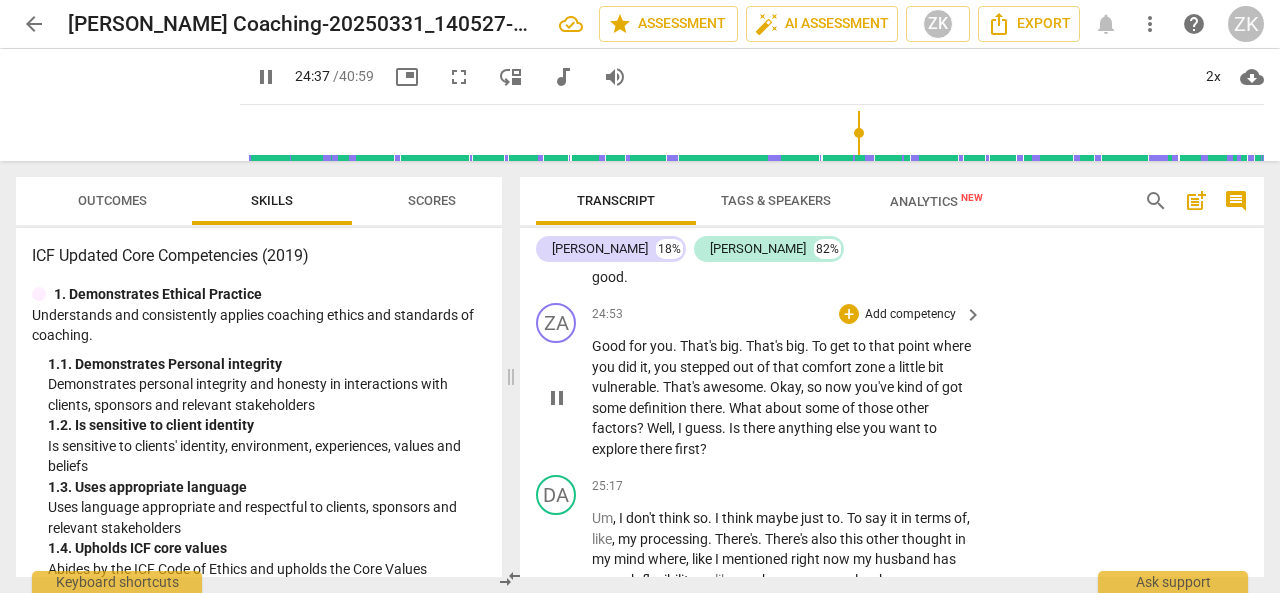 click on "pause" at bounding box center (557, 398) 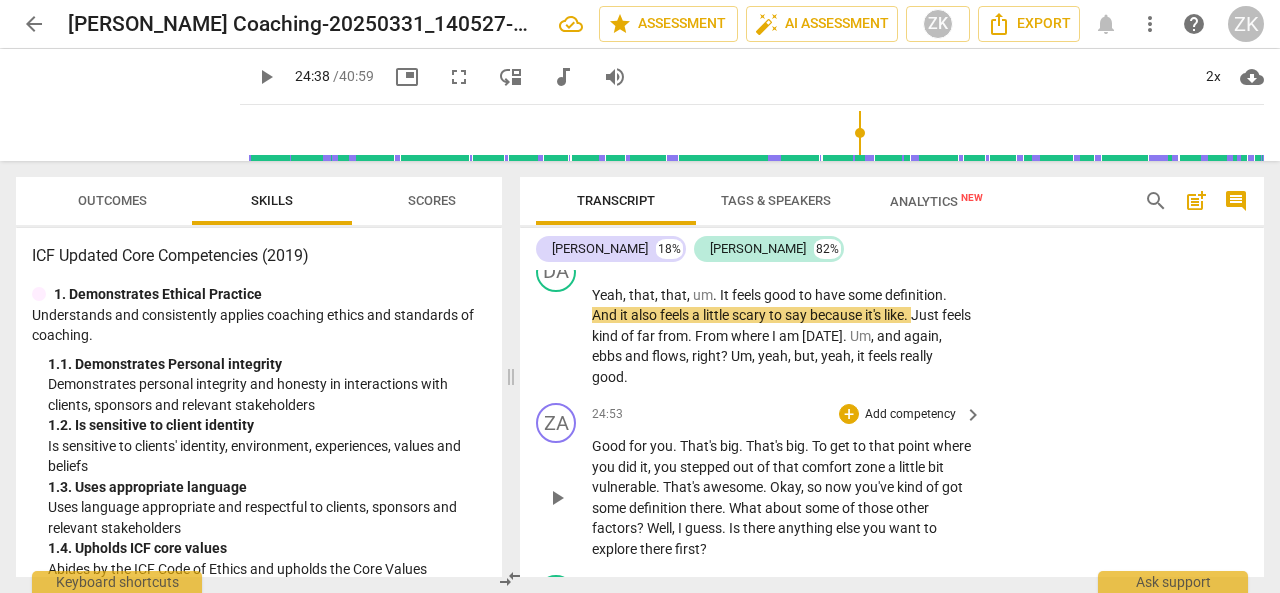scroll, scrollTop: 8294, scrollLeft: 0, axis: vertical 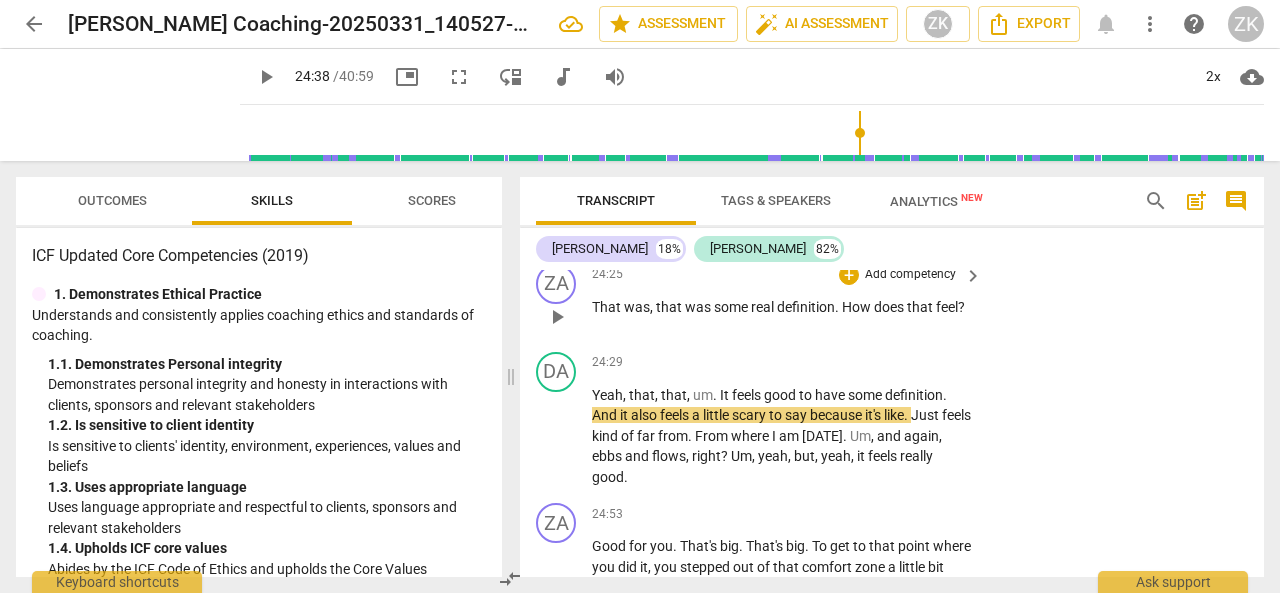 click on "Add competency" at bounding box center (910, 275) 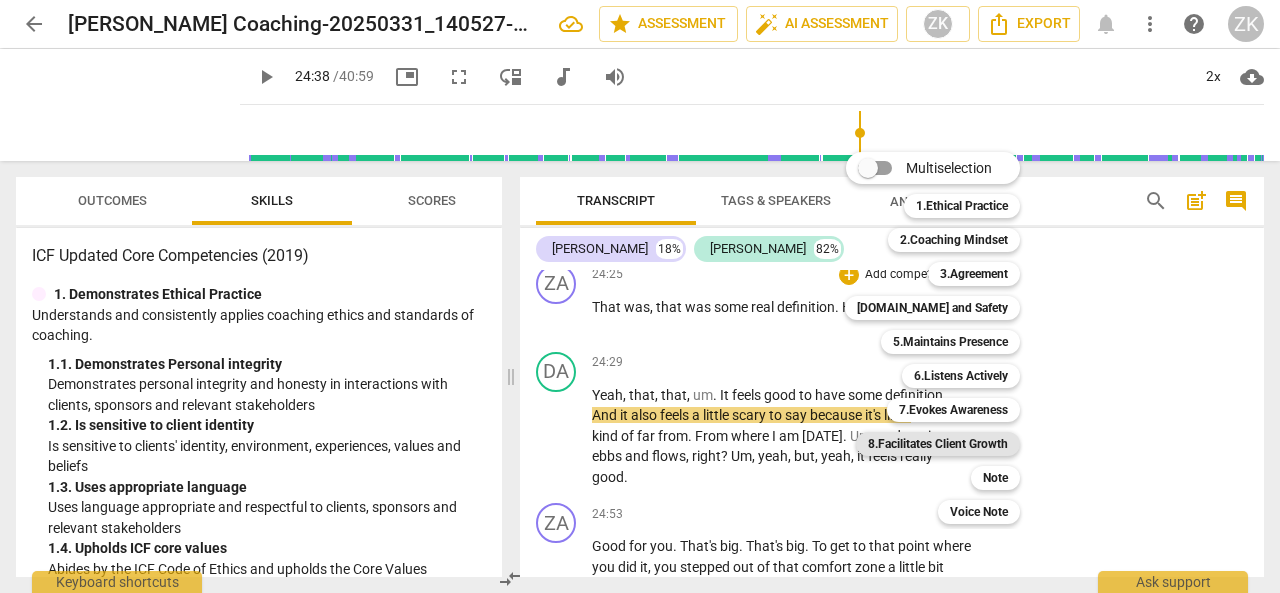 click on "8.Facilitates Client Growth" at bounding box center (938, 444) 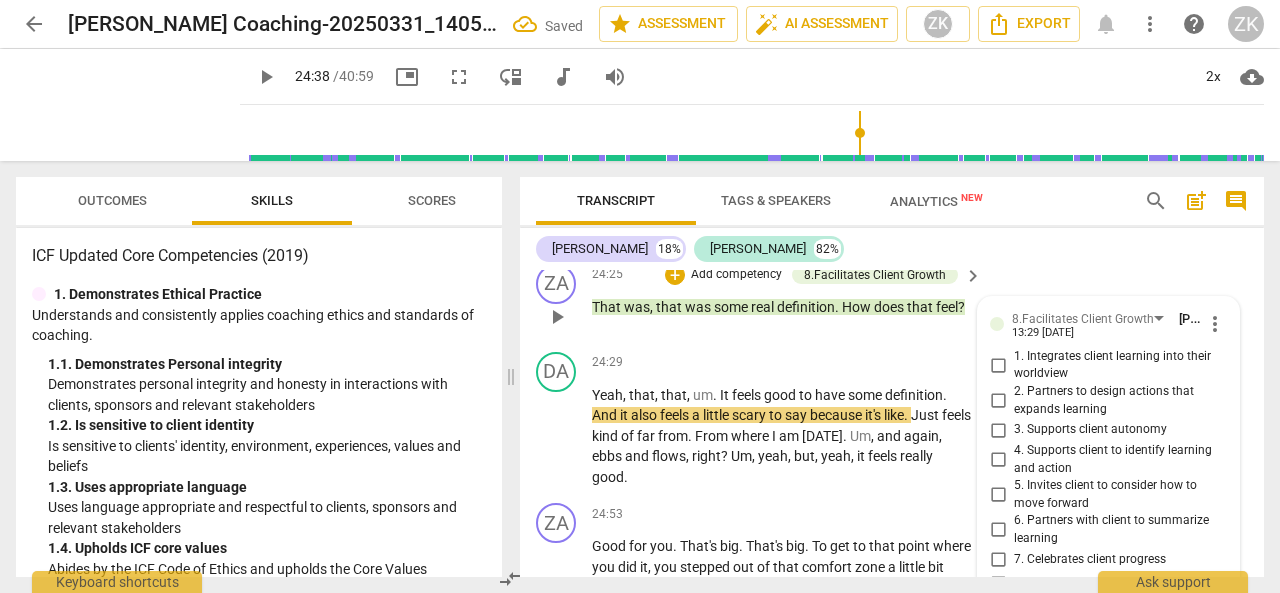 scroll, scrollTop: 8562, scrollLeft: 0, axis: vertical 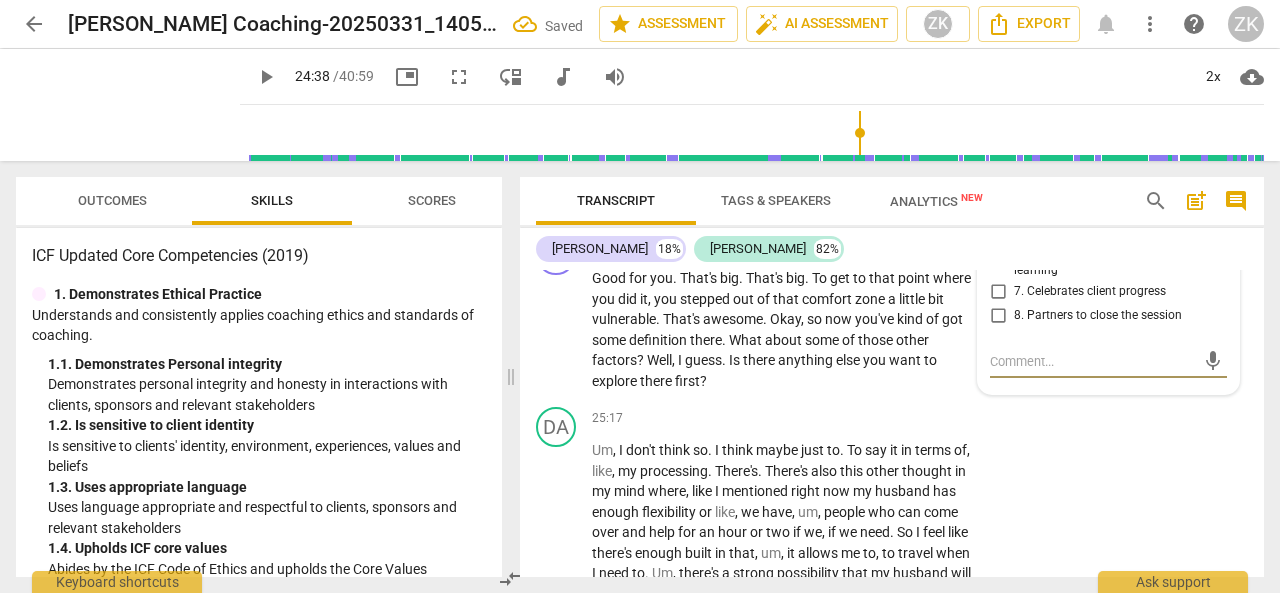 click on "7. Celebrates client progress" at bounding box center (998, 292) 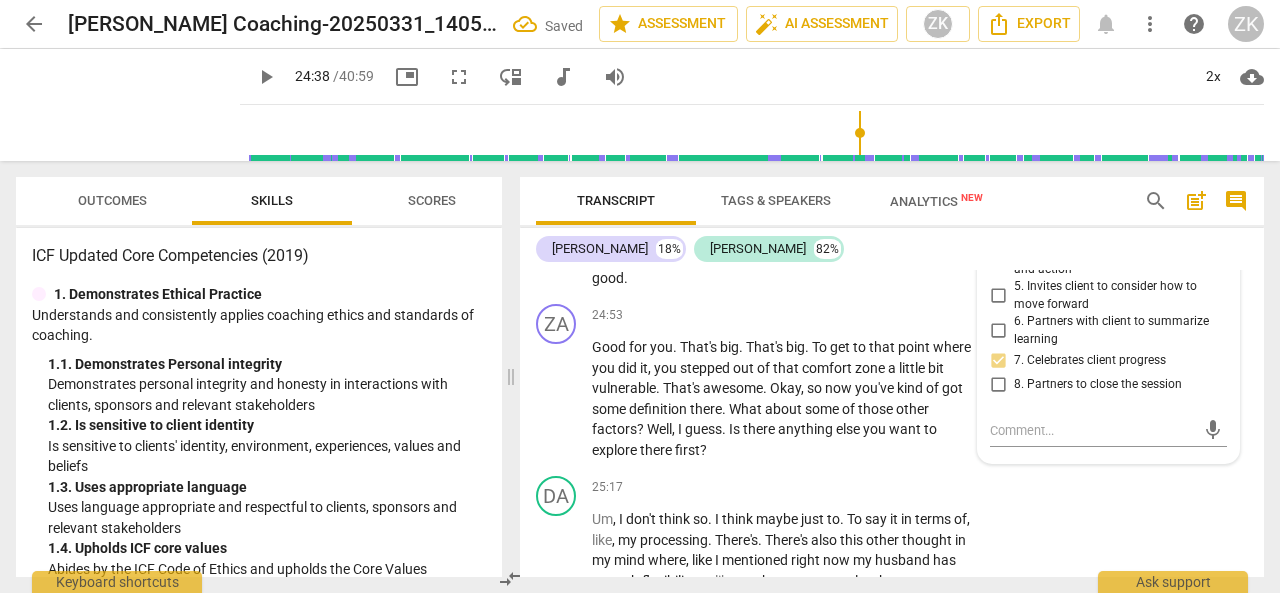 scroll, scrollTop: 8462, scrollLeft: 0, axis: vertical 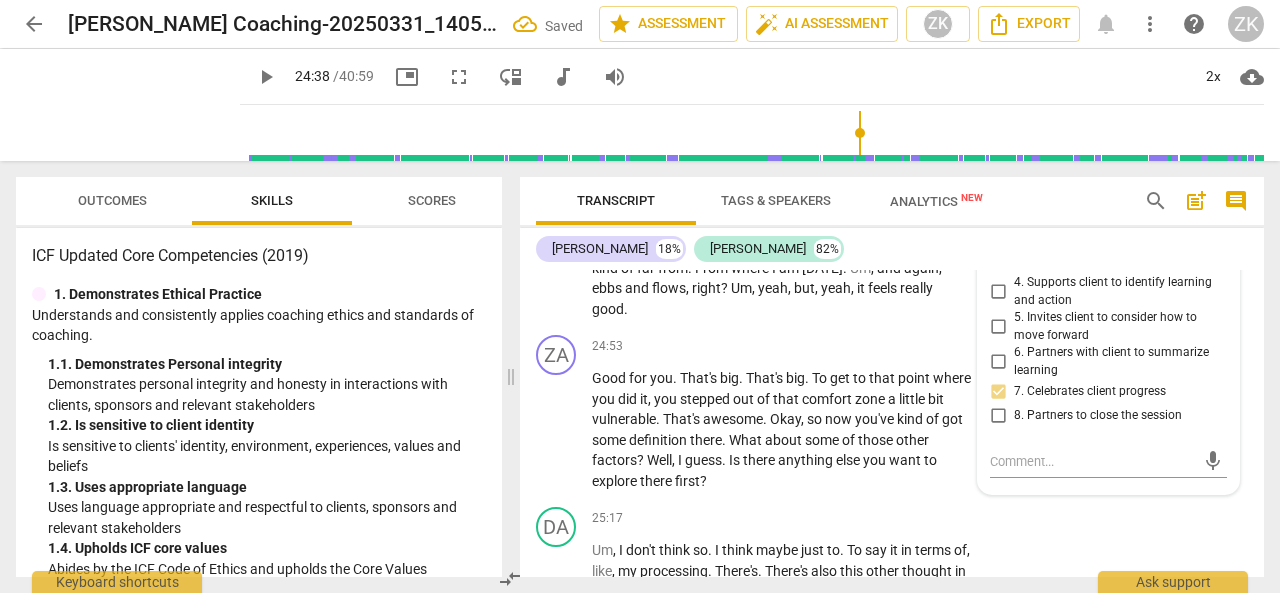 click on "6. Partners with client to summarize learning" at bounding box center (998, 362) 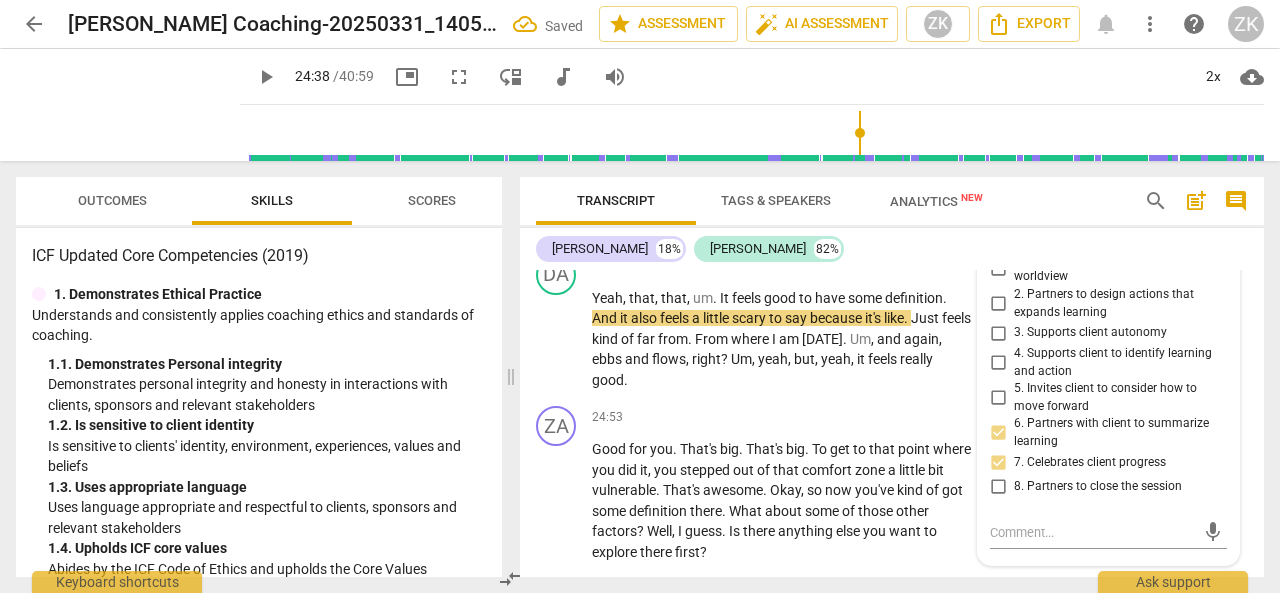 scroll, scrollTop: 8362, scrollLeft: 0, axis: vertical 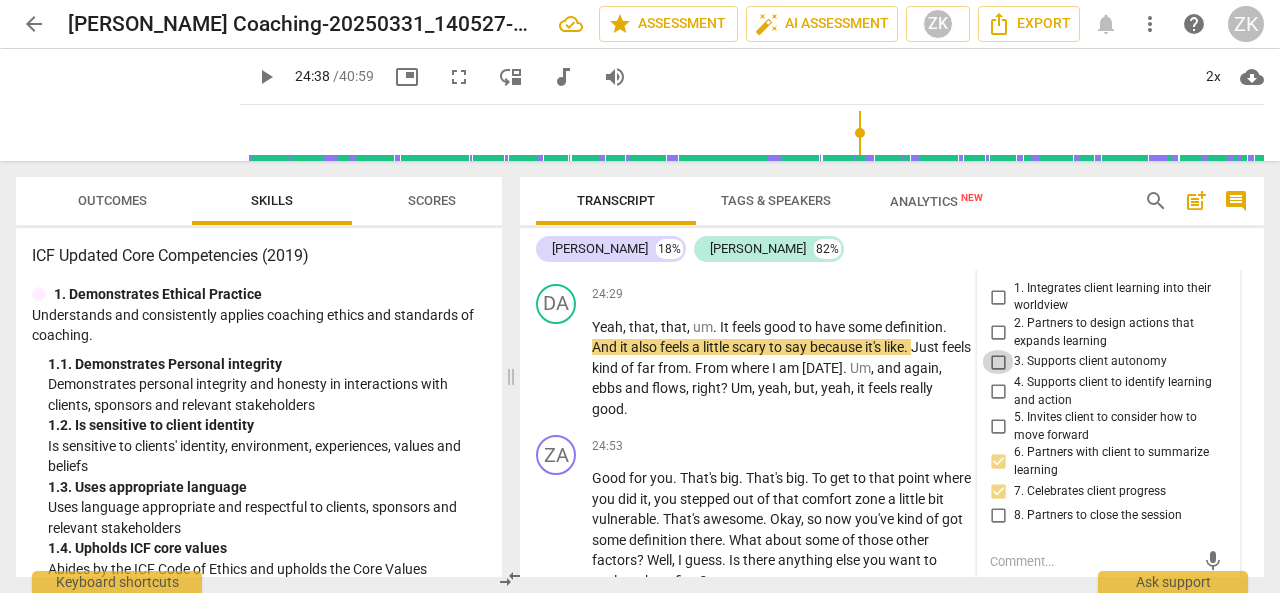 click on "3. Supports client autonomy" at bounding box center (998, 362) 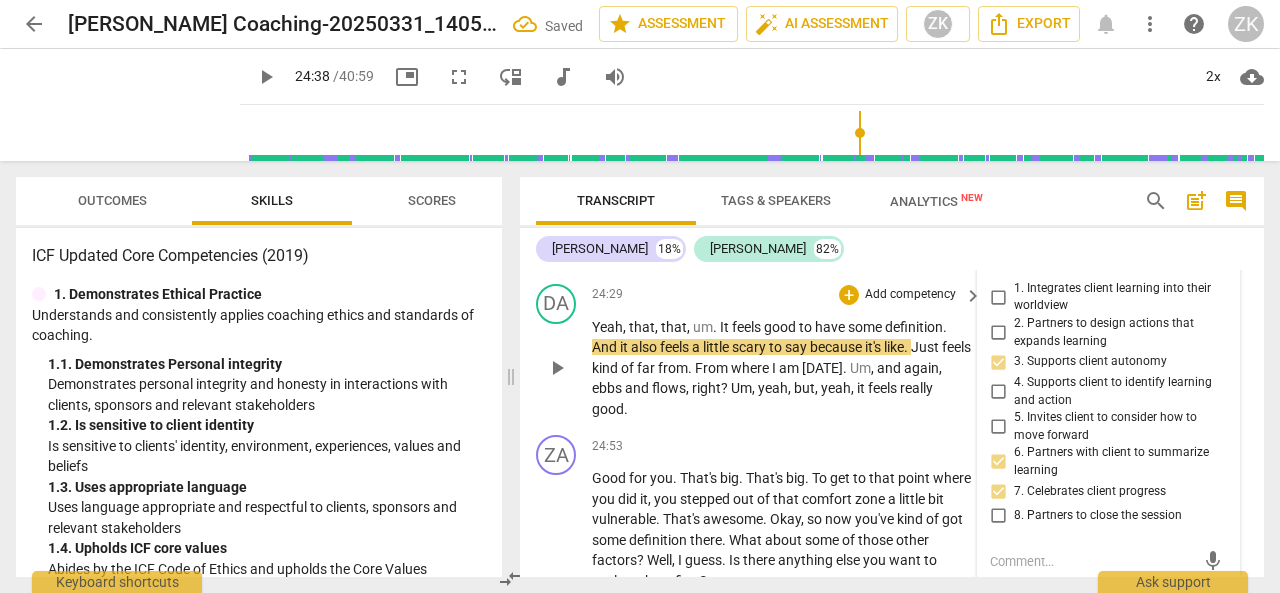 click on "24:29 + Add competency keyboard_arrow_right Yeah ,   that ,   that ,   um .   It   feels   good   to   have   some   definition .   And   it   also   feels   a   little   scary   to   say   because   it's   like .   Just   feels   kind   of   far   from .   From   where   I   am   [DATE] .   Um ,   and   again ,   ebbs   and   flows ,   right ?   Um ,   yeah ,   but ,   yeah ,   it   feels   really   good ." at bounding box center [788, 352] 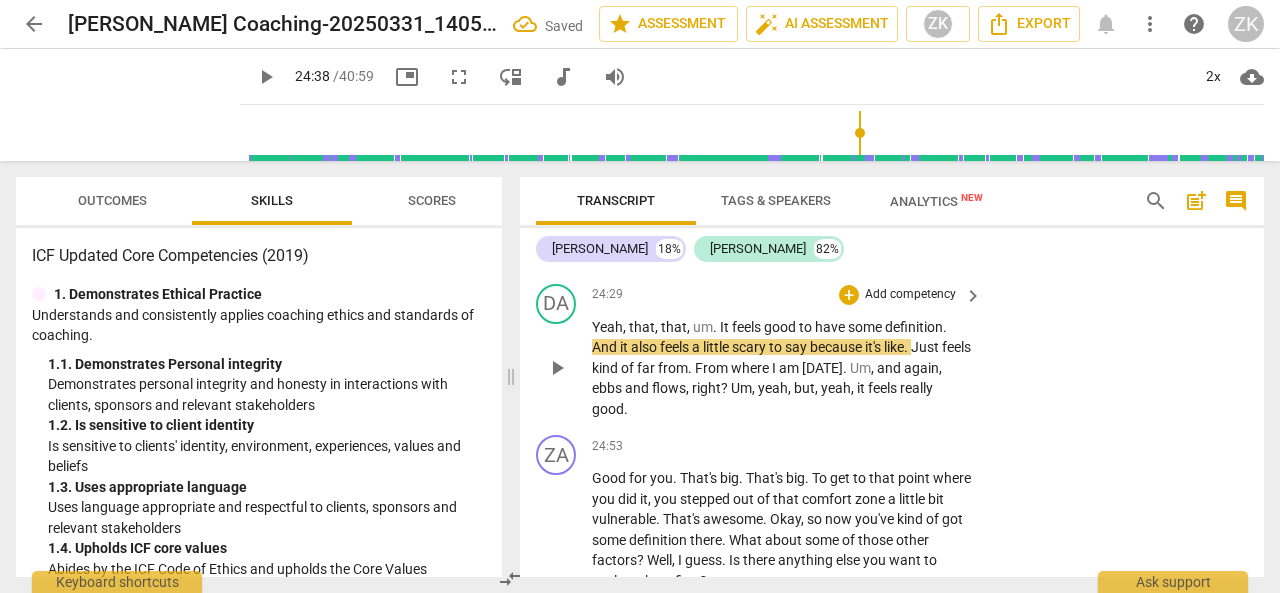 click on "Add competency" at bounding box center (910, 295) 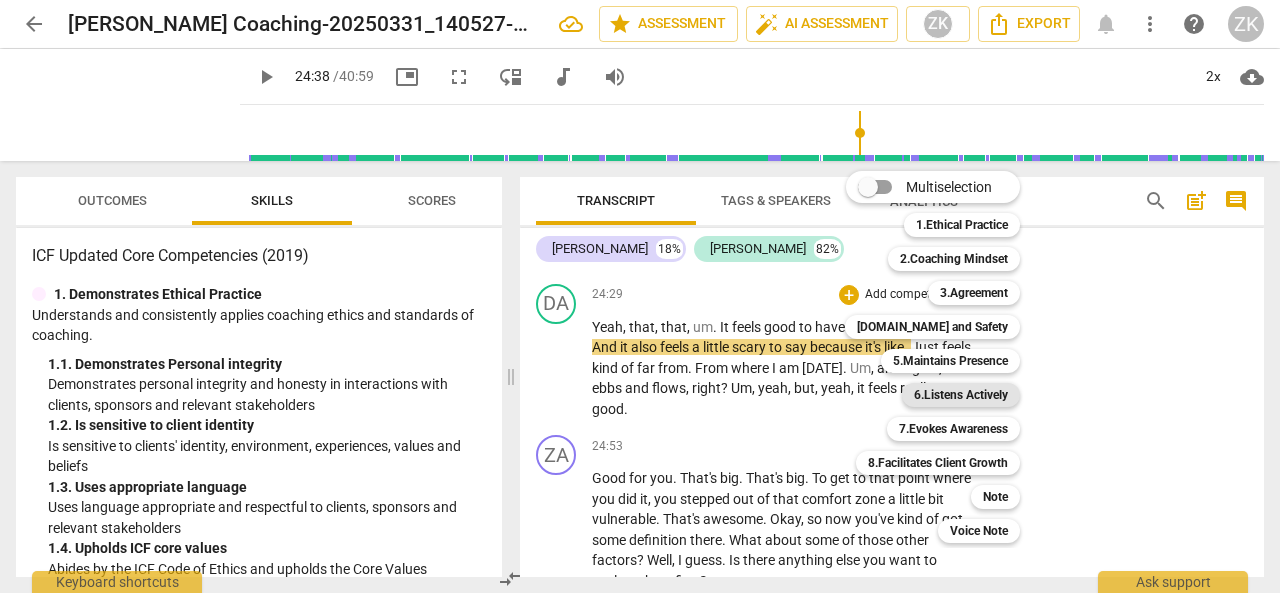 click on "6.Listens Actively" at bounding box center (961, 395) 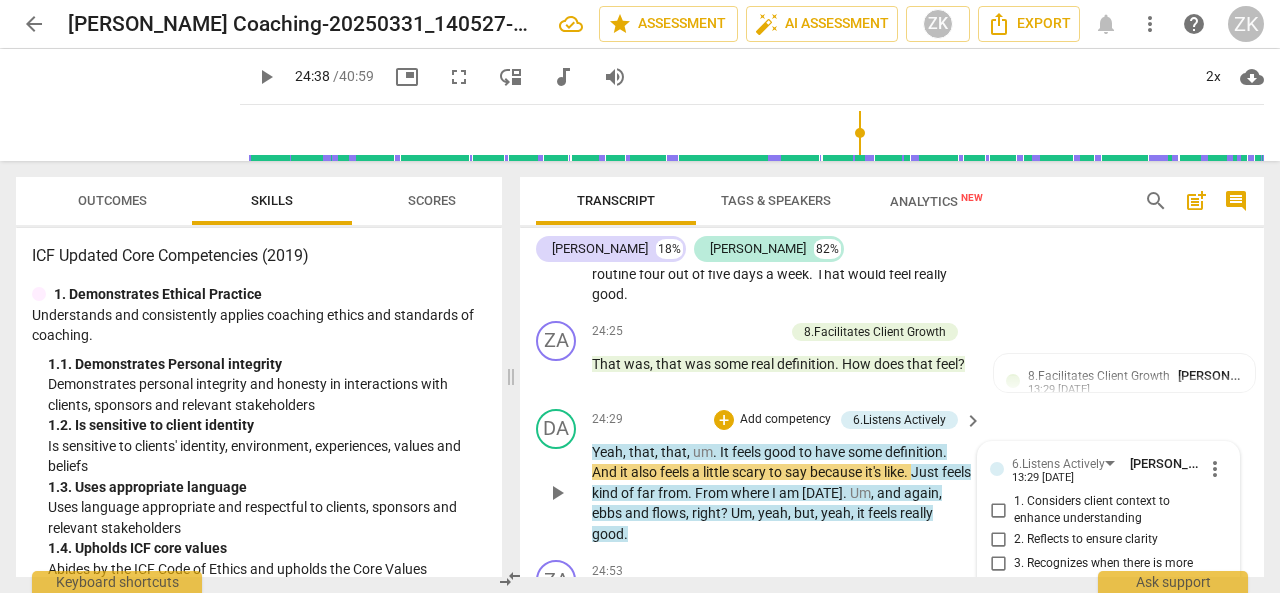 scroll, scrollTop: 8269, scrollLeft: 0, axis: vertical 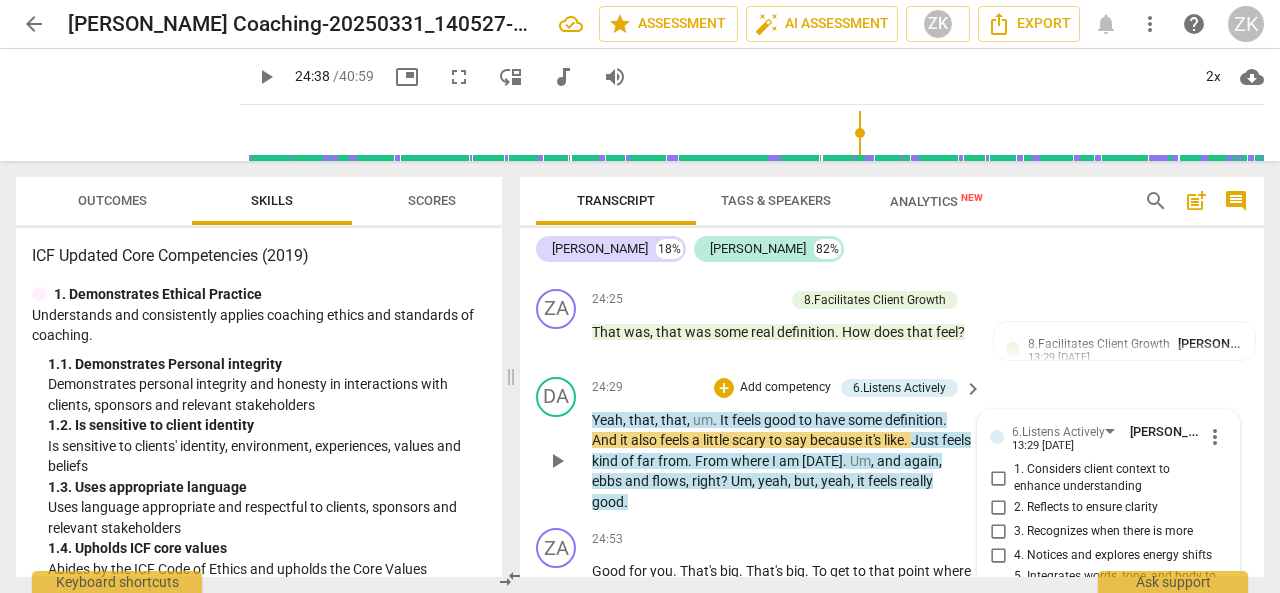 click on "more_vert" at bounding box center [1215, 437] 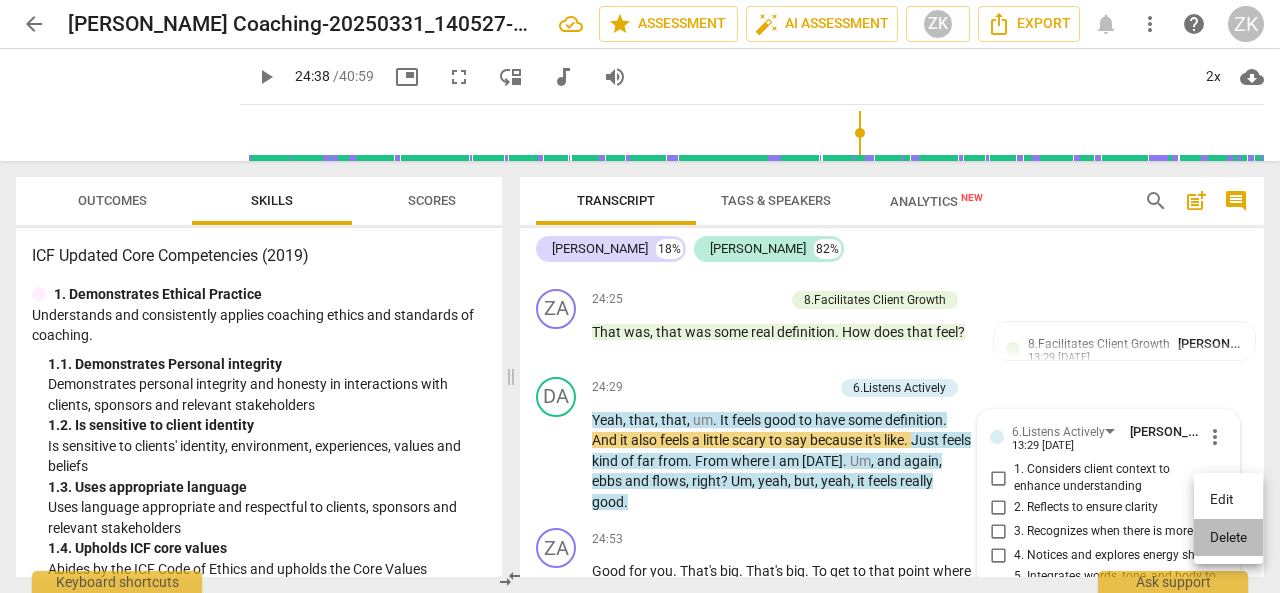 click on "Delete" at bounding box center (1228, 538) 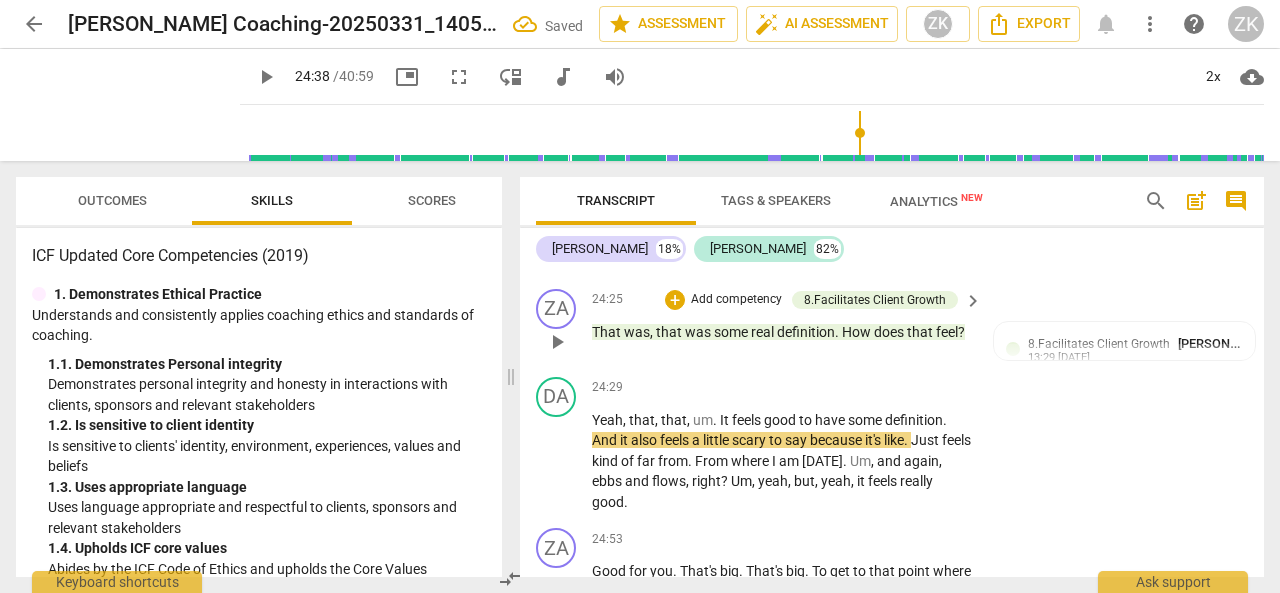 click on "Add competency" at bounding box center (736, 300) 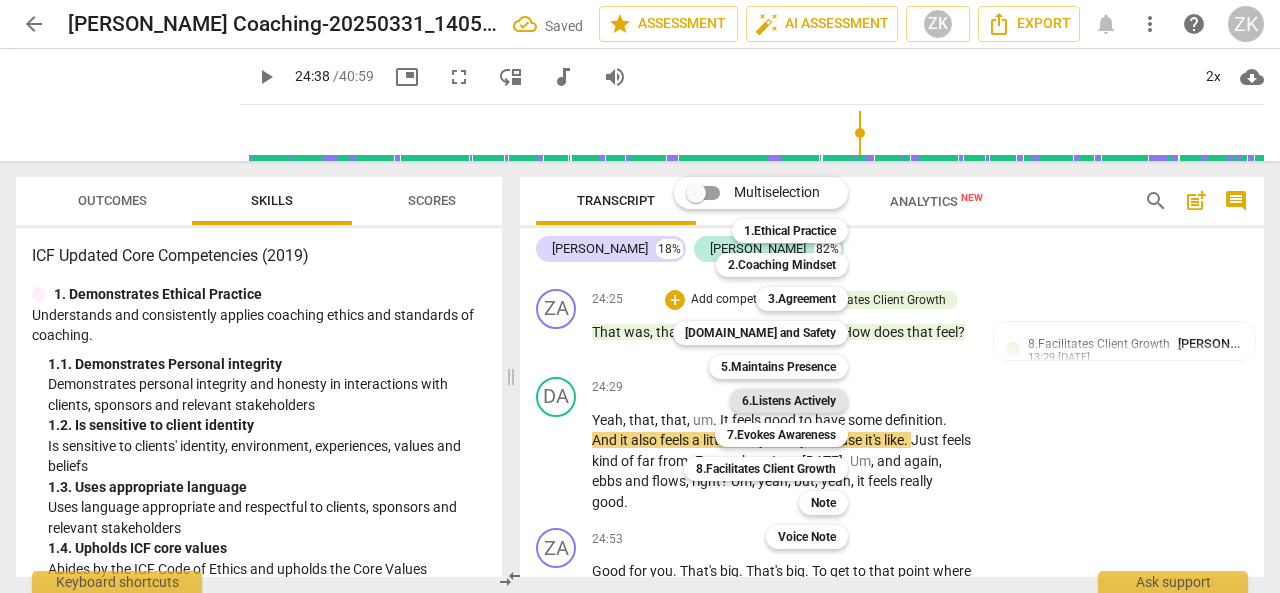 click on "6.Listens Actively" at bounding box center [789, 401] 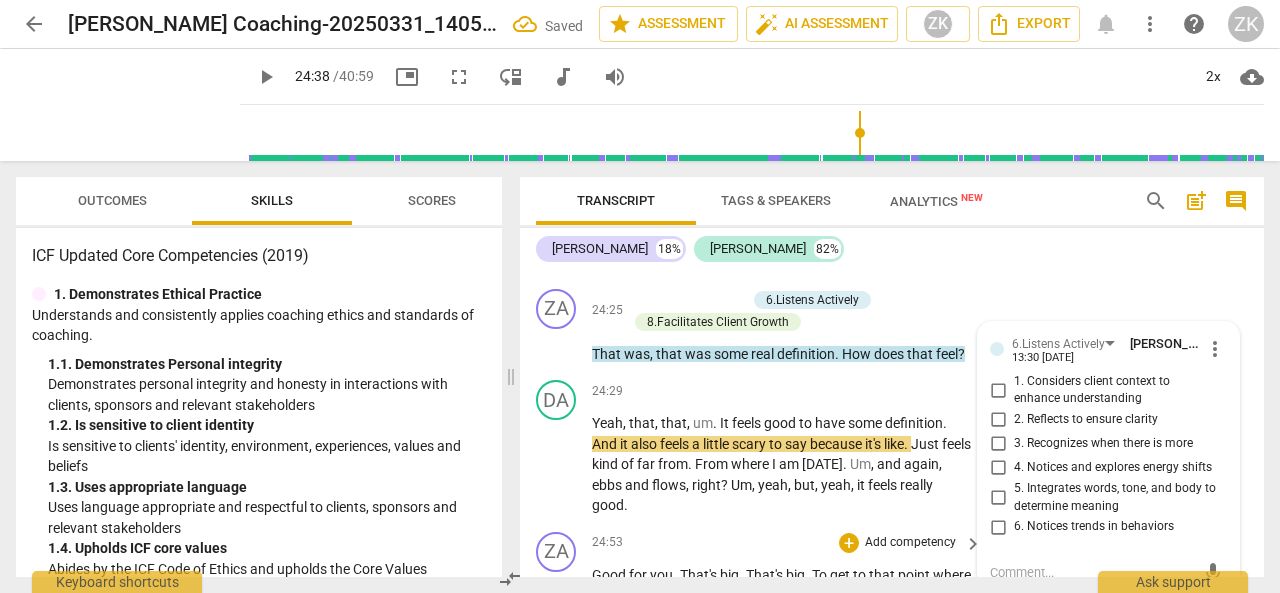scroll, scrollTop: 8481, scrollLeft: 0, axis: vertical 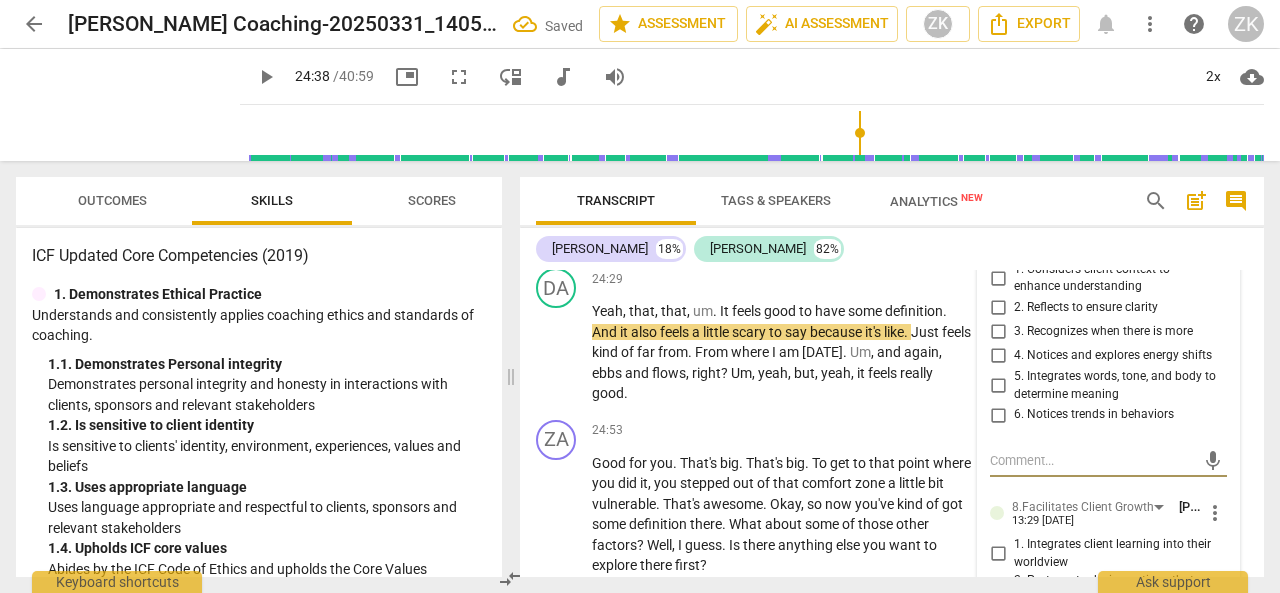 click on "2. Reflects to ensure clarity" at bounding box center [998, 308] 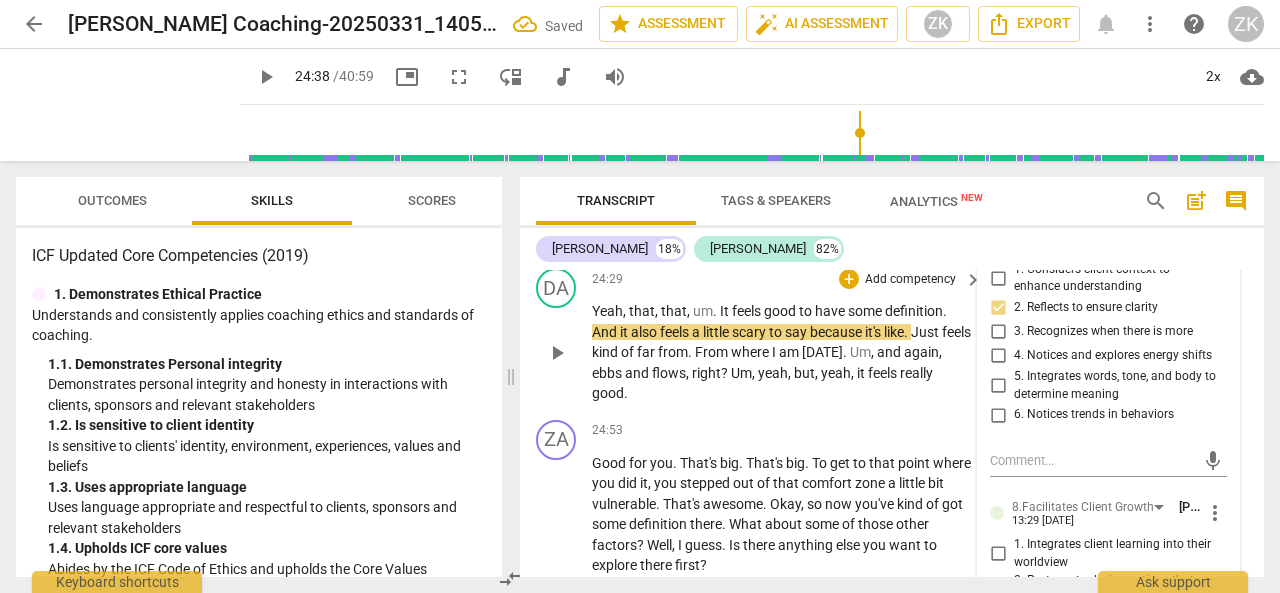 click on "DA play_arrow pause 24:29 + Add competency keyboard_arrow_right Yeah ,   that ,   that ,   um .   It   feels   good   to   have   some   definition .   And   it   also   feels   a   little   scary   to   say   because   it's   like .   Just   feels   kind   of   far   from .   From   where   I   am   [DATE] .   Um ,   and   again ,   ebbs   and   flows ,   right ?   Um ,   yeah ,   but ,   yeah ,   it   feels   really   good ." at bounding box center (892, 336) 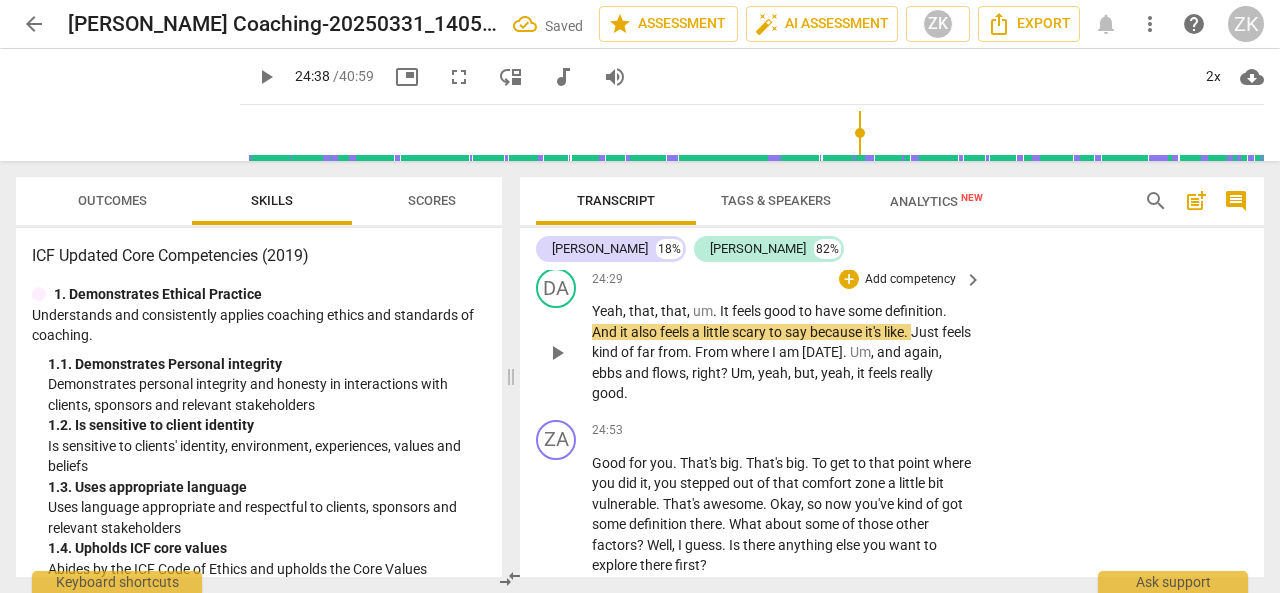 click on "play_arrow" at bounding box center (557, 353) 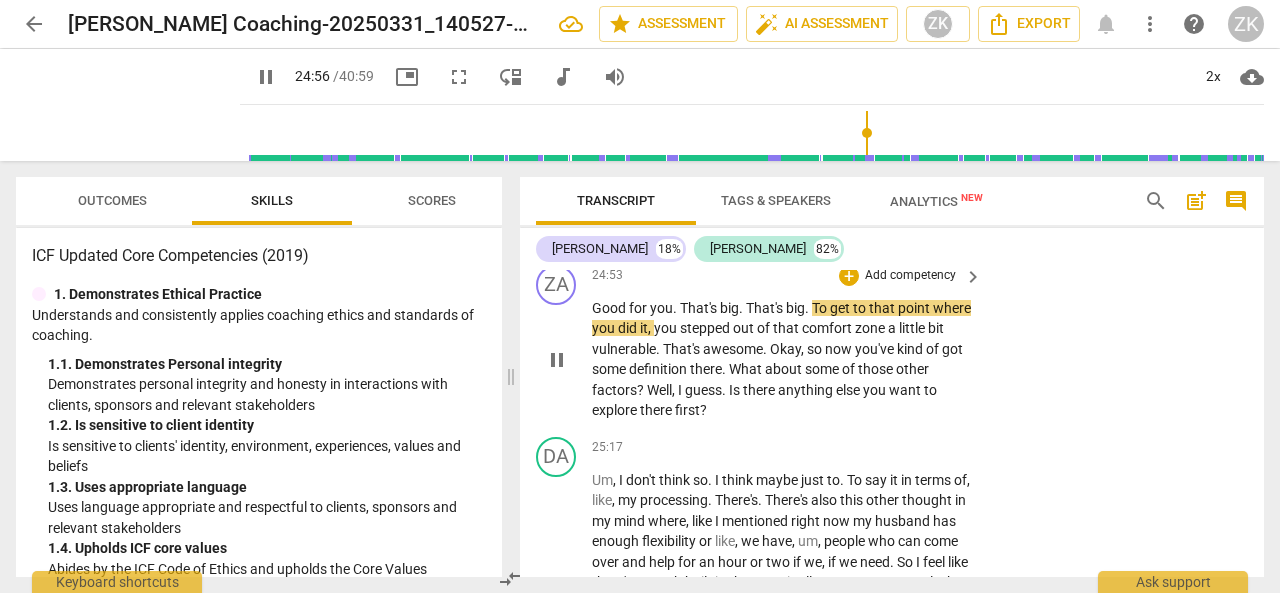 scroll, scrollTop: 8581, scrollLeft: 0, axis: vertical 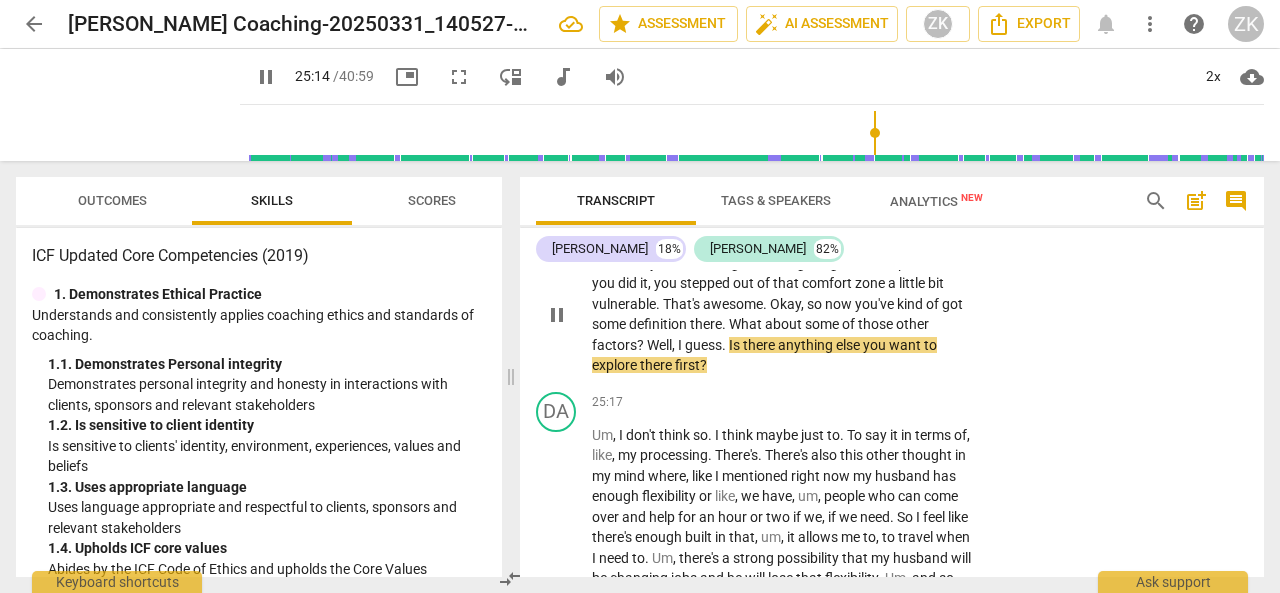 click on "pause" at bounding box center (557, 315) 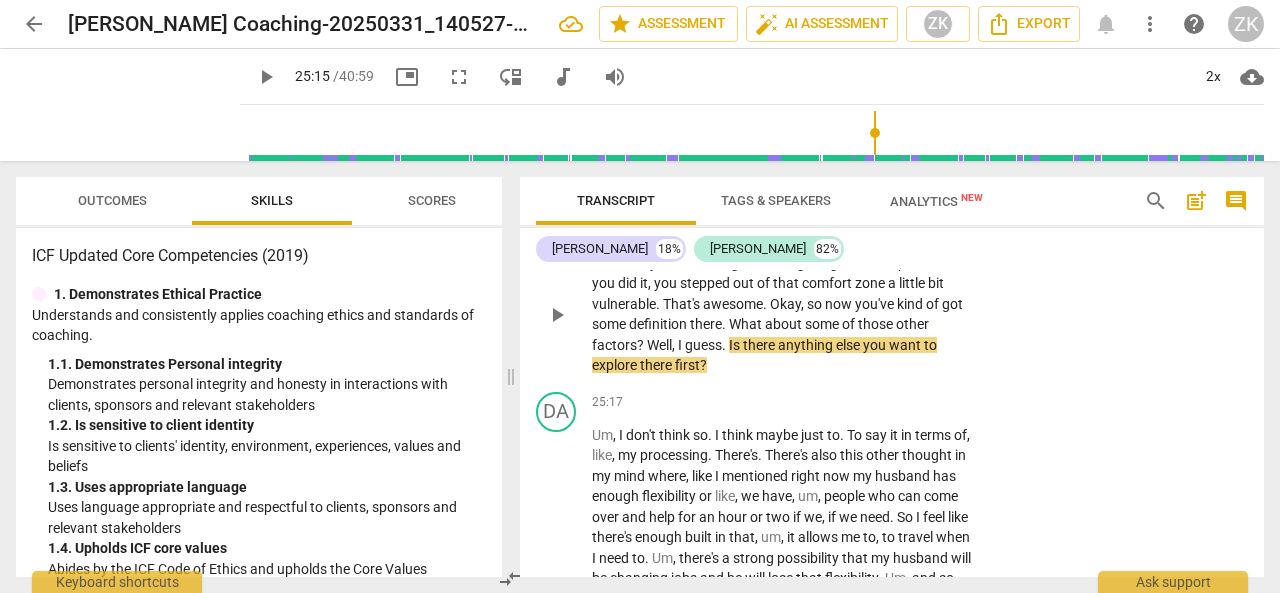 click on "Add competency" at bounding box center [910, 231] 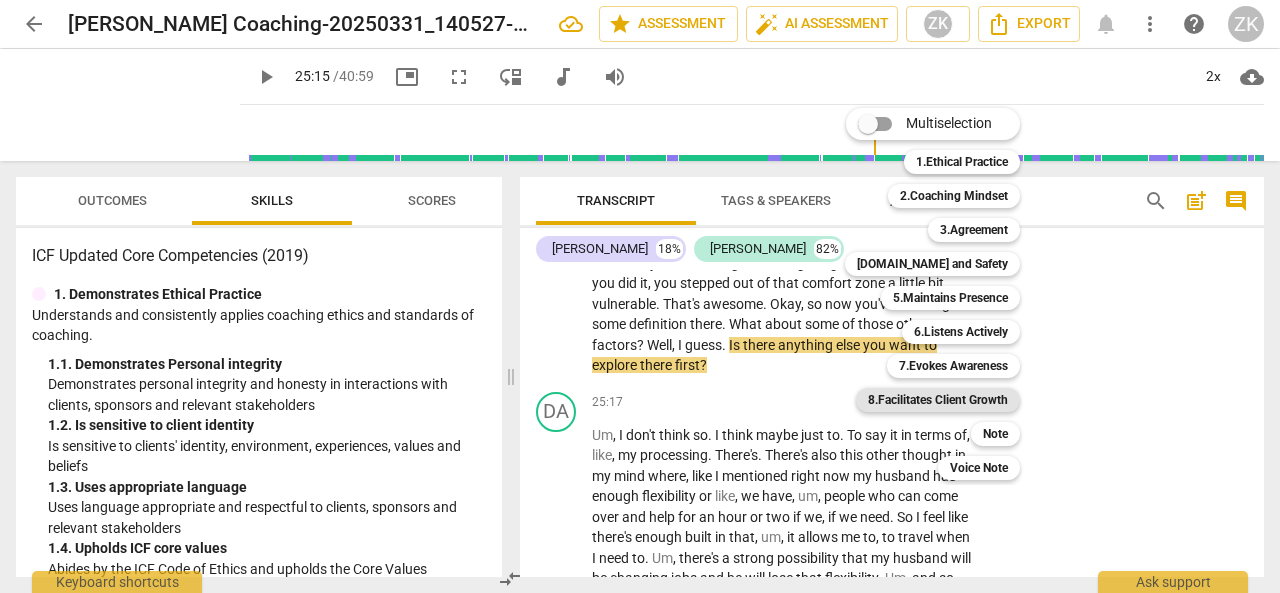 click on "8.Facilitates Client Growth" at bounding box center [938, 400] 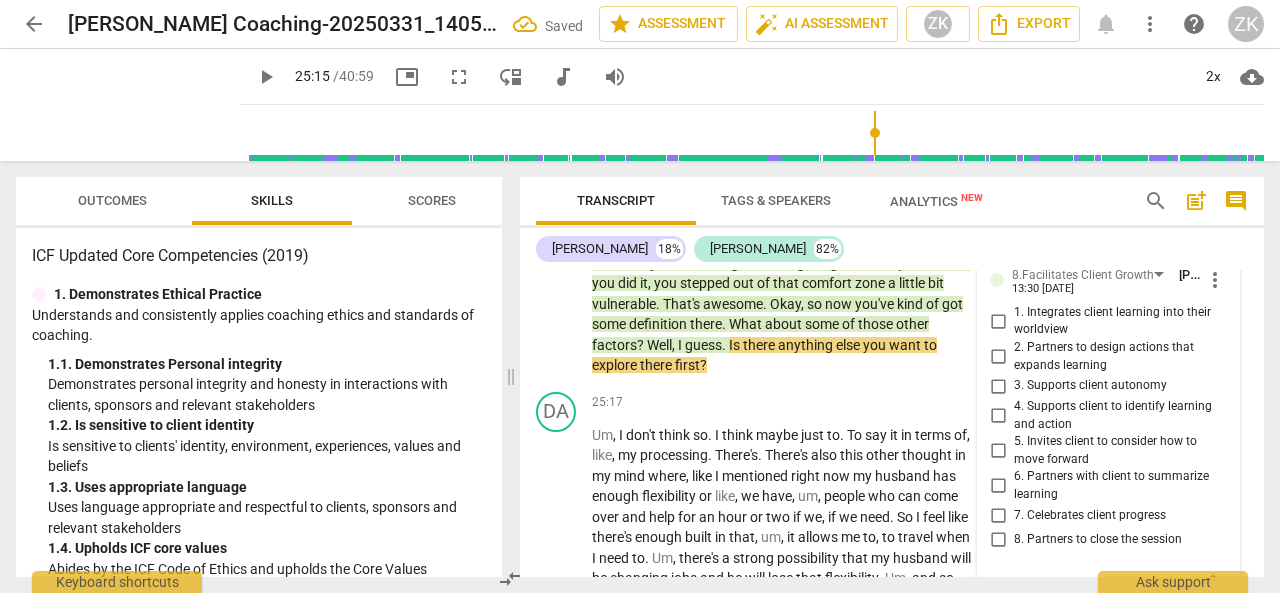 scroll, scrollTop: 8806, scrollLeft: 0, axis: vertical 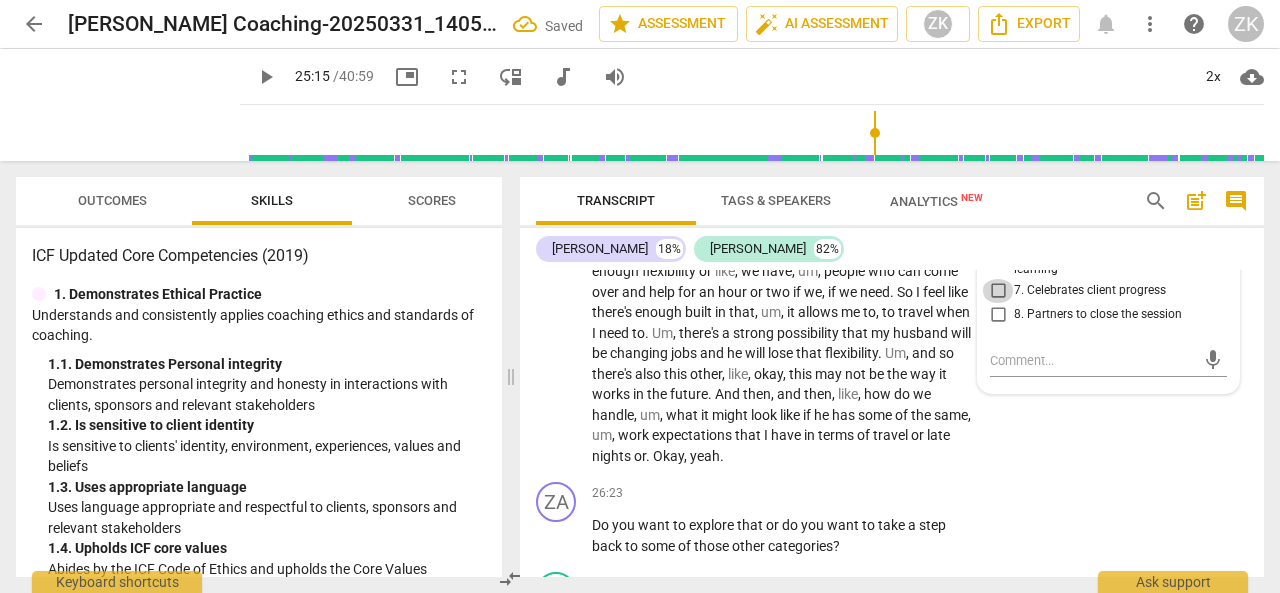 click on "7. Celebrates client progress" at bounding box center [998, 291] 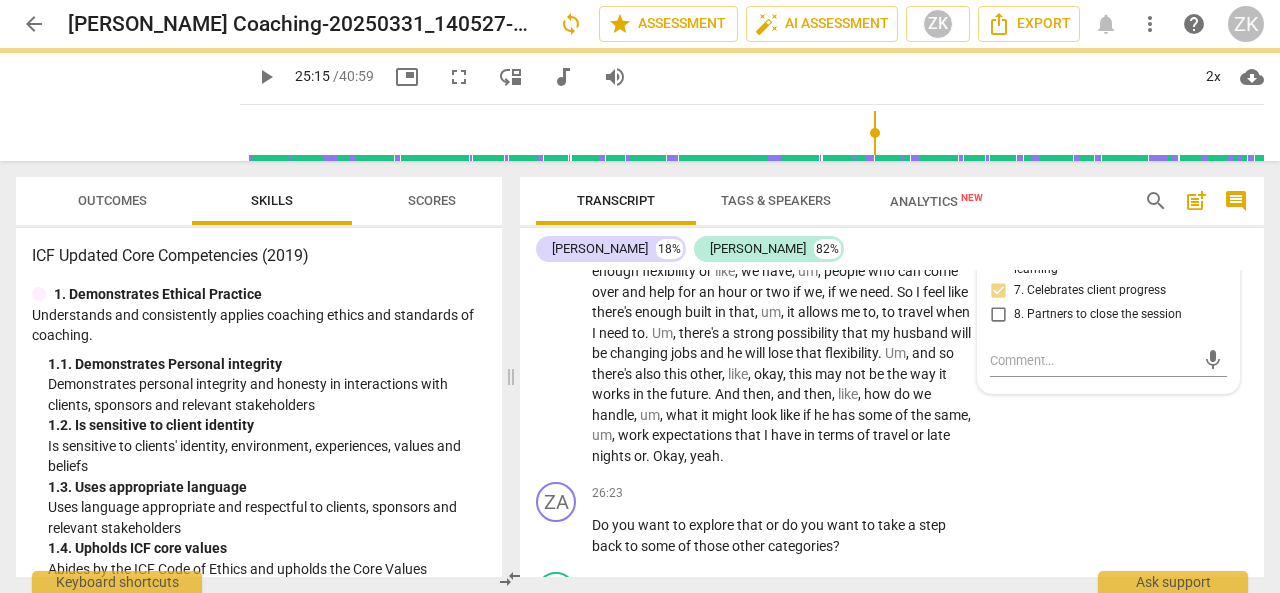 scroll, scrollTop: 8706, scrollLeft: 0, axis: vertical 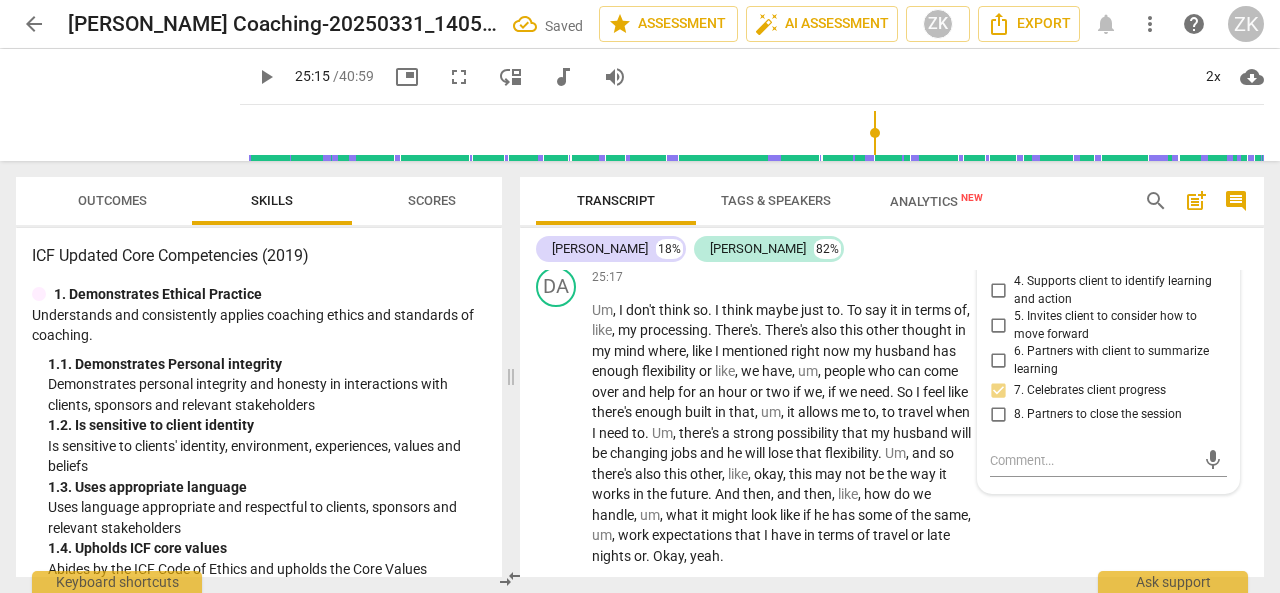 click on "5. Invites client to consider how to move forward" at bounding box center (998, 326) 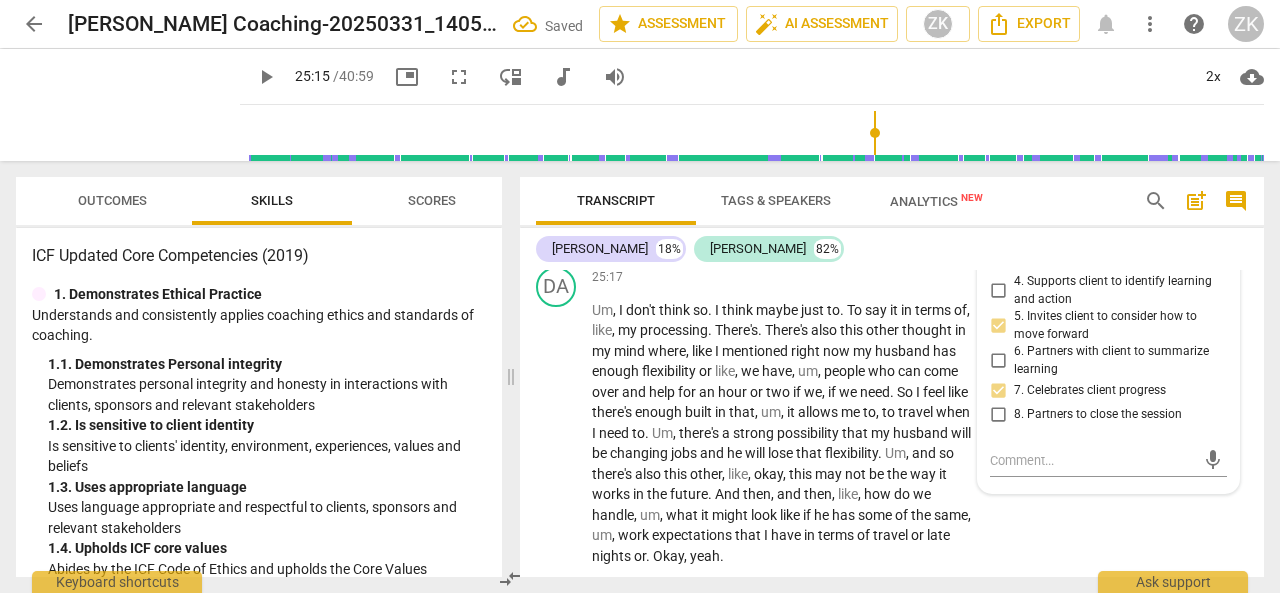 click on "4. Supports client to identify learning and action" at bounding box center [998, 291] 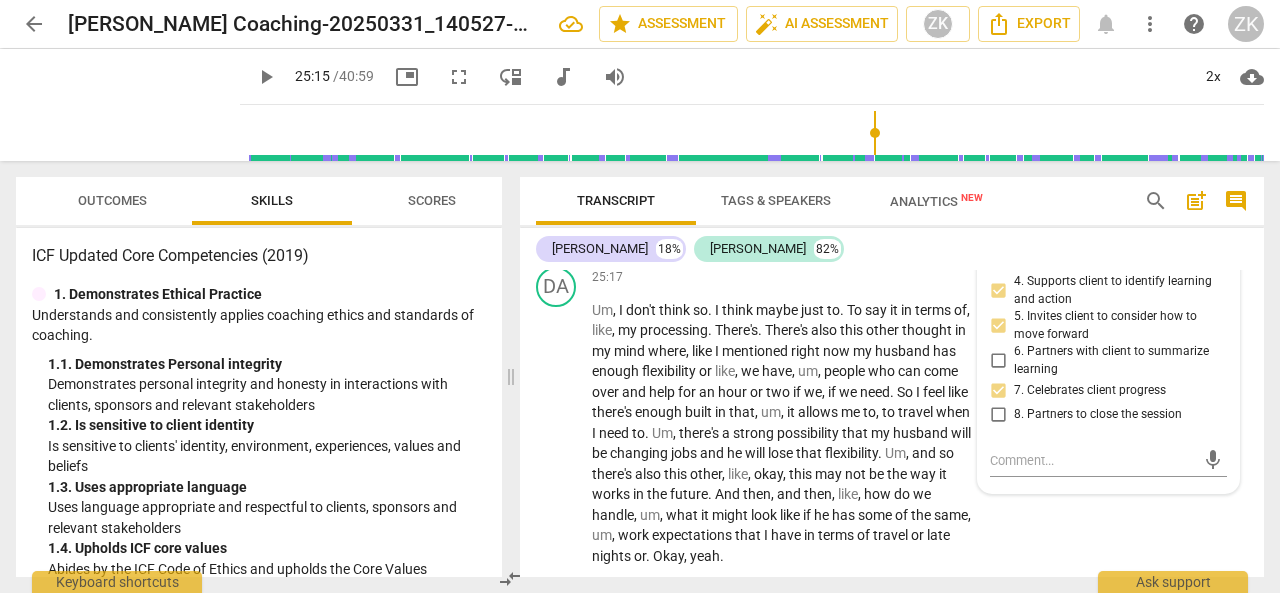 click on "3. Supports client autonomy" at bounding box center [998, 261] 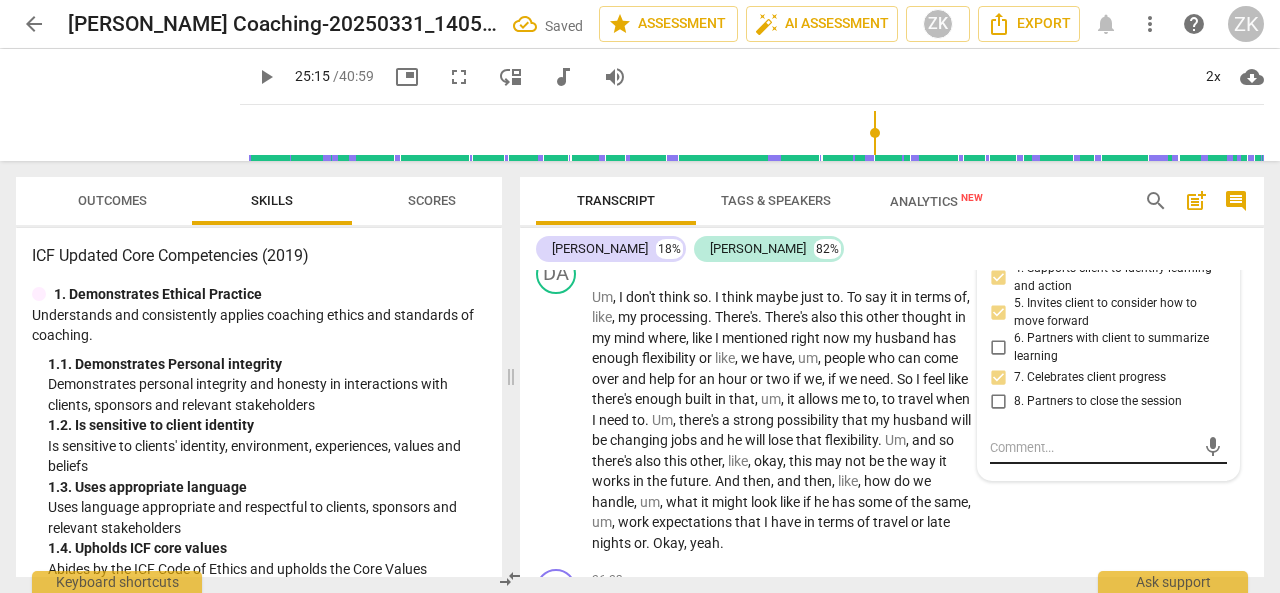 scroll, scrollTop: 8806, scrollLeft: 0, axis: vertical 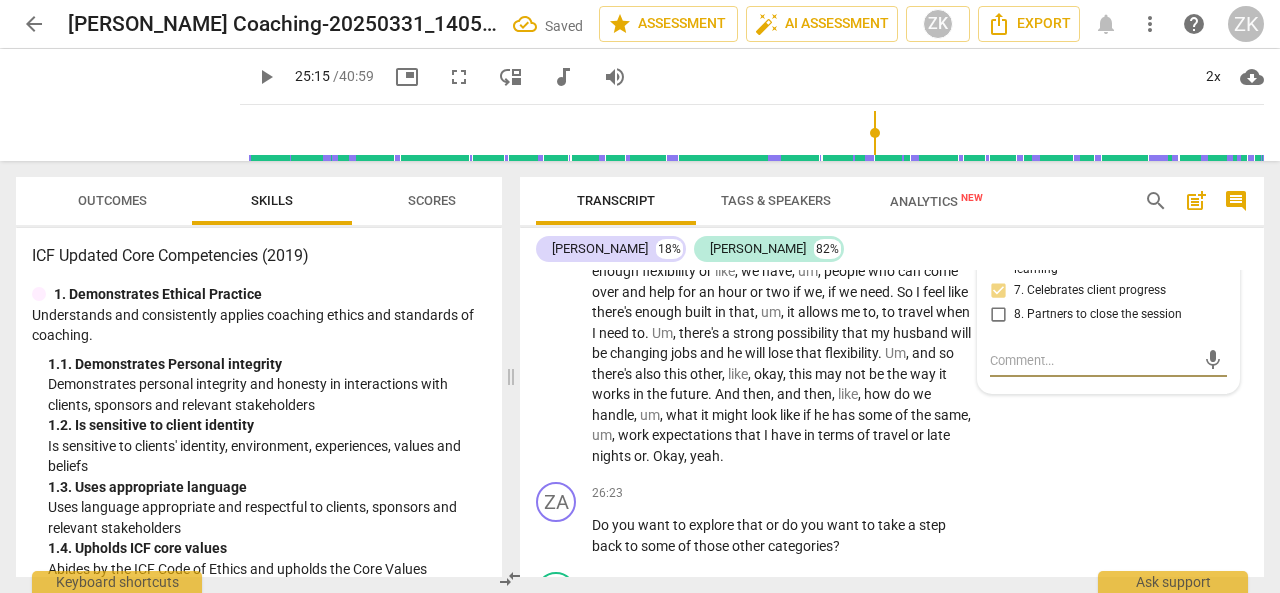 click at bounding box center [1092, 360] 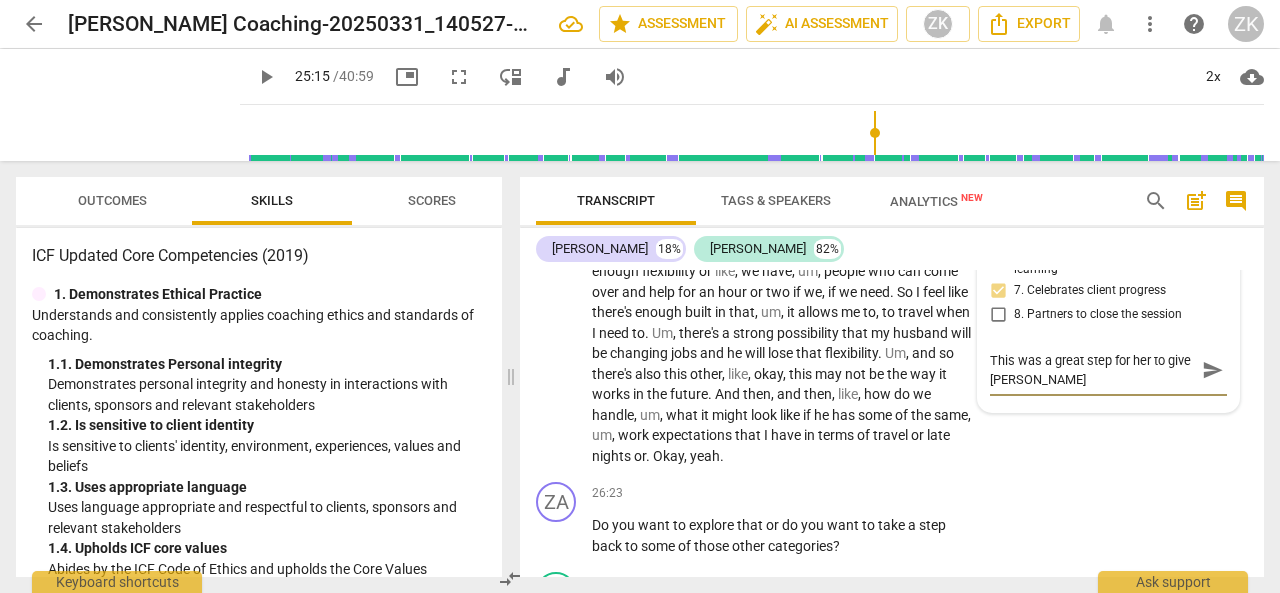 scroll, scrollTop: 0, scrollLeft: 0, axis: both 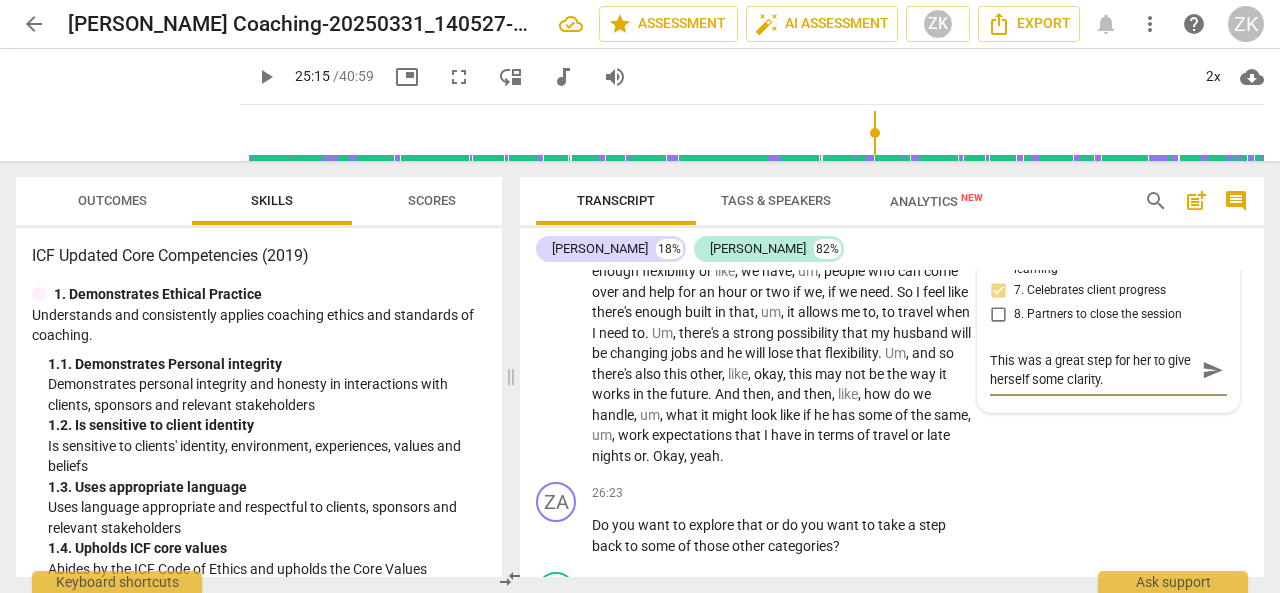 click on "send" at bounding box center [1213, 370] 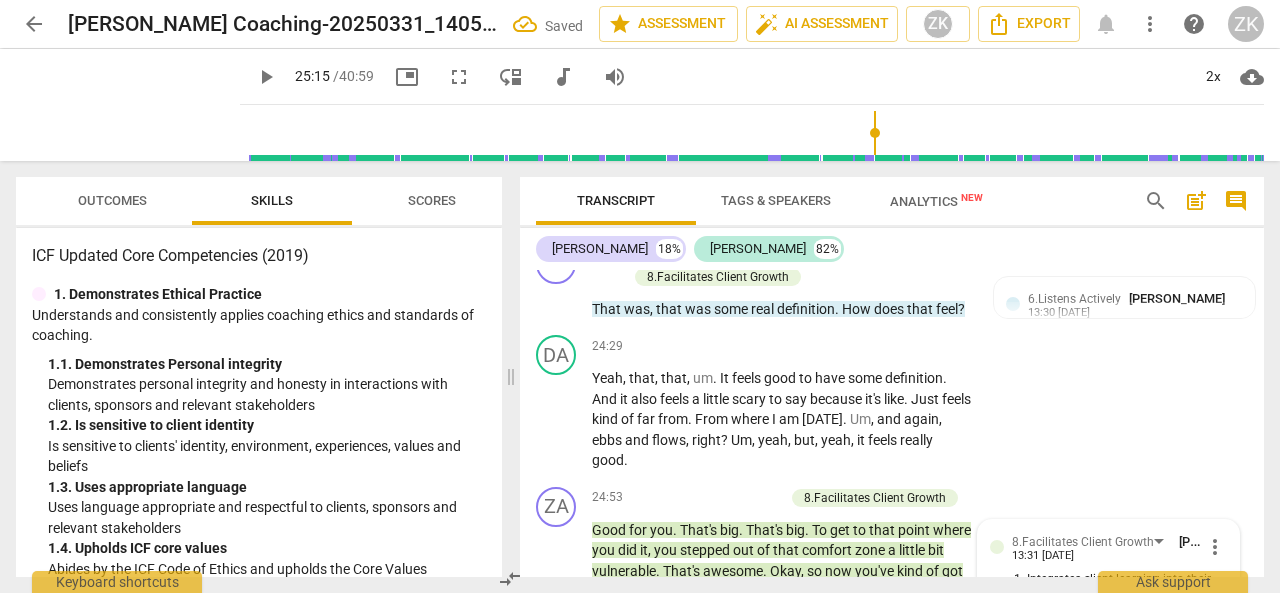 scroll, scrollTop: 8306, scrollLeft: 0, axis: vertical 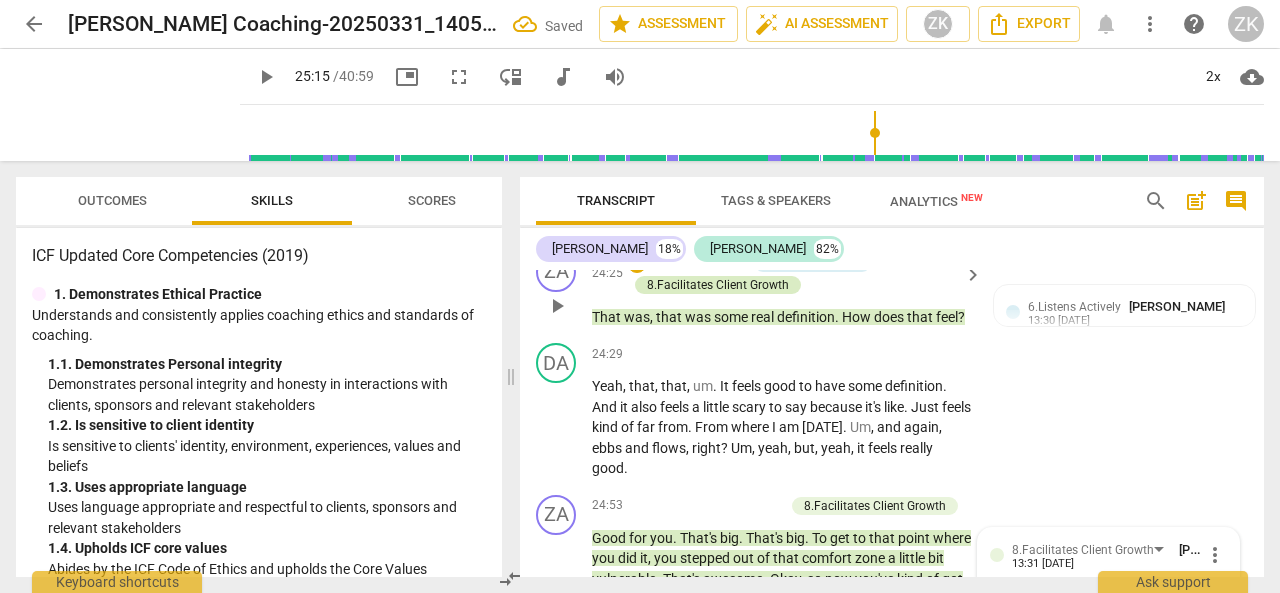 click on "8.Facilitates Client Growth" at bounding box center (718, 285) 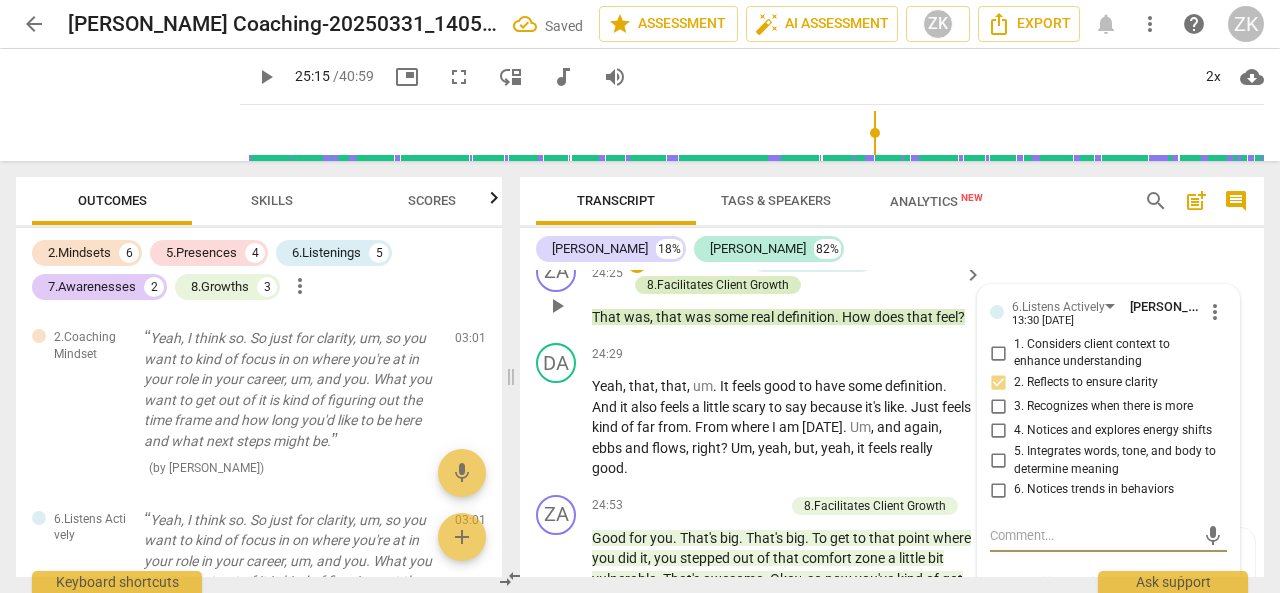 scroll, scrollTop: 8481, scrollLeft: 0, axis: vertical 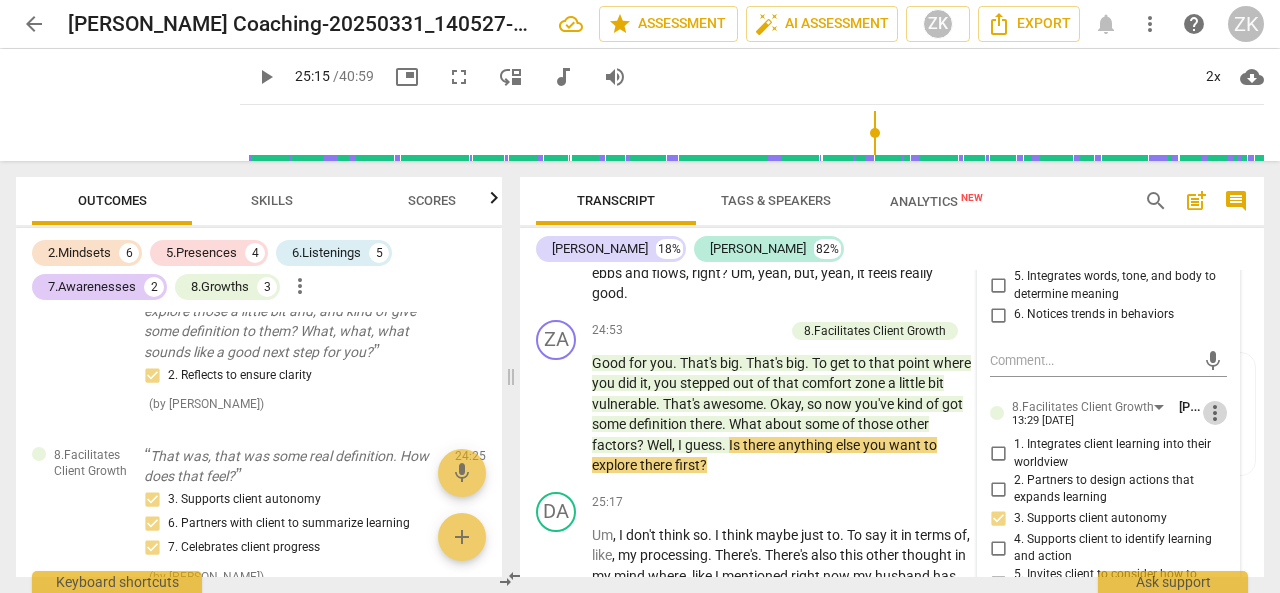 click on "more_vert" at bounding box center [1215, 413] 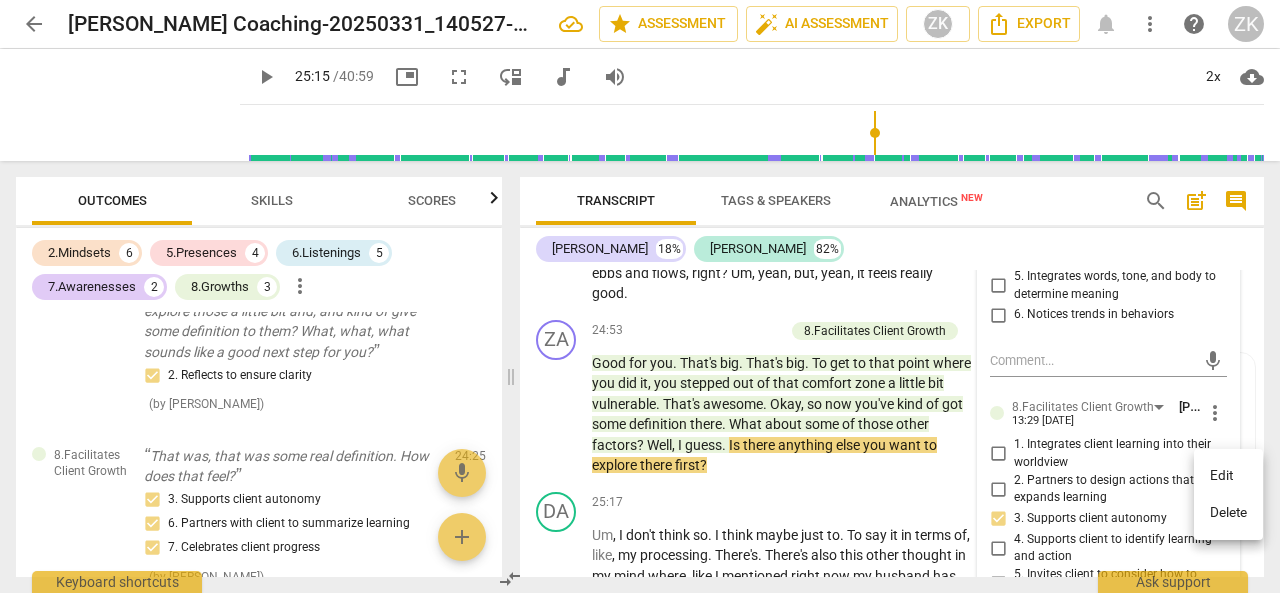 click on "Delete" at bounding box center (1228, 513) 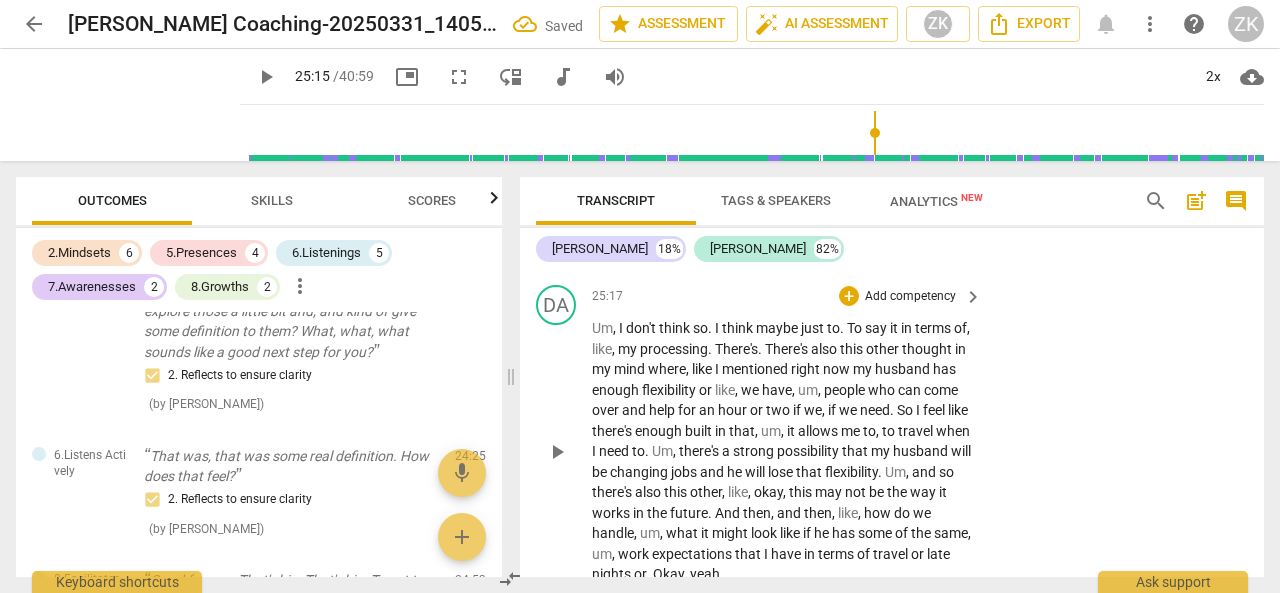 scroll, scrollTop: 8781, scrollLeft: 0, axis: vertical 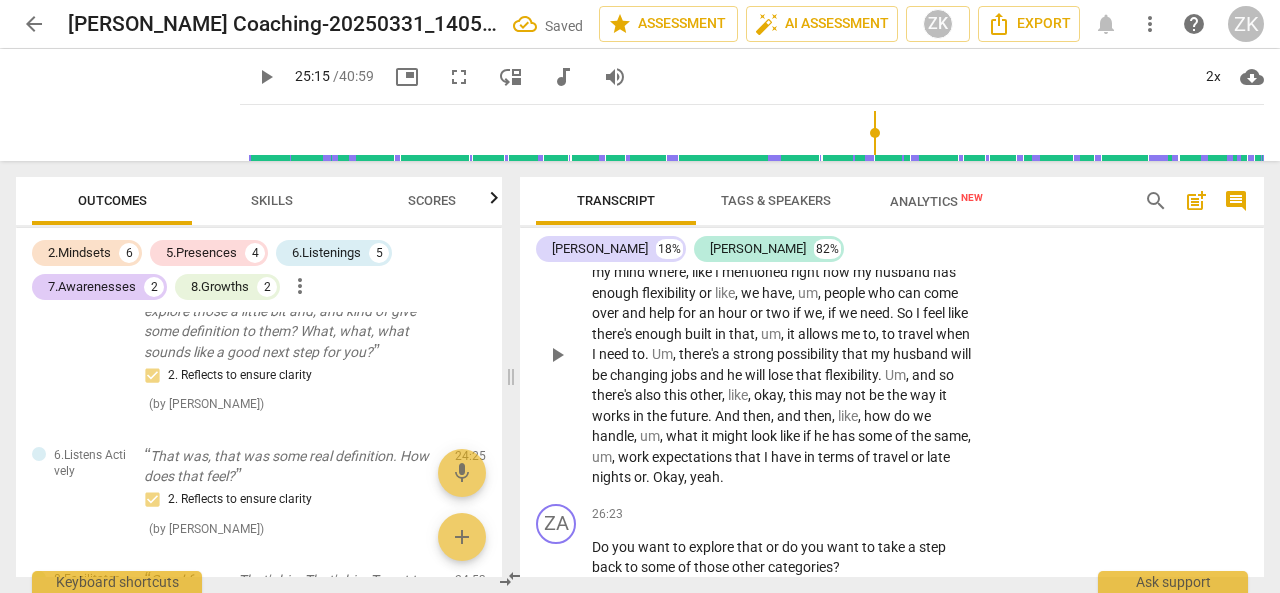 click on "play_arrow" at bounding box center [557, 355] 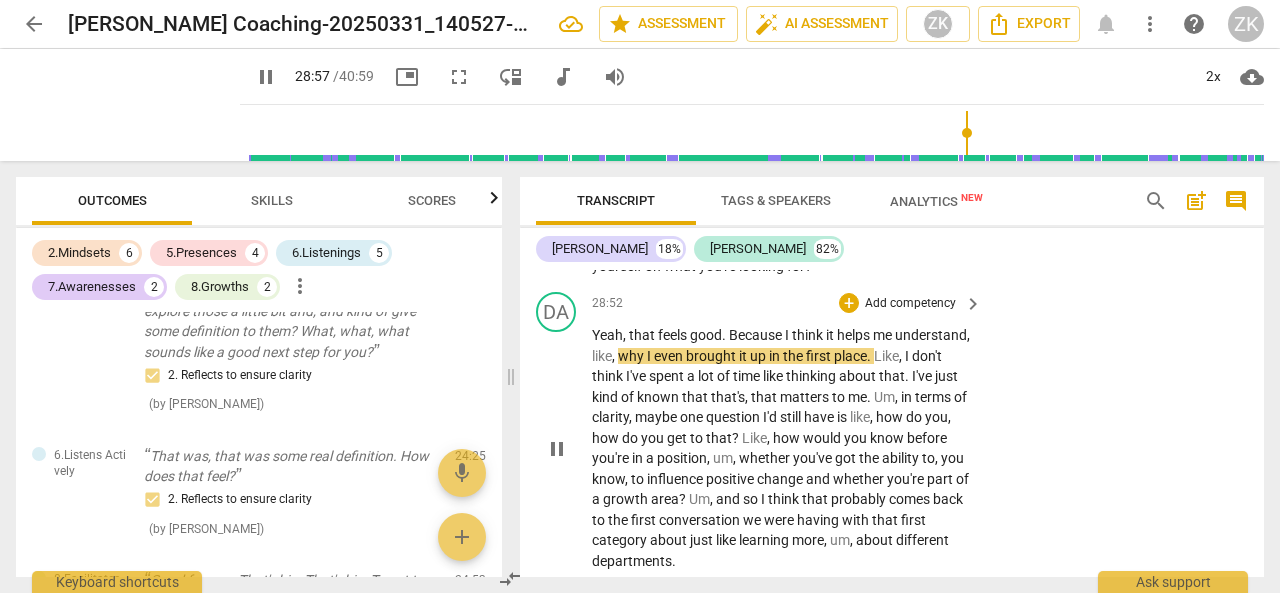 scroll, scrollTop: 10012, scrollLeft: 0, axis: vertical 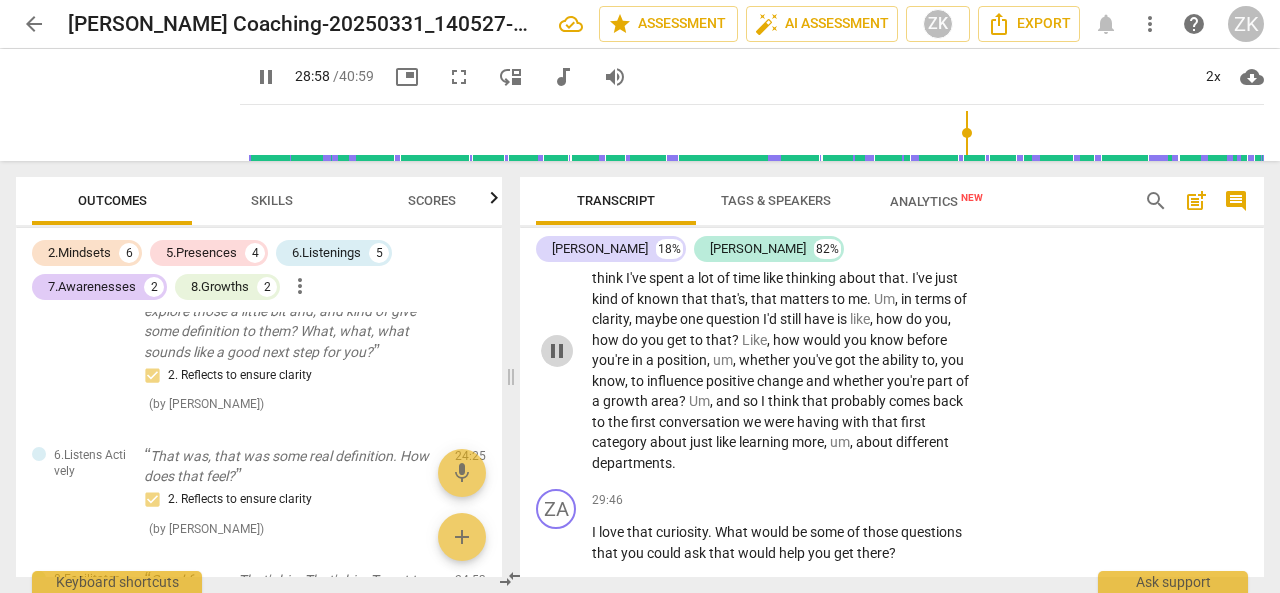 click on "pause" at bounding box center (557, 351) 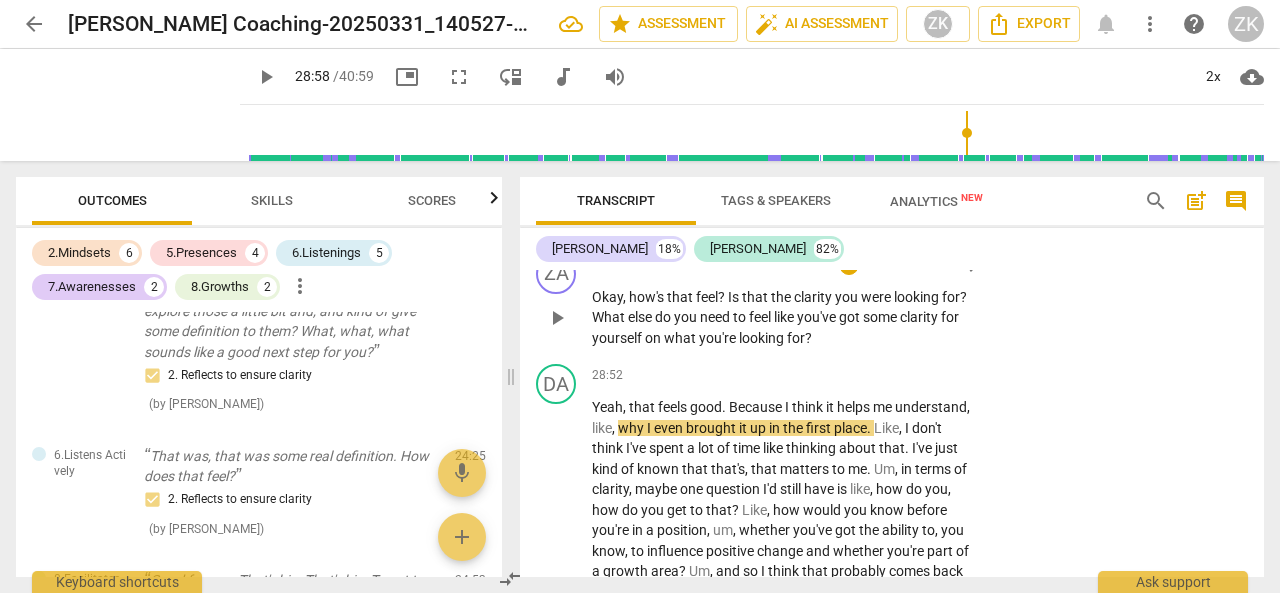 scroll, scrollTop: 9812, scrollLeft: 0, axis: vertical 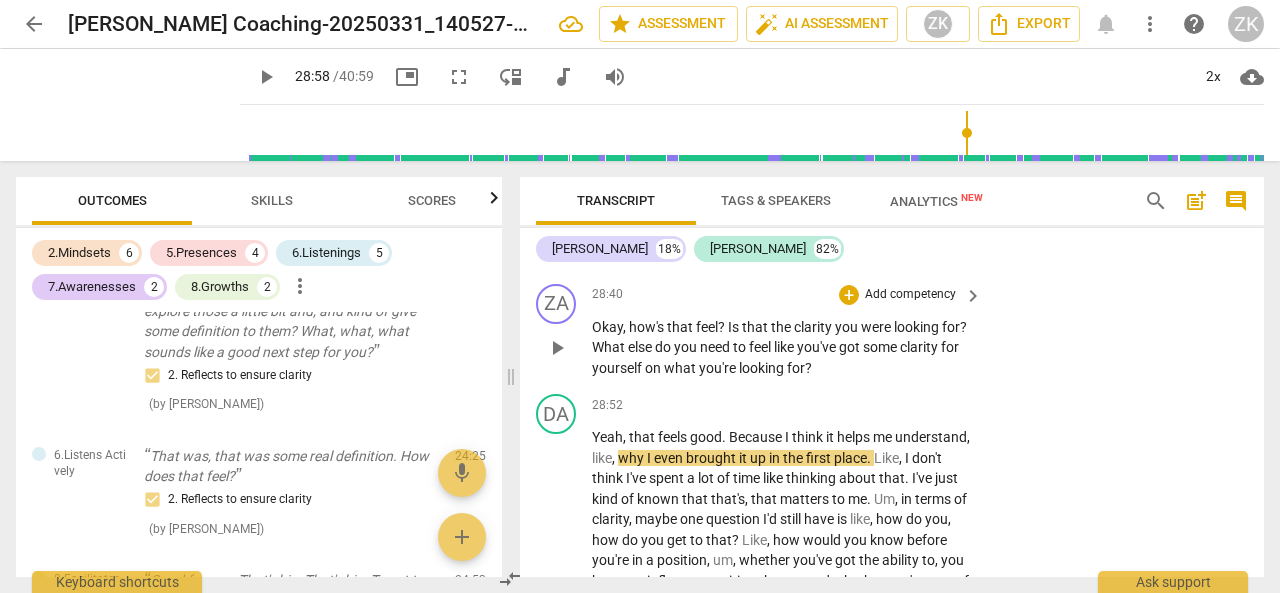 click on "Add competency" at bounding box center [910, 295] 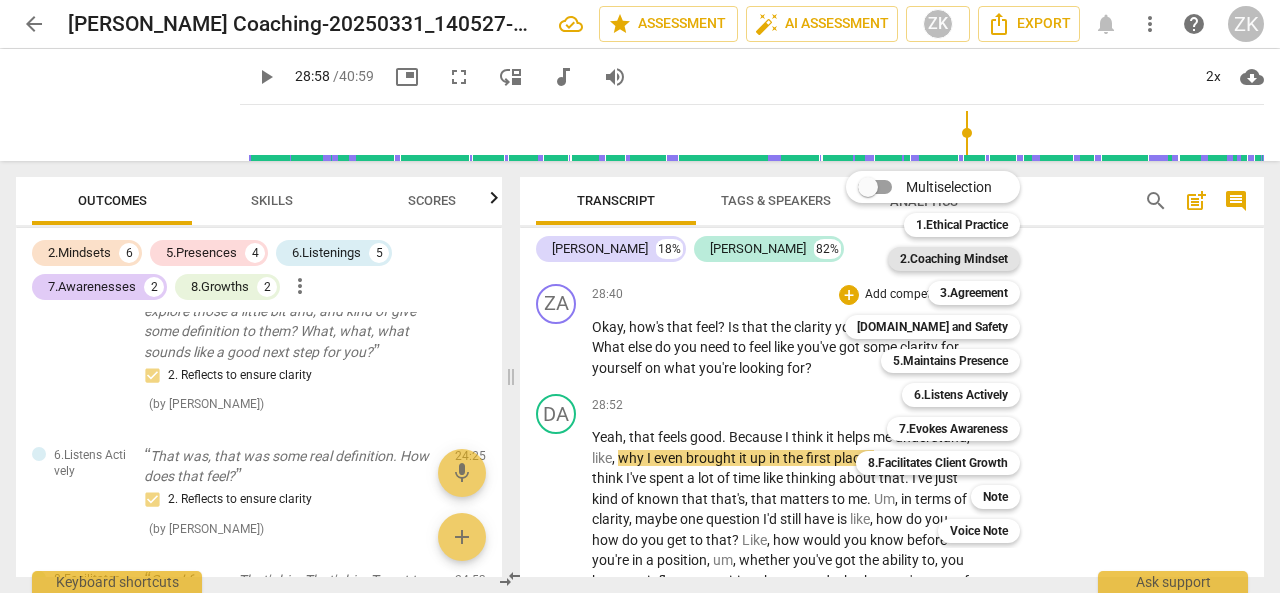 click on "2.Coaching Mindset" at bounding box center [954, 259] 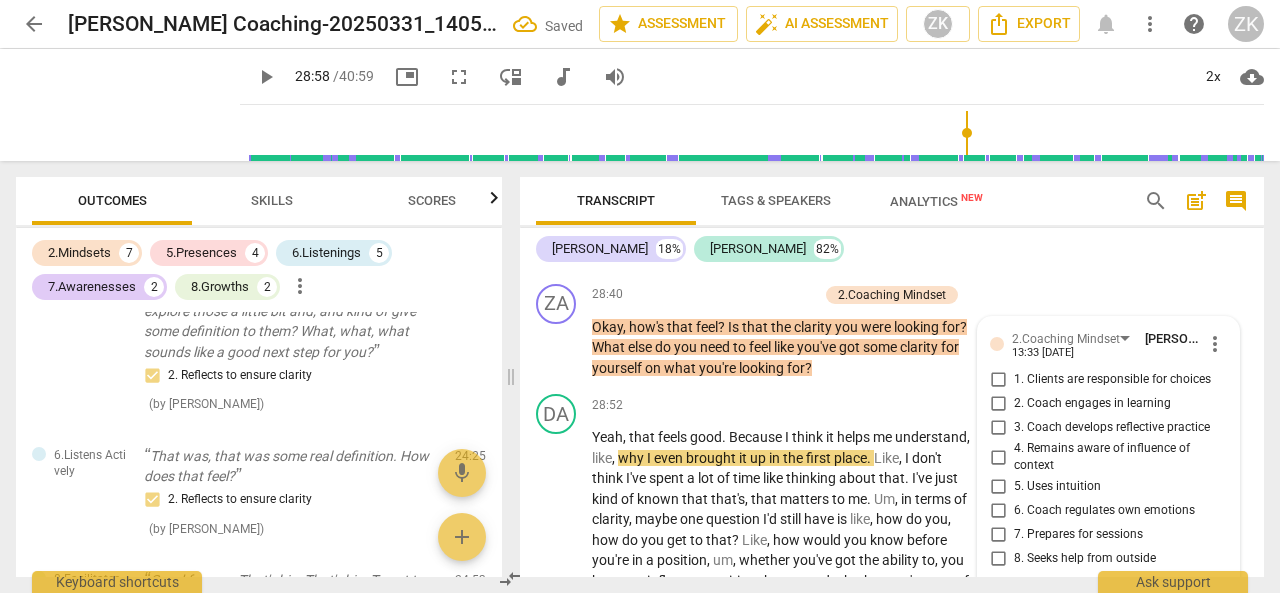 scroll, scrollTop: 10056, scrollLeft: 0, axis: vertical 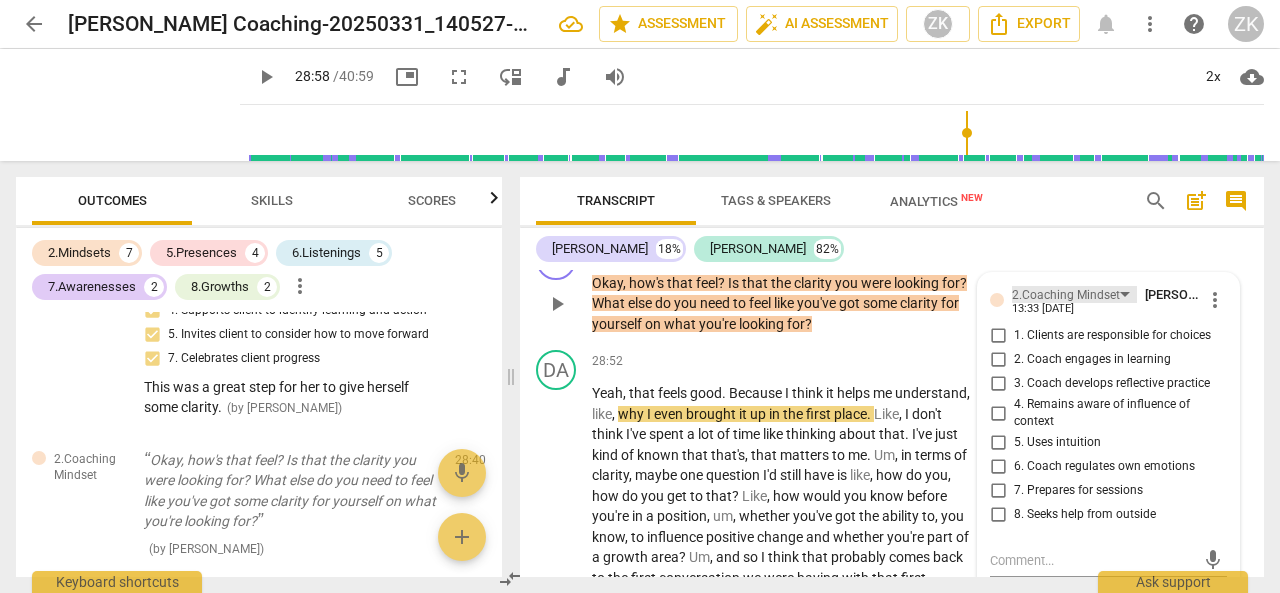 click on "2.Coaching Mindset" at bounding box center [1066, 295] 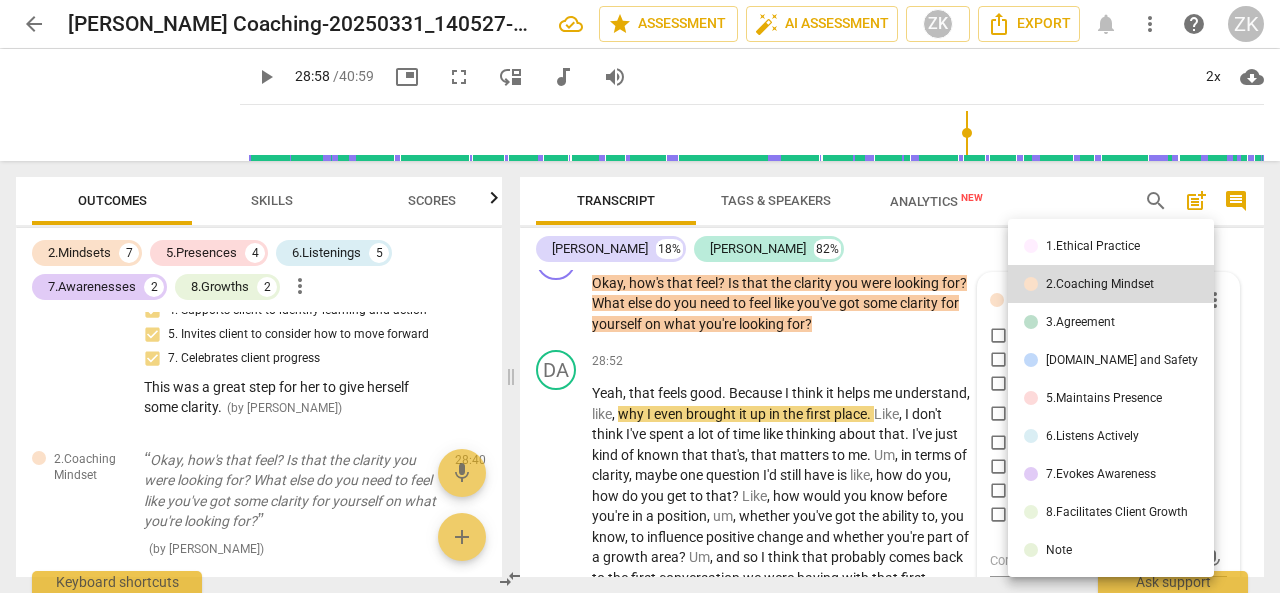 click on "[DOMAIN_NAME] and Safety" at bounding box center (1122, 360) 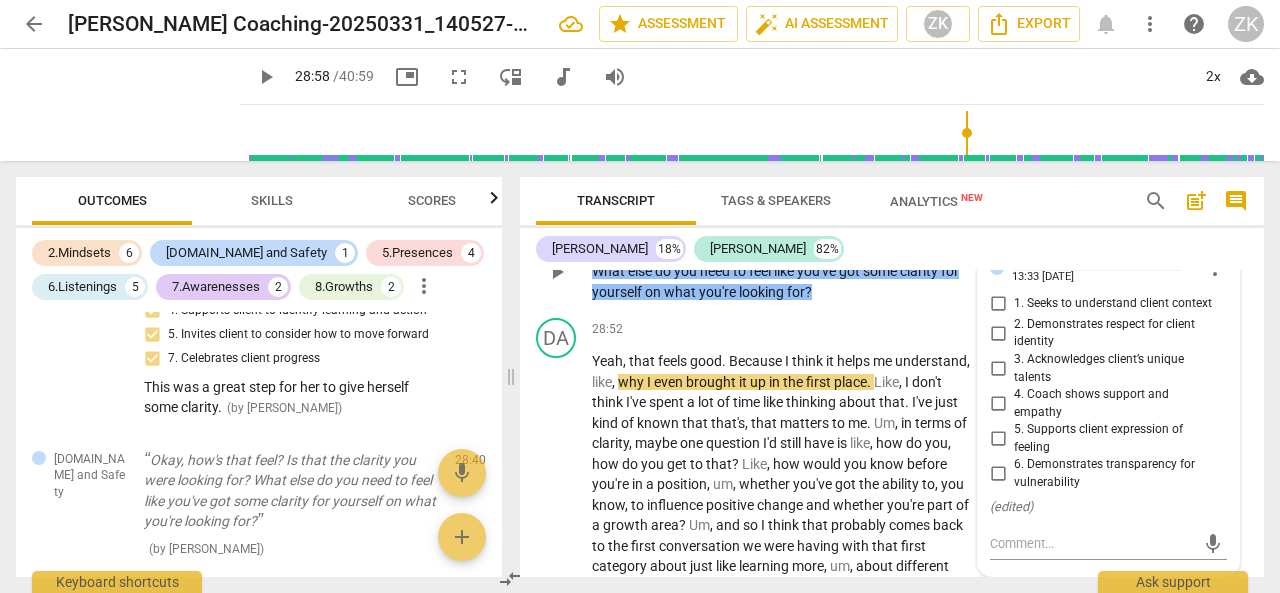 scroll, scrollTop: 9856, scrollLeft: 0, axis: vertical 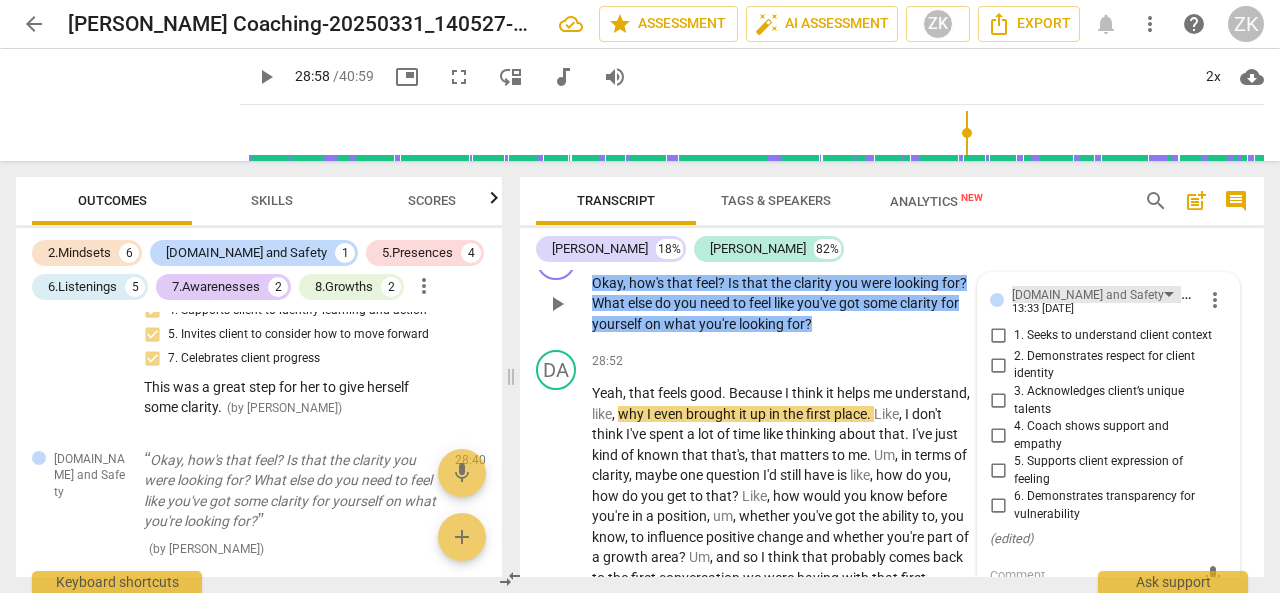 click on "[DOMAIN_NAME] and Safety" at bounding box center [1088, 295] 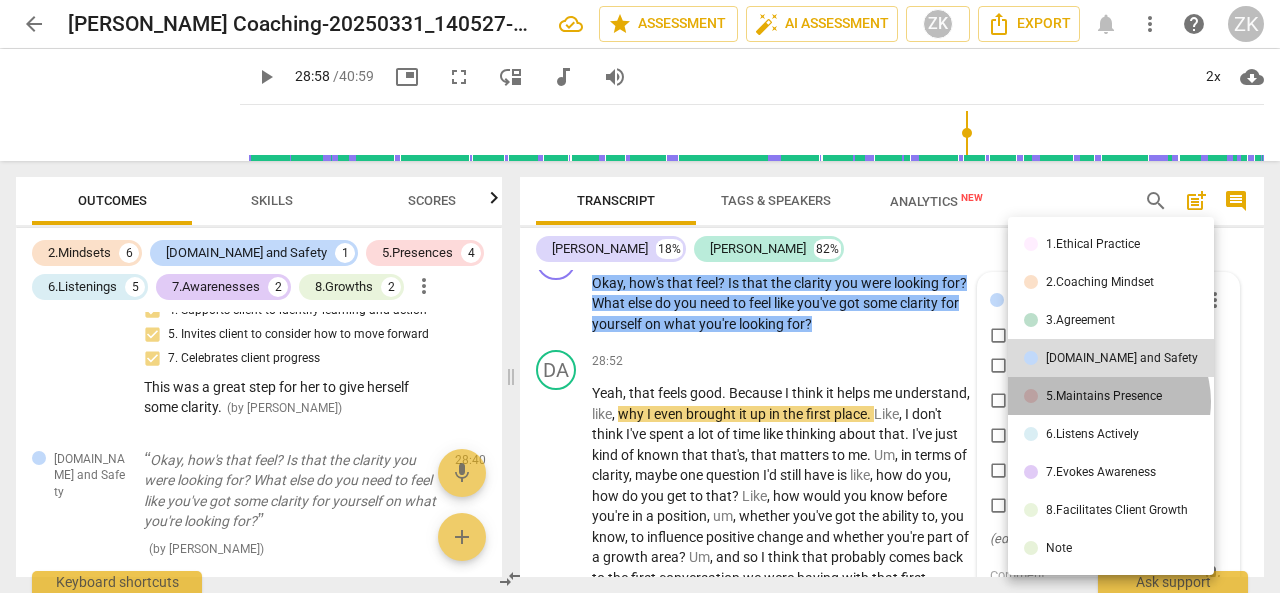 click on "5.Maintains Presence" at bounding box center (1104, 396) 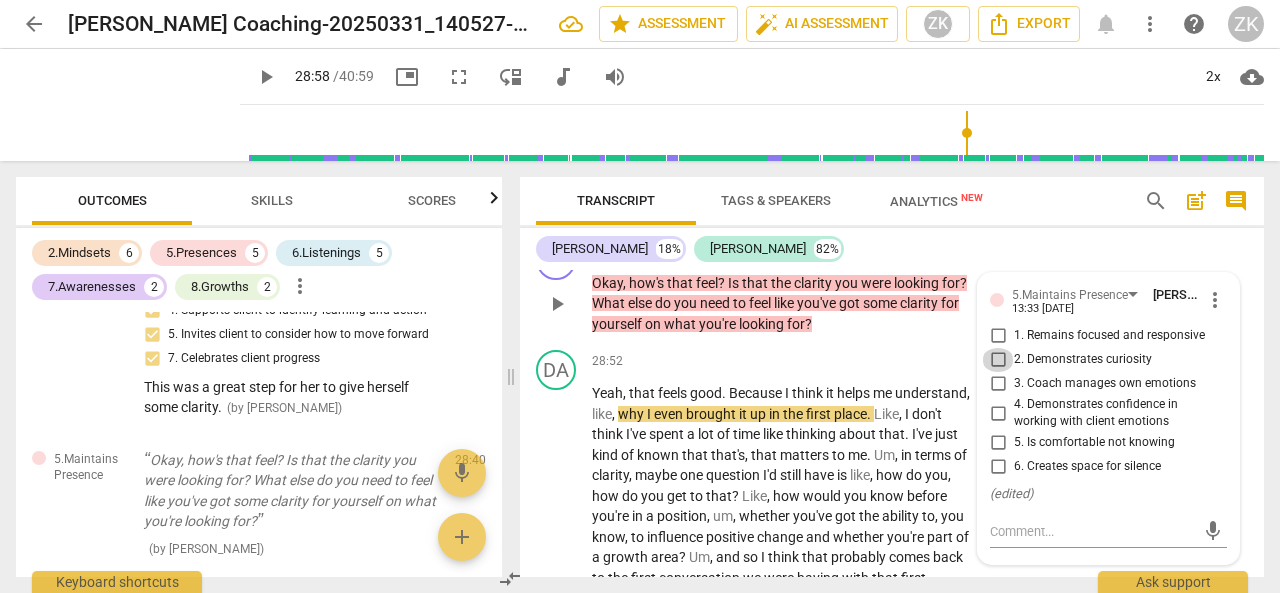 click on "2. Demonstrates curiosity" at bounding box center [998, 360] 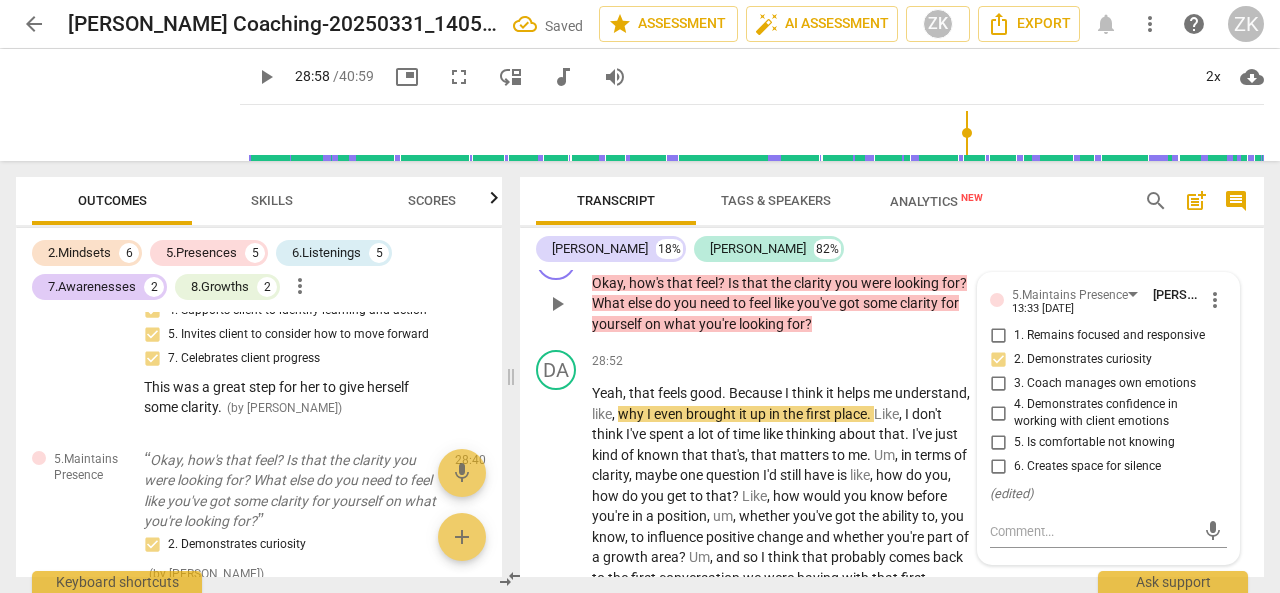 click on "2. Demonstrates curiosity" at bounding box center [998, 360] 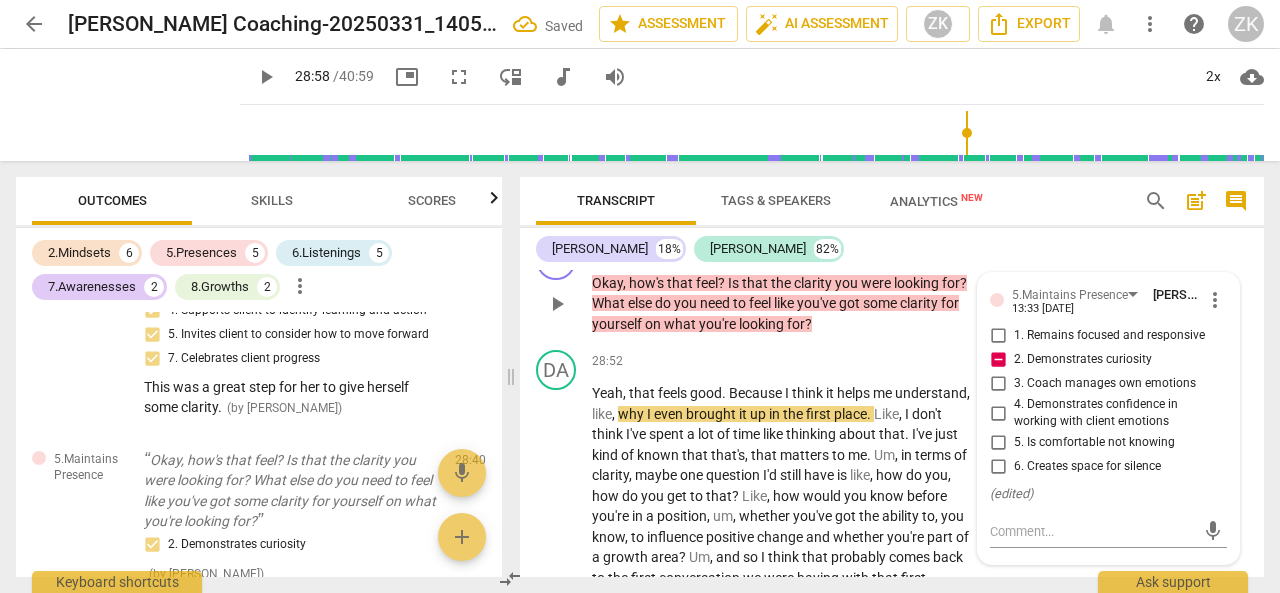 click on "2. Demonstrates curiosity" at bounding box center [998, 360] 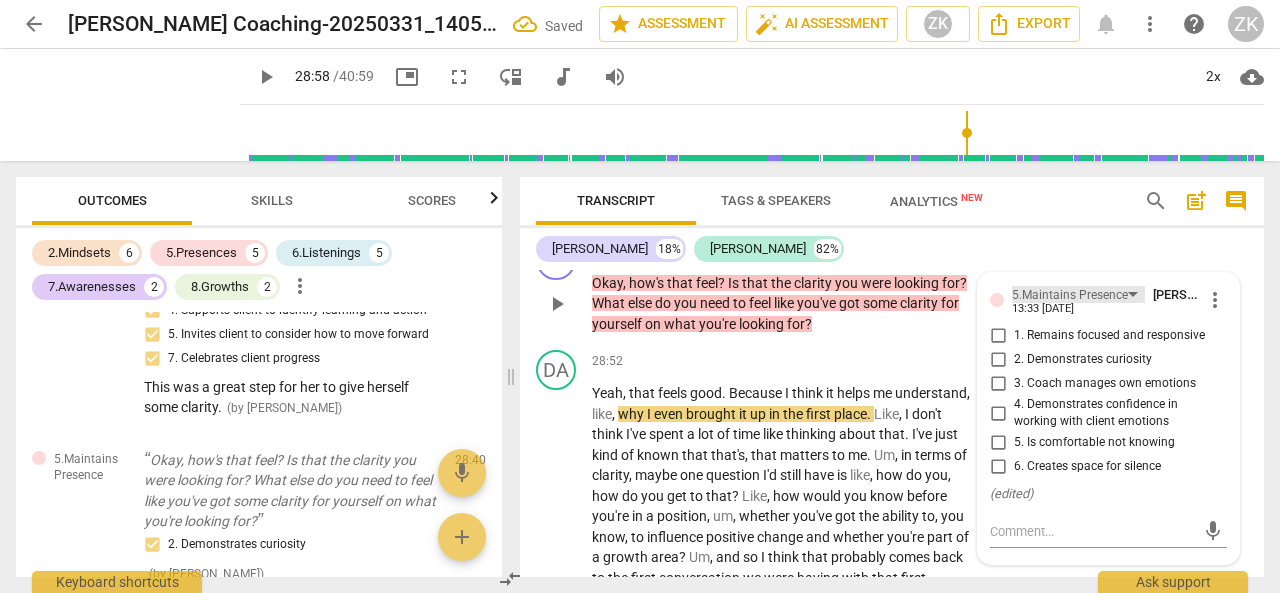 click on "5.Maintains Presence" at bounding box center (1070, 295) 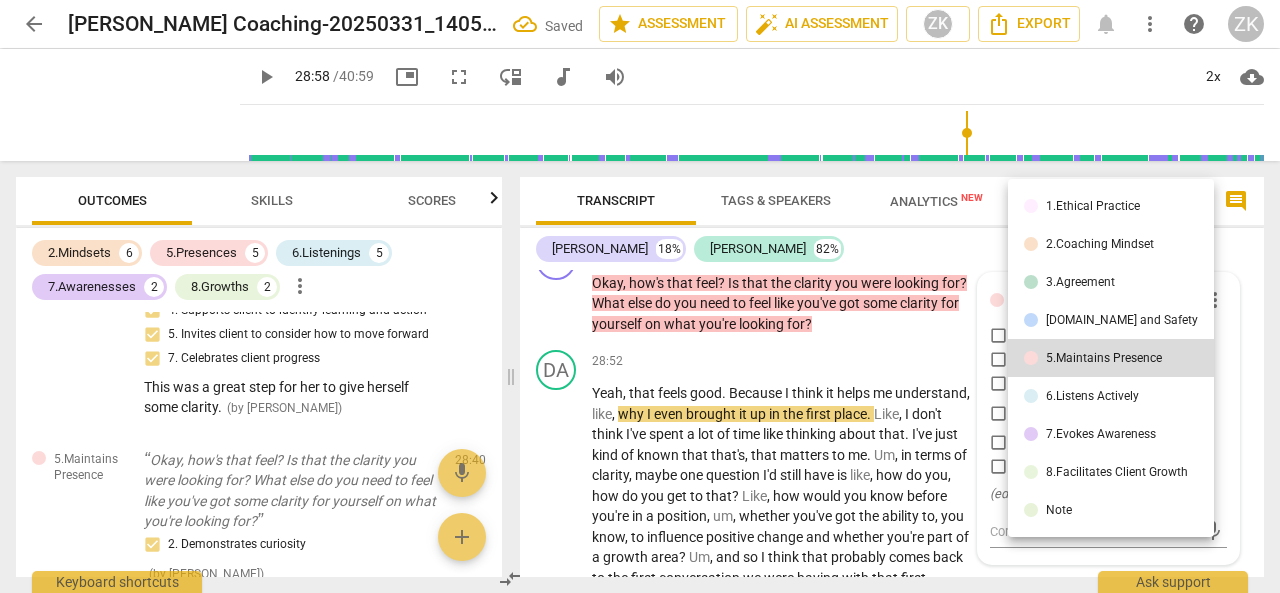 click on "6.Listens Actively" at bounding box center [1111, 396] 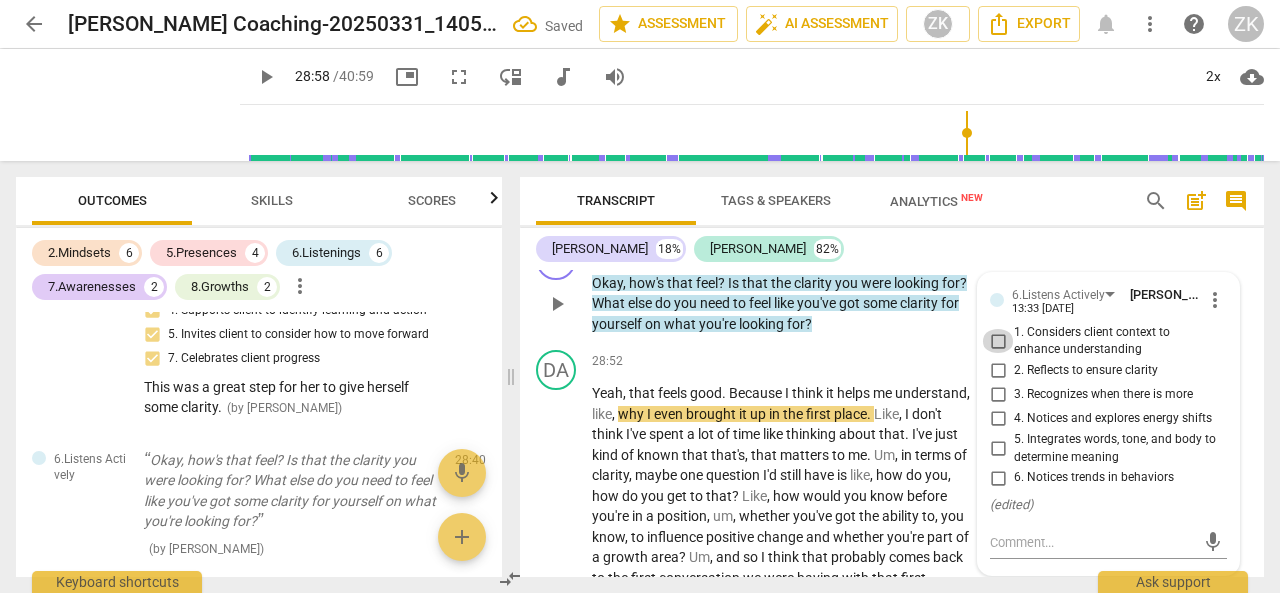 click on "1. Considers client context to enhance understanding" at bounding box center (998, 341) 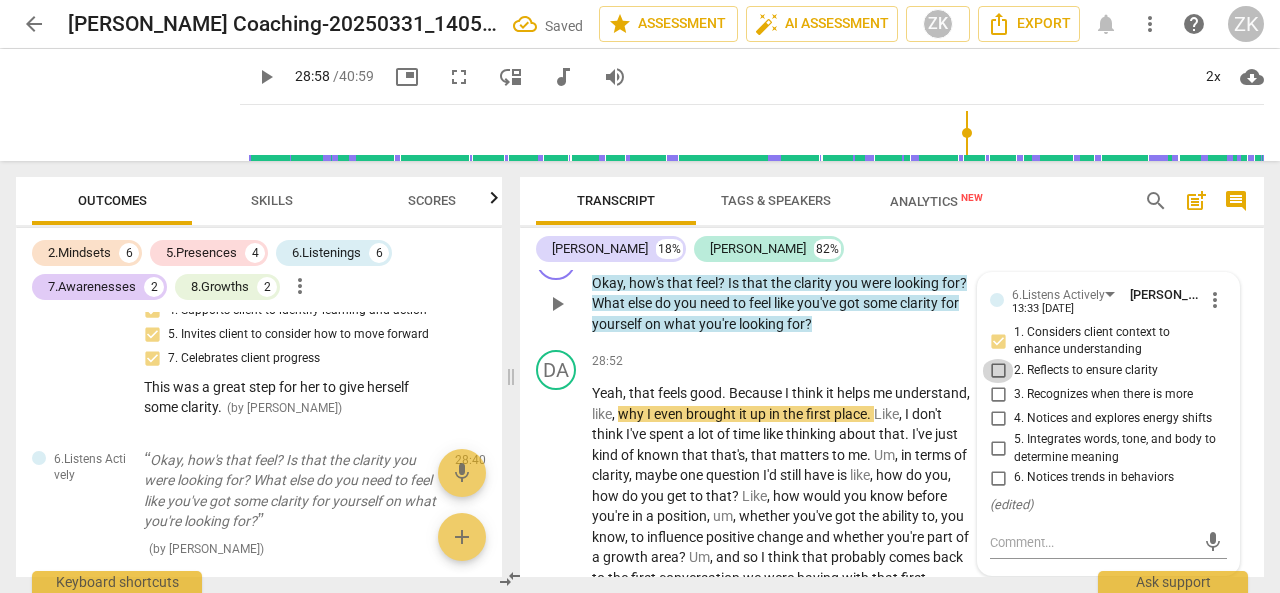 click on "2. Reflects to ensure clarity" at bounding box center [998, 371] 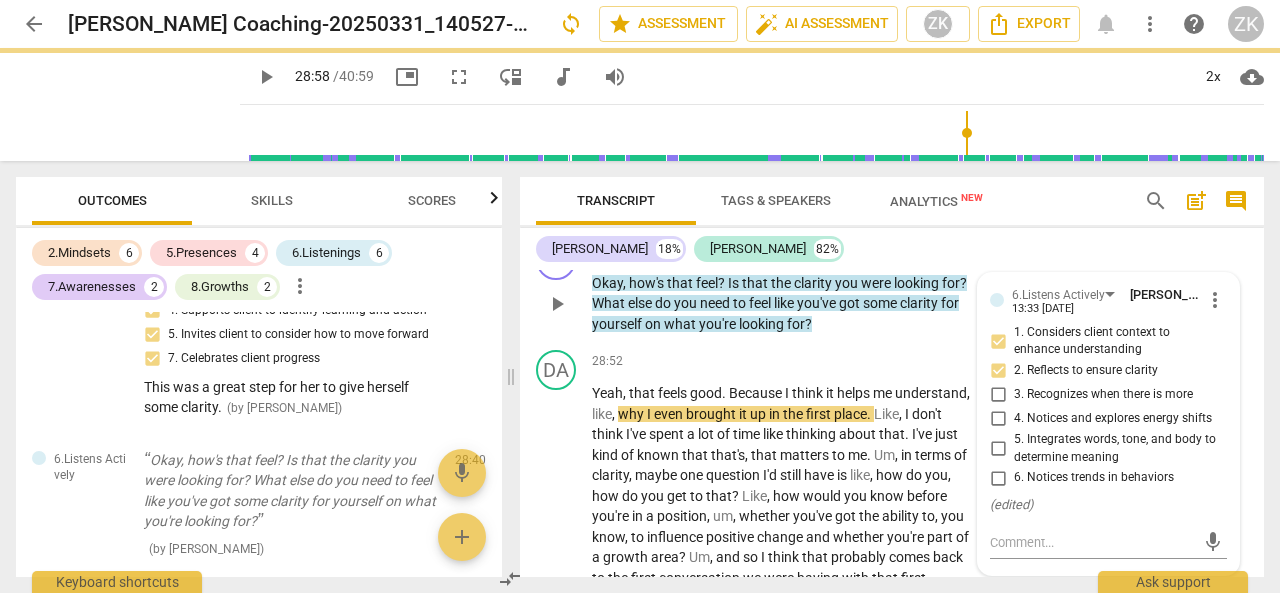 scroll, scrollTop: 9956, scrollLeft: 0, axis: vertical 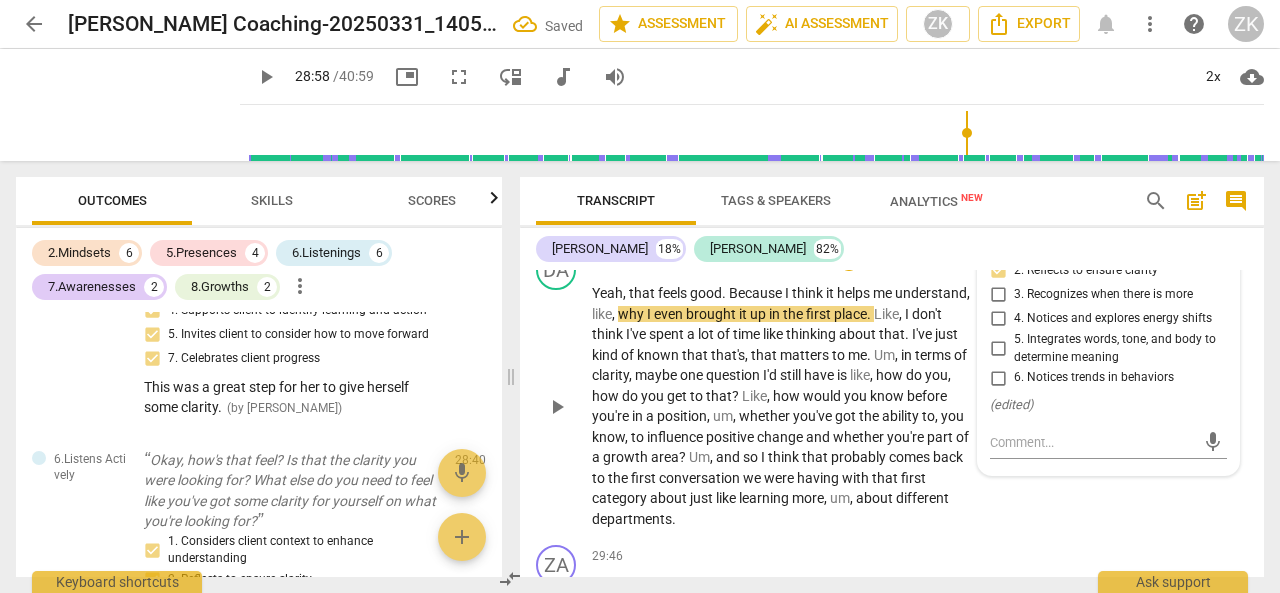 click on "DA play_arrow pause 28:52 + Add competency keyboard_arrow_right Yeah ,   that   feels   good .   Because   I   think   it   helps   me   understand ,   like ,   why   I   even   brought   it   up   in   the   first   place .   Like ,   I   don't   think   I've   spent   a   lot   of   time   like   thinking   about   that .   I've   just   kind   of   known   that   that's ,   that   matters   to   me .   Um ,   in   terms   of   clarity ,   maybe   one   question   I'd   still   have   is   like ,   how   do   you ,   how   do   you   get   to   that ?   Like ,   how   would   you   know   before   you're   in   a   position ,   um ,   whether   you've   got   the   ability   to ,   you   know ,   to   influence   positive   change   and   whether   you're   part   of   a   growth   area ?   Um ,   and   so   I   think   that   probably   comes   back   to   the   first   conversation   we   were   having   with   that   first   category   about   just   like   learning   more ,   um ,   about   different" at bounding box center [892, 389] 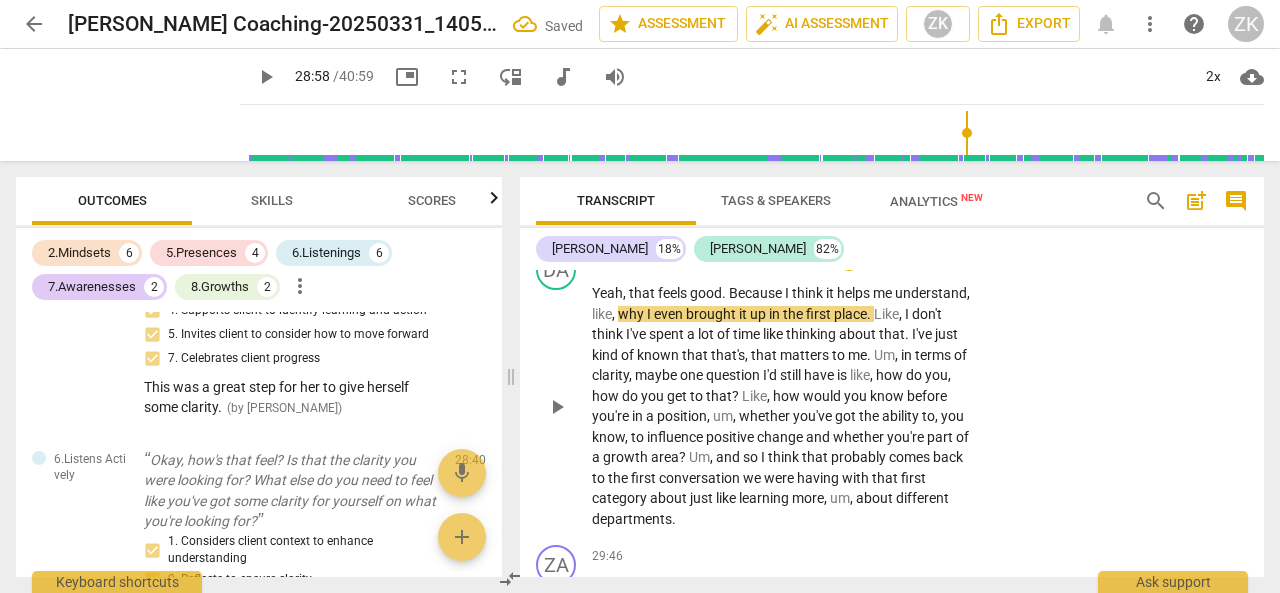 click on "play_arrow" at bounding box center [557, 407] 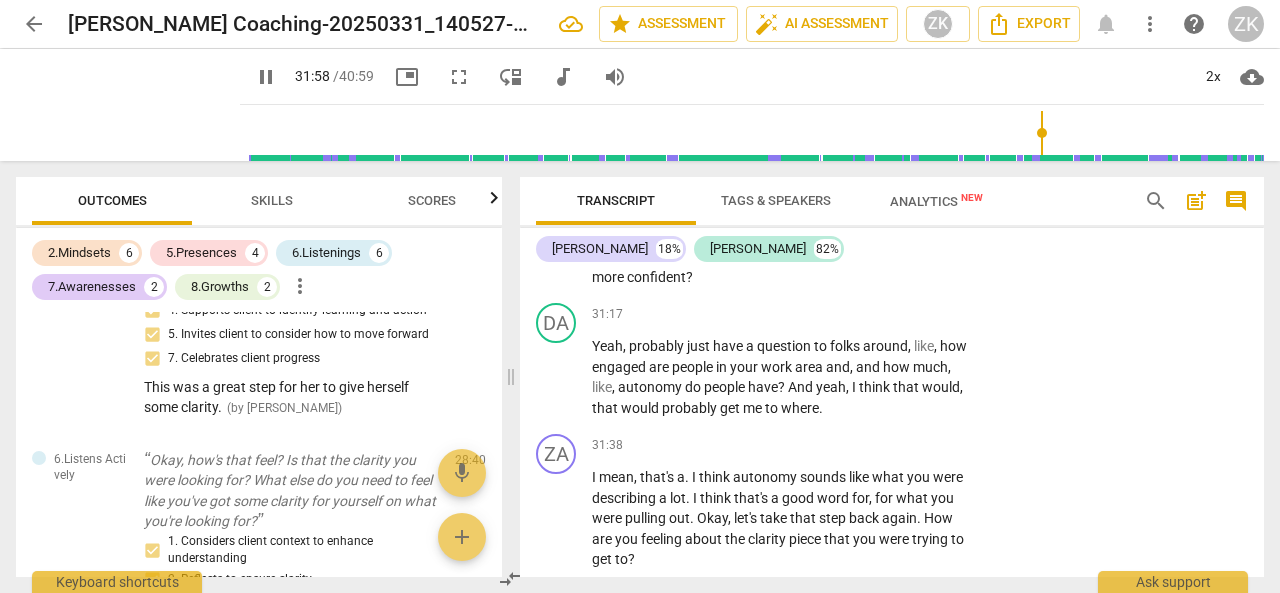 scroll, scrollTop: 11127, scrollLeft: 0, axis: vertical 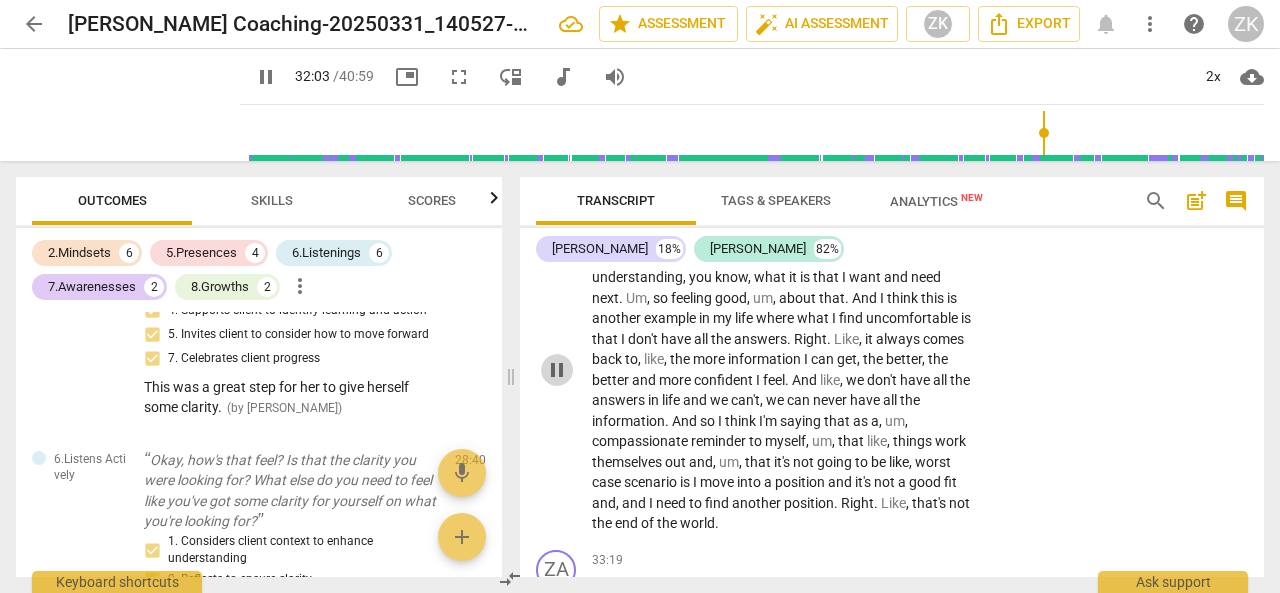click on "pause" at bounding box center (557, 370) 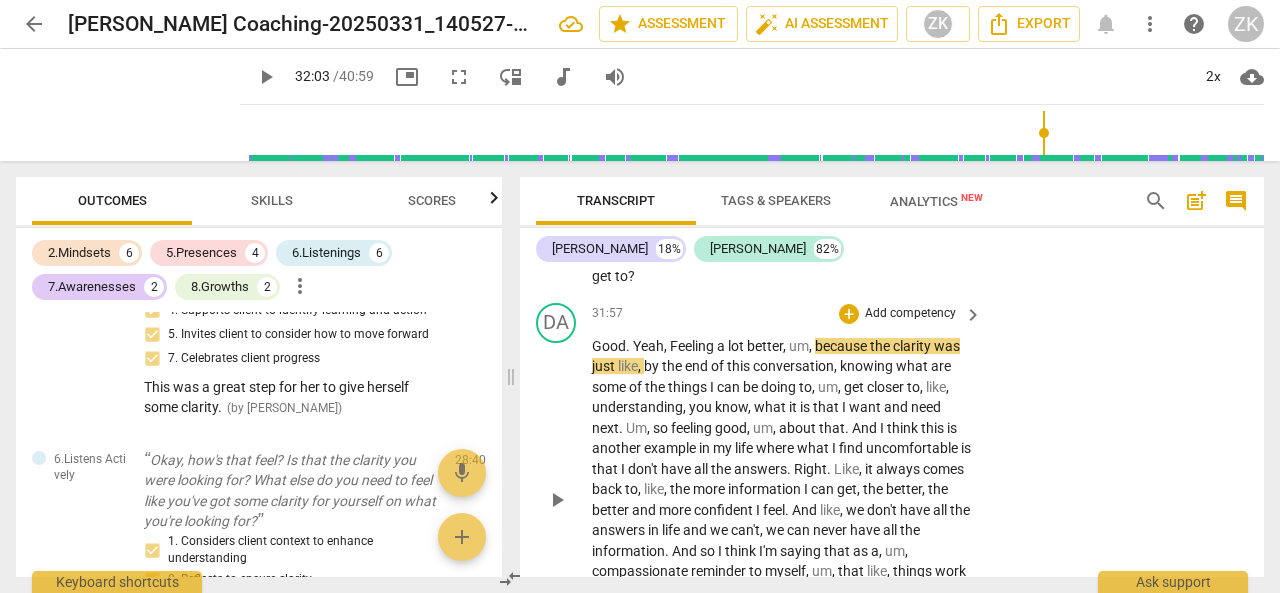 scroll, scrollTop: 10927, scrollLeft: 0, axis: vertical 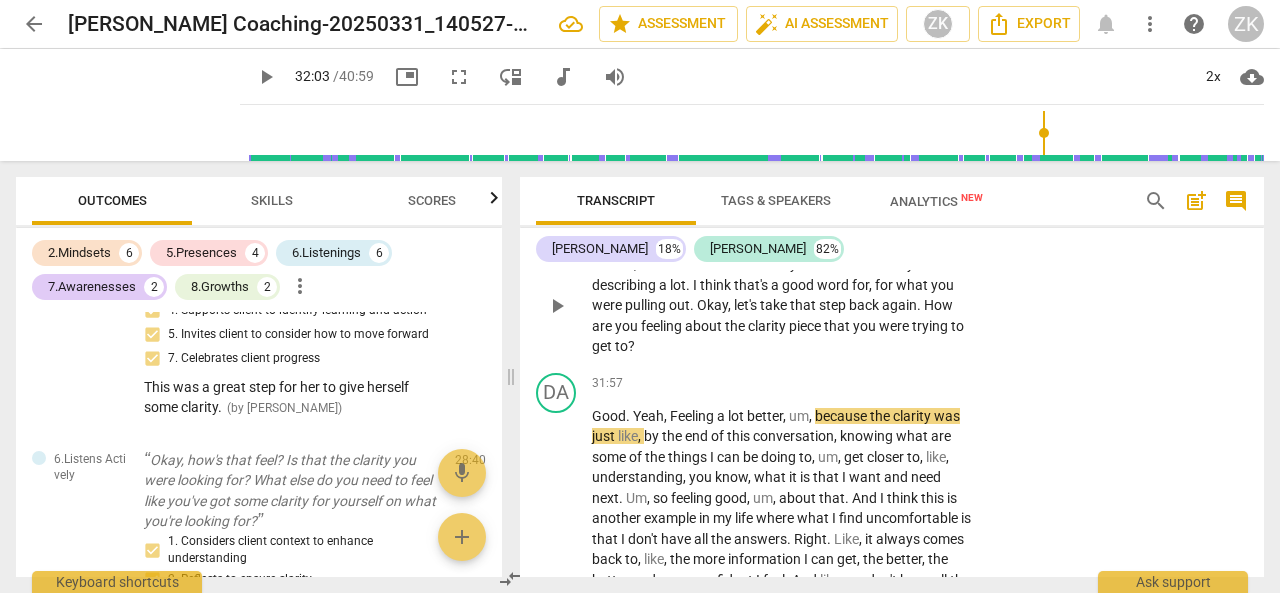 click on "Add competency" at bounding box center [910, 233] 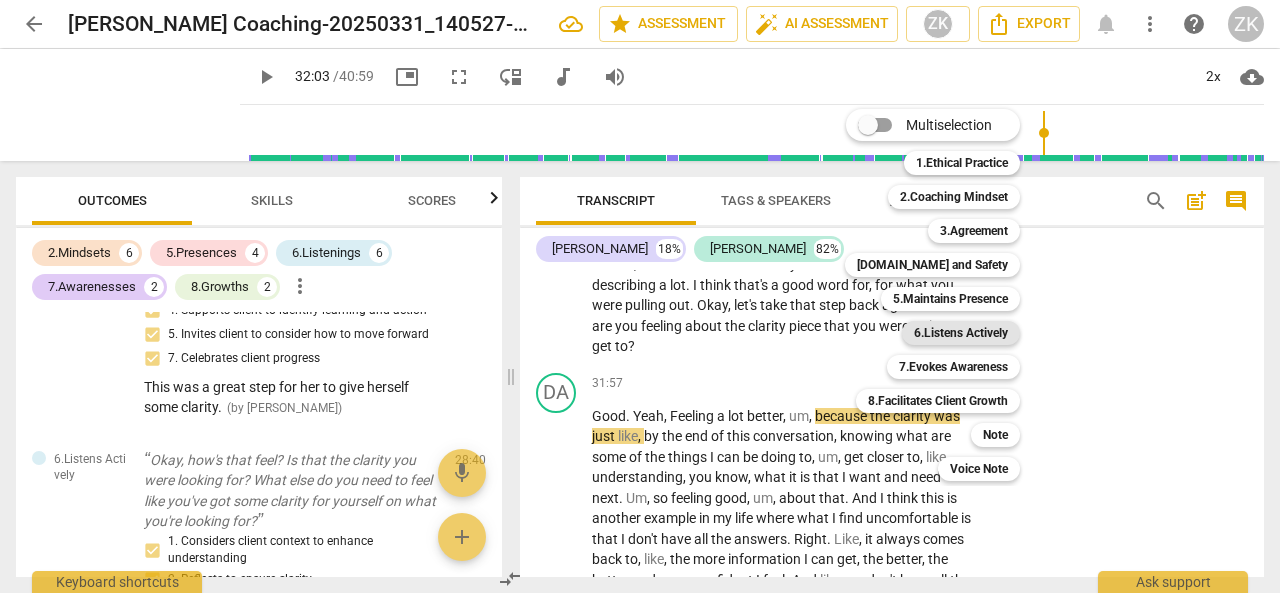 click on "6.Listens Actively" at bounding box center (961, 333) 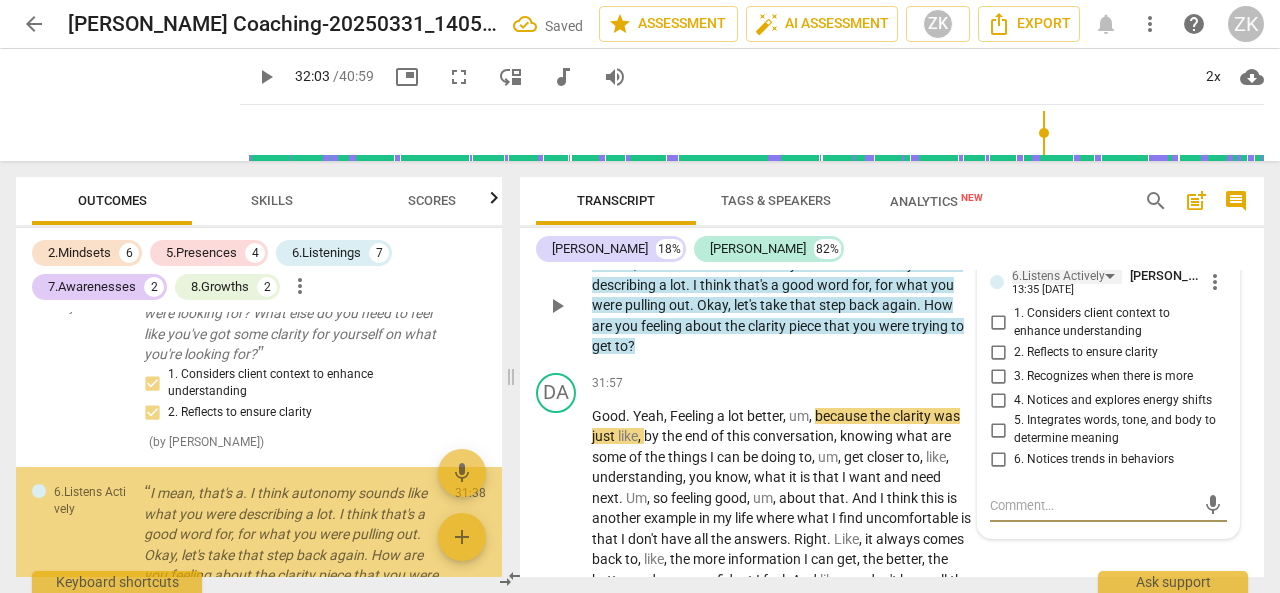 scroll, scrollTop: 5534, scrollLeft: 0, axis: vertical 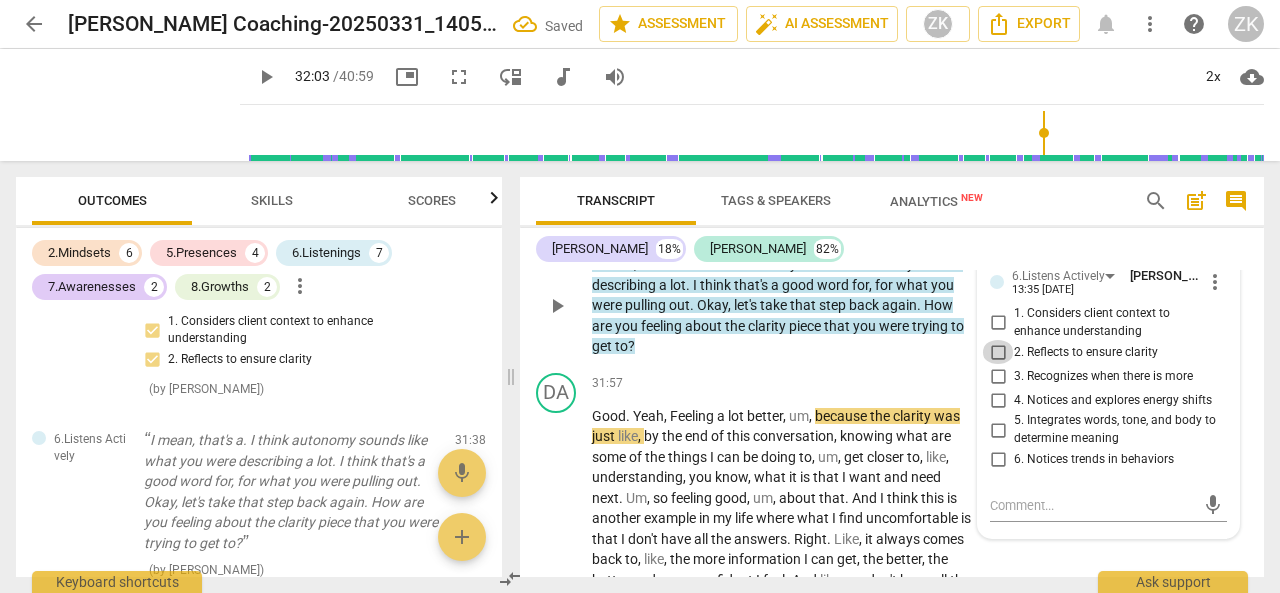 click on "2. Reflects to ensure clarity" at bounding box center [998, 352] 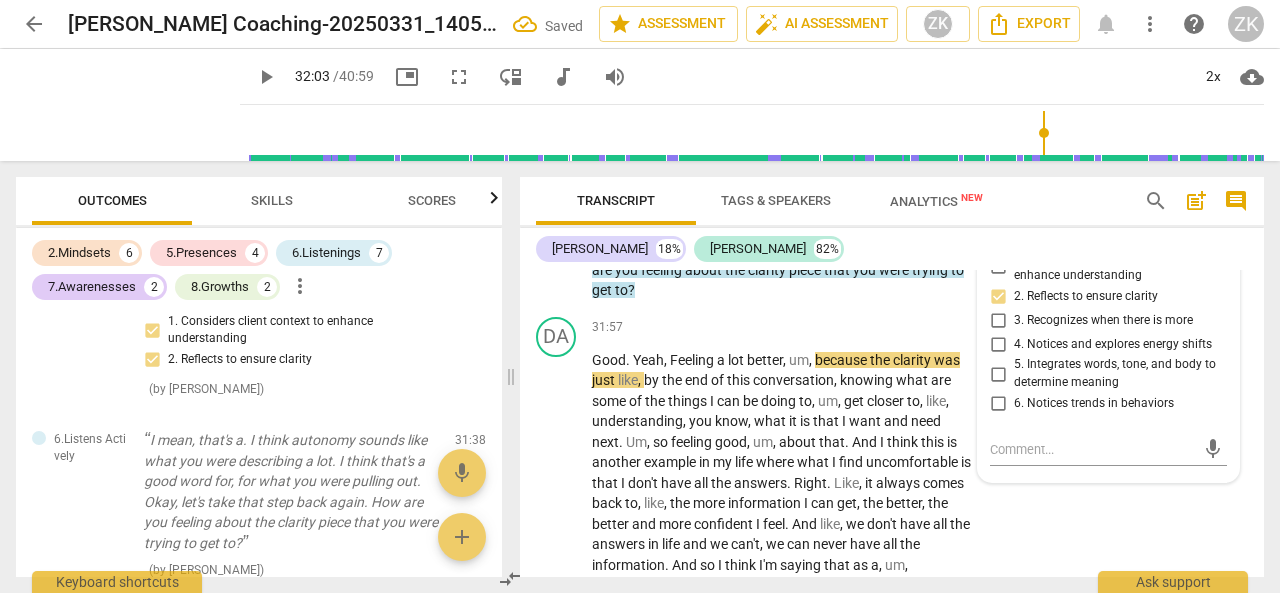 scroll, scrollTop: 11027, scrollLeft: 0, axis: vertical 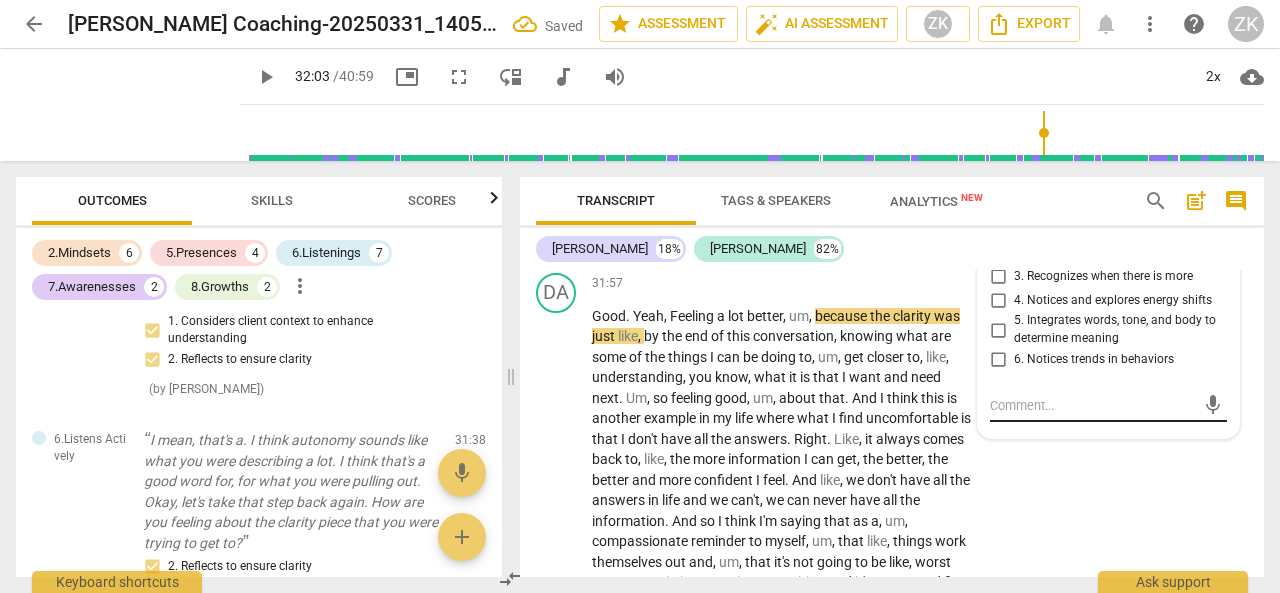 click at bounding box center (1092, 405) 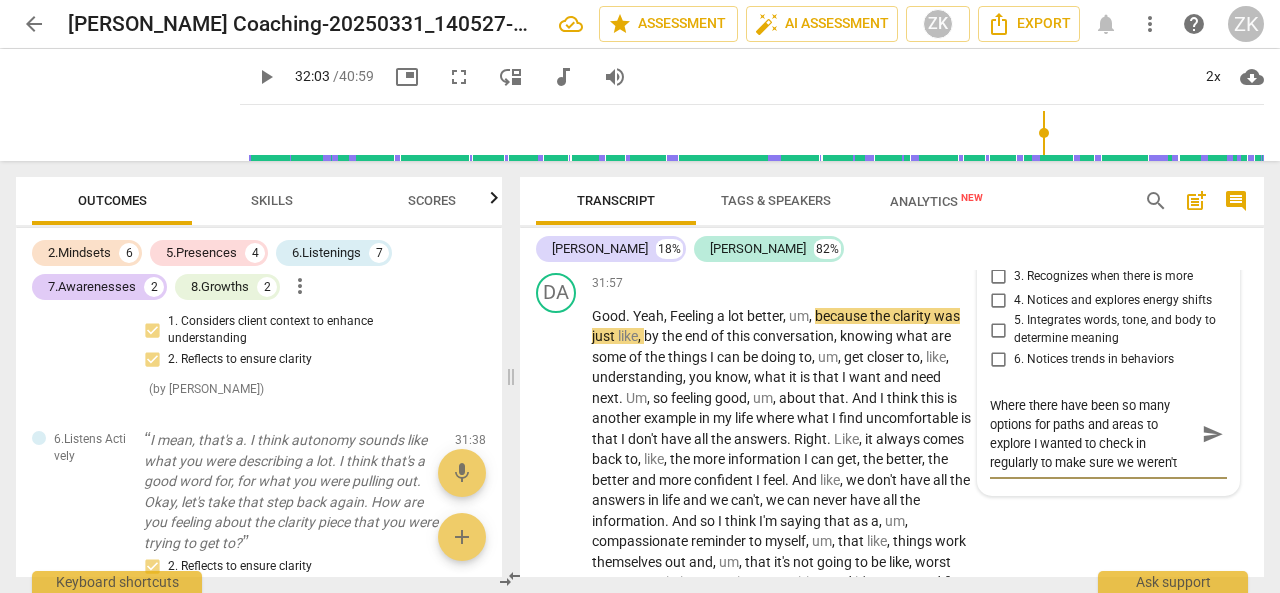 scroll, scrollTop: 16, scrollLeft: 0, axis: vertical 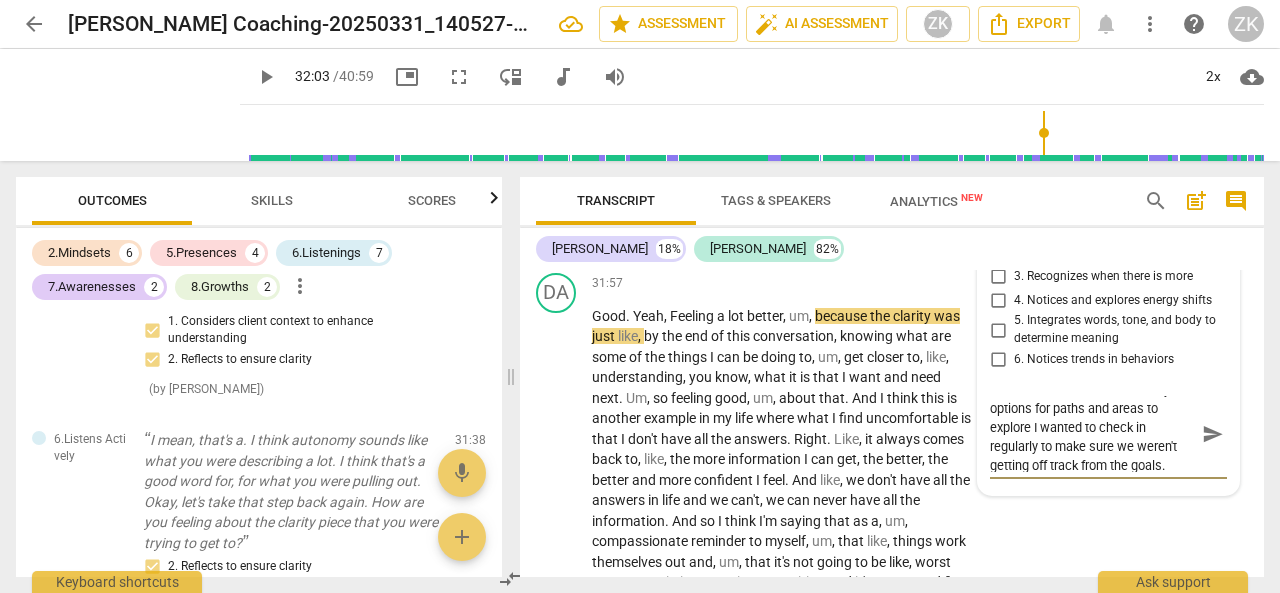 click on "send" at bounding box center [1213, 434] 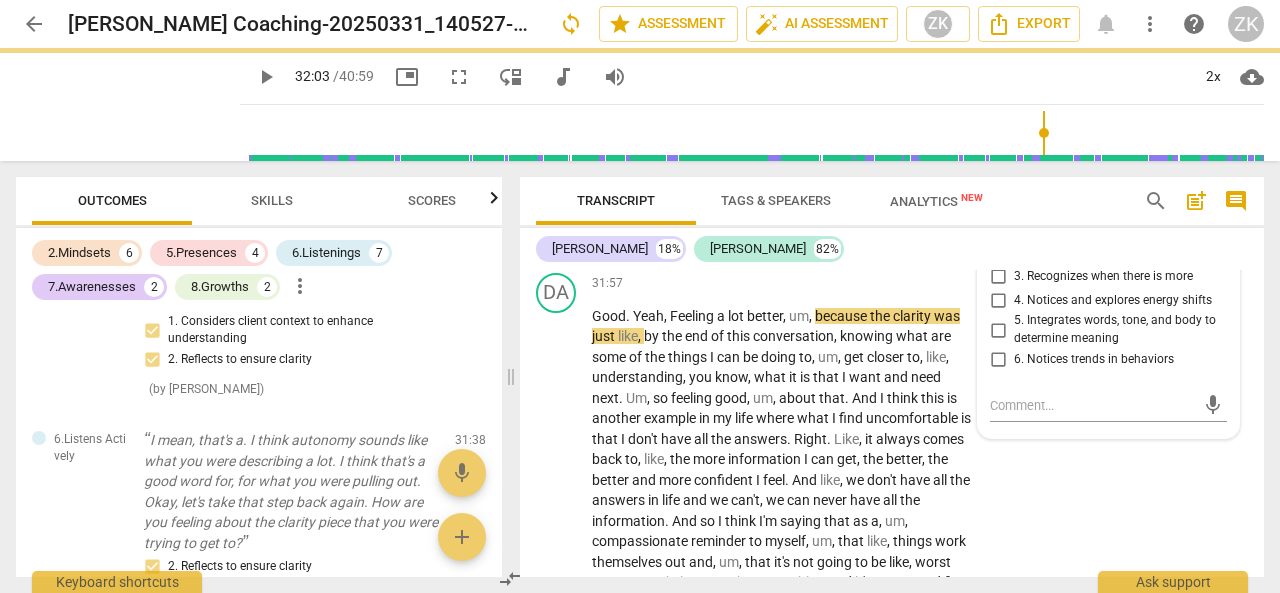 scroll, scrollTop: 0, scrollLeft: 0, axis: both 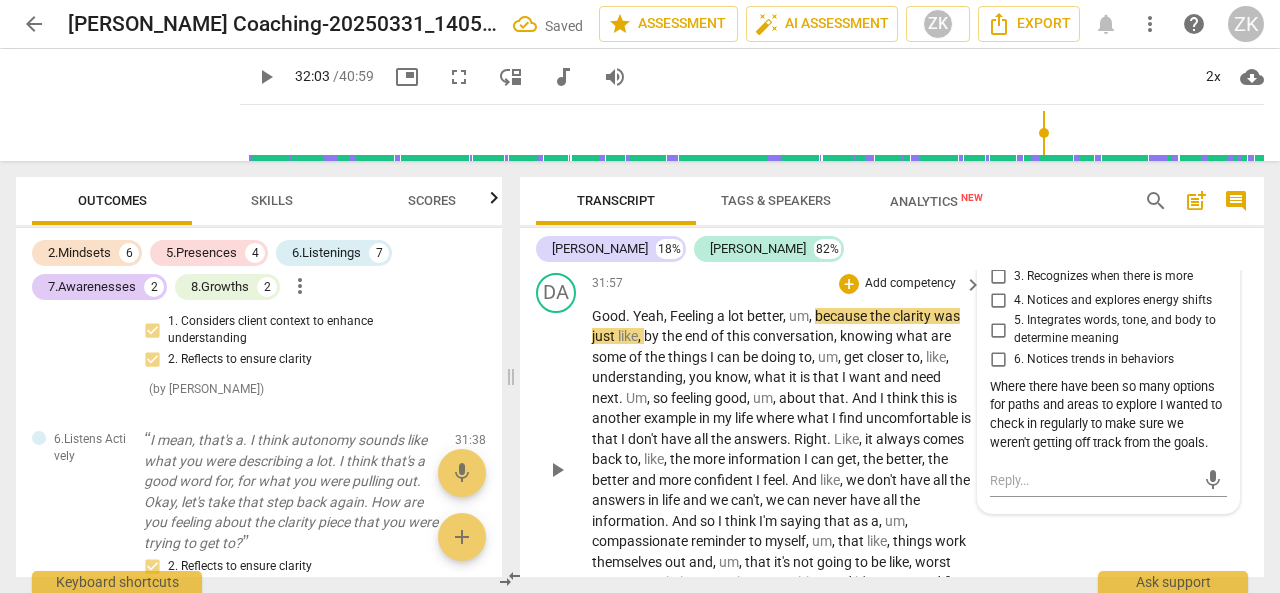 click on "play_arrow" at bounding box center (557, 470) 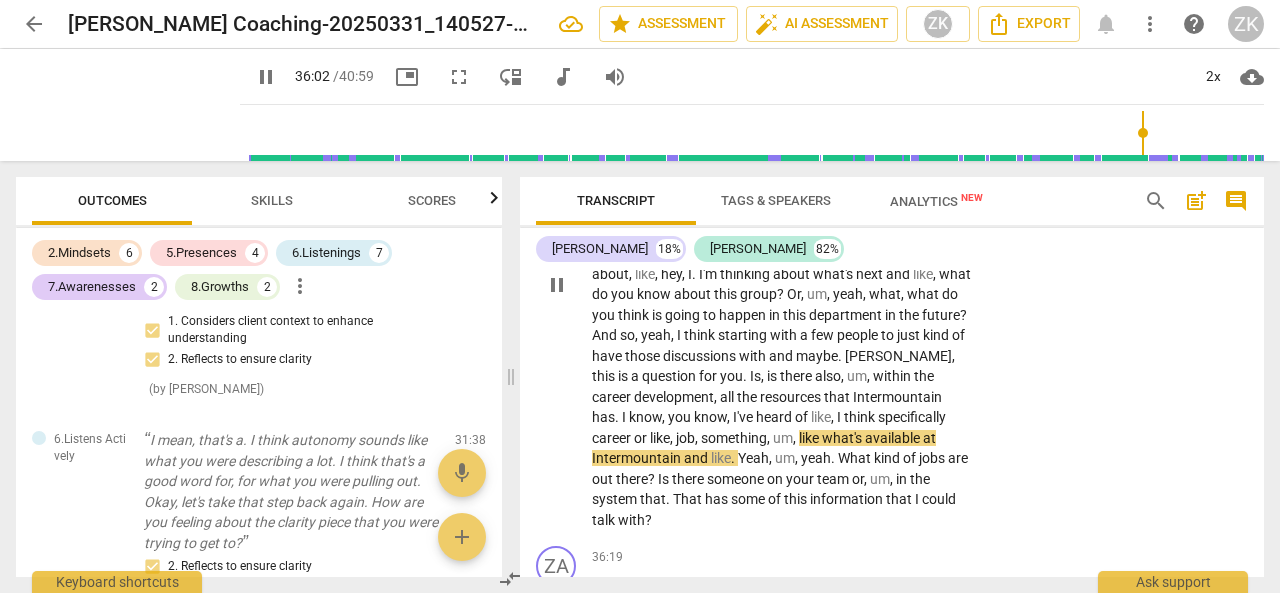 scroll, scrollTop: 12107, scrollLeft: 0, axis: vertical 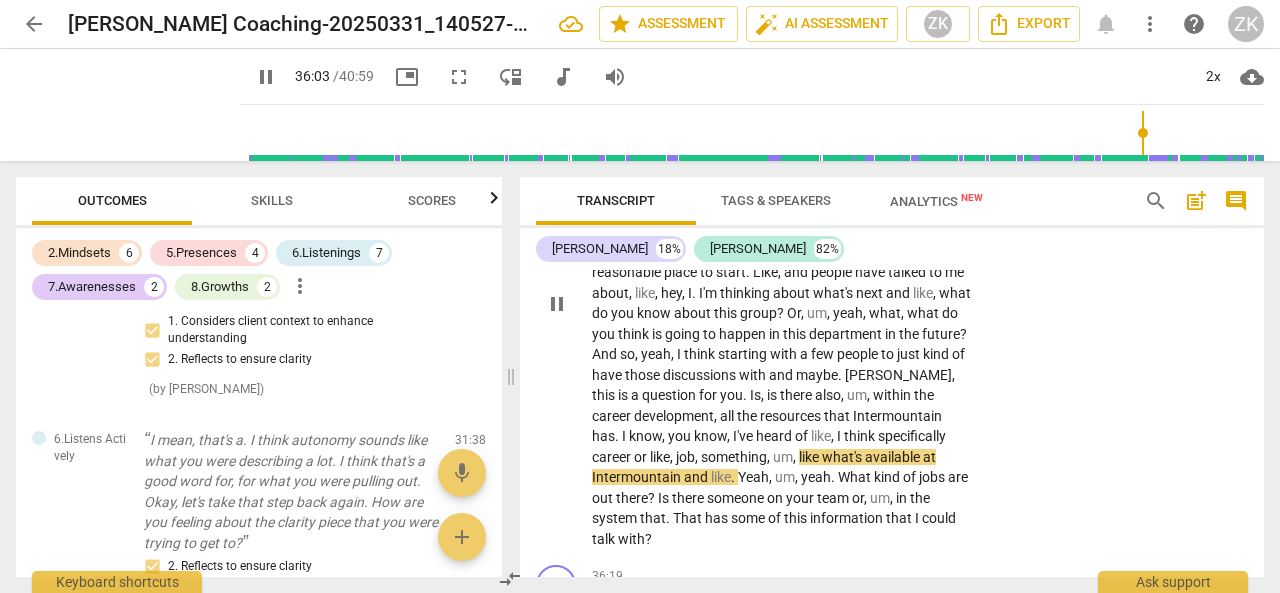 click on "pause" at bounding box center [557, 304] 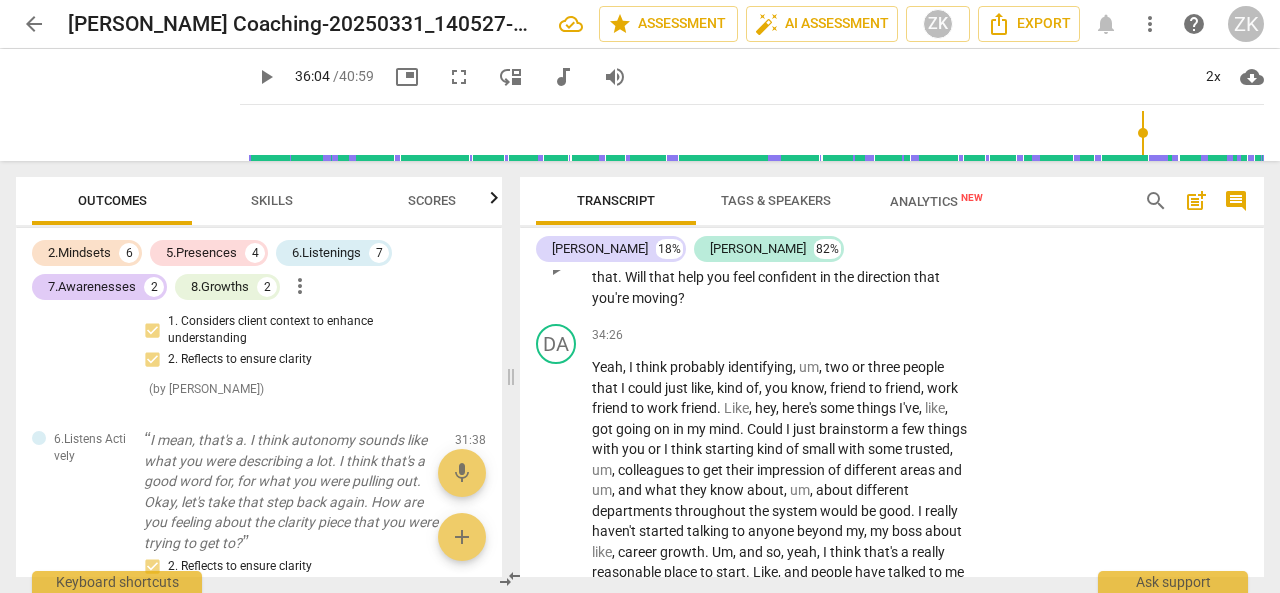 scroll, scrollTop: 11707, scrollLeft: 0, axis: vertical 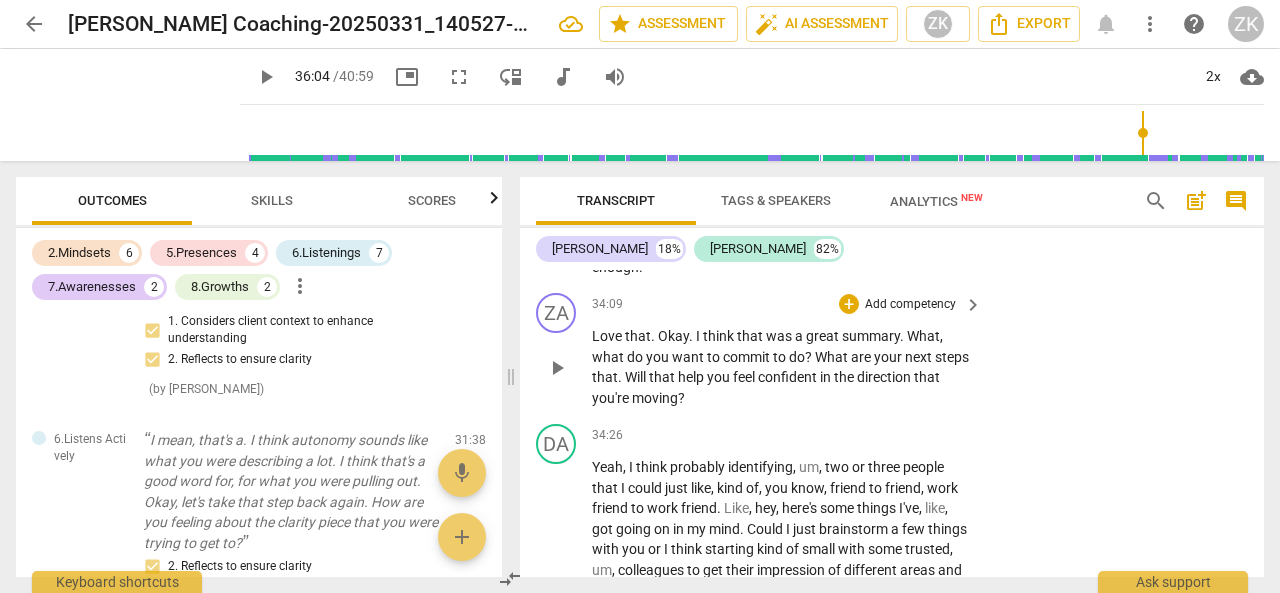 click on "Add competency" at bounding box center (910, 305) 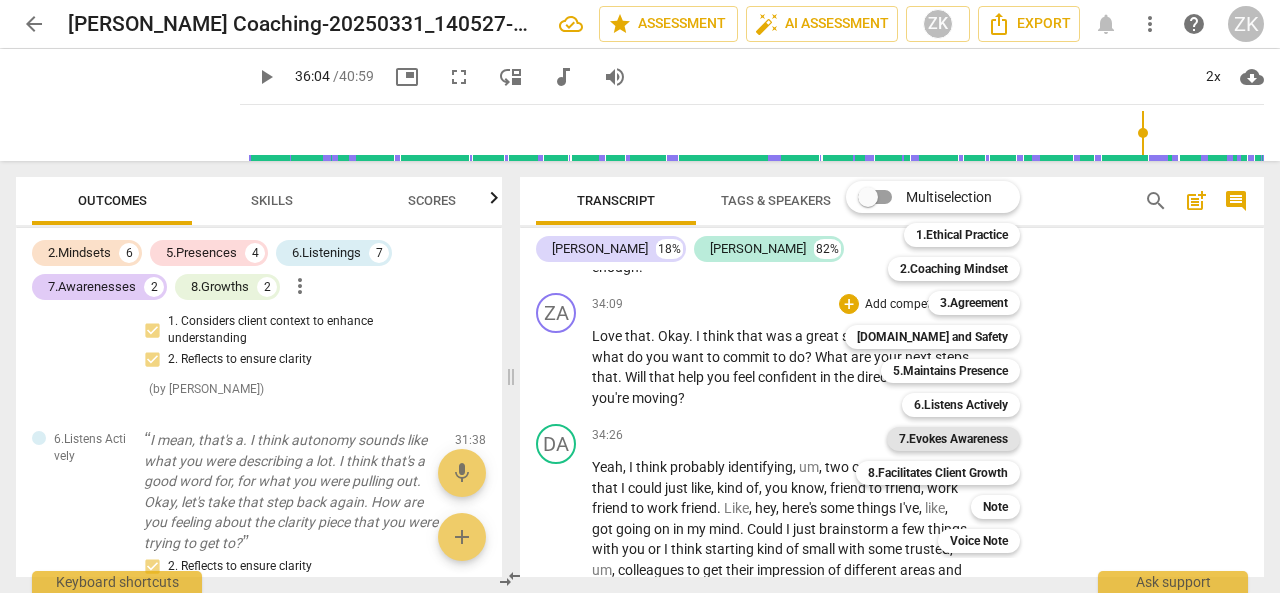 click on "7.Evokes Awareness" at bounding box center [953, 439] 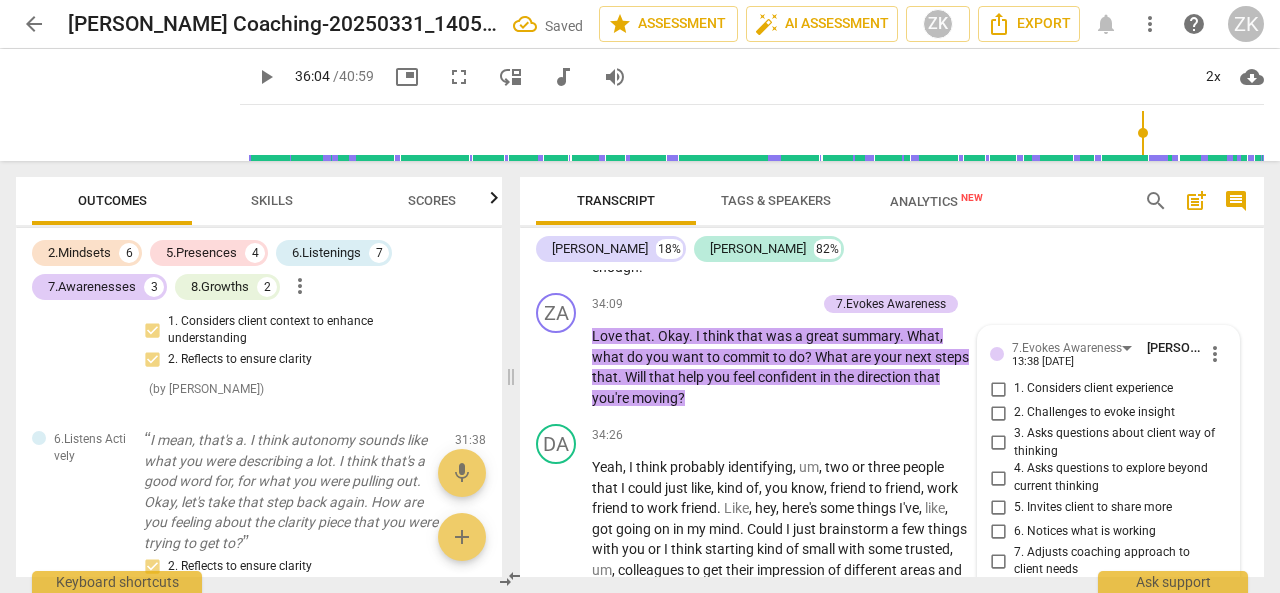 scroll, scrollTop: 12077, scrollLeft: 0, axis: vertical 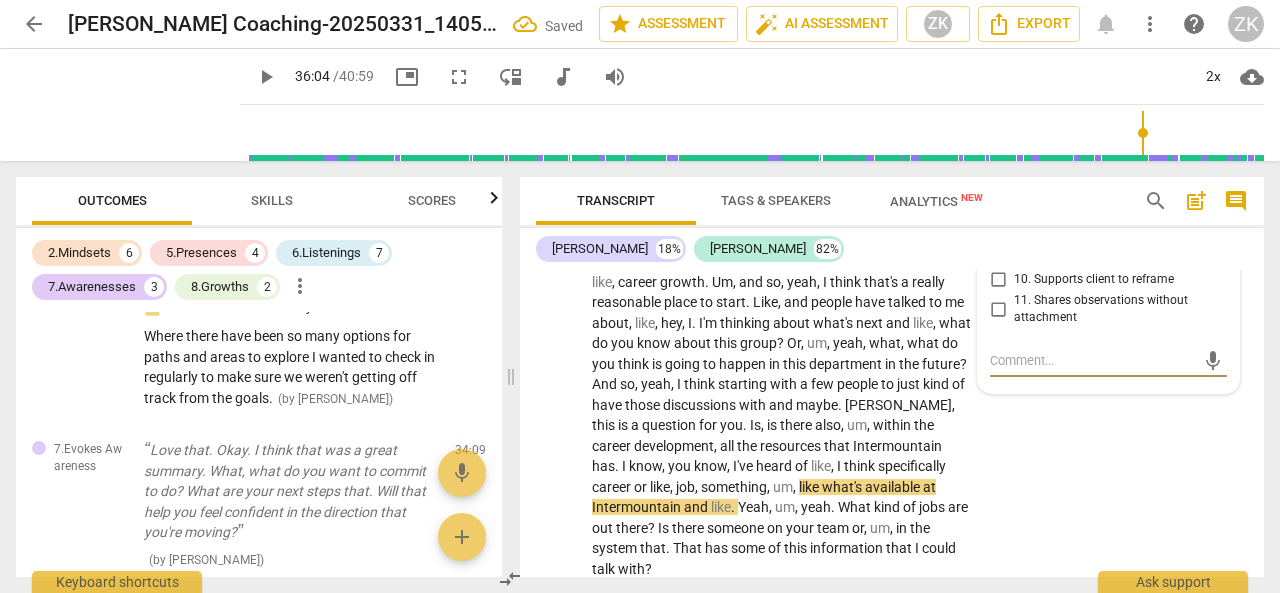 click on "9. Invites client to generate ideas" at bounding box center (998, 256) 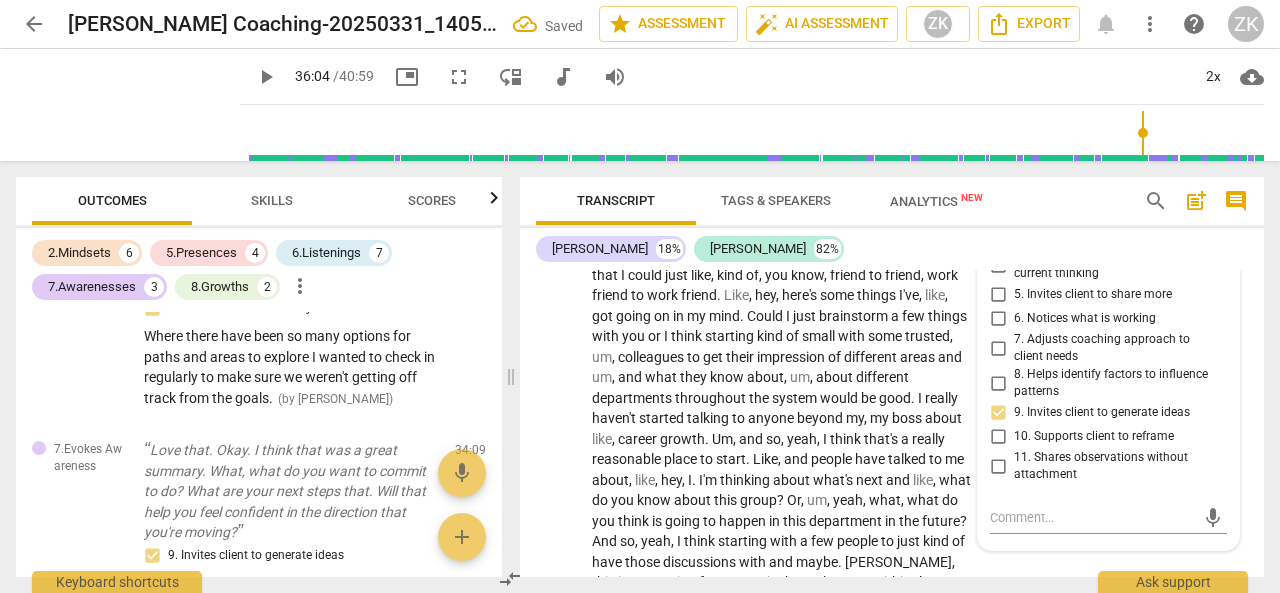 scroll, scrollTop: 11877, scrollLeft: 0, axis: vertical 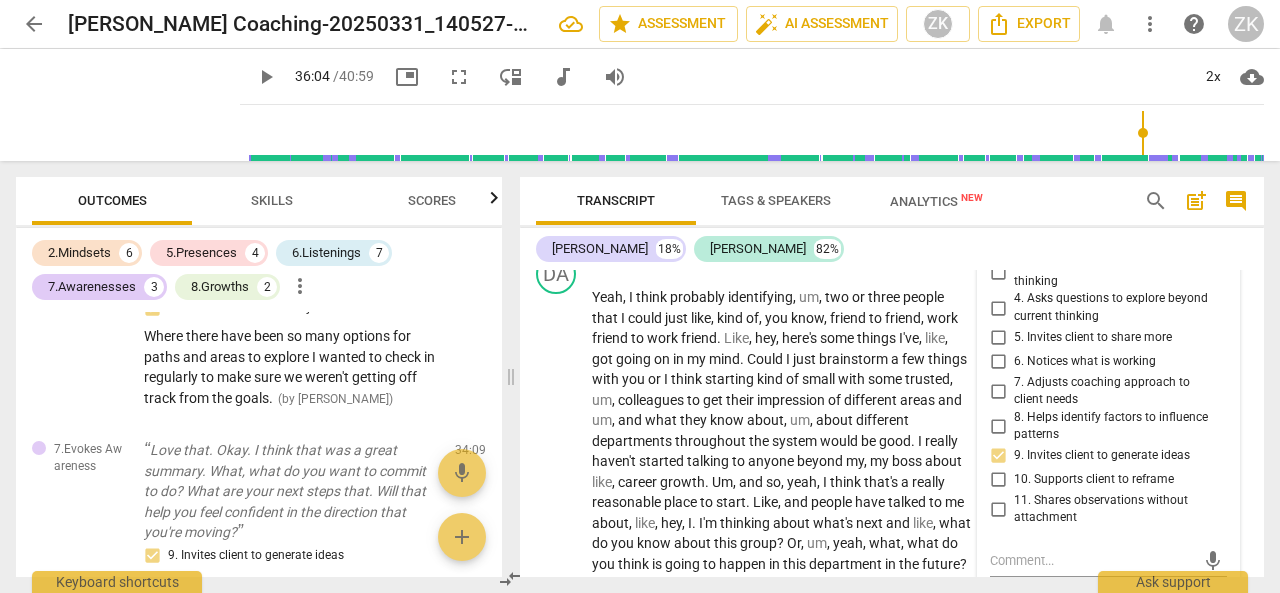 click on "4. Asks questions to explore beyond current thinking" at bounding box center [998, 308] 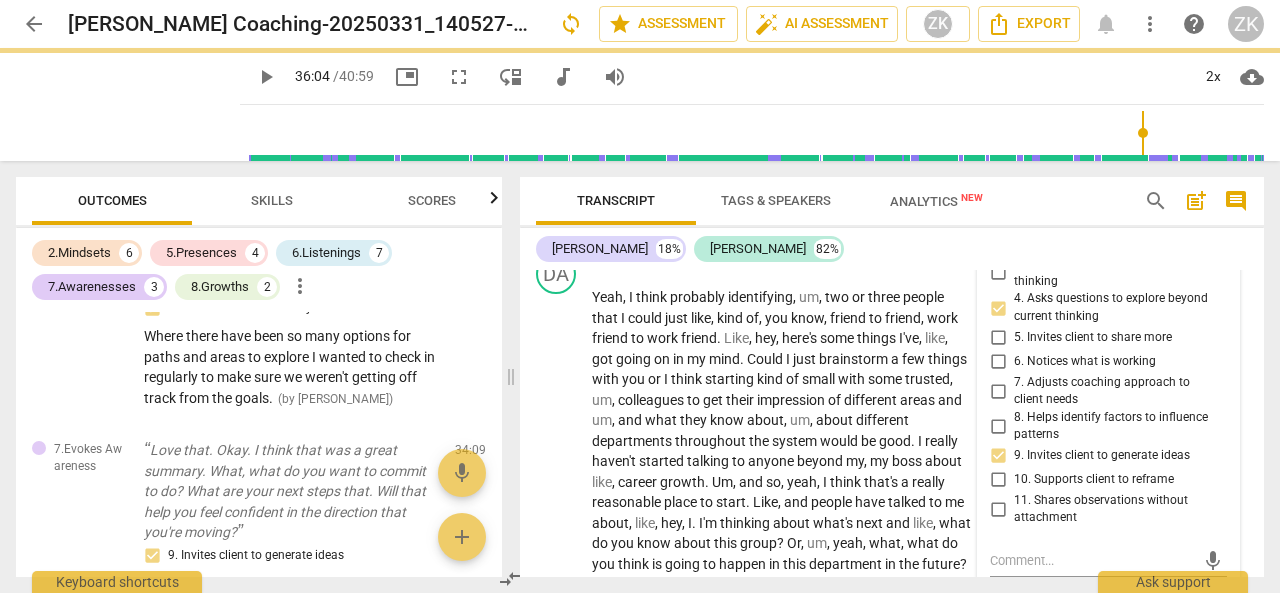 click on "2. Challenges to evoke insight" at bounding box center [998, 243] 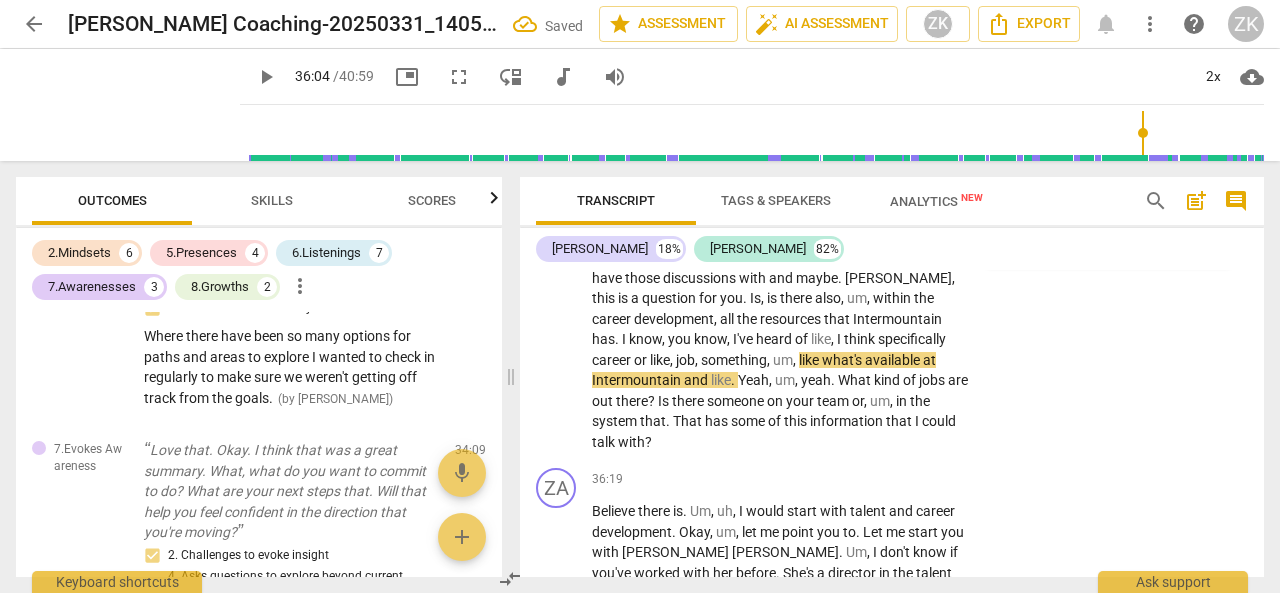 scroll, scrollTop: 12177, scrollLeft: 0, axis: vertical 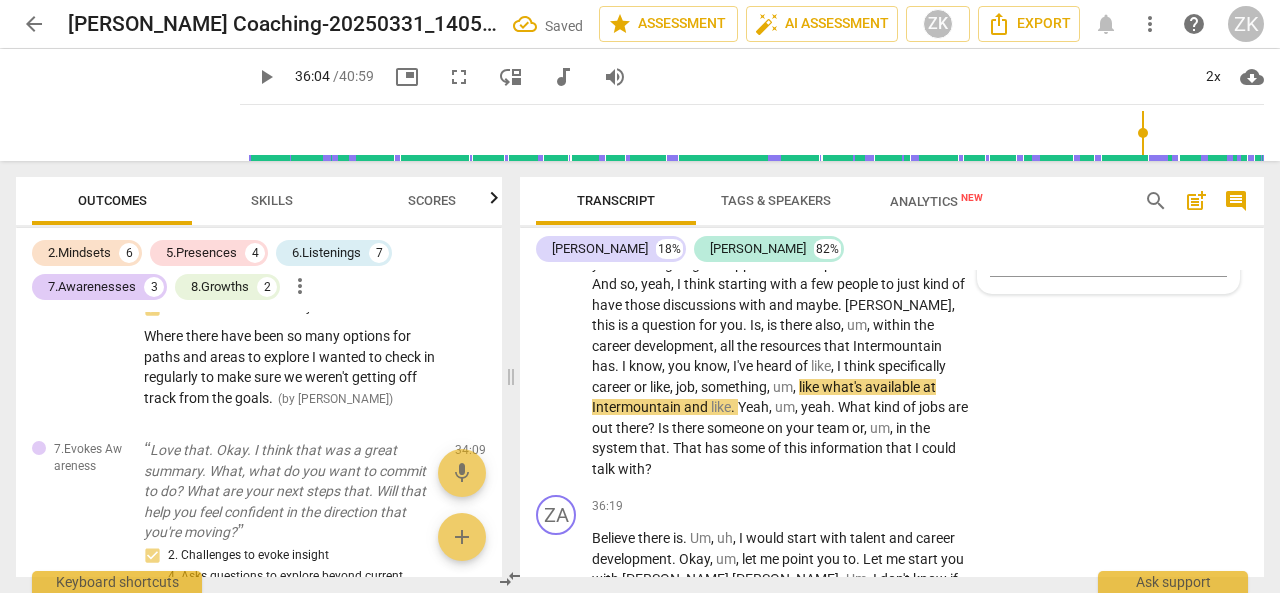 click on "play_arrow" at bounding box center [557, 234] 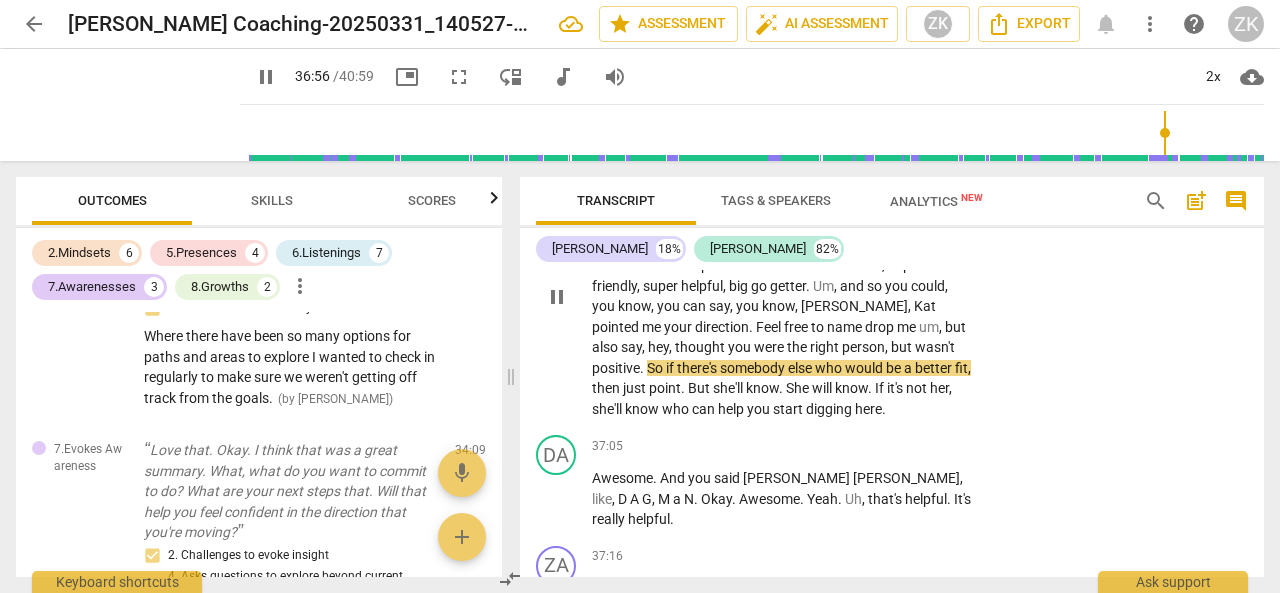 scroll, scrollTop: 12577, scrollLeft: 0, axis: vertical 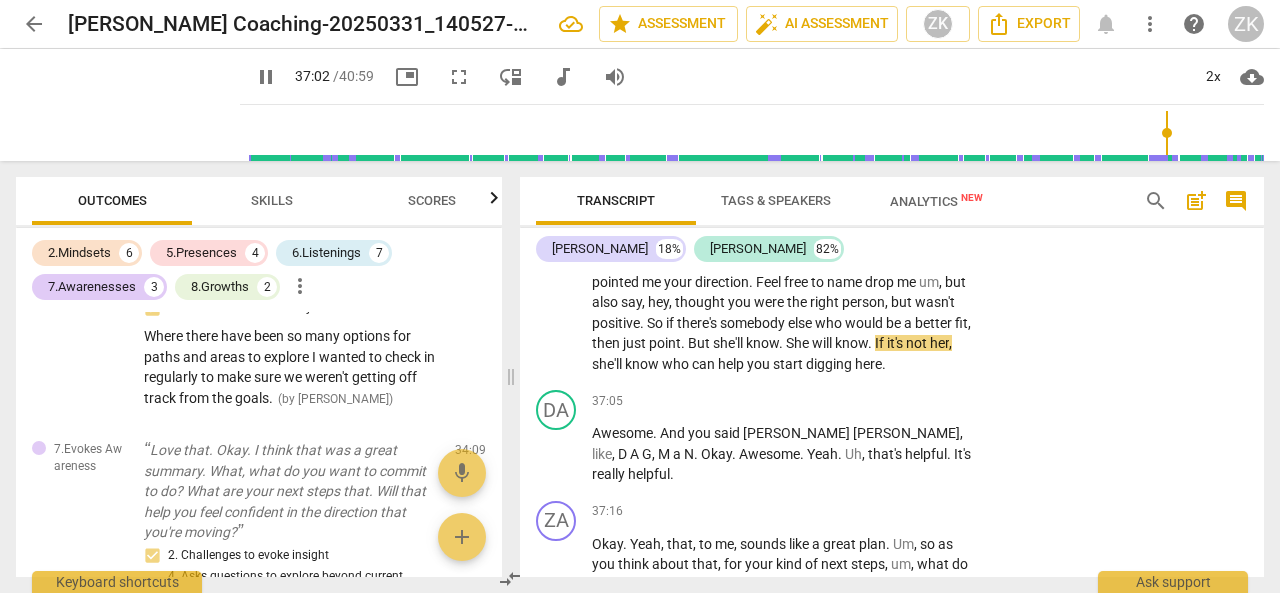 click on "pause" at bounding box center [557, 252] 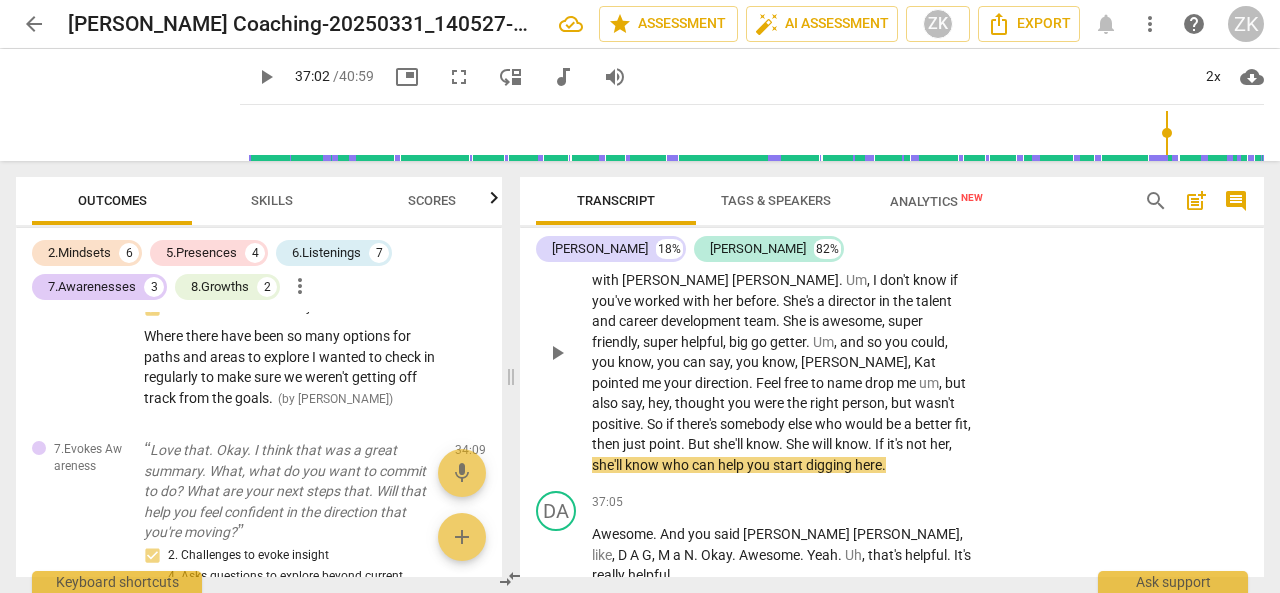 scroll, scrollTop: 12477, scrollLeft: 0, axis: vertical 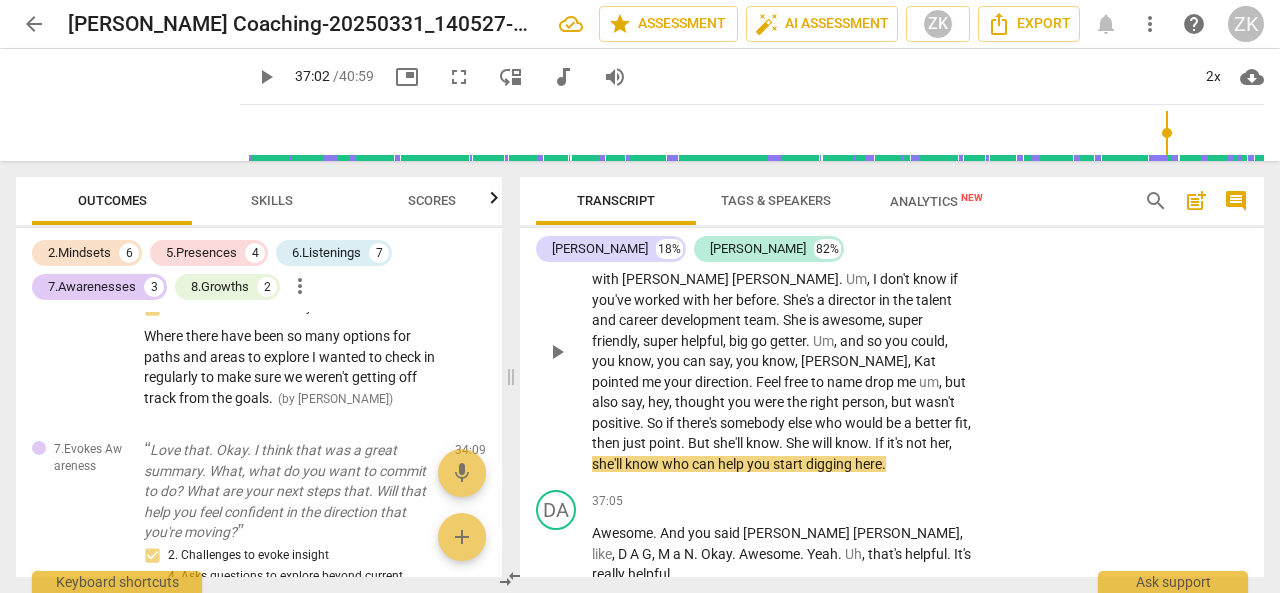 click on "Add competency" at bounding box center [910, 207] 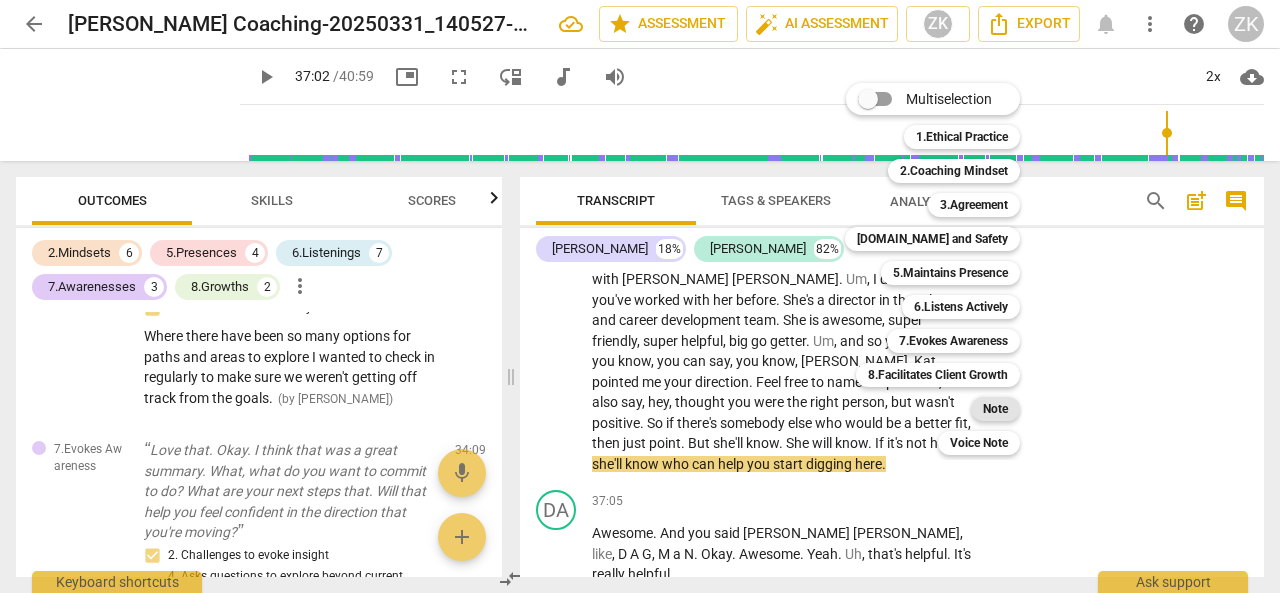 click on "Note" at bounding box center (995, 409) 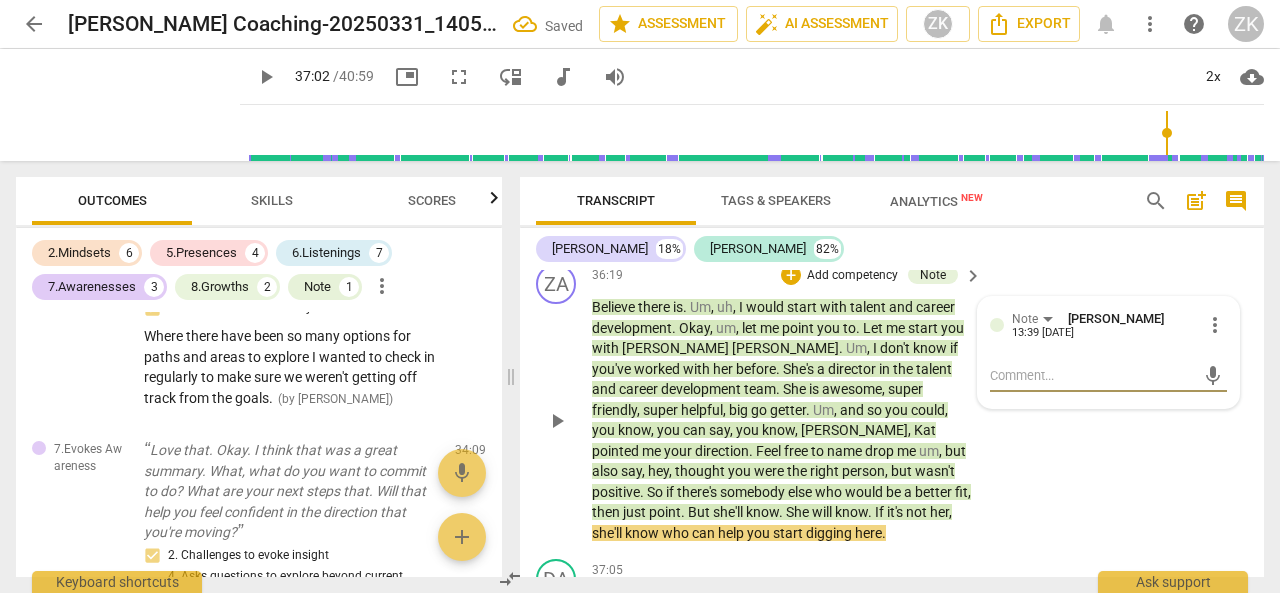scroll, scrollTop: 12377, scrollLeft: 0, axis: vertical 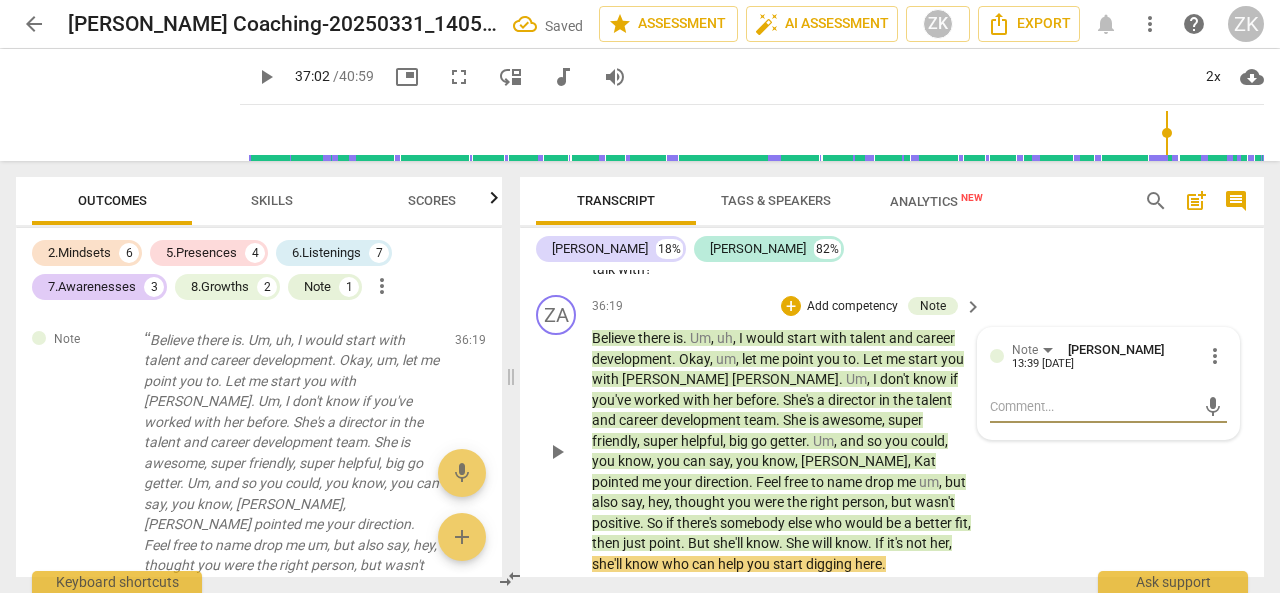 click at bounding box center (1092, 406) 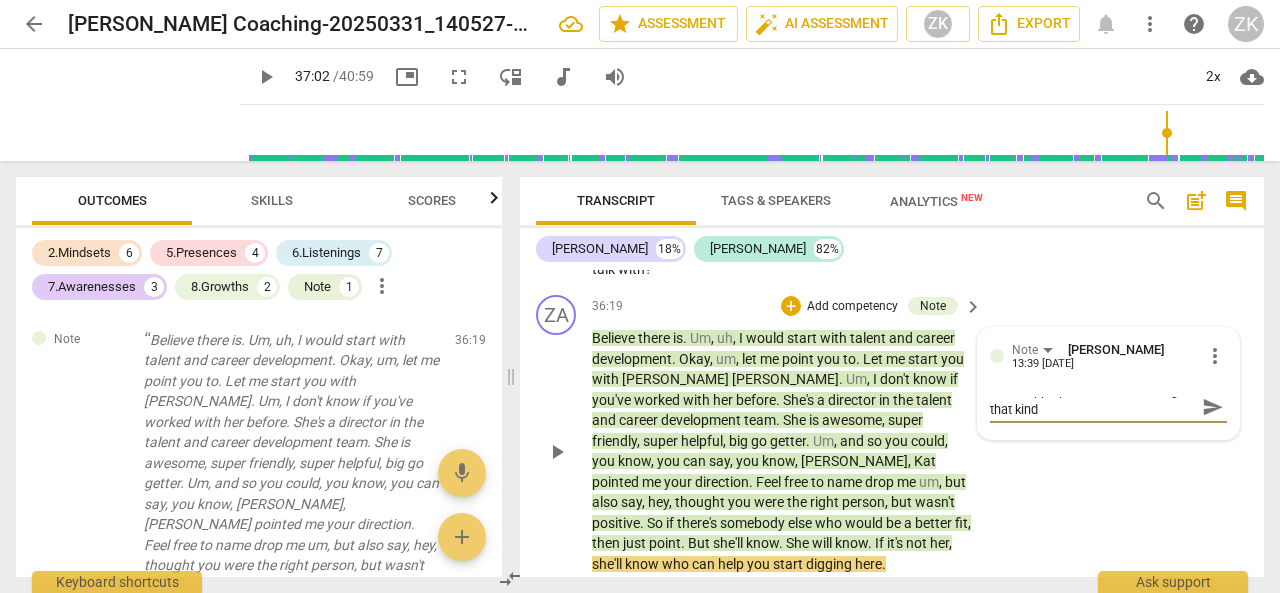 scroll, scrollTop: 0, scrollLeft: 0, axis: both 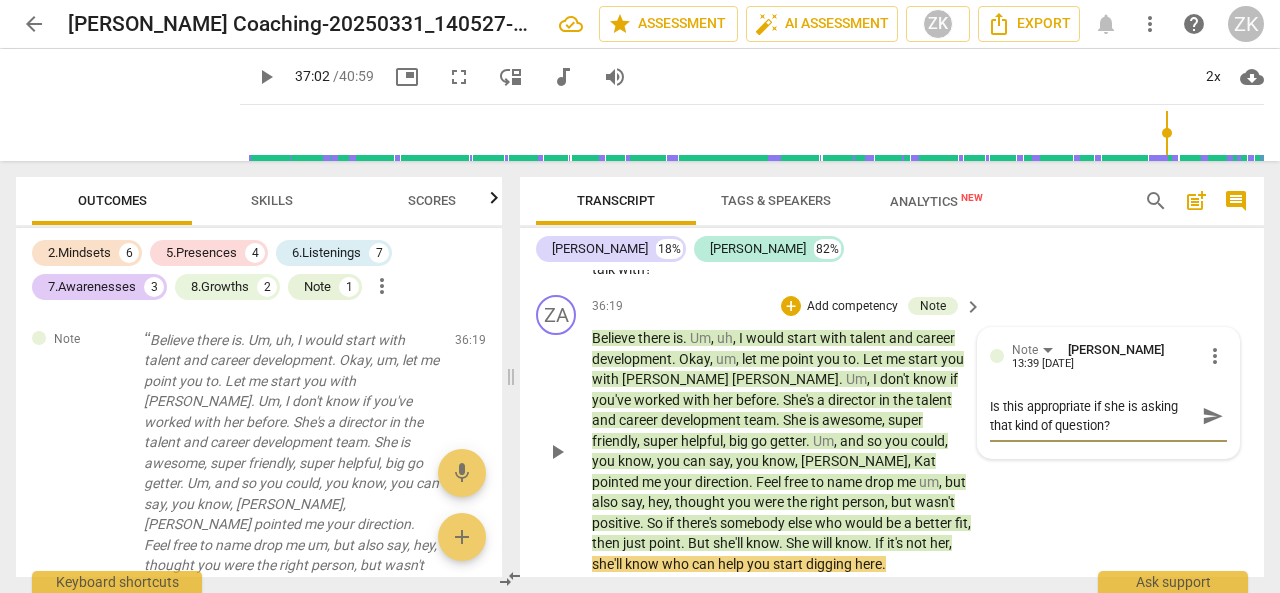 click on "send" at bounding box center [1213, 416] 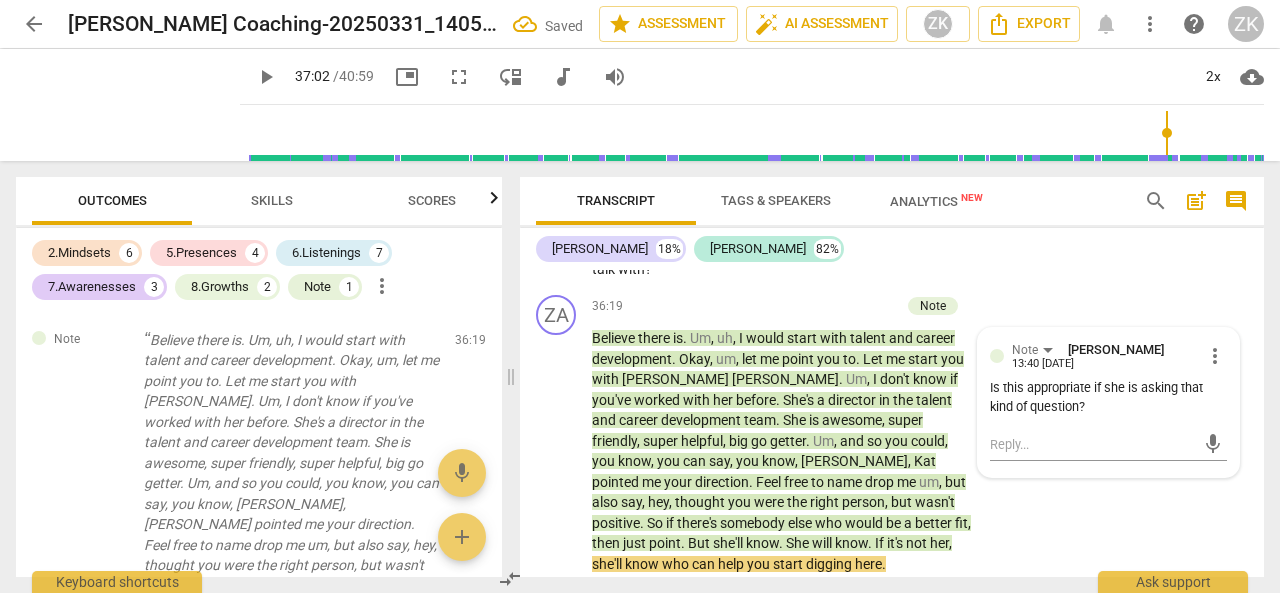 click on "DA play_arrow pause 34:26 + Add competency keyboard_arrow_right Yeah ,   I   think   probably   identifying ,   um ,   two   or   three   people   that   I   could   just   like ,   kind   of ,   you   know ,   friend   to   friend ,   work   friend   to   work   friend .   Like ,   hey ,   here's   some   things   I've ,   like ,   got   going   on   in   my   mind .   Could   I   just   brainstorm   a   few   things   with   you   or   I   think   starting   kind   of   small   with   some   trusted ,   um ,   colleagues   to   get   their   impression   of   different   areas   and   um ,   and   what   they   know   about ,   um ,   about   different   departments   throughout   the   system   would   be   good .   I   really   haven't   started   talking   to   anyone   beyond   my ,   my   boss   about   like ,   career   growth .   Um ,   and   so ,   yeah ,   I   think   that's   a   really   reasonable   place   to   start .   Like ,   and   people   have   talked   to   me   about ,   like ,   hey ," at bounding box center [892, 16] 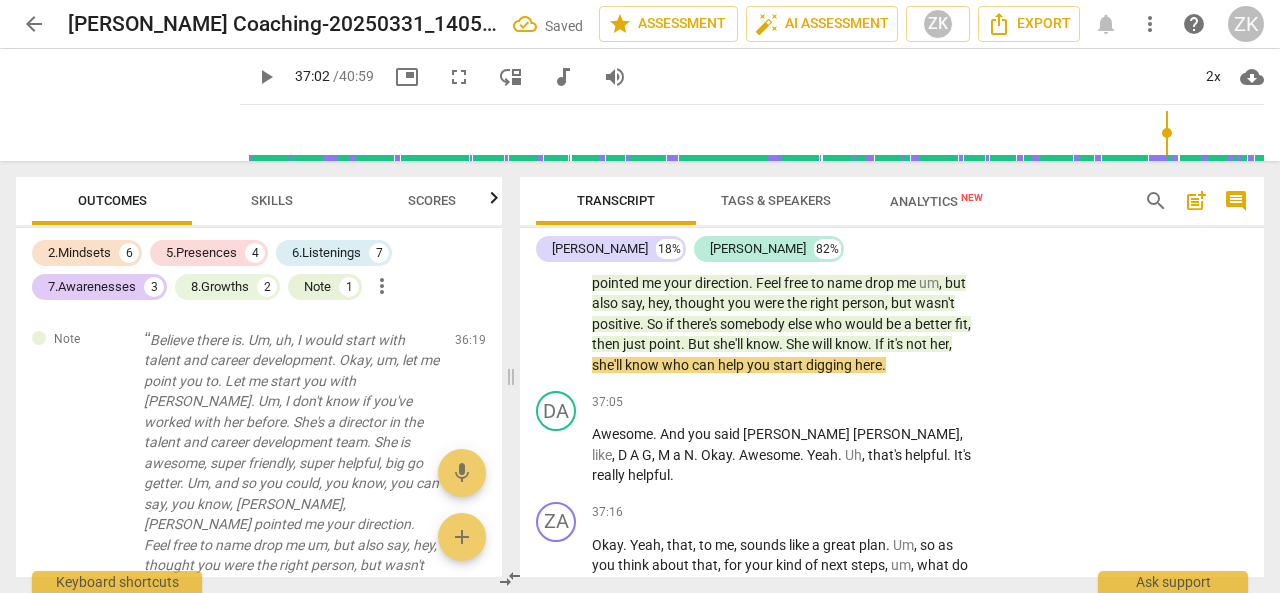 scroll, scrollTop: 12577, scrollLeft: 0, axis: vertical 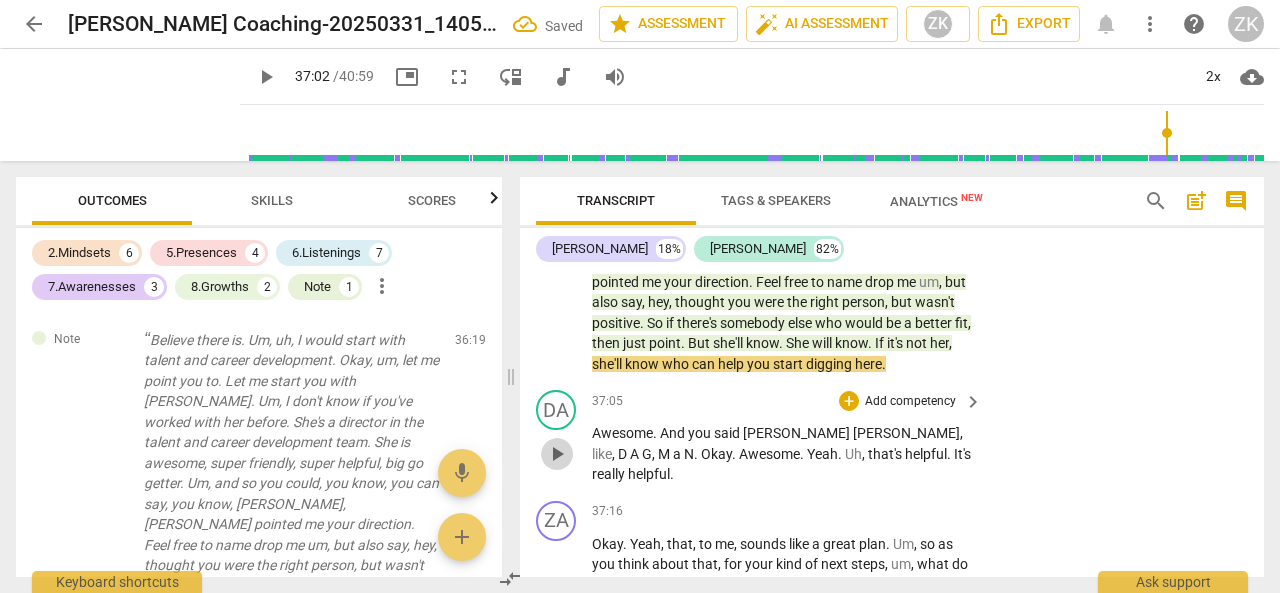 click on "play_arrow" at bounding box center (557, 454) 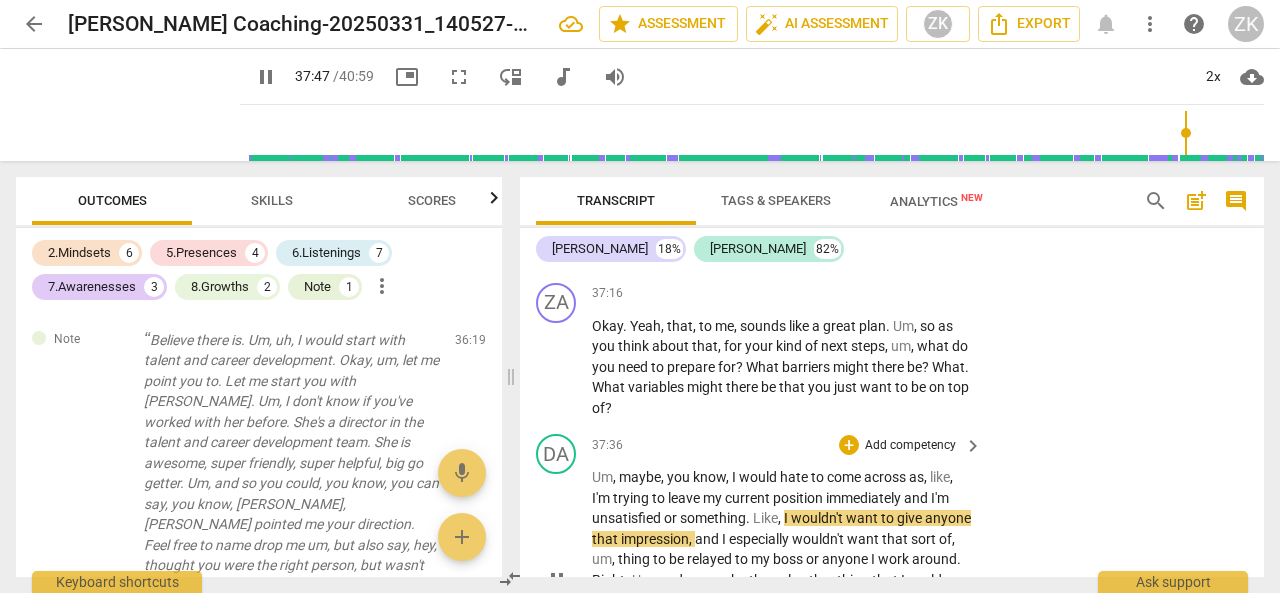 scroll, scrollTop: 12884, scrollLeft: 0, axis: vertical 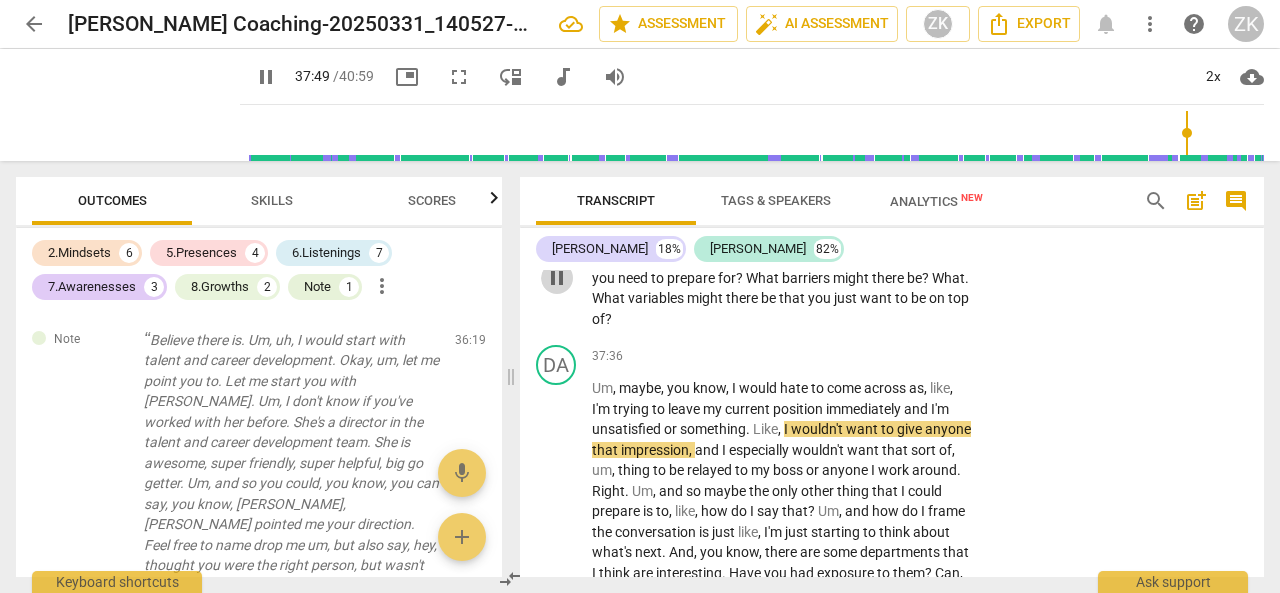 click on "pause" at bounding box center [557, 278] 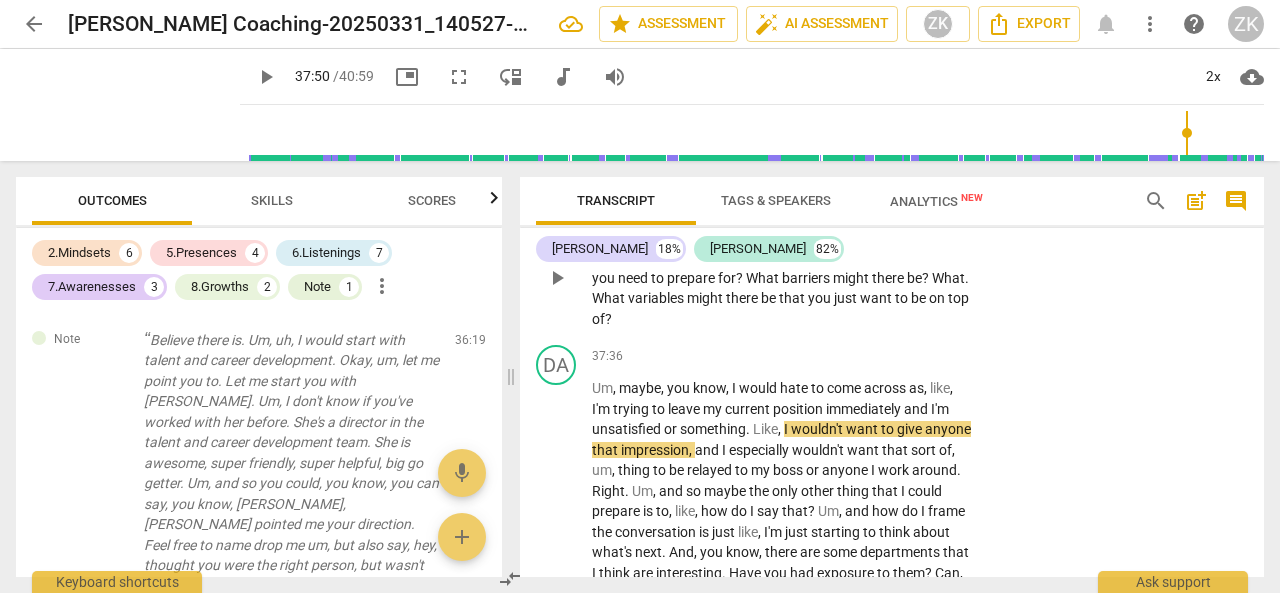 scroll, scrollTop: 12784, scrollLeft: 0, axis: vertical 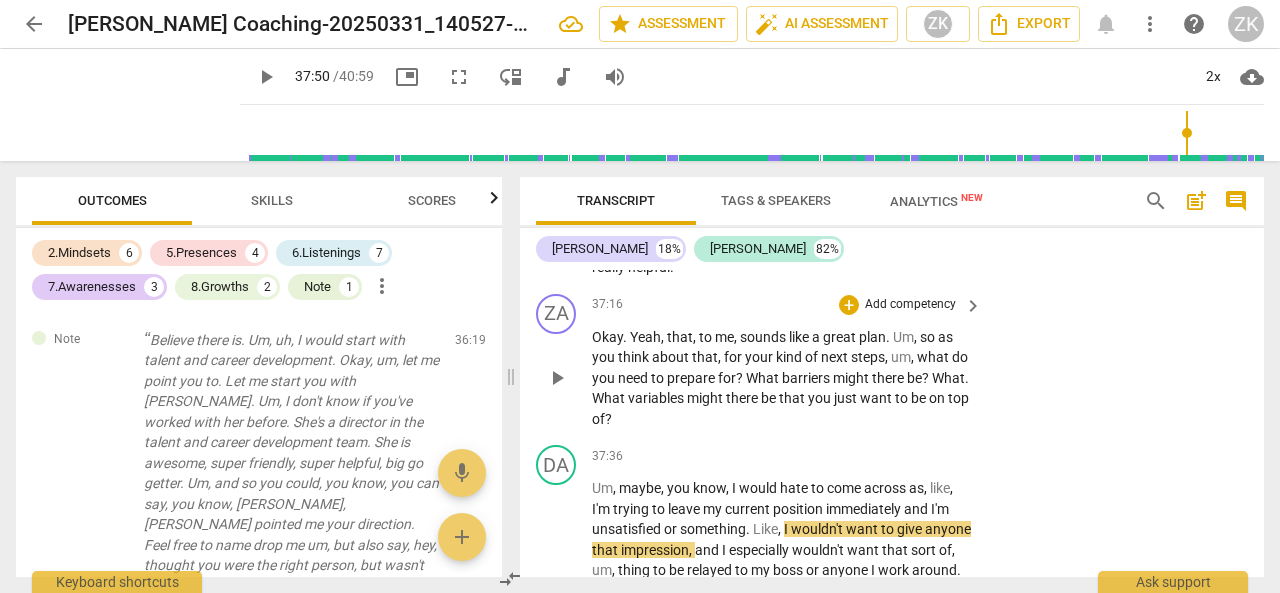 click on "+ Add competency" at bounding box center (898, 305) 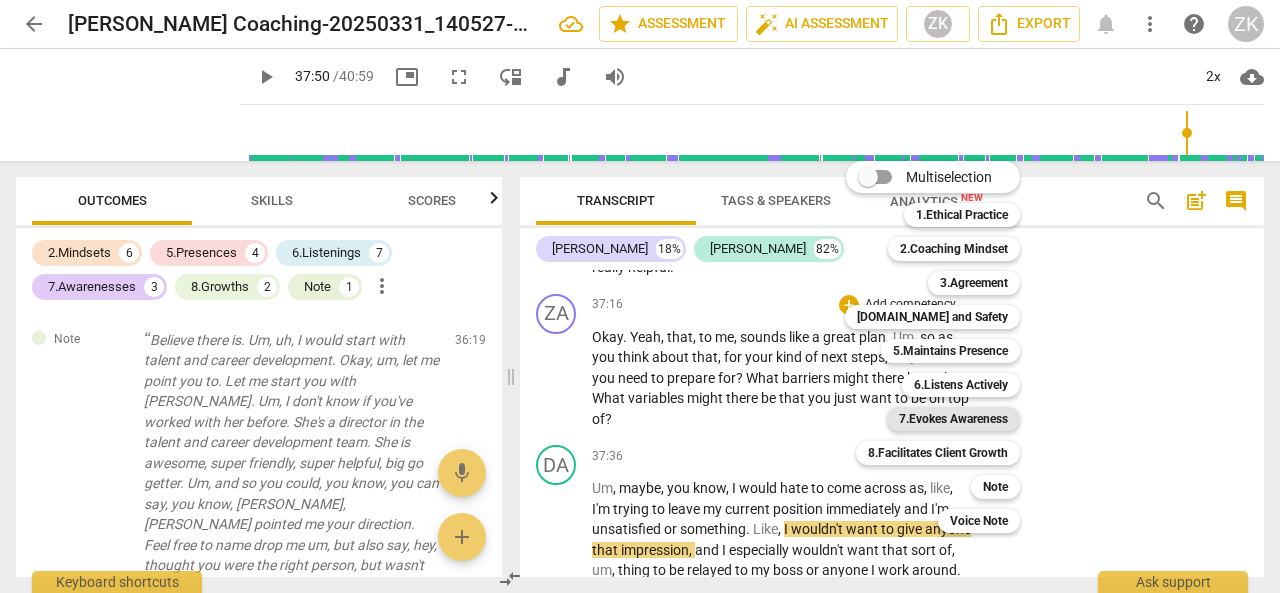 click on "7.Evokes Awareness" at bounding box center [953, 419] 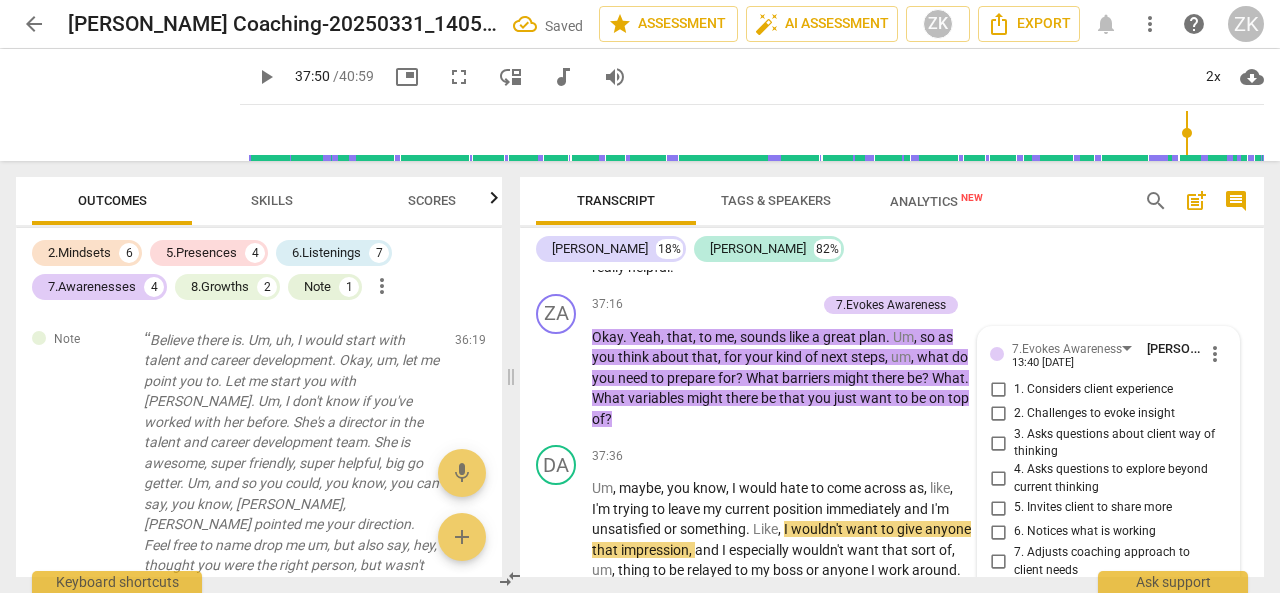 scroll, scrollTop: 13134, scrollLeft: 0, axis: vertical 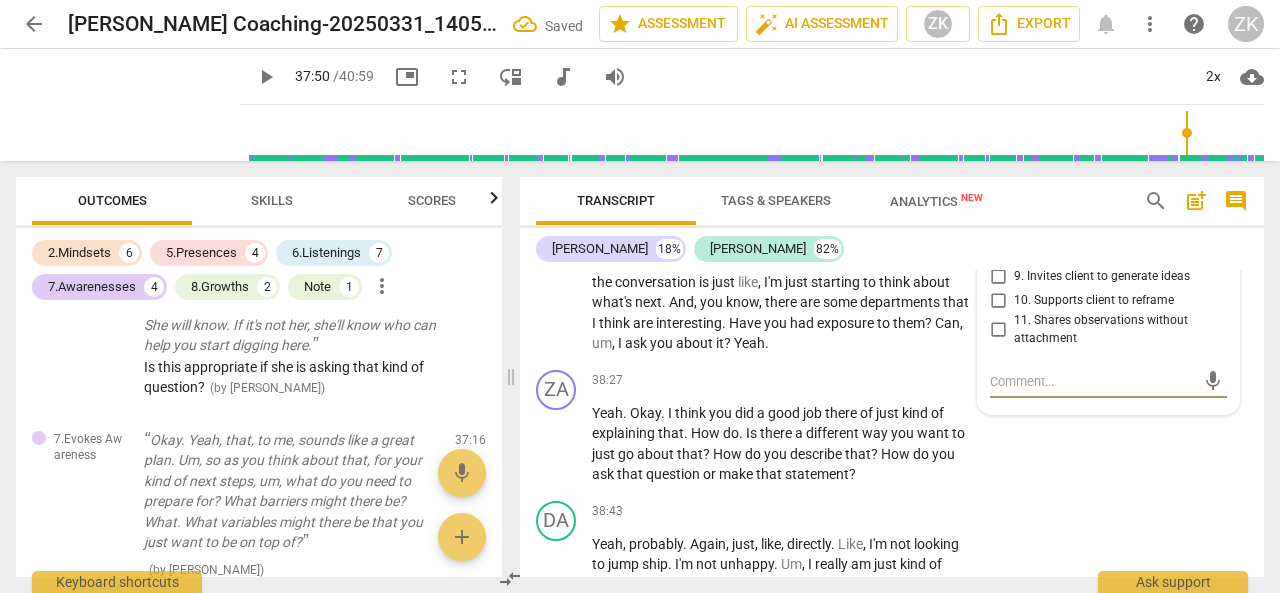 click on "9. Invites client to generate ideas" at bounding box center (998, 276) 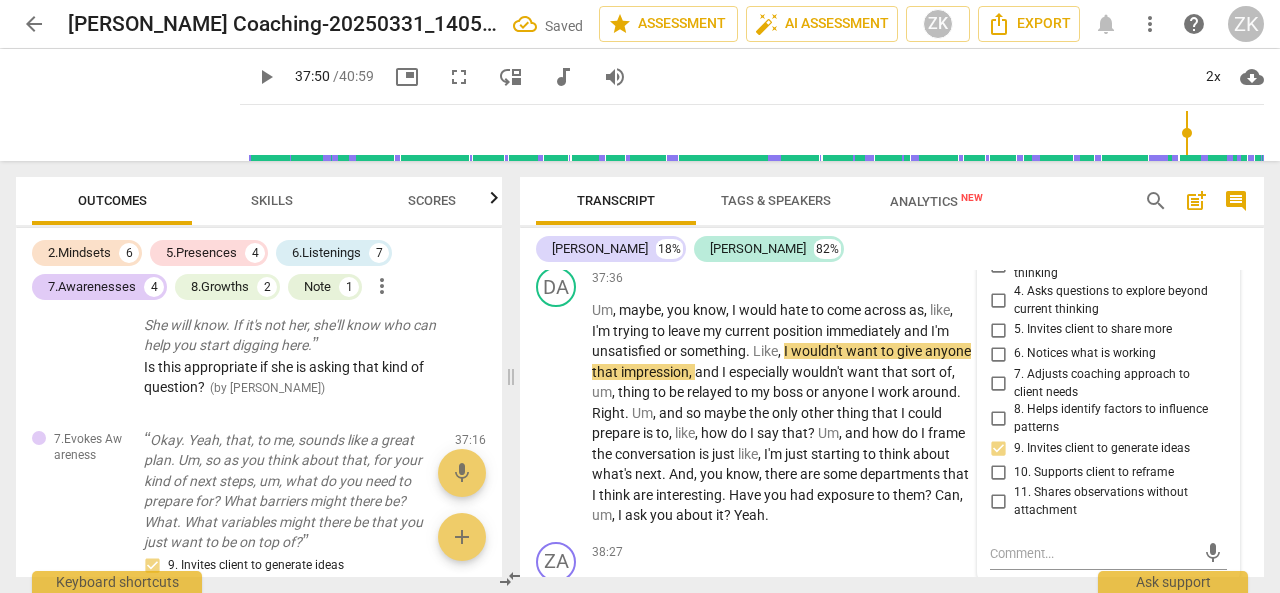 scroll, scrollTop: 12934, scrollLeft: 0, axis: vertical 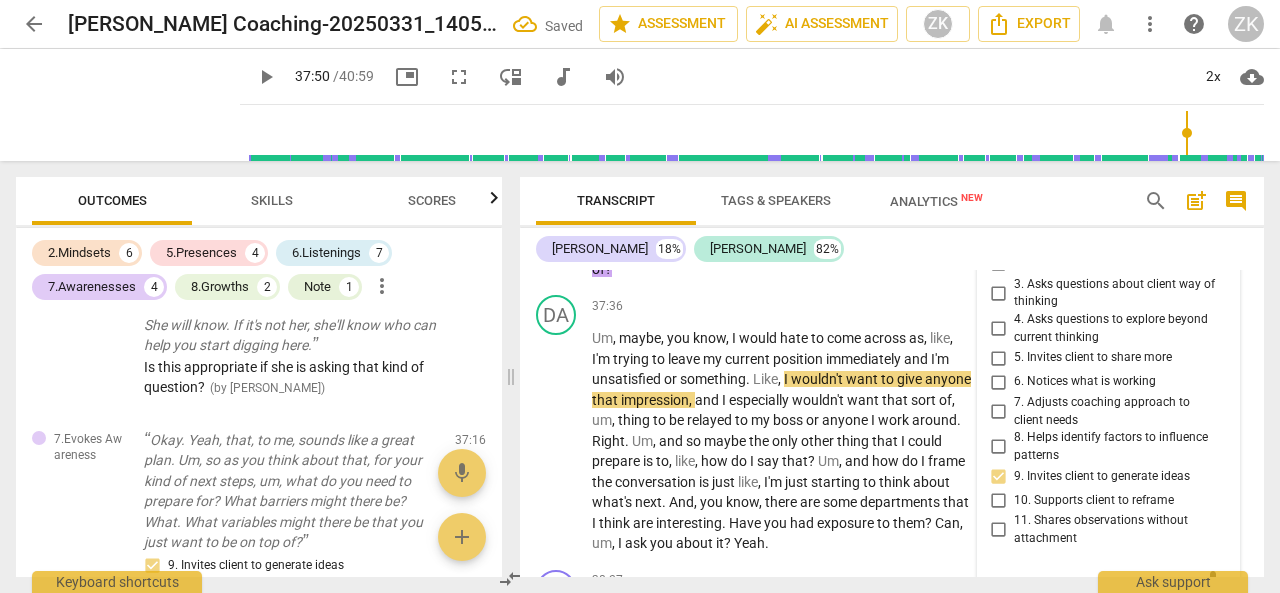 click on "4. Asks questions to explore beyond current thinking" at bounding box center [998, 329] 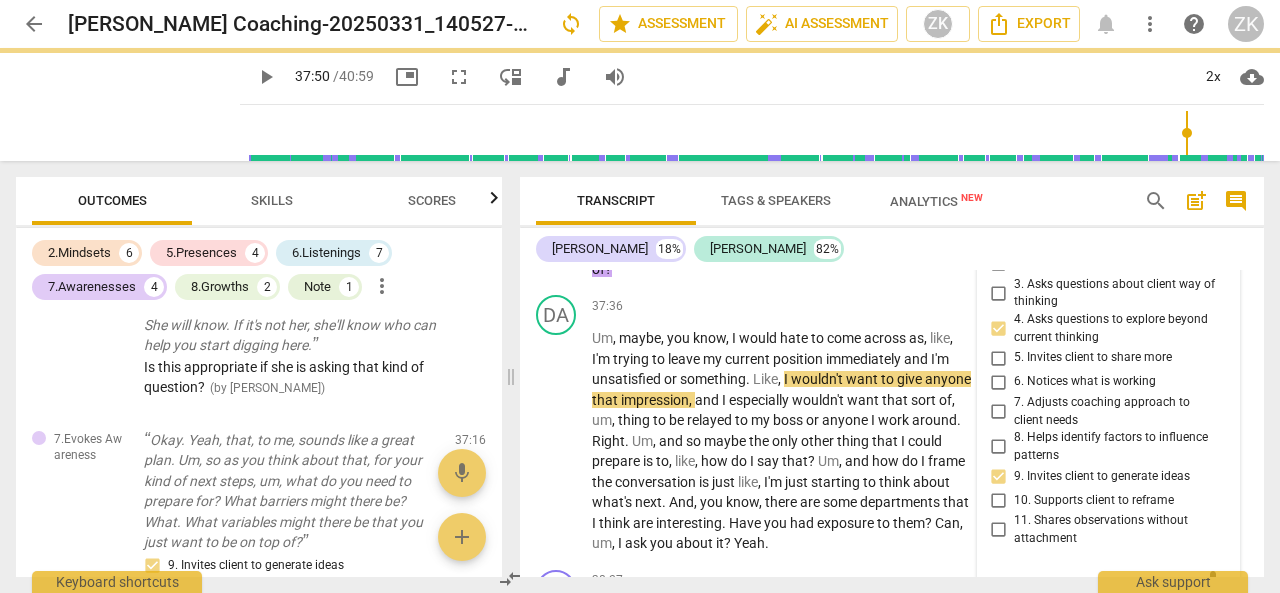 click on "2. Challenges to evoke insight" at bounding box center [998, 264] 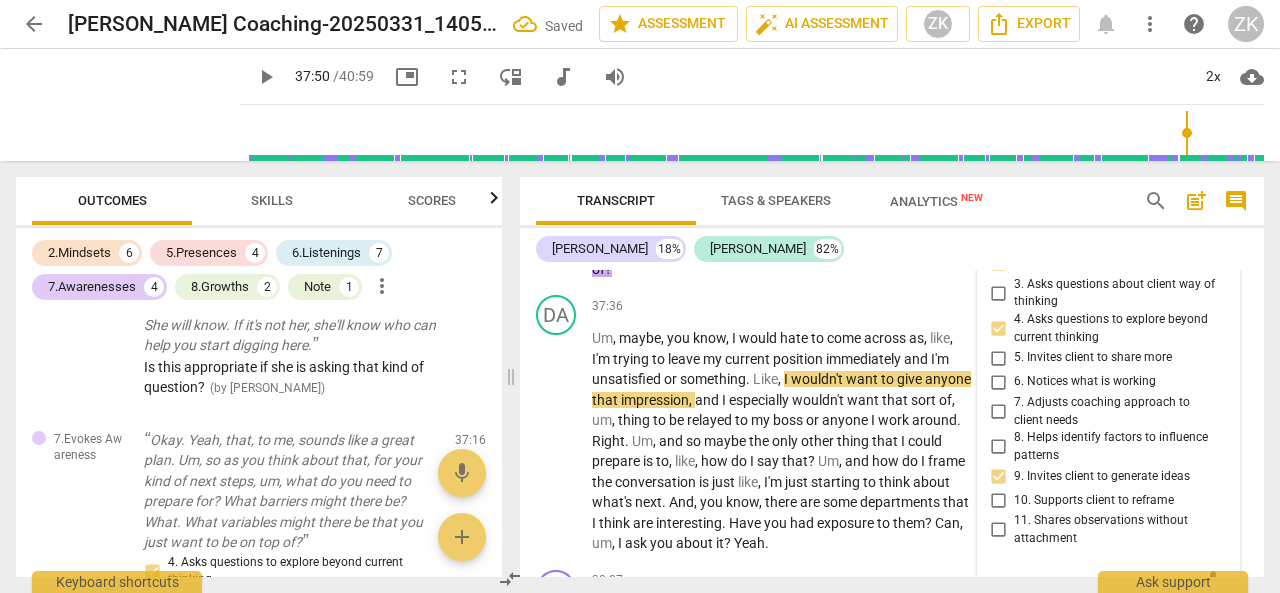 click on "3. Asks questions about client way of thinking" at bounding box center (998, 293) 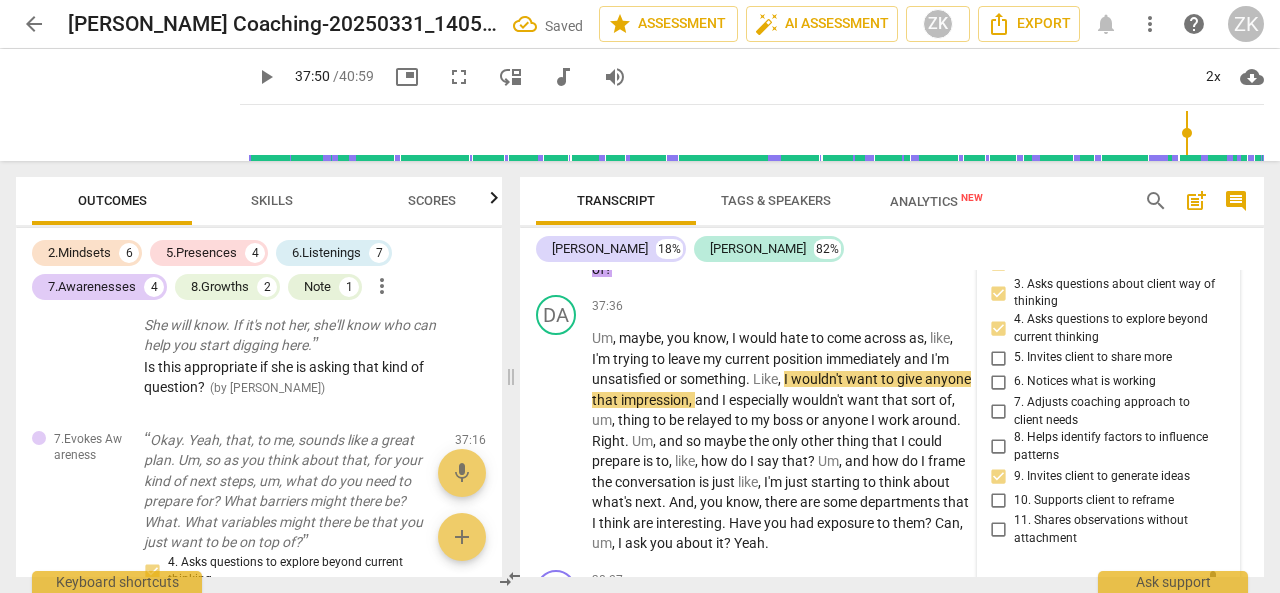 scroll, scrollTop: 13134, scrollLeft: 0, axis: vertical 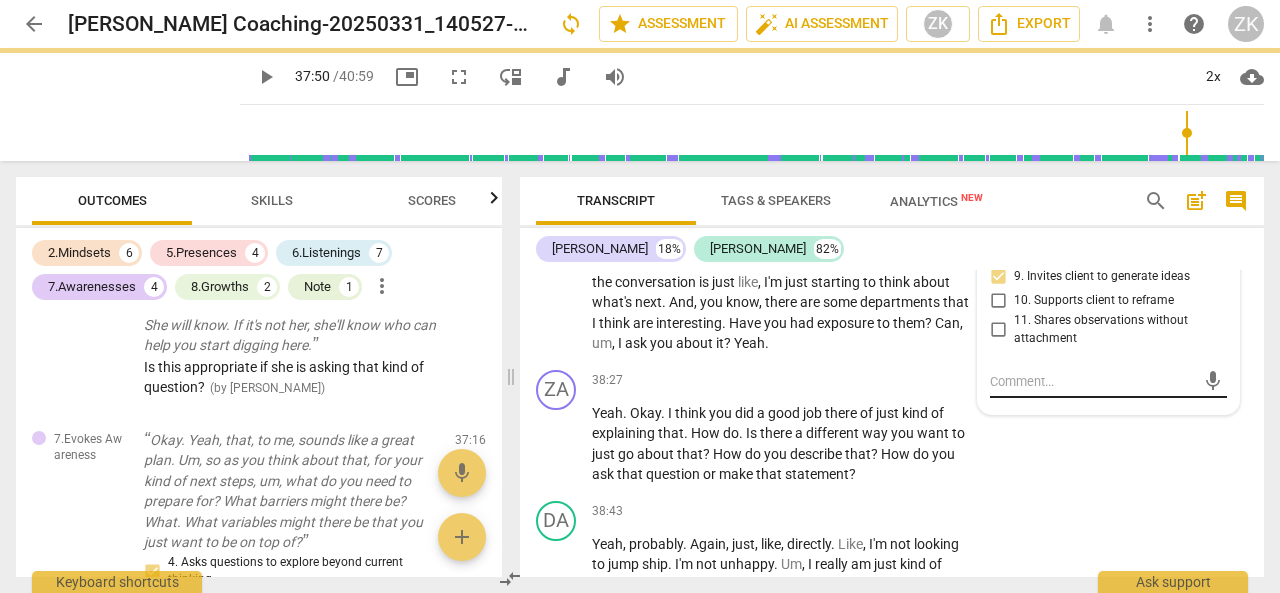 click at bounding box center (1092, 381) 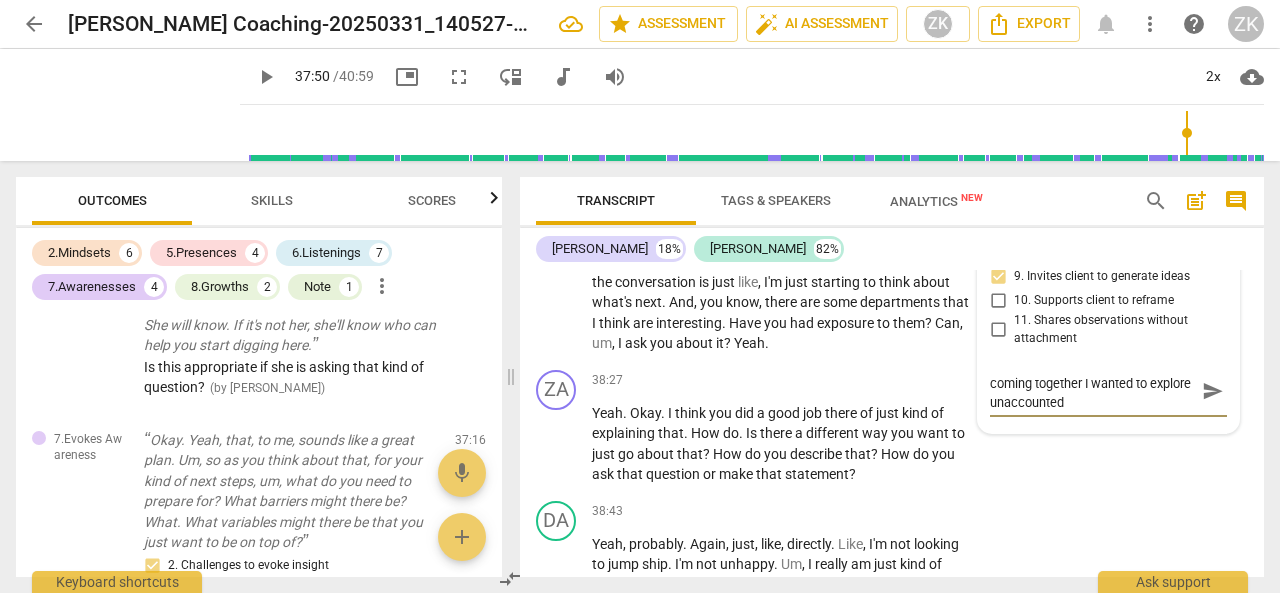 scroll, scrollTop: 0, scrollLeft: 0, axis: both 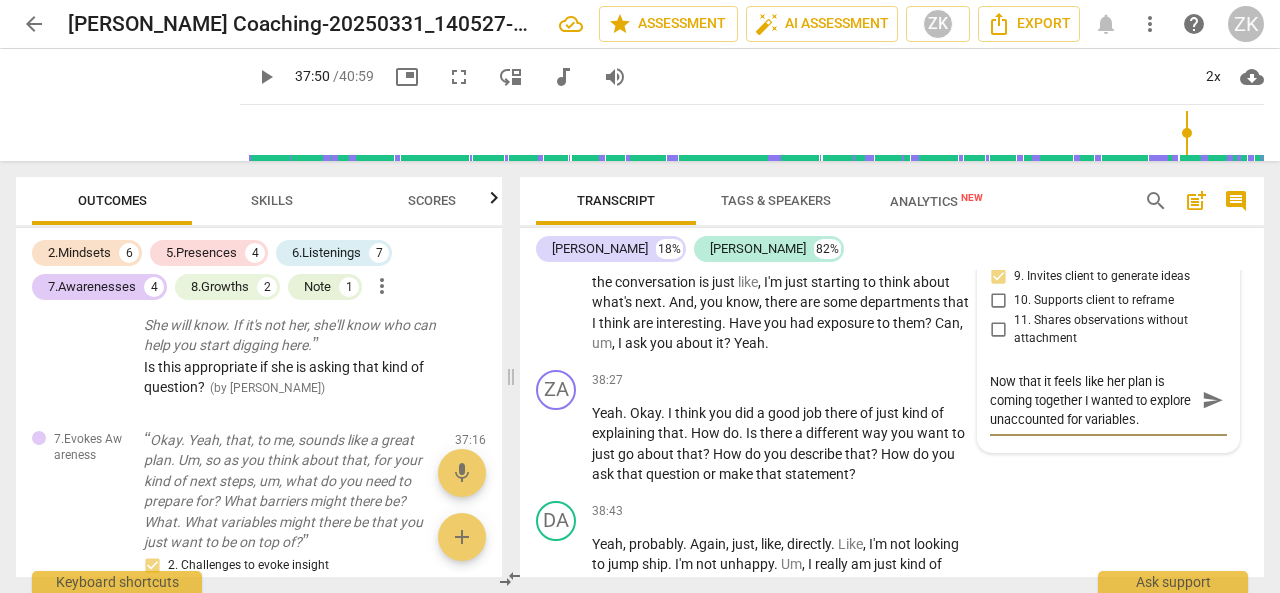 click on "send" at bounding box center (1213, 400) 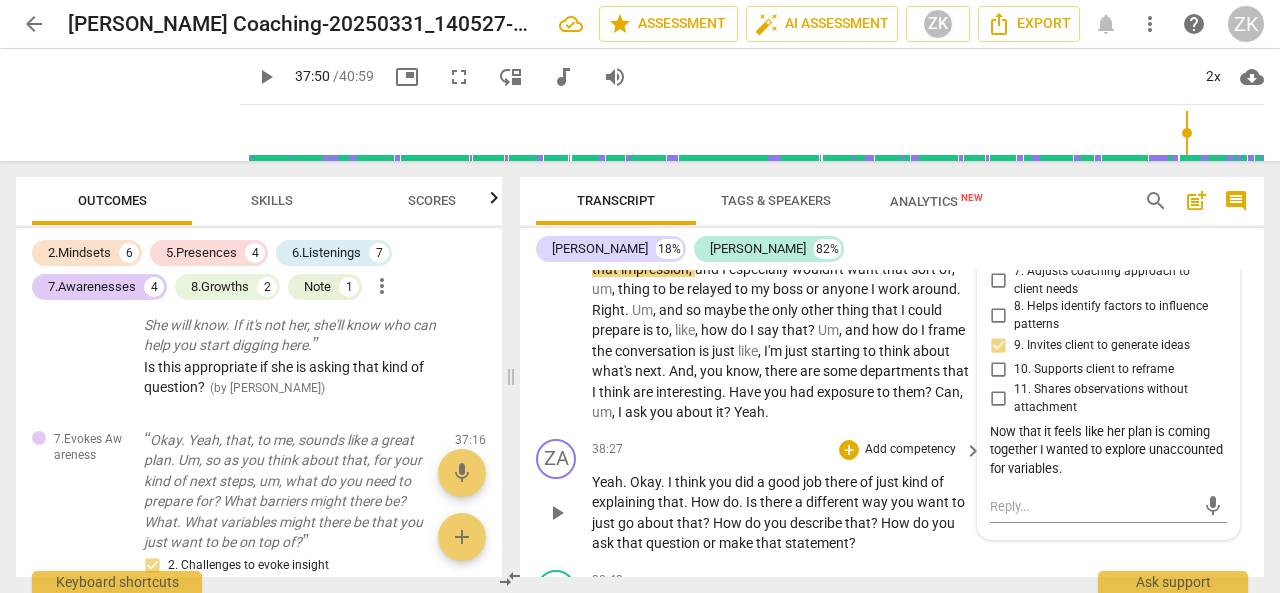 scroll, scrollTop: 13034, scrollLeft: 0, axis: vertical 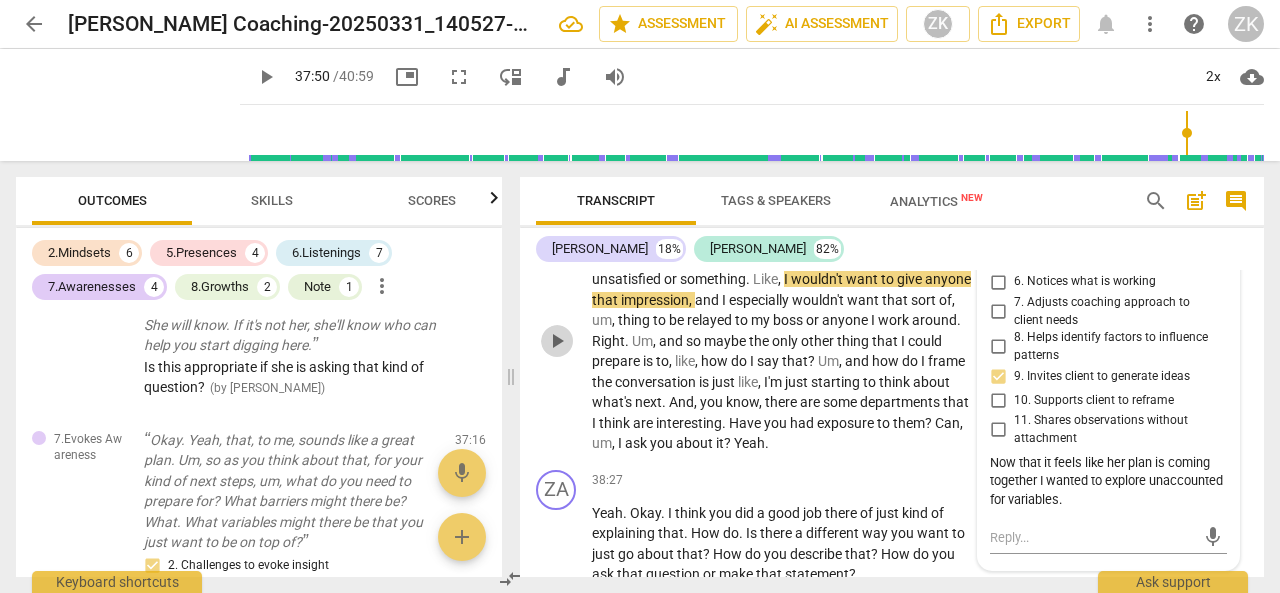 click on "play_arrow" at bounding box center [557, 341] 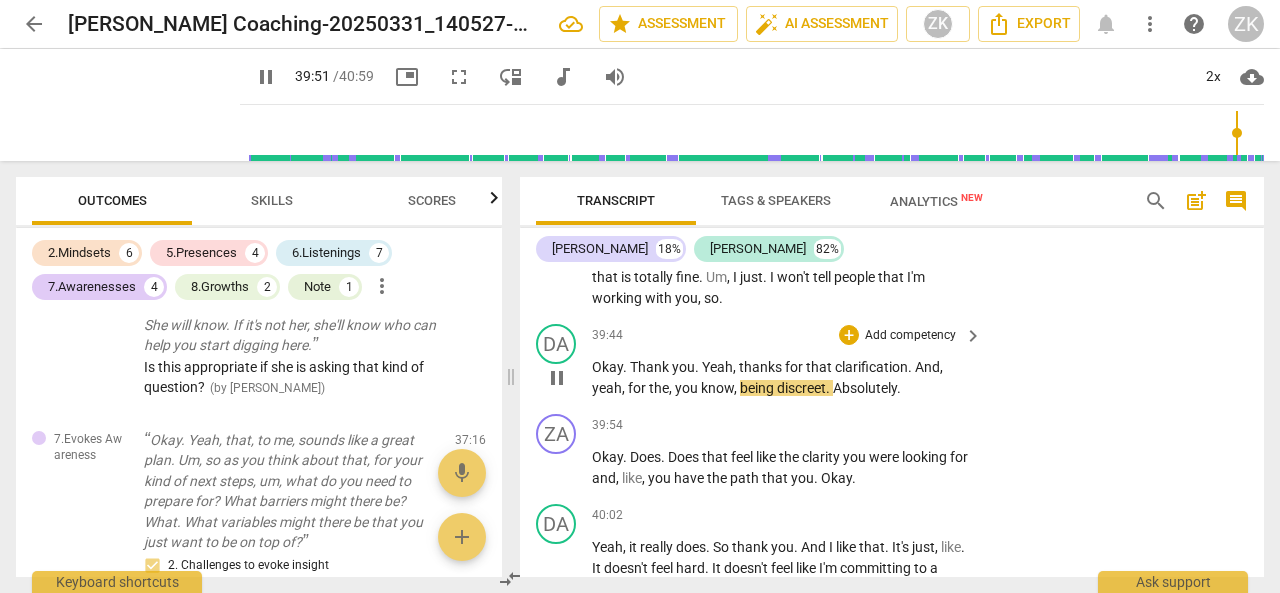 scroll, scrollTop: 13952, scrollLeft: 0, axis: vertical 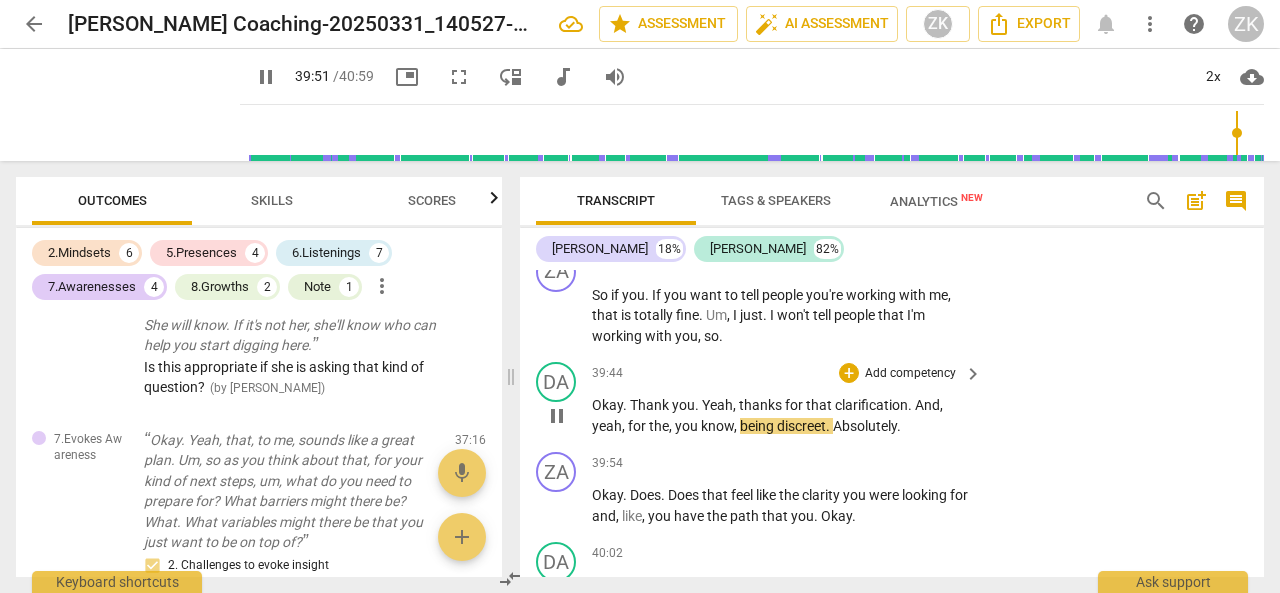 click on "pause" at bounding box center [557, 416] 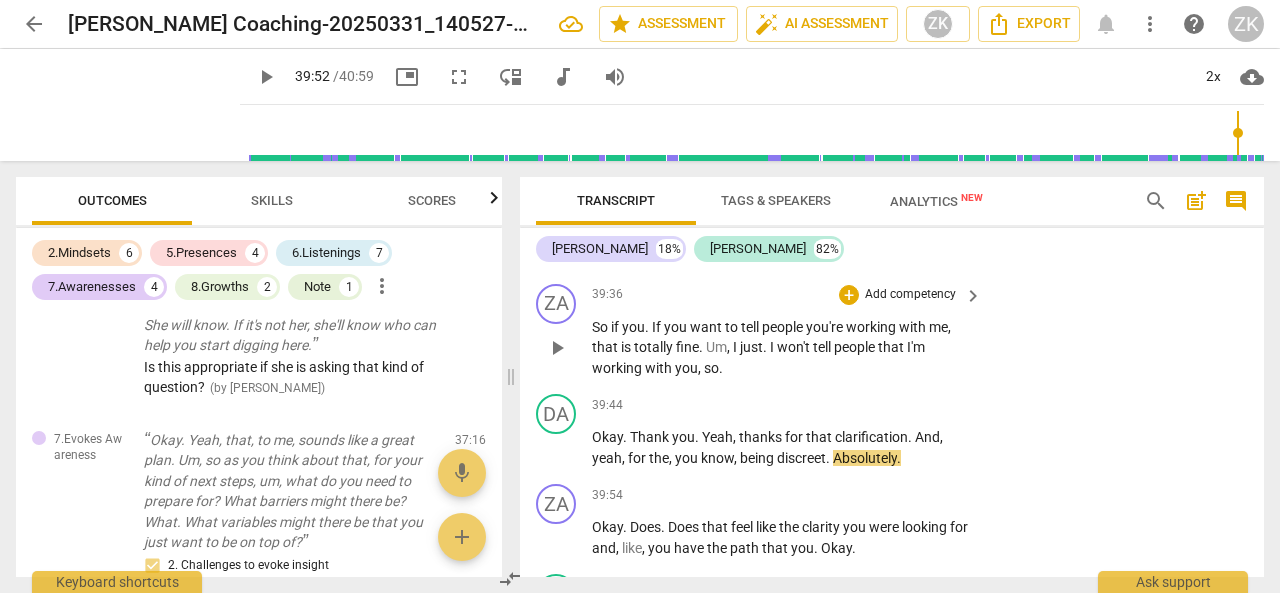scroll, scrollTop: 13952, scrollLeft: 0, axis: vertical 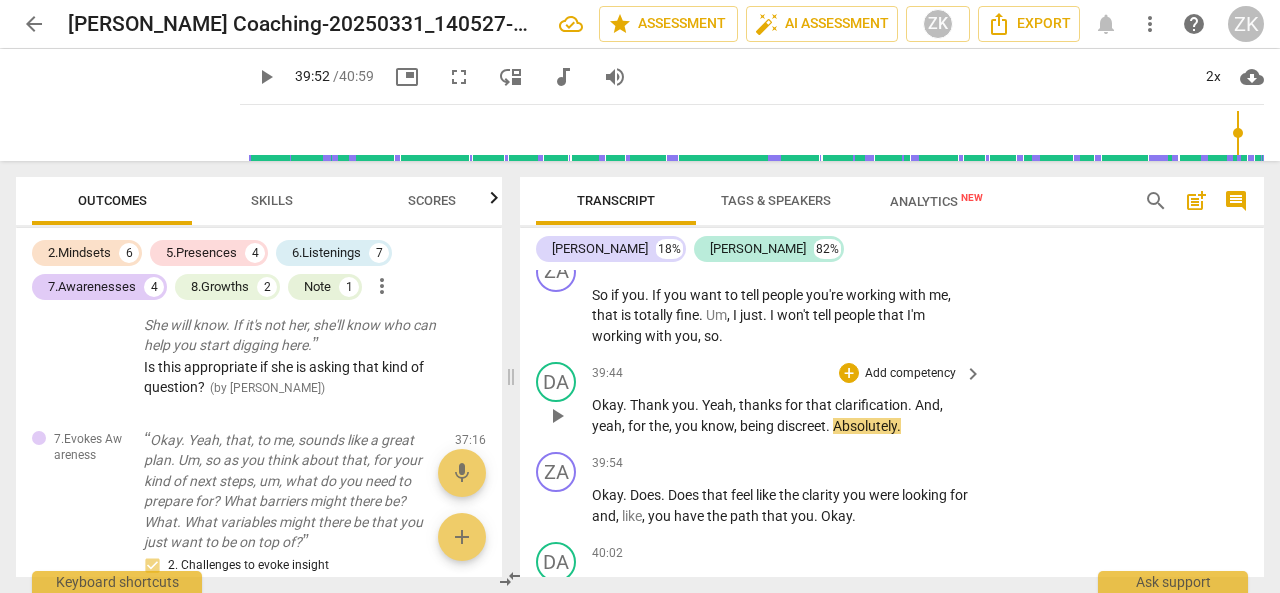 click on "play_arrow" at bounding box center (557, 416) 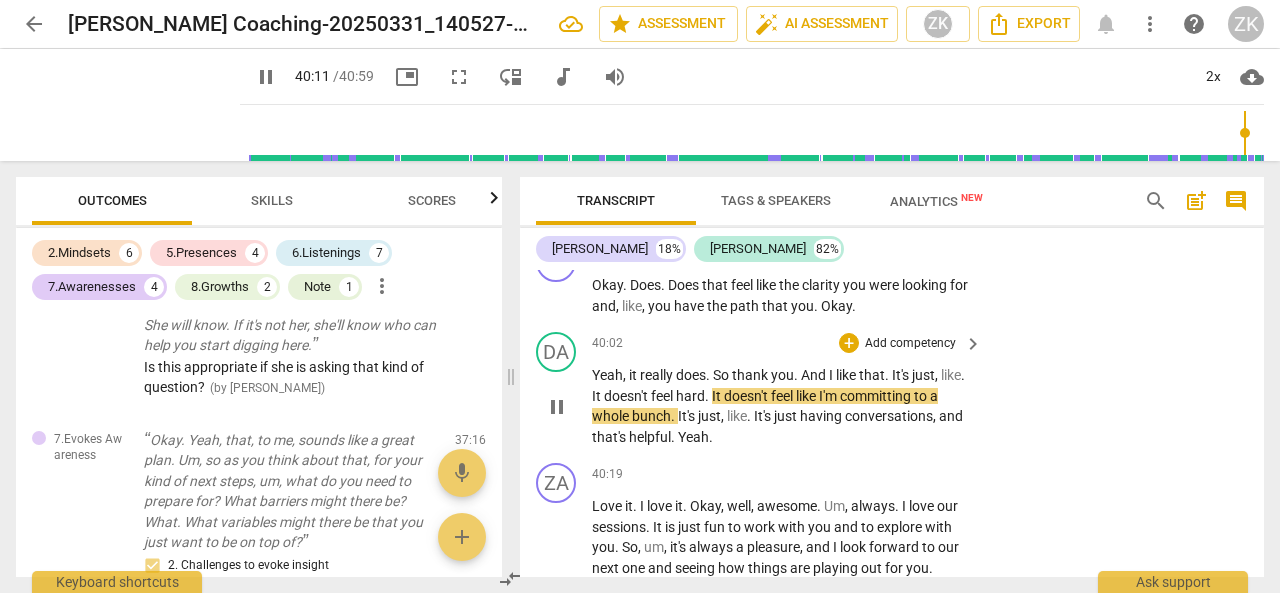 scroll, scrollTop: 14152, scrollLeft: 0, axis: vertical 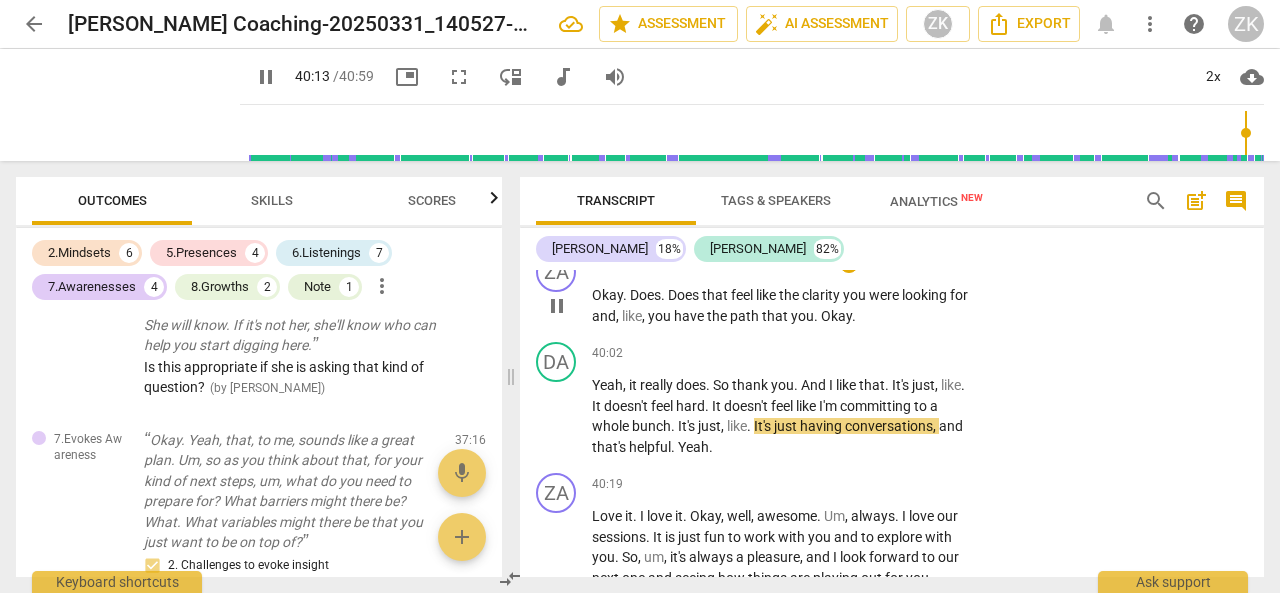 click on "pause" at bounding box center [557, 306] 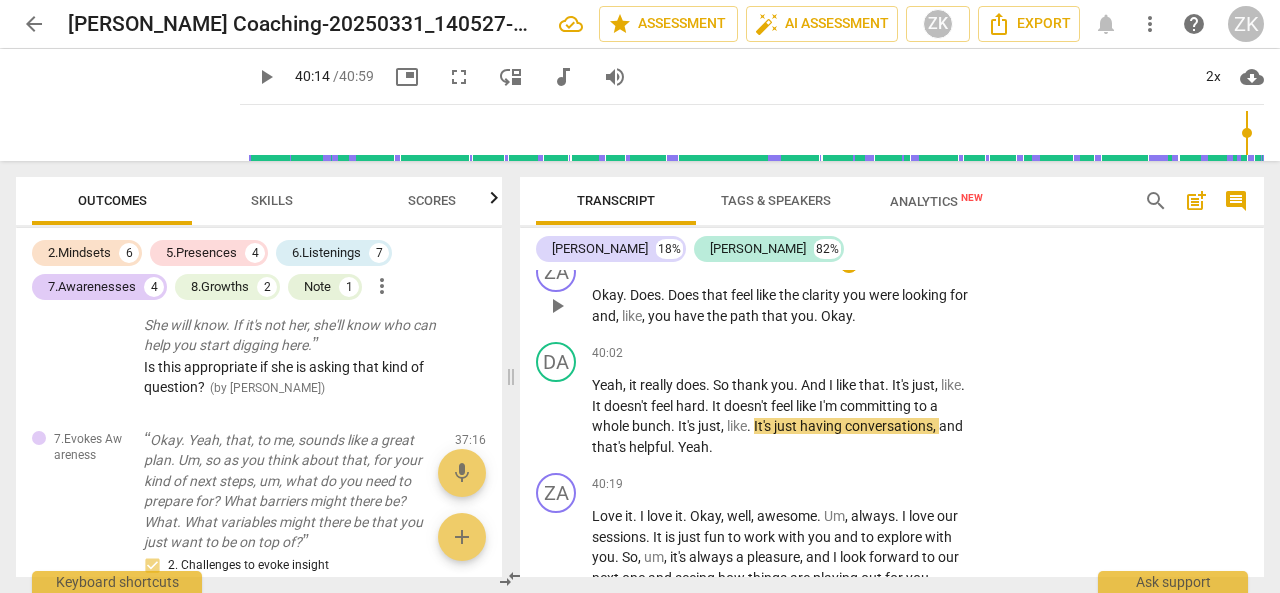 click on "Add competency" at bounding box center (910, 264) 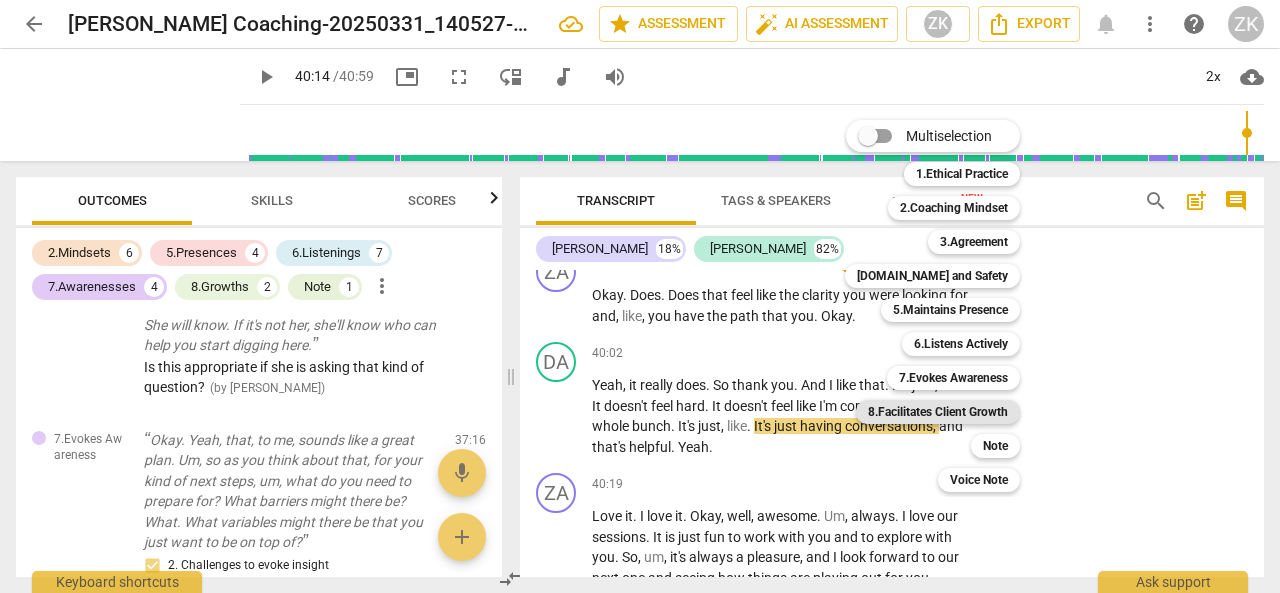 click on "8.Facilitates Client Growth" at bounding box center (938, 412) 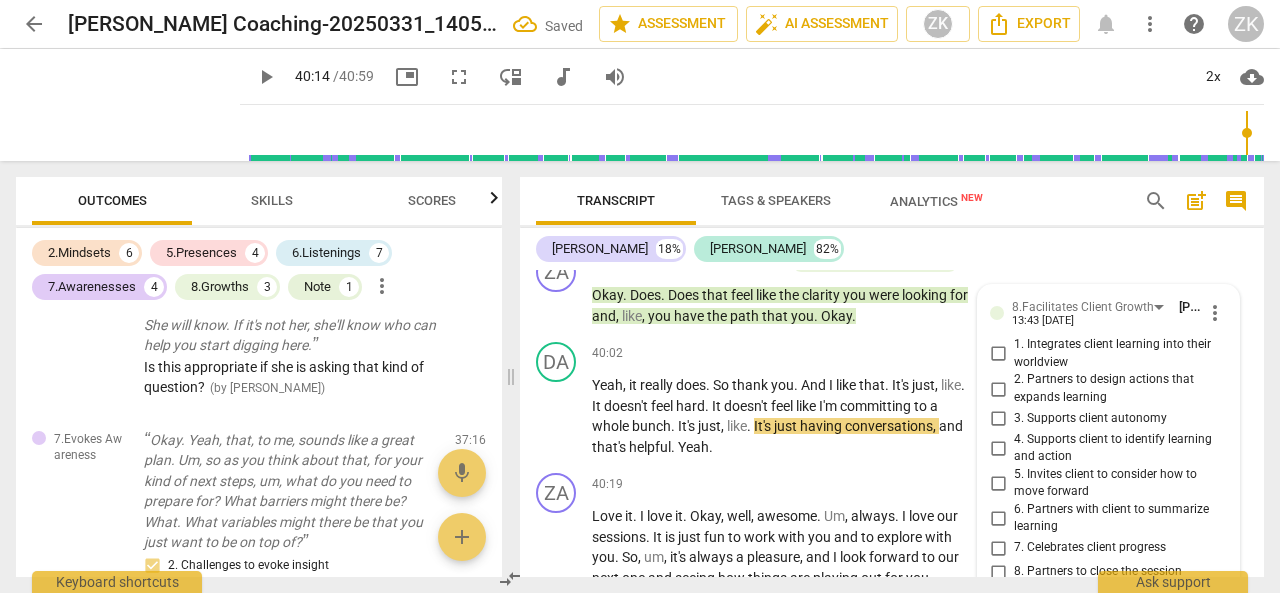 scroll, scrollTop: 14388, scrollLeft: 0, axis: vertical 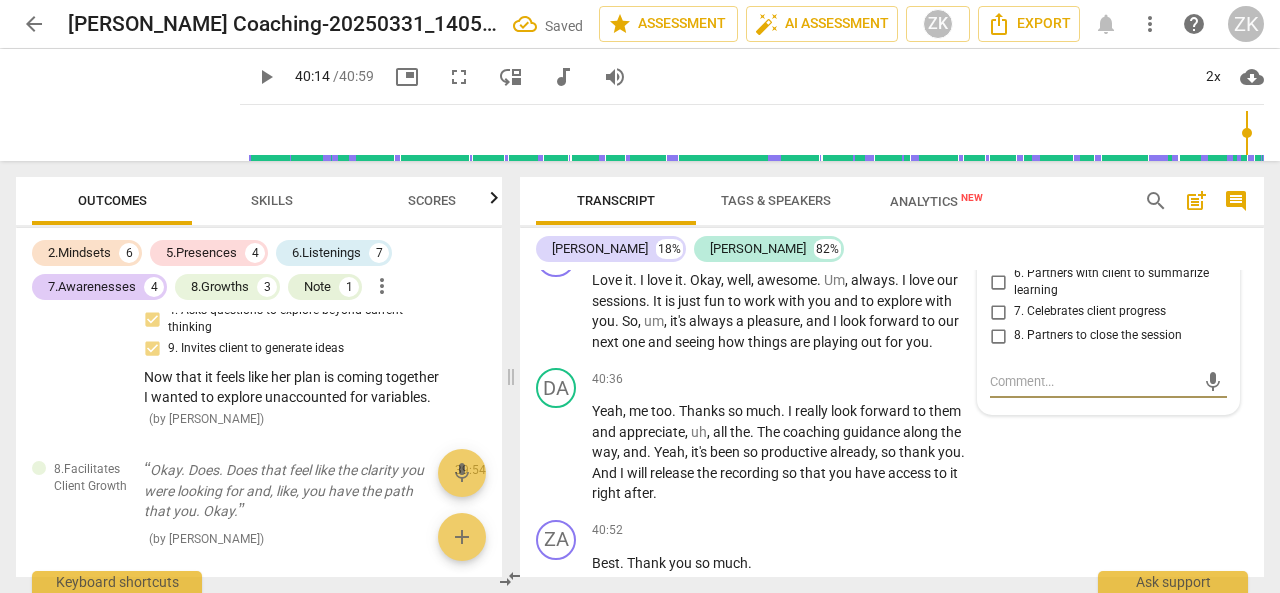 click on "8. Partners to close the session" at bounding box center [998, 336] 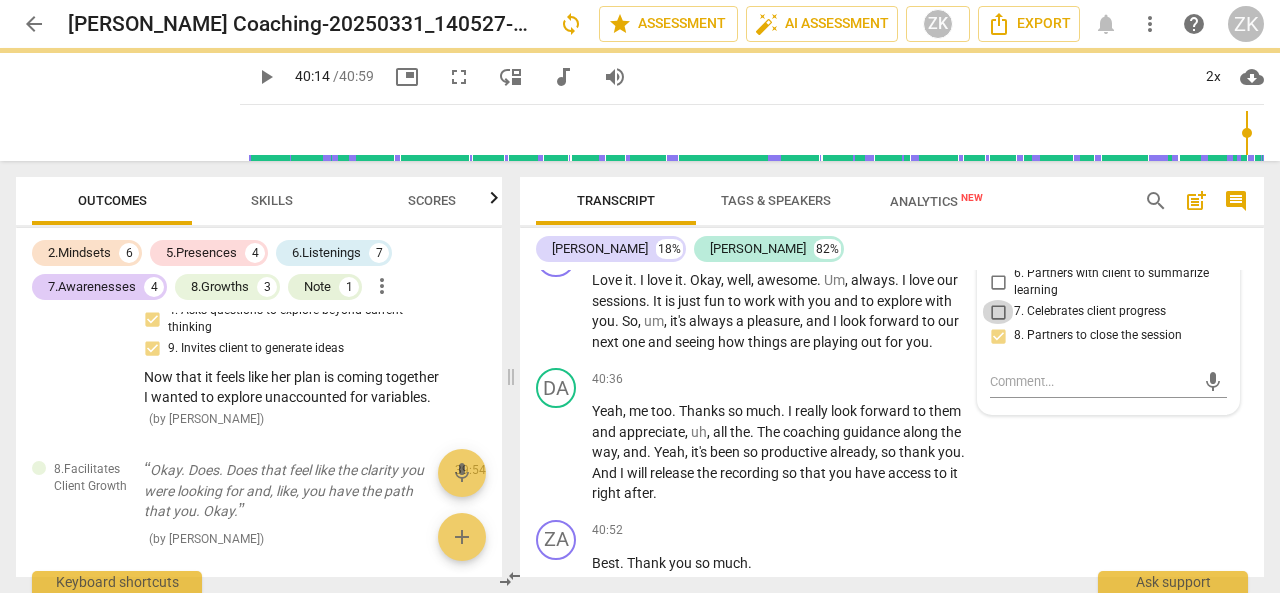 click on "7. Celebrates client progress" at bounding box center [998, 312] 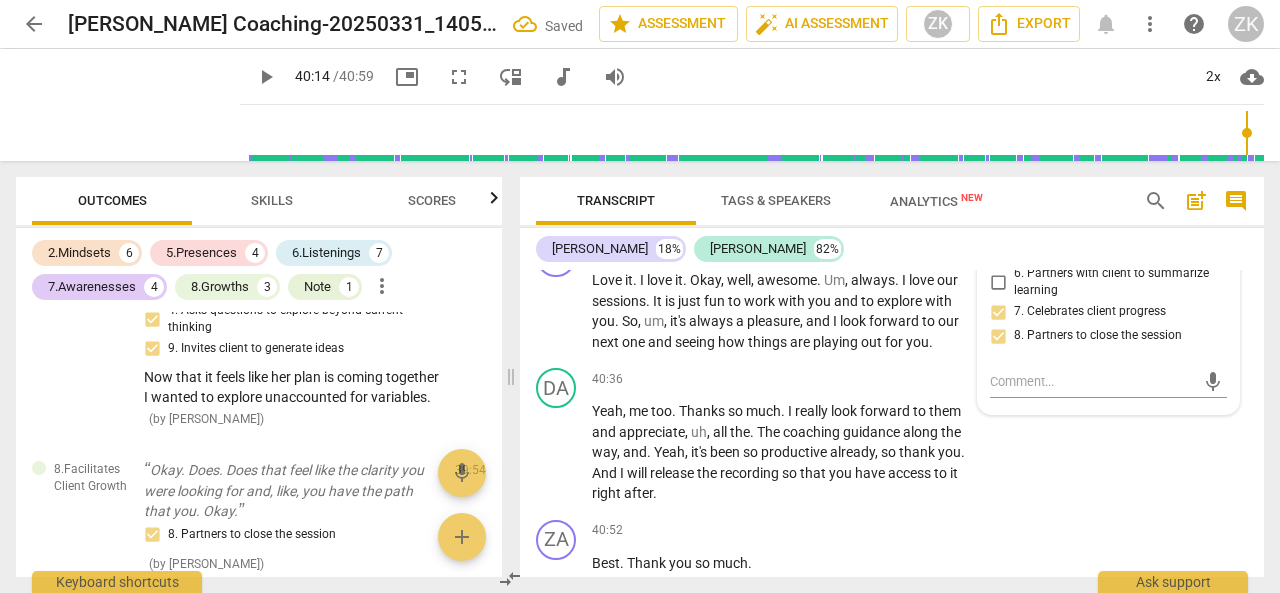 scroll, scrollTop: 14288, scrollLeft: 0, axis: vertical 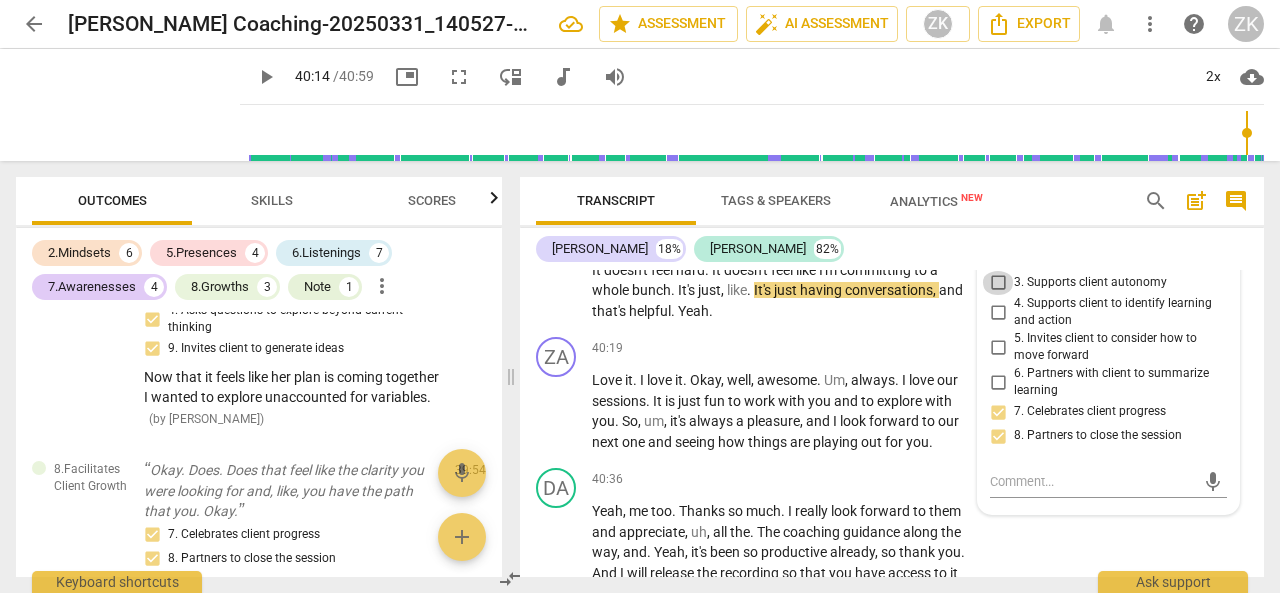 click on "3. Supports client autonomy" at bounding box center (998, 283) 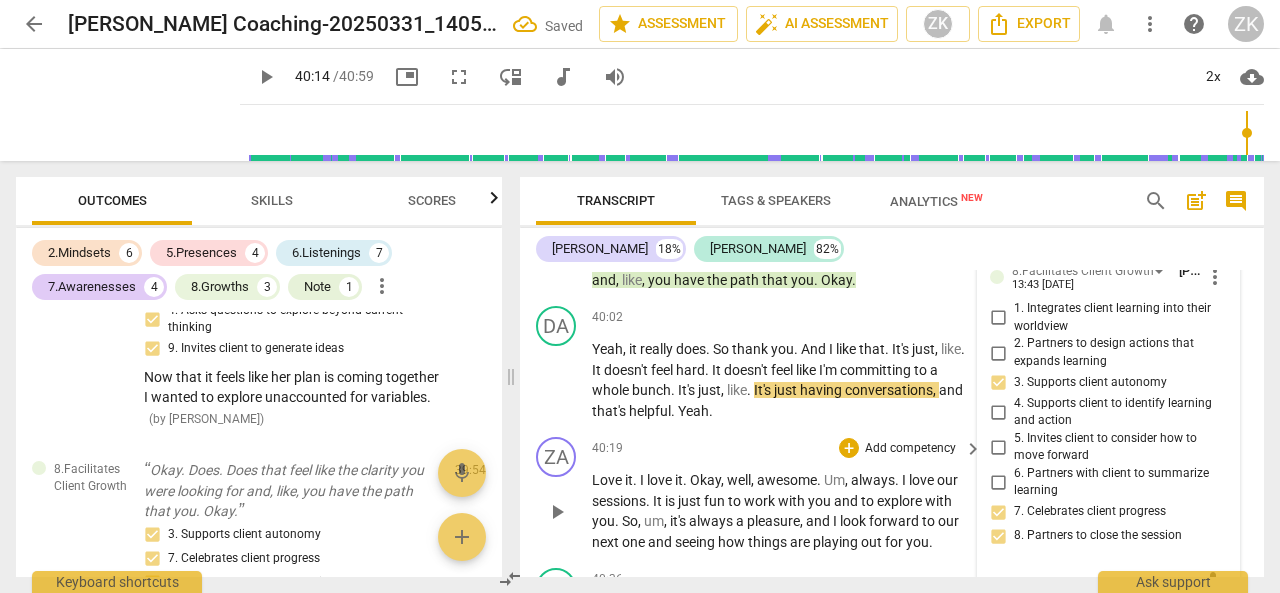 scroll, scrollTop: 14288, scrollLeft: 0, axis: vertical 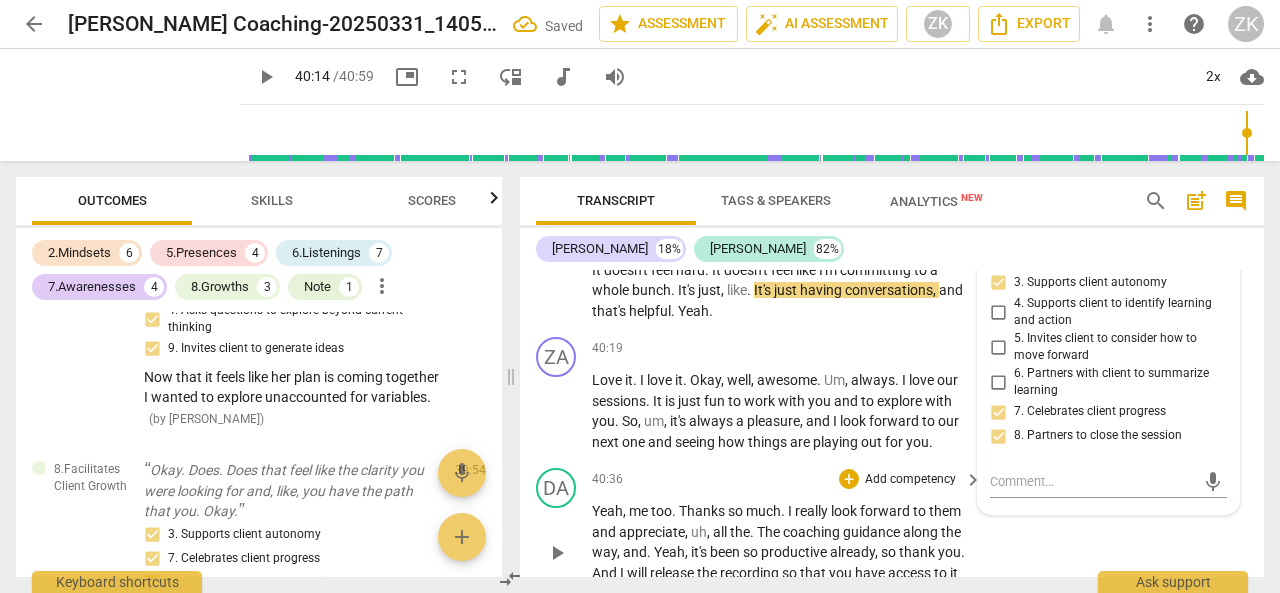 click on "DA play_arrow pause 40:36 + Add competency keyboard_arrow_right Yeah ,   me   too .   Thanks   so   much .   I   really   look   forward   to   them   and   appreciate ,   uh ,   all   the .   The   coaching   guidance   along   the   way ,   and .   Yeah ,   it's   been   so   productive   already ,   so   thank   you .   And   I   will   release   the   recording   so   that   you   have   access   to   it   right   after ." at bounding box center [892, 536] 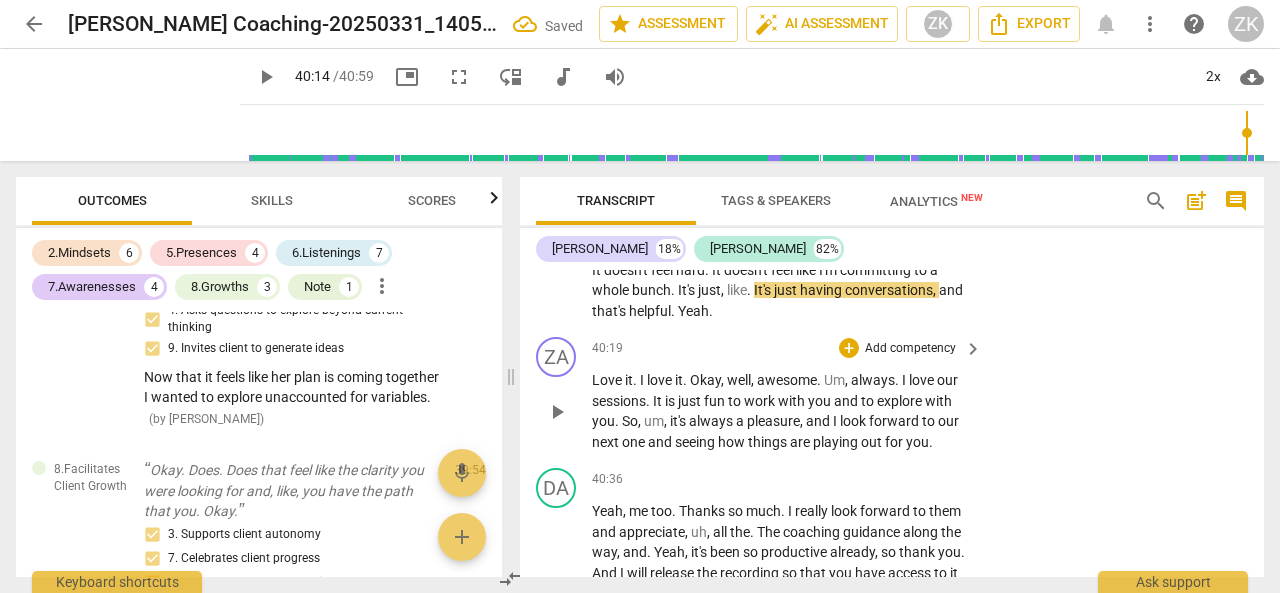 click on "play_arrow" at bounding box center (557, 412) 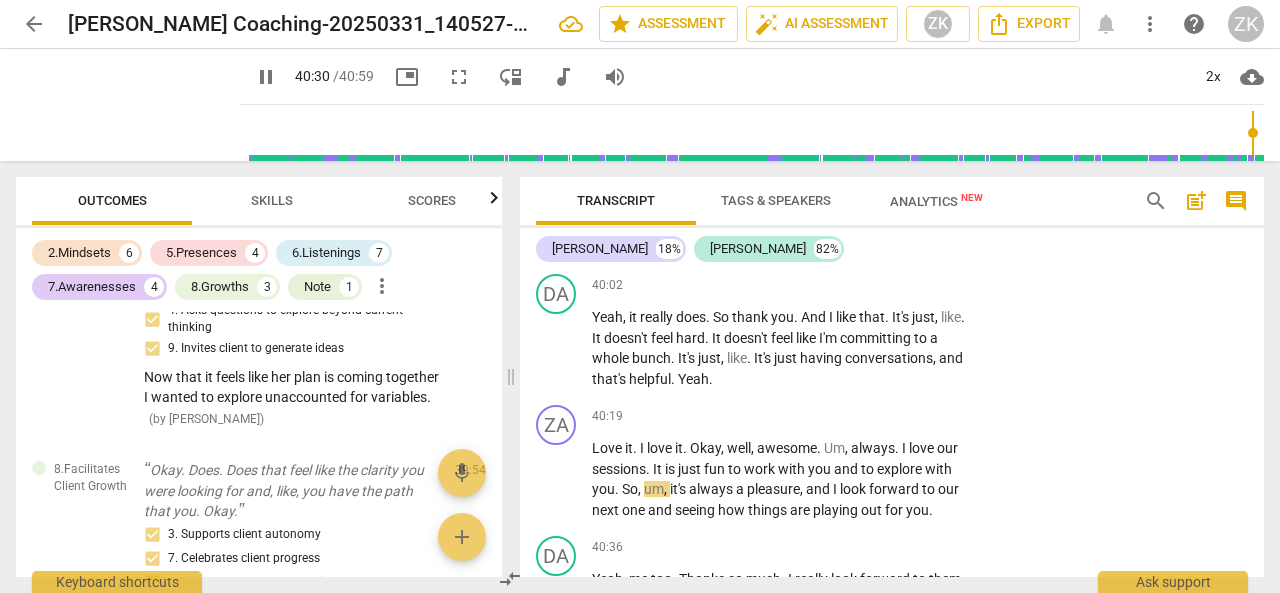 scroll, scrollTop: 14178, scrollLeft: 0, axis: vertical 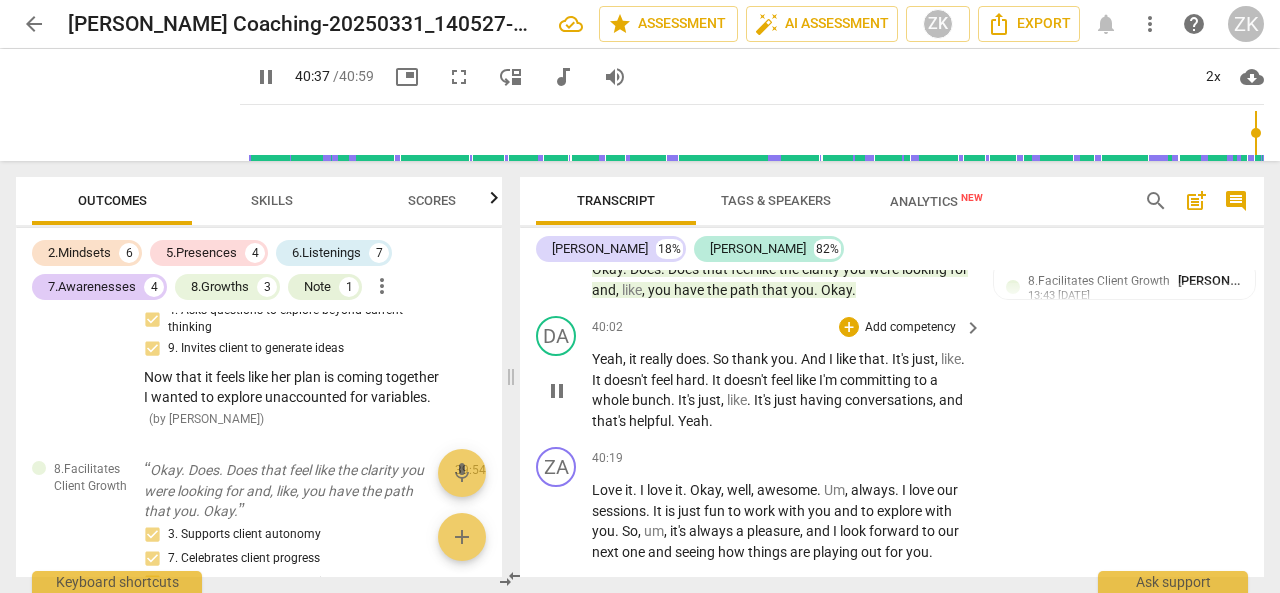 click on "pause" at bounding box center (557, 391) 